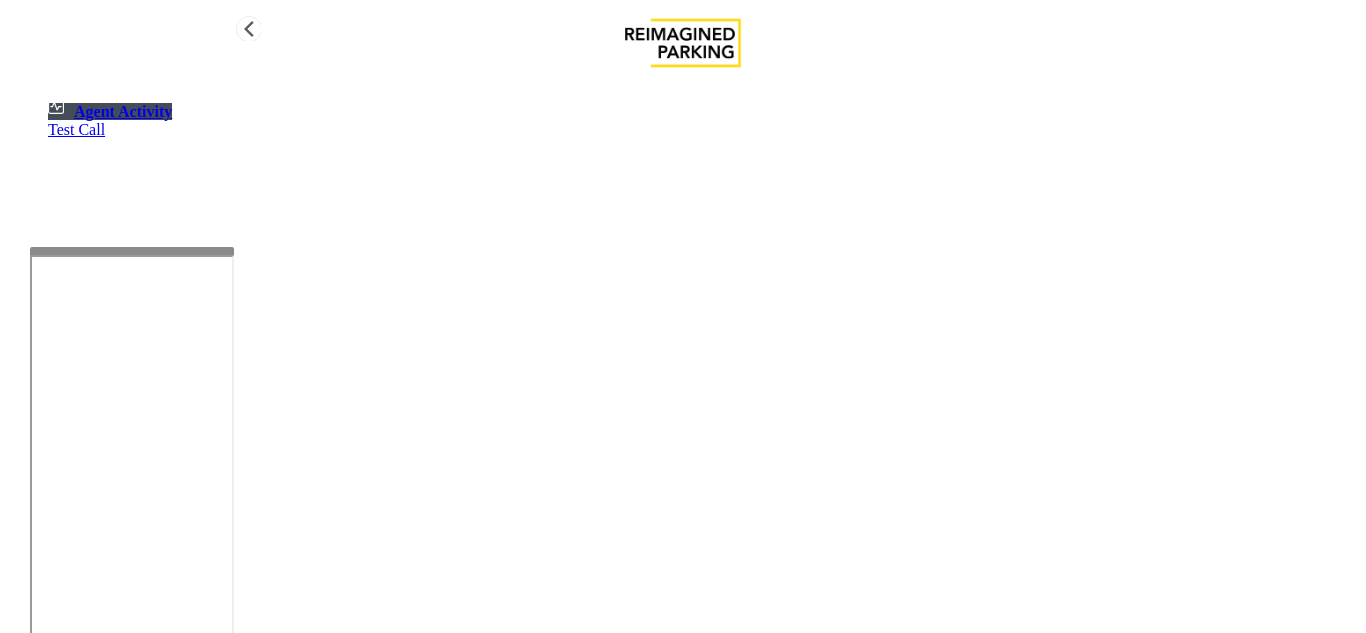 scroll, scrollTop: 0, scrollLeft: 0, axis: both 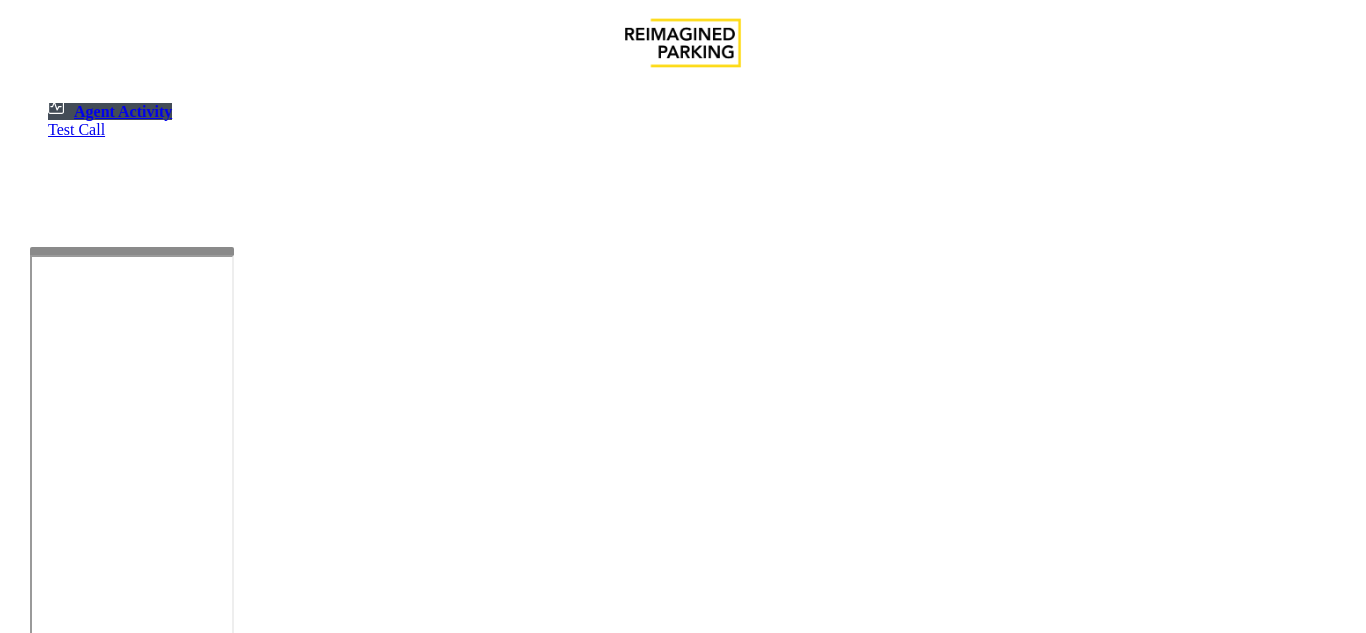 click on "Cancel" at bounding box center (1216, 4329) 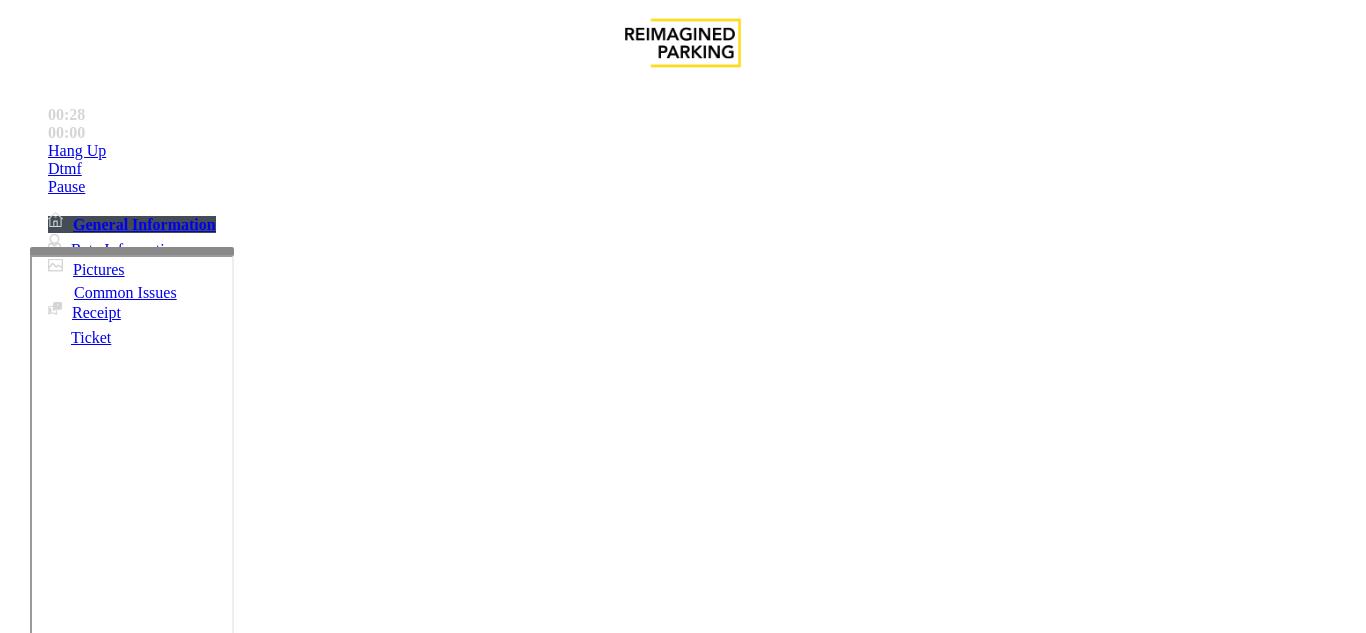 scroll, scrollTop: 1100, scrollLeft: 0, axis: vertical 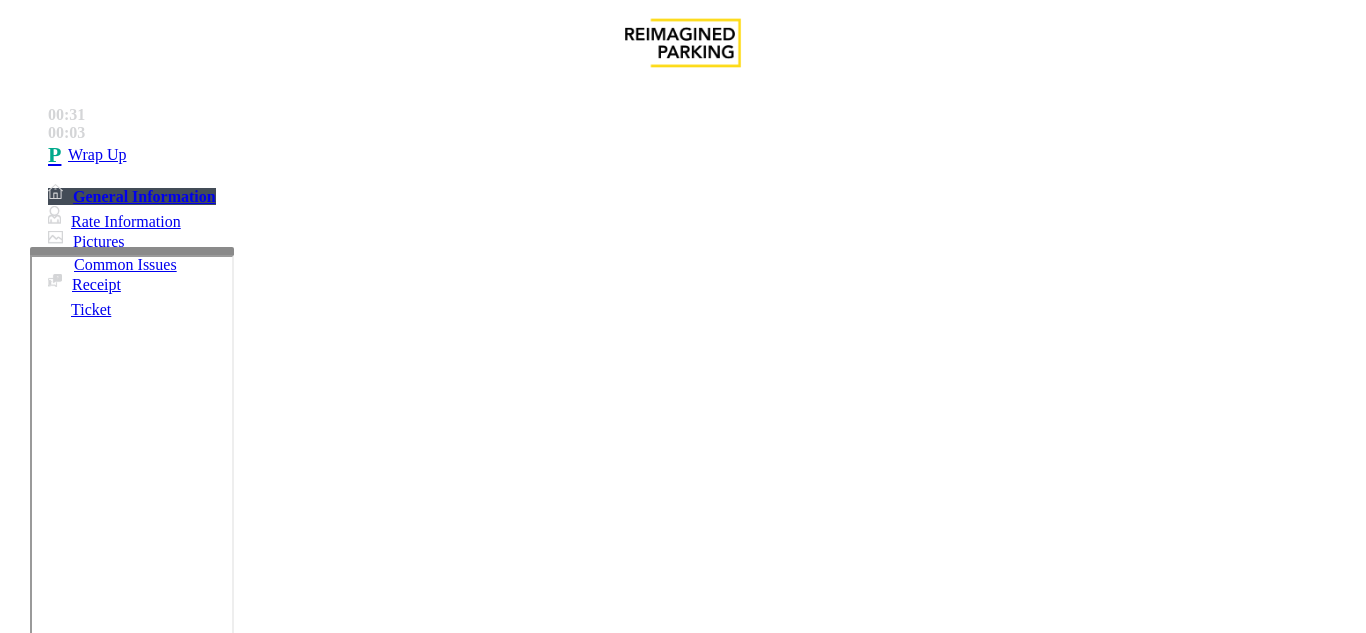 click on "Intercom Issue/No Response" at bounding box center (929, 1286) 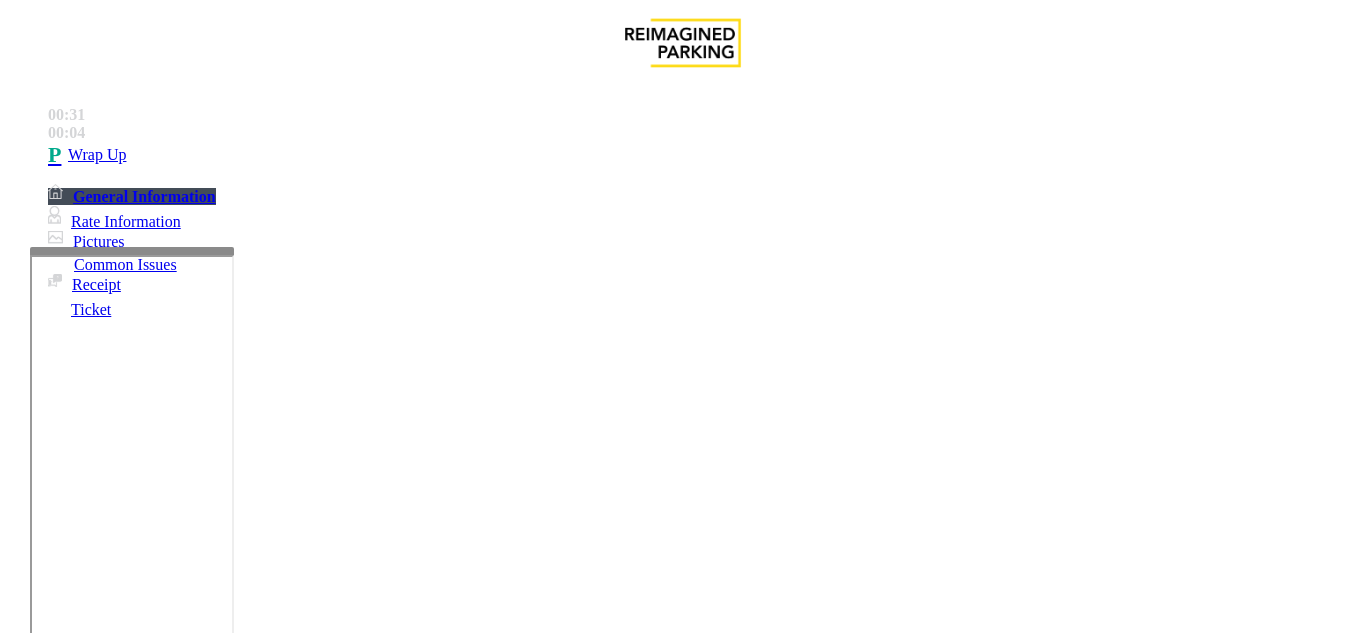 click on "Call dropped" at bounding box center [546, 1286] 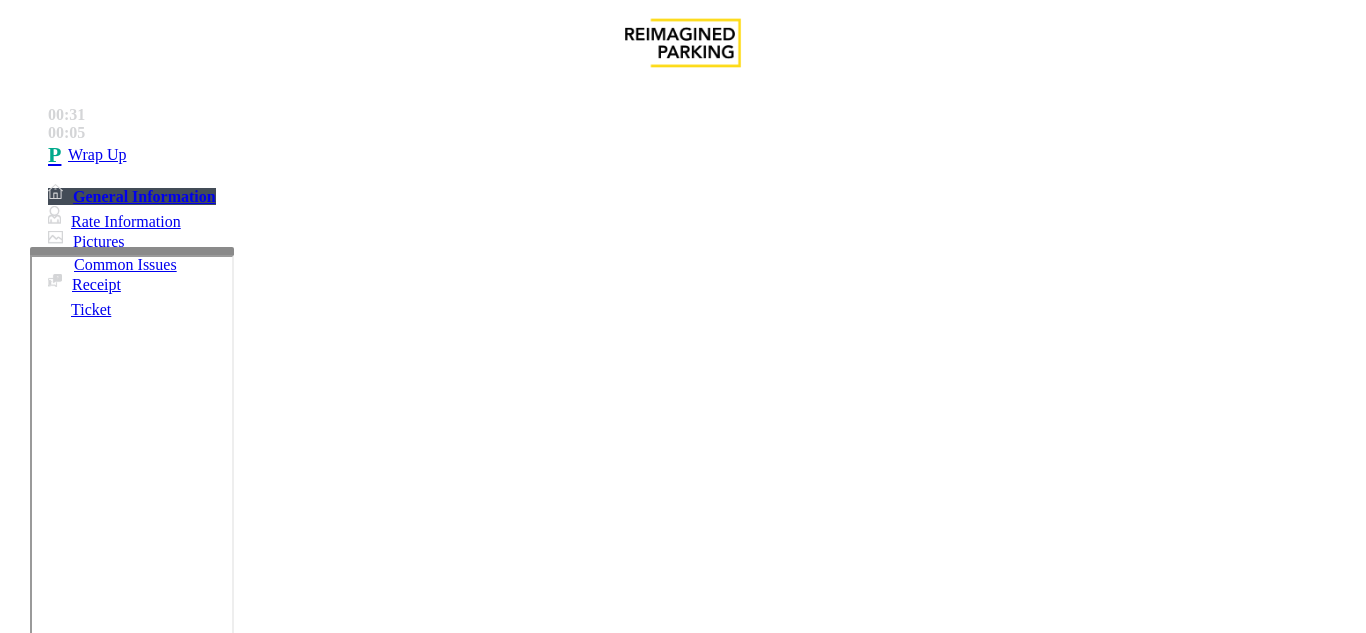 copy on "Issue  -  Intercom Issue/No Response Call dropped" 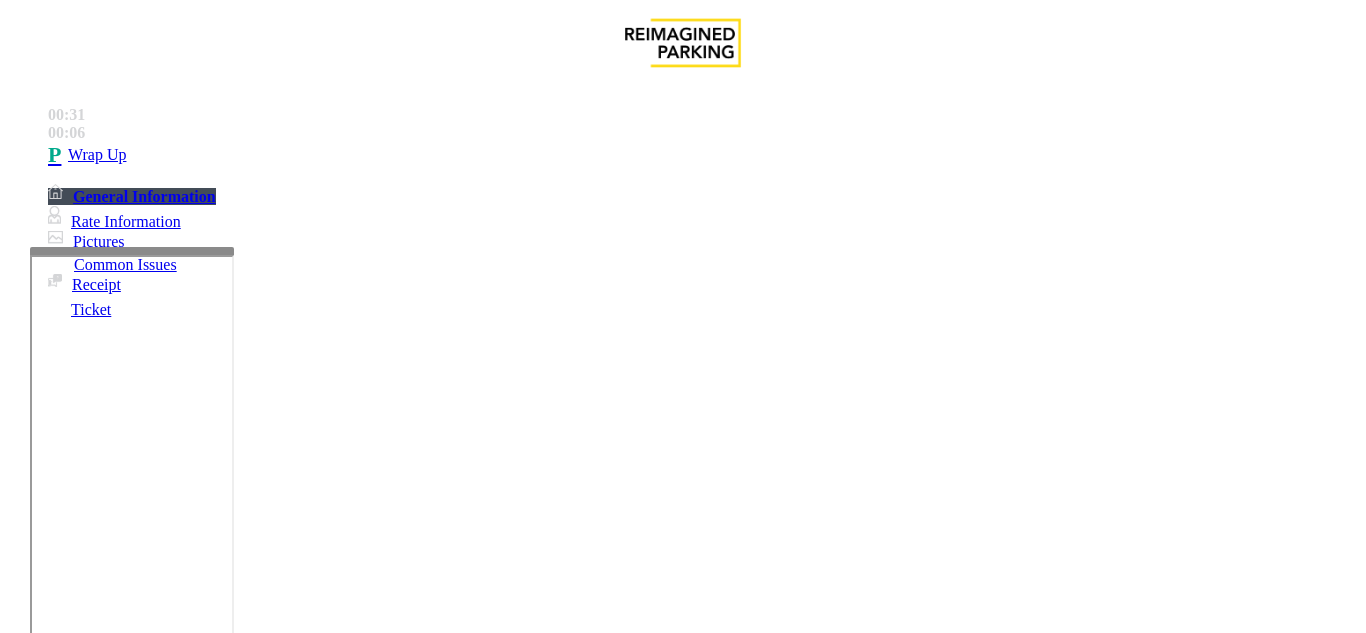 drag, startPoint x: 432, startPoint y: 172, endPoint x: 420, endPoint y: 297, distance: 125.57468 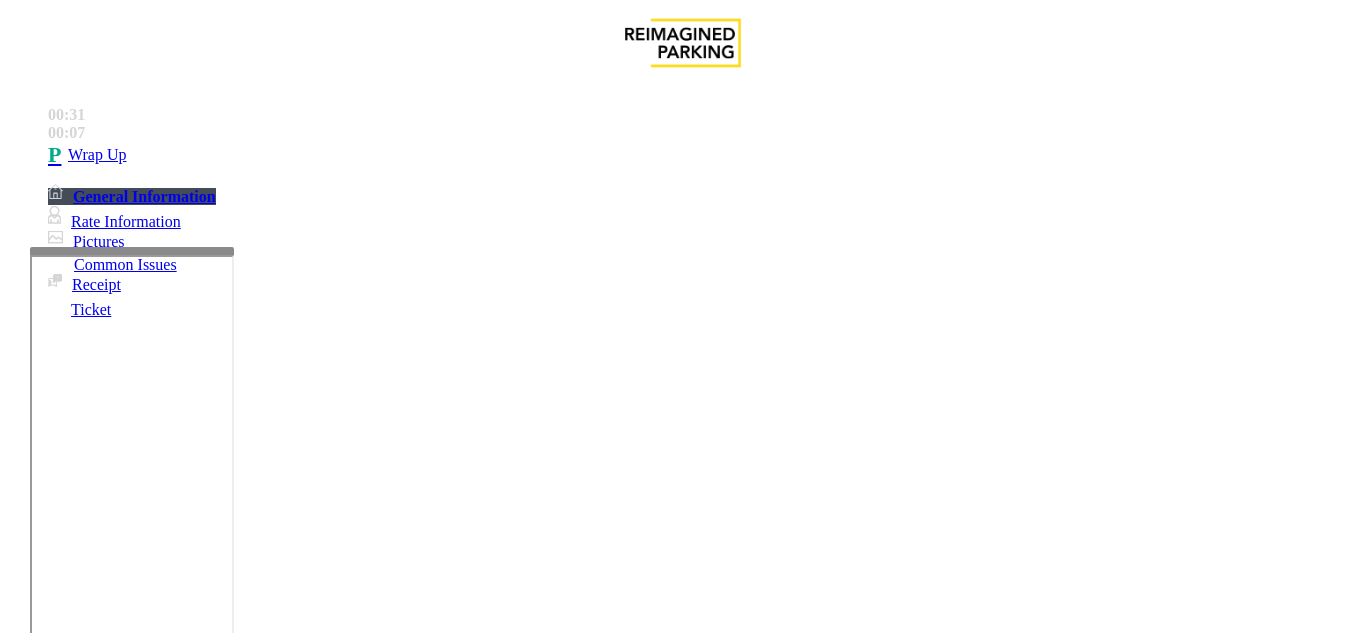 paste on "**********" 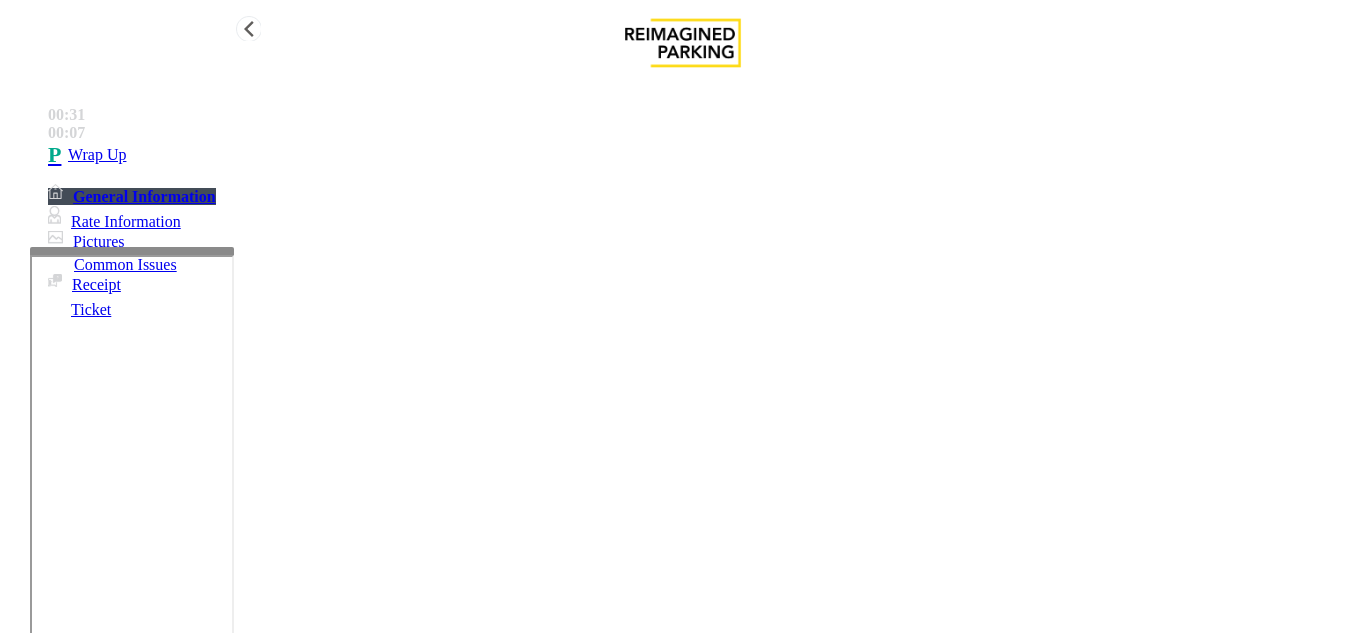 type on "**********" 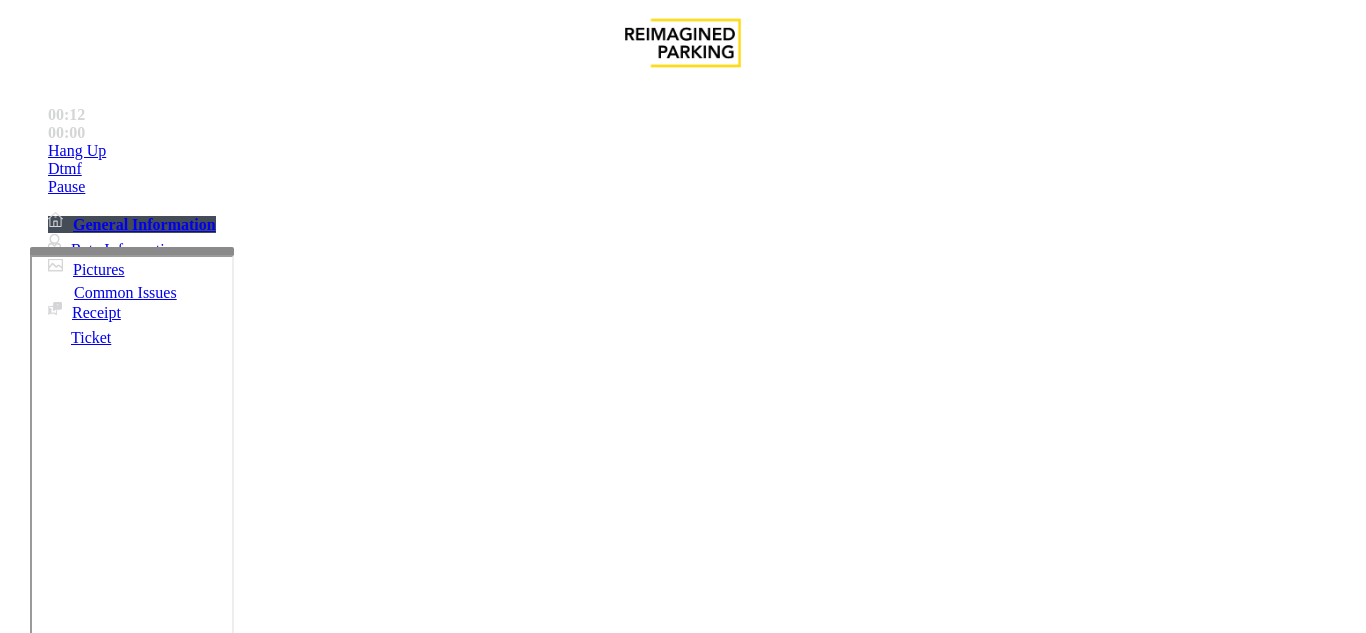 scroll, scrollTop: 231, scrollLeft: 0, axis: vertical 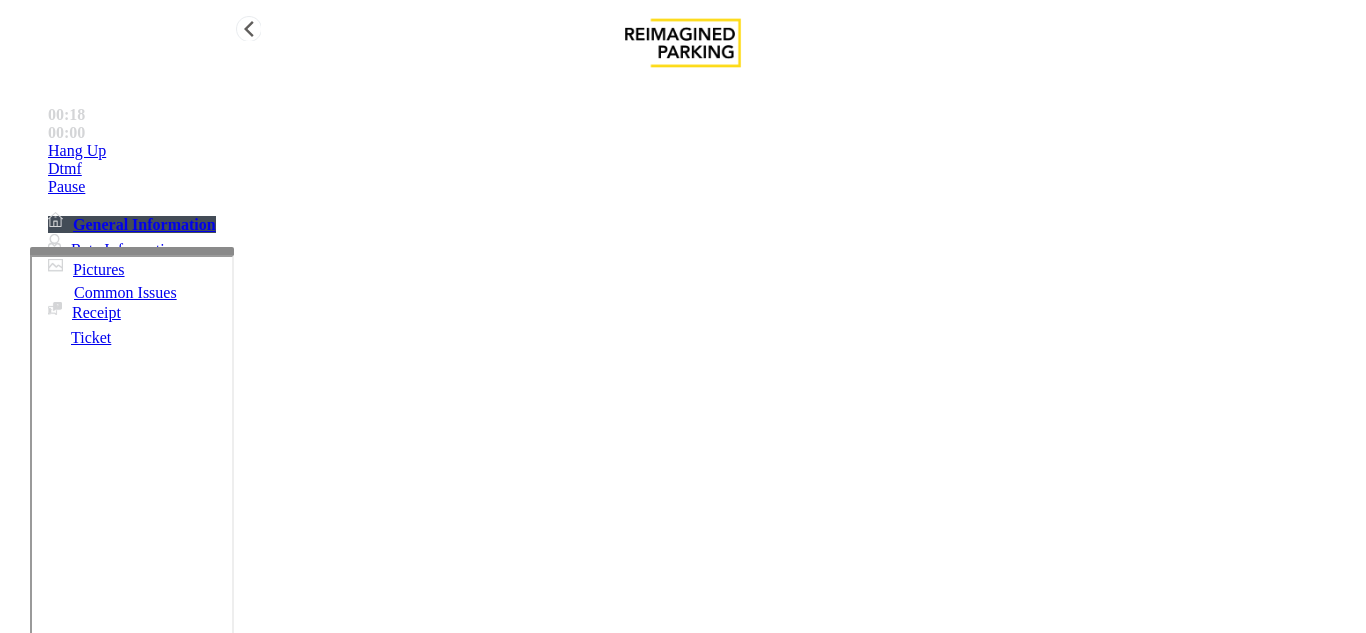 click on "Hang Up" at bounding box center (703, 151) 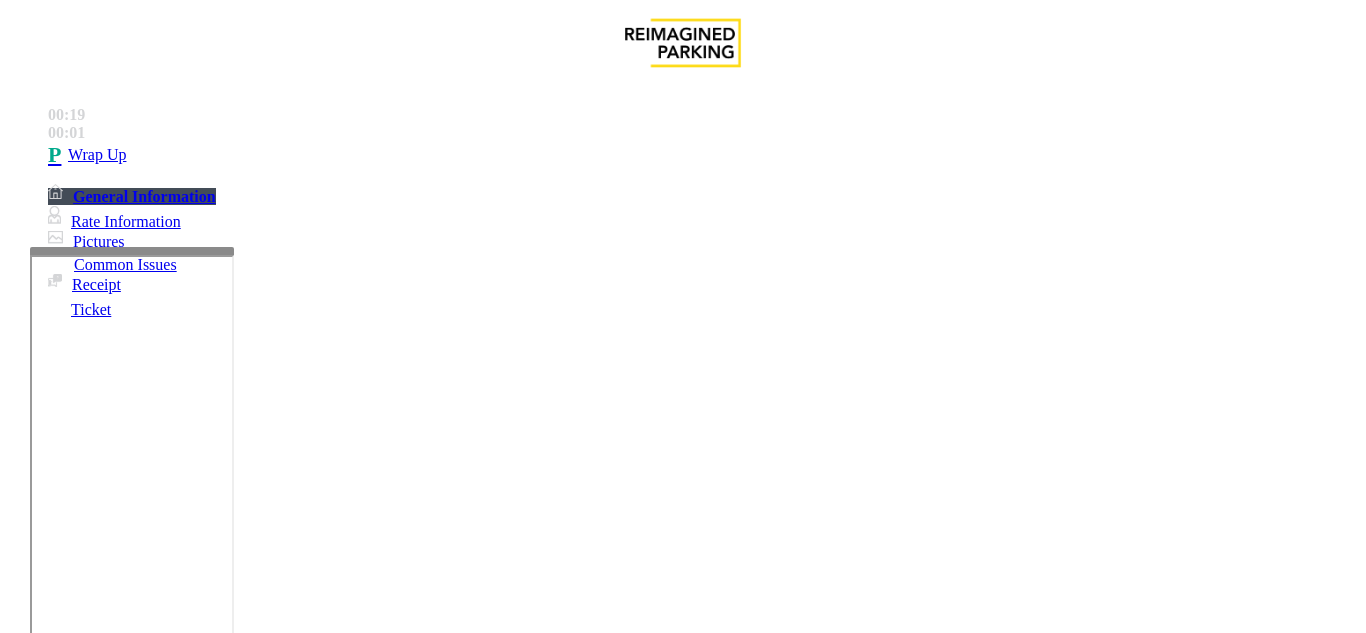 click on "Intercom Issue/No Response" at bounding box center [773, 1286] 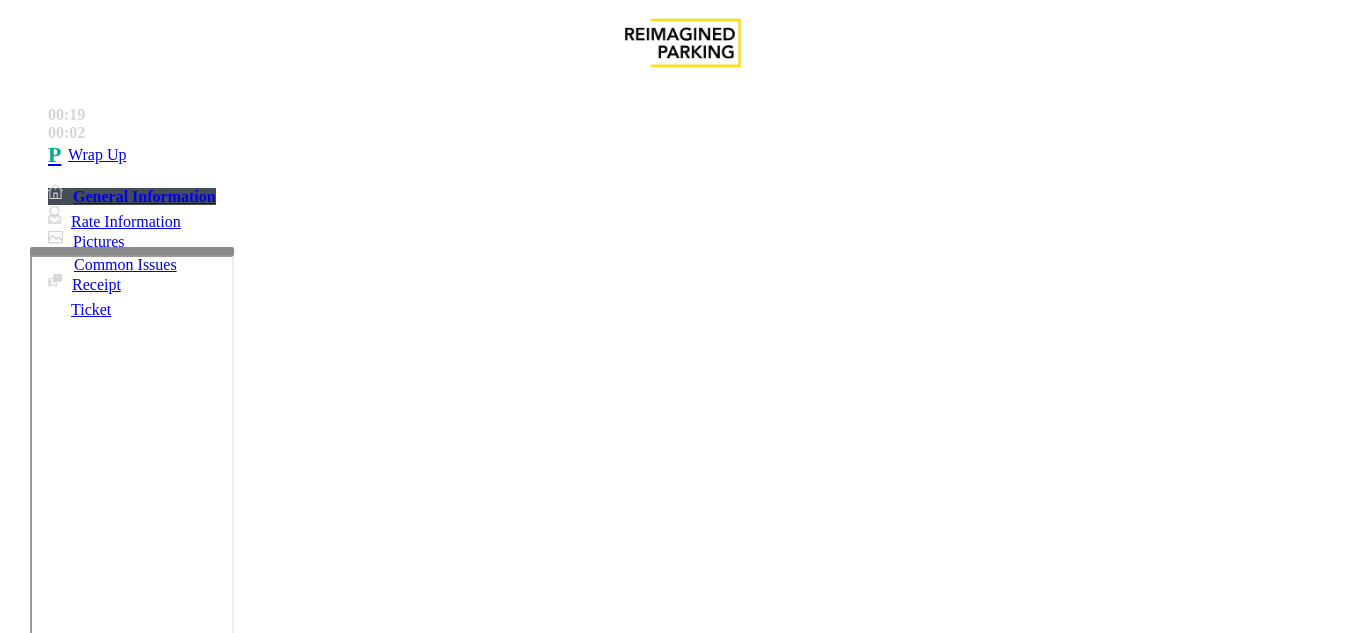 click on "No Response/Unable to hear parker" at bounding box center (142, 1286) 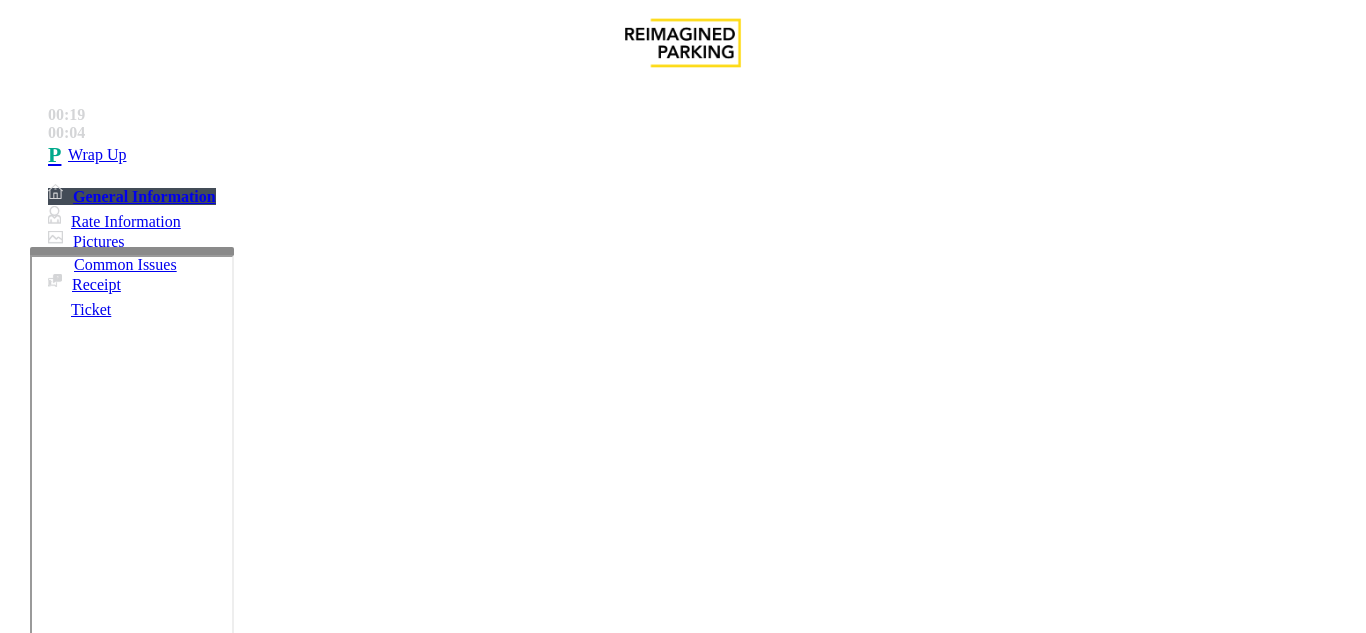 drag, startPoint x: 270, startPoint y: 156, endPoint x: 581, endPoint y: 180, distance: 311.92468 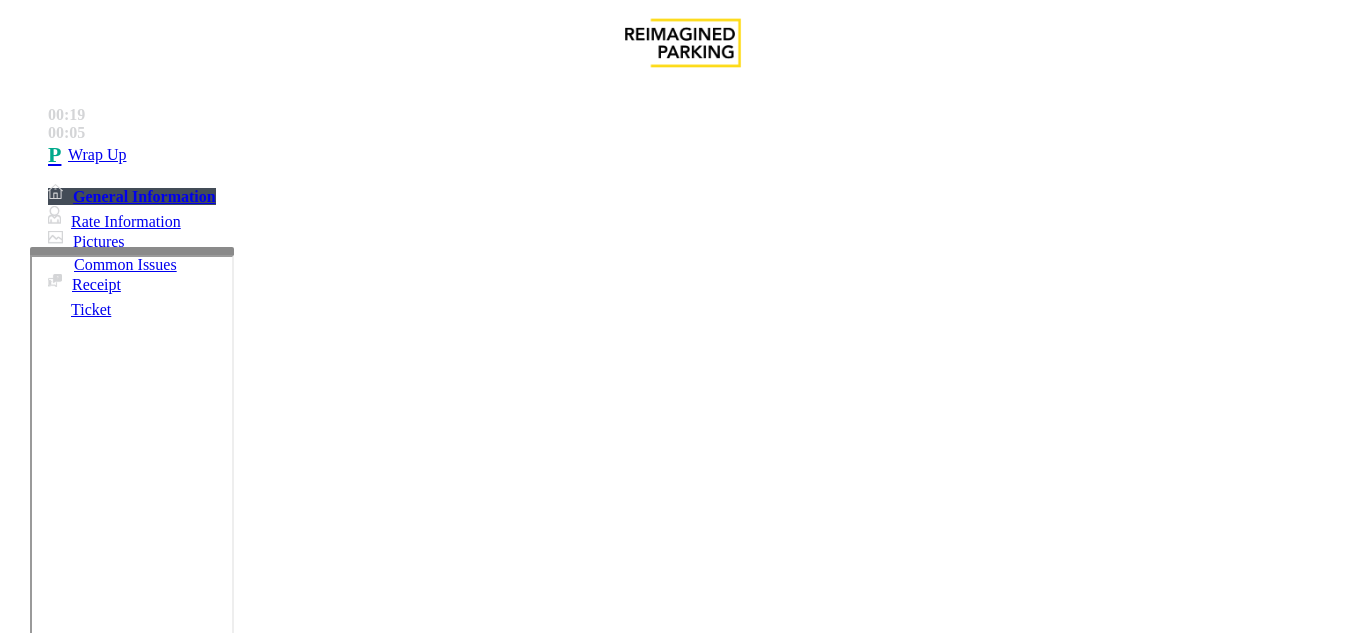 click at bounding box center (229, 1334) 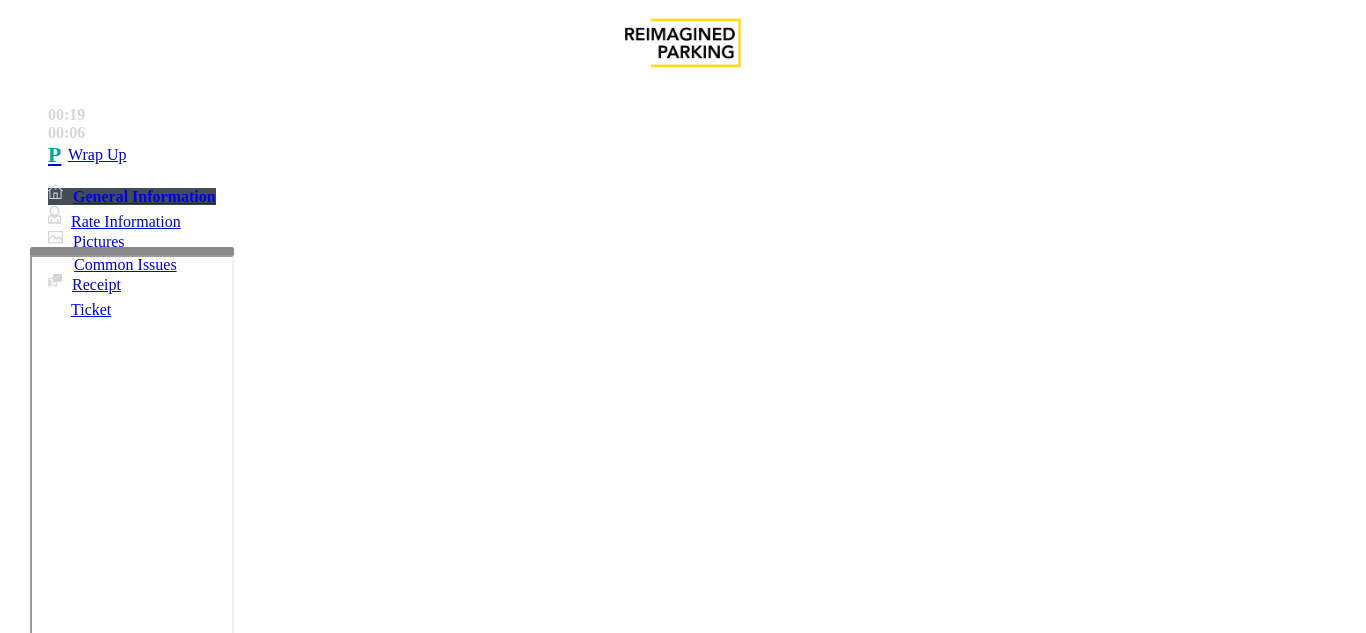 paste on "**********" 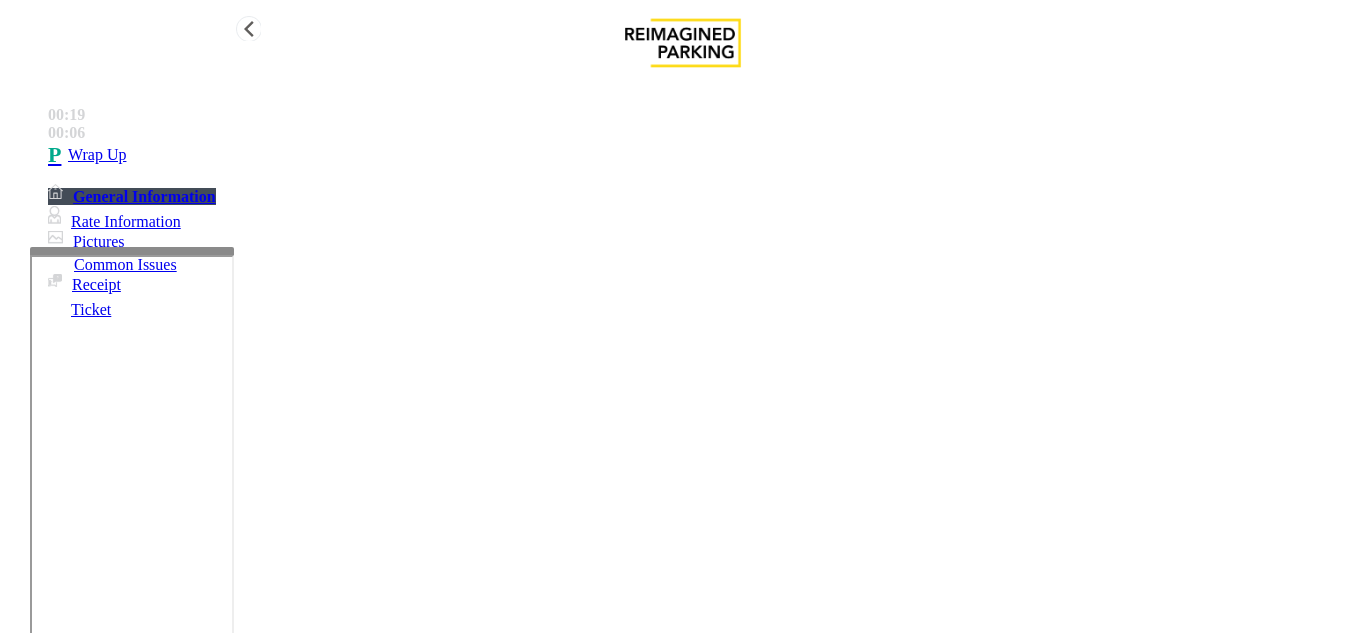 type on "**********" 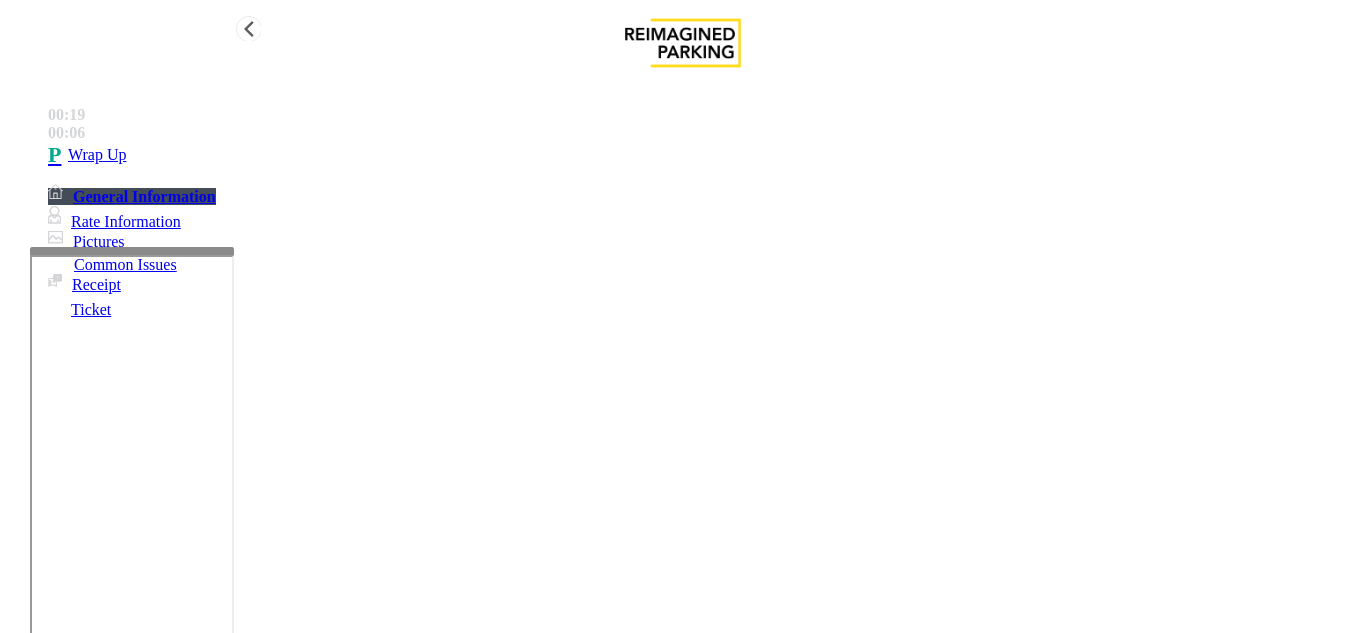 click on "Wrap Up" at bounding box center (703, 155) 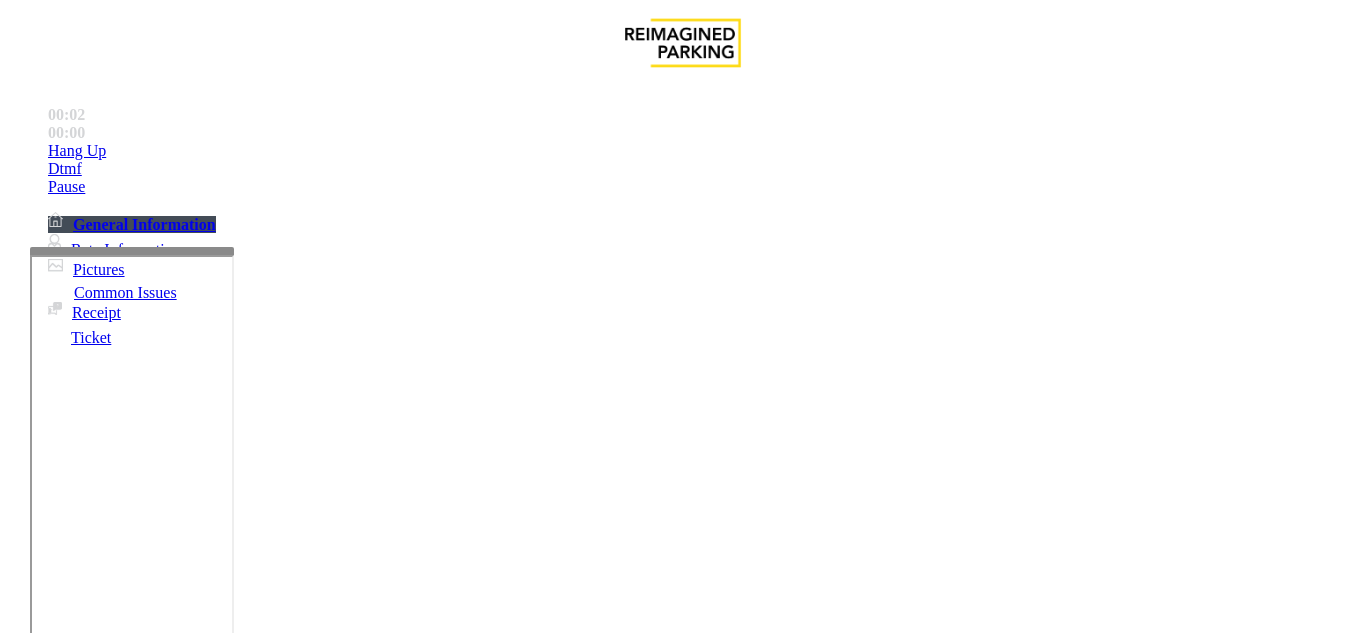 scroll, scrollTop: 294, scrollLeft: 0, axis: vertical 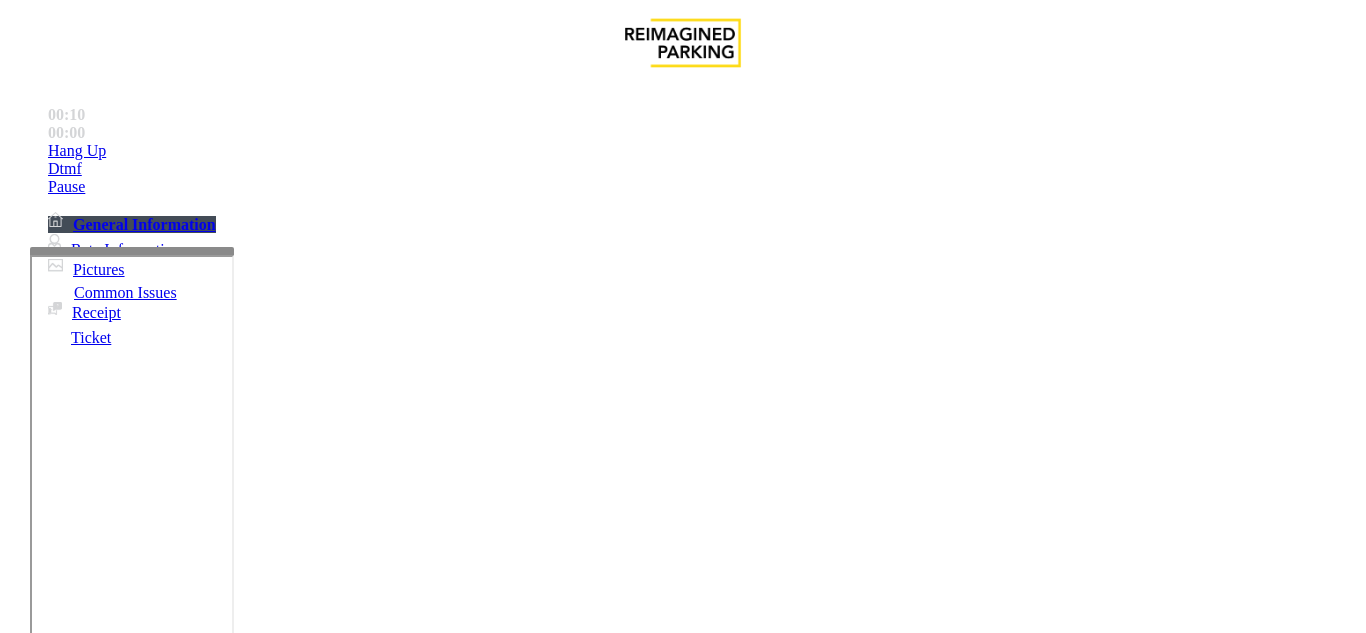 click on "Intercom Issue/No Response" at bounding box center [929, 1286] 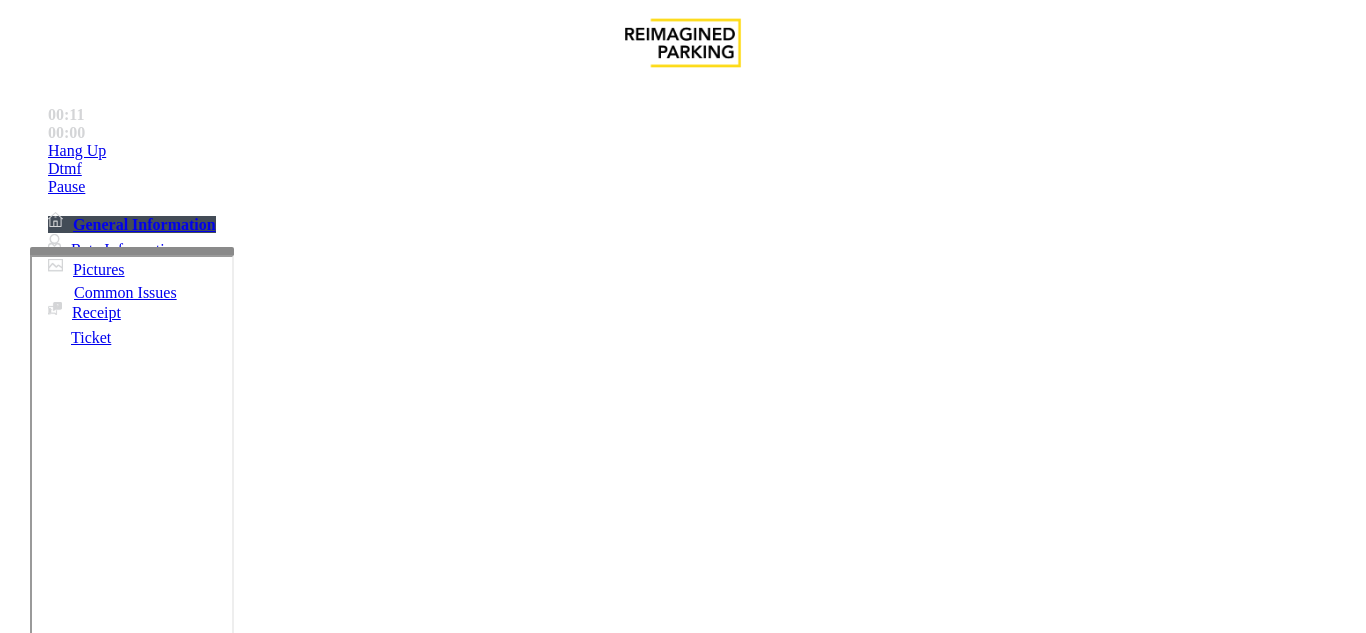 click on "No Response/Unable to hear parker" at bounding box center [142, 1286] 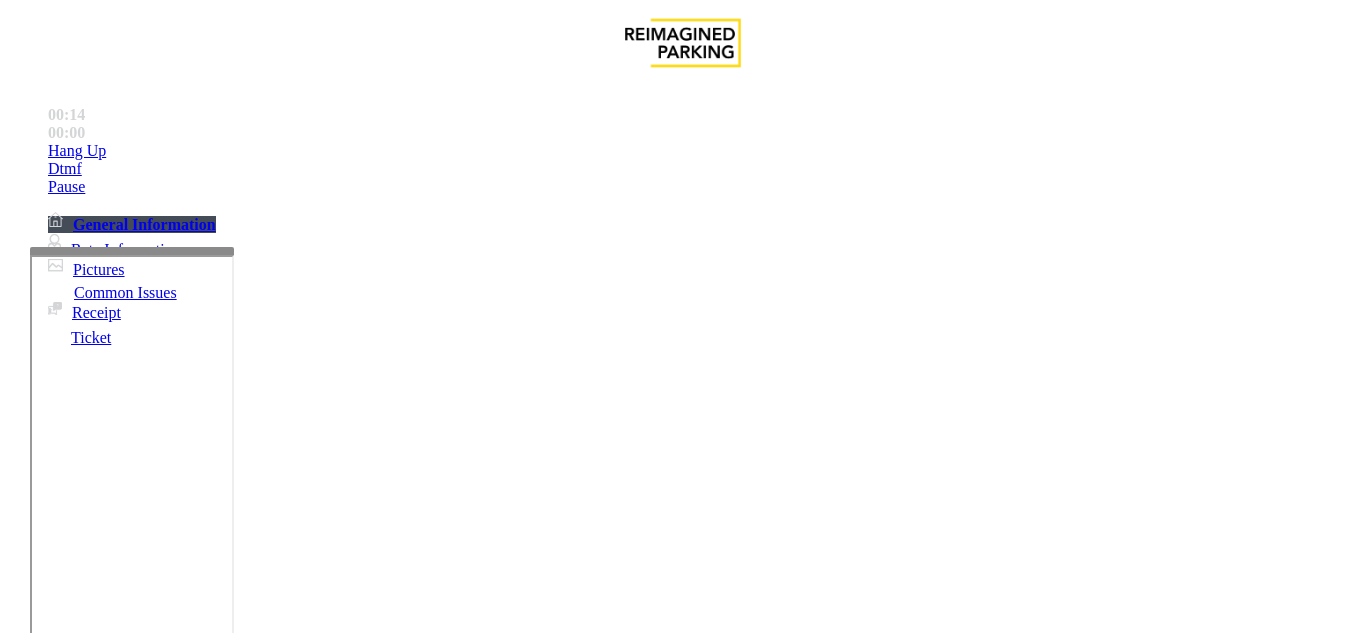 drag, startPoint x: 259, startPoint y: 156, endPoint x: 583, endPoint y: 176, distance: 324.6167 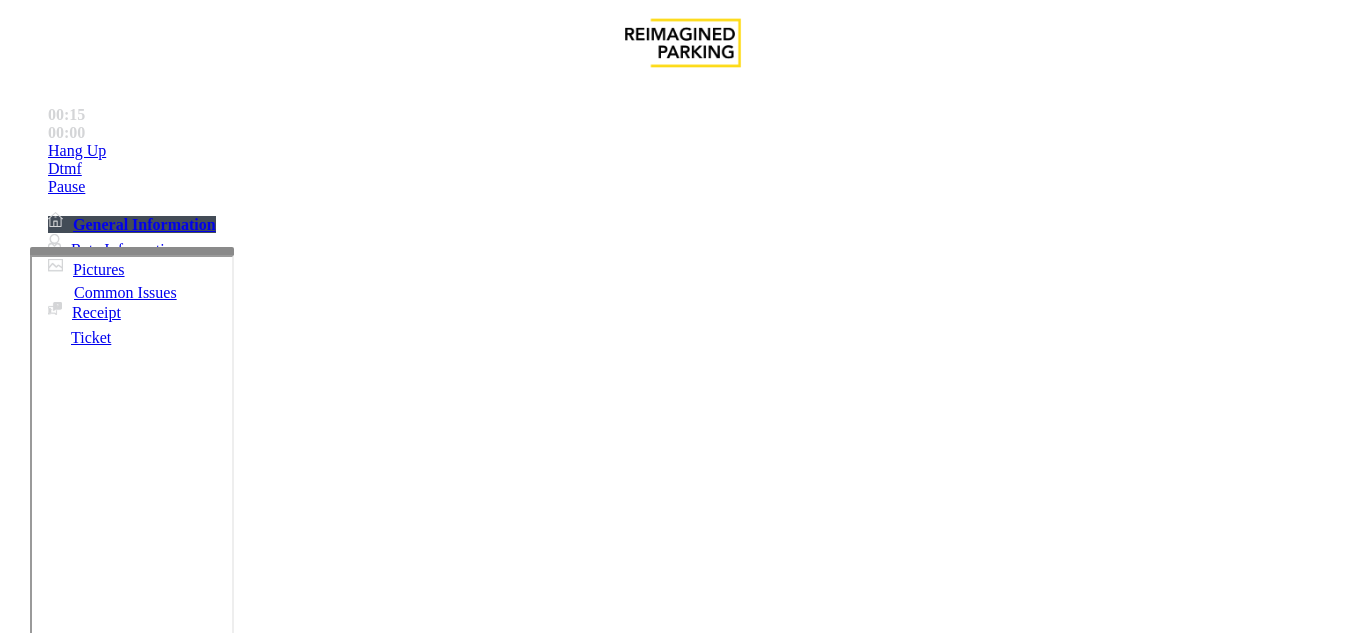 copy on "Issue  -  Intercom Issue/No Response No Response/Unable to hear parker" 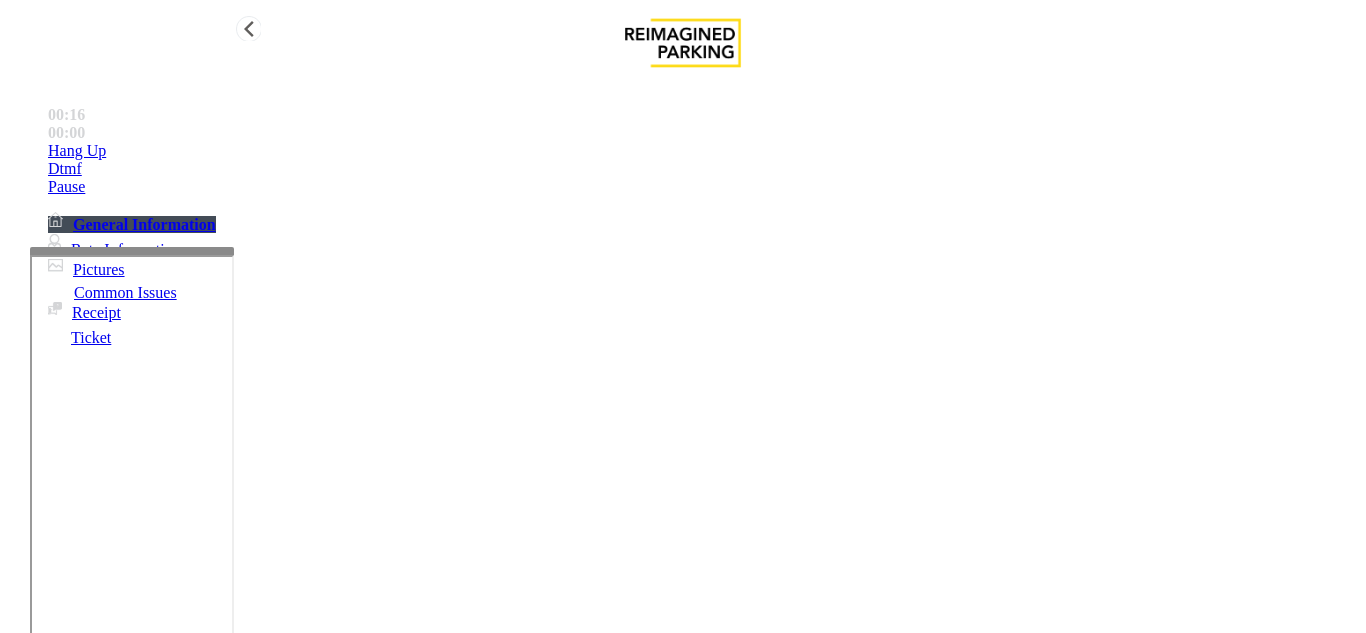 click on "Hang Up" at bounding box center (77, 151) 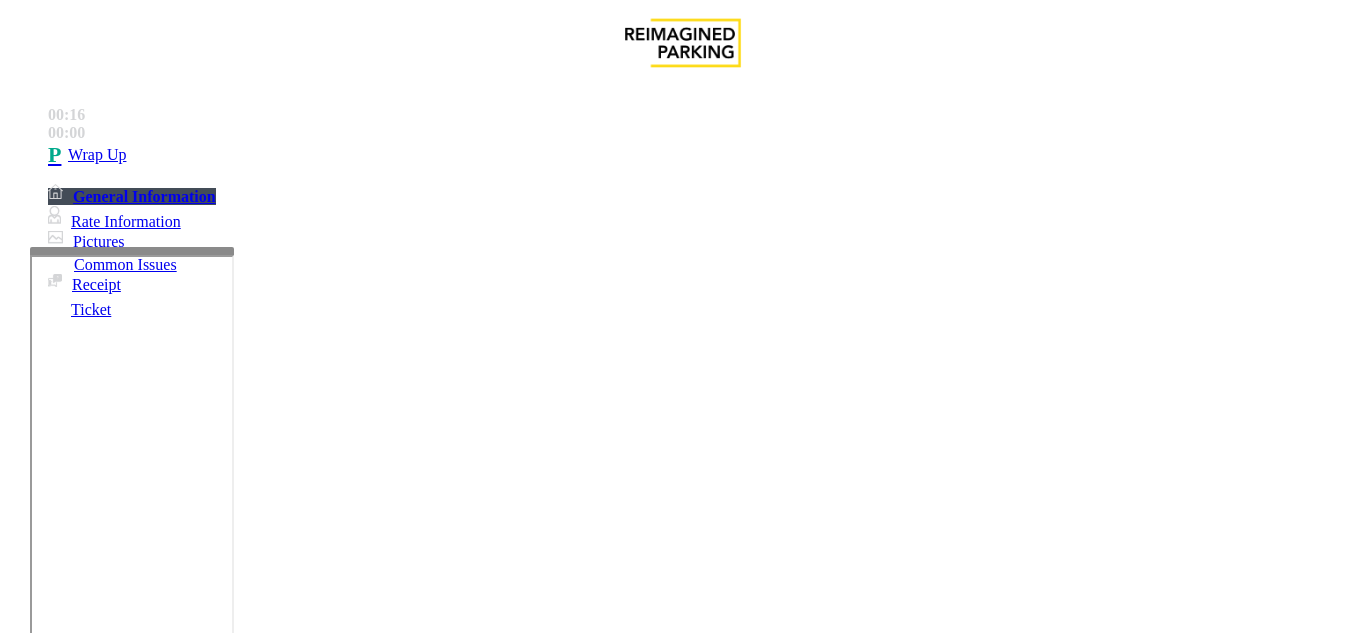 click at bounding box center [229, 1359] 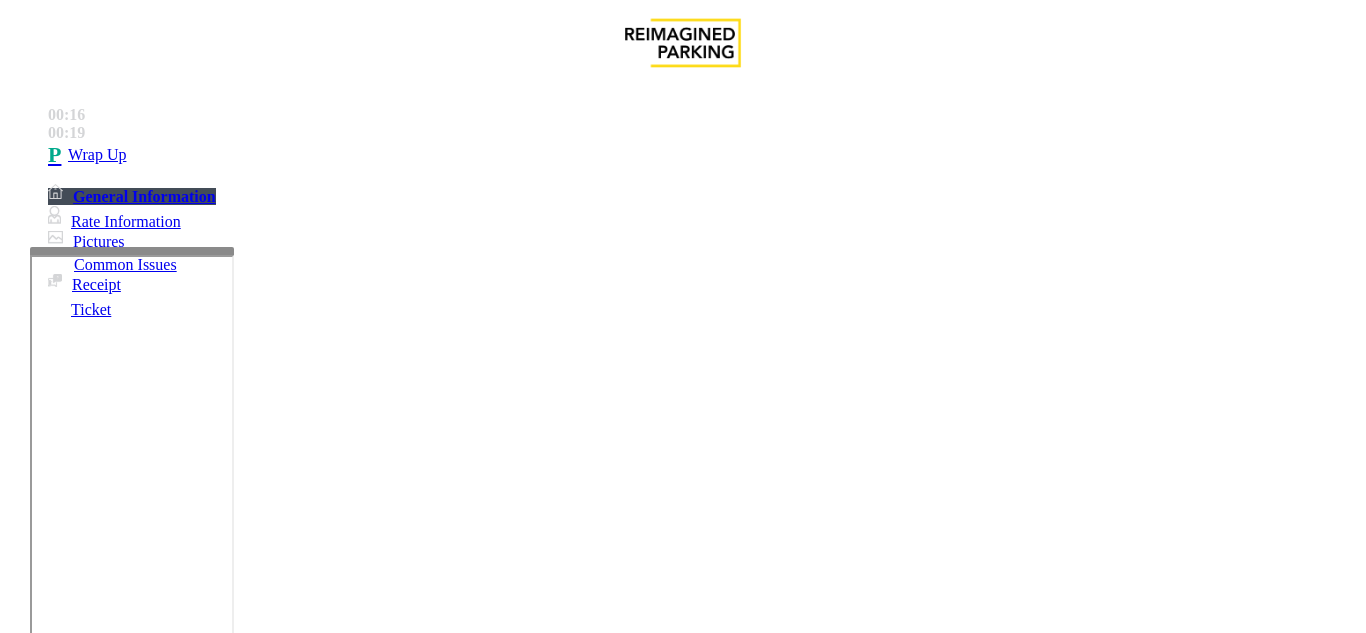 type on "**********" 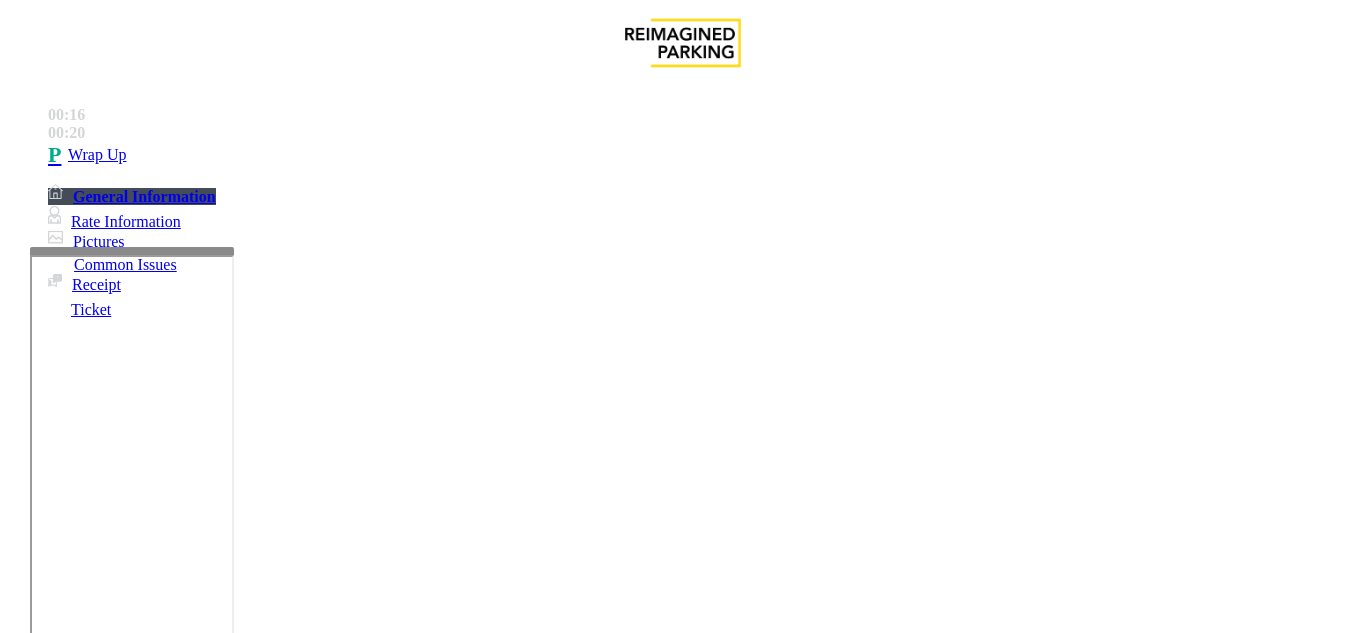 click at bounding box center [23, 1315] 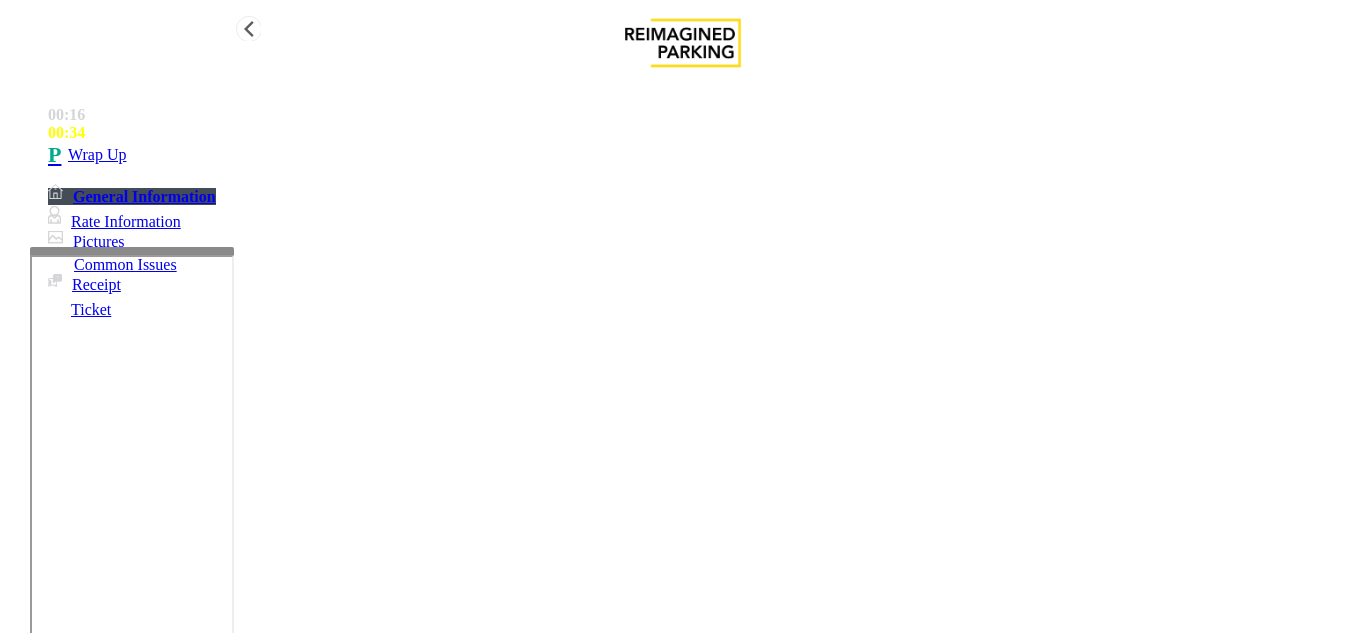 click on "Wrap Up" at bounding box center (97, 155) 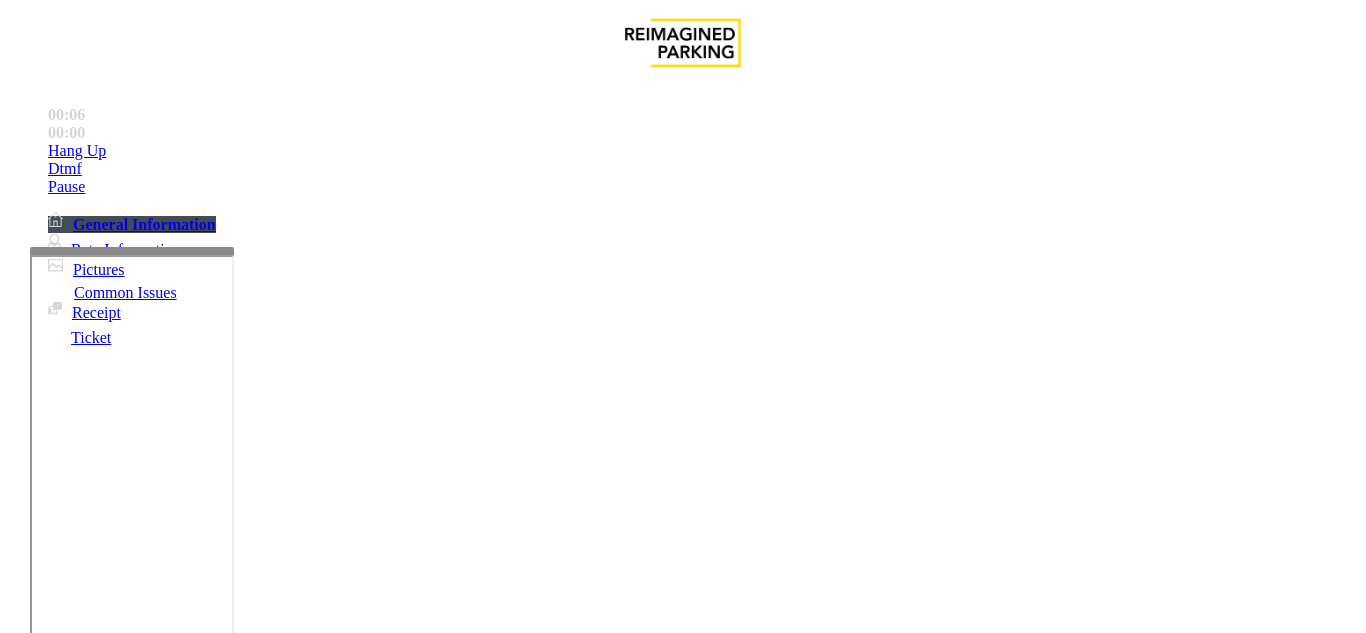 scroll, scrollTop: 200, scrollLeft: 0, axis: vertical 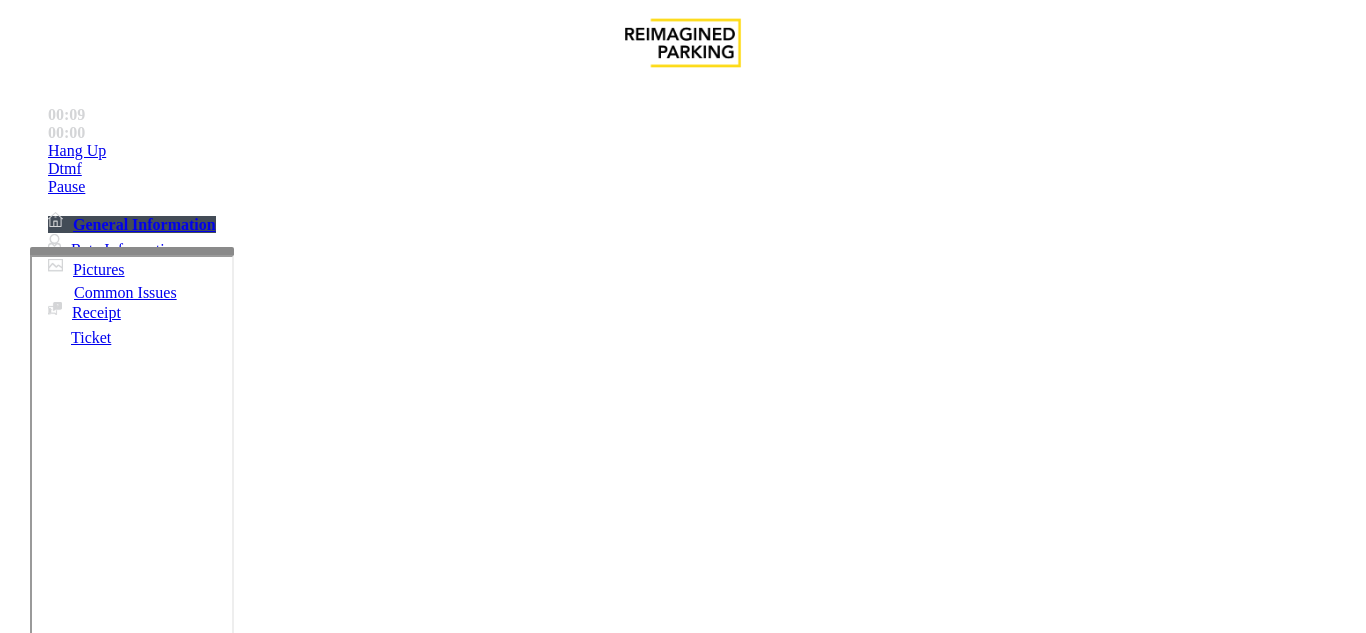 click on "Services" at bounding box center (687, 1286) 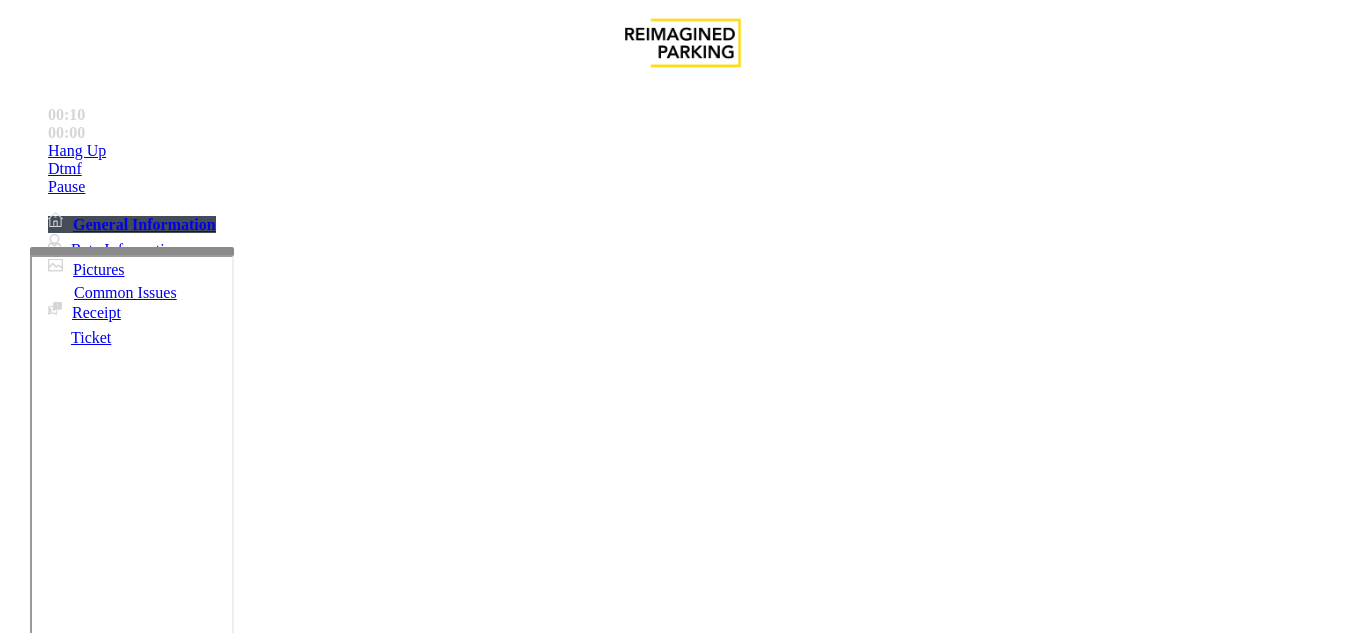 click on "Online Reservations" at bounding box center [528, 1286] 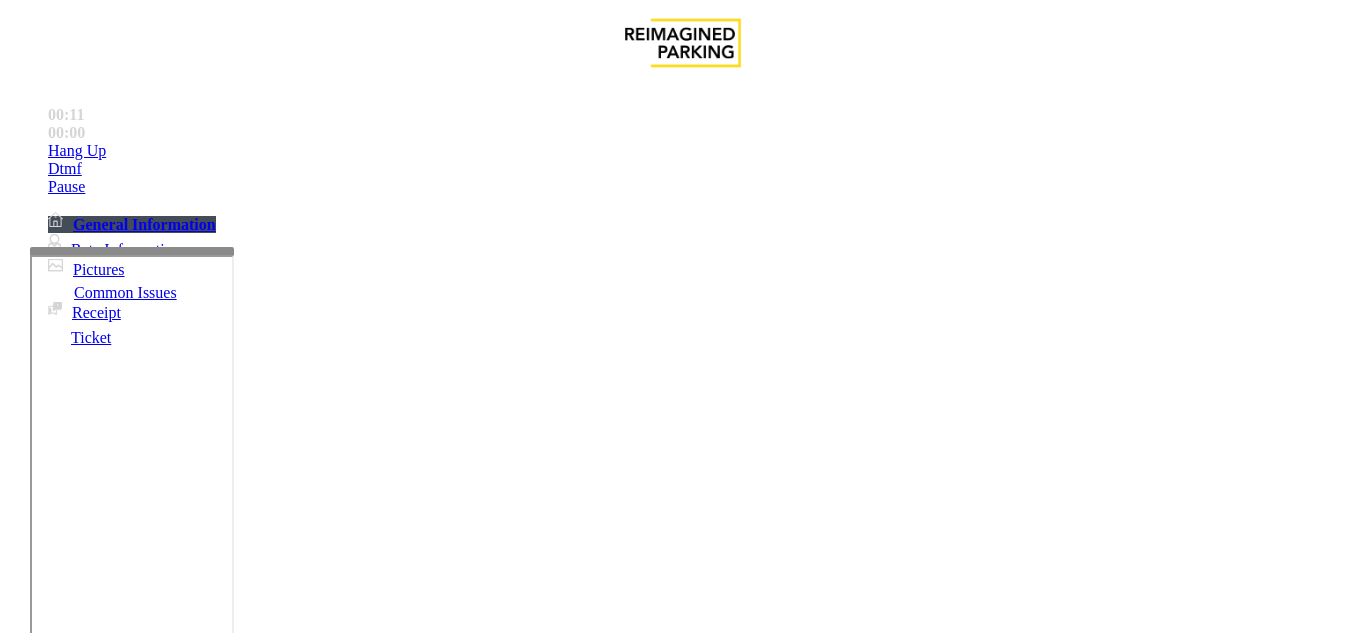 scroll, scrollTop: 300, scrollLeft: 0, axis: vertical 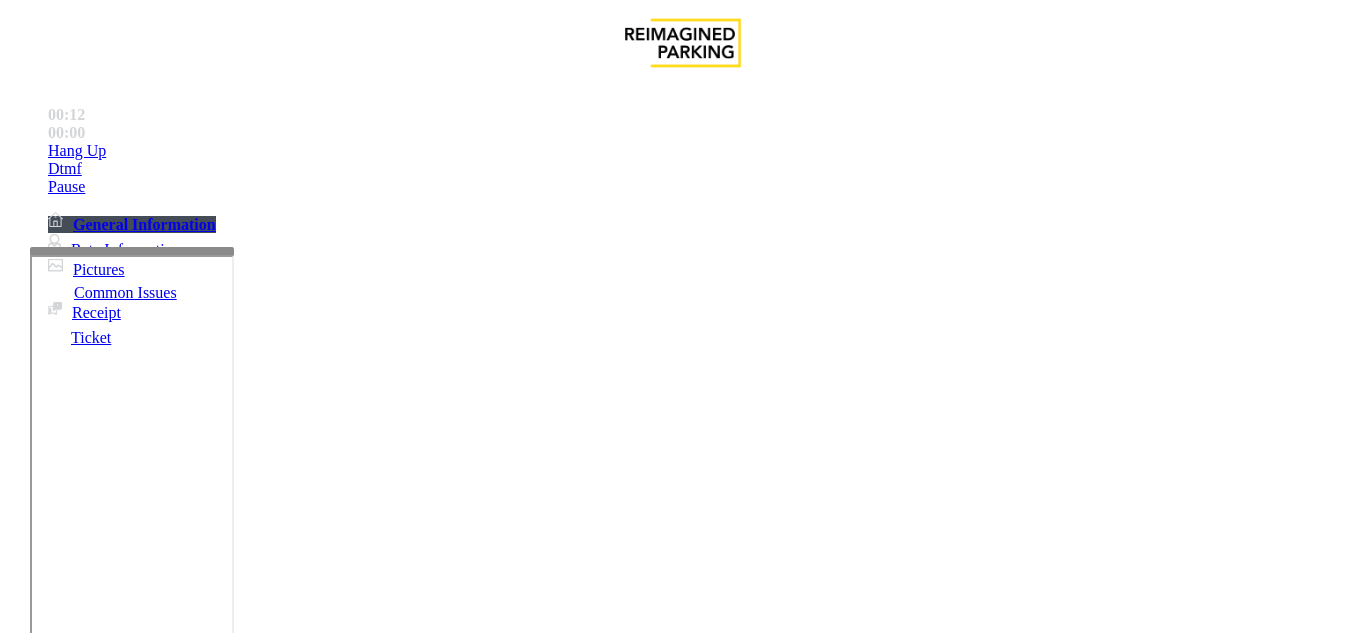 click at bounding box center [221, 1680] 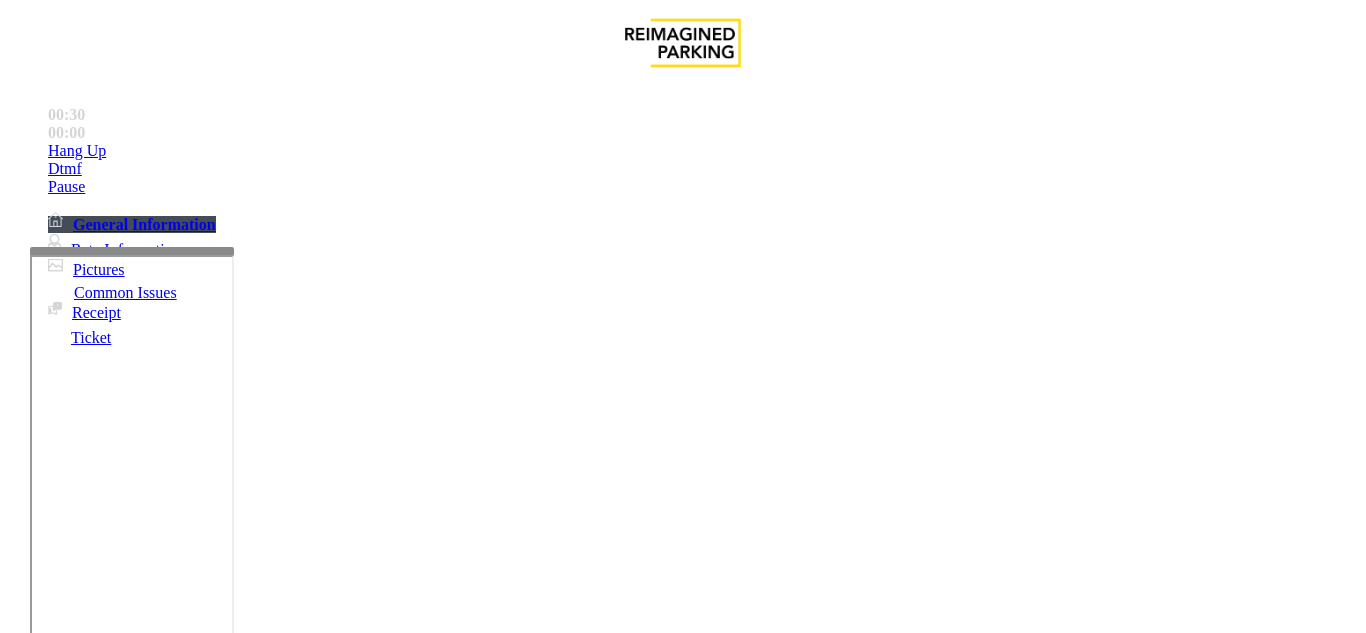 scroll, scrollTop: 100, scrollLeft: 0, axis: vertical 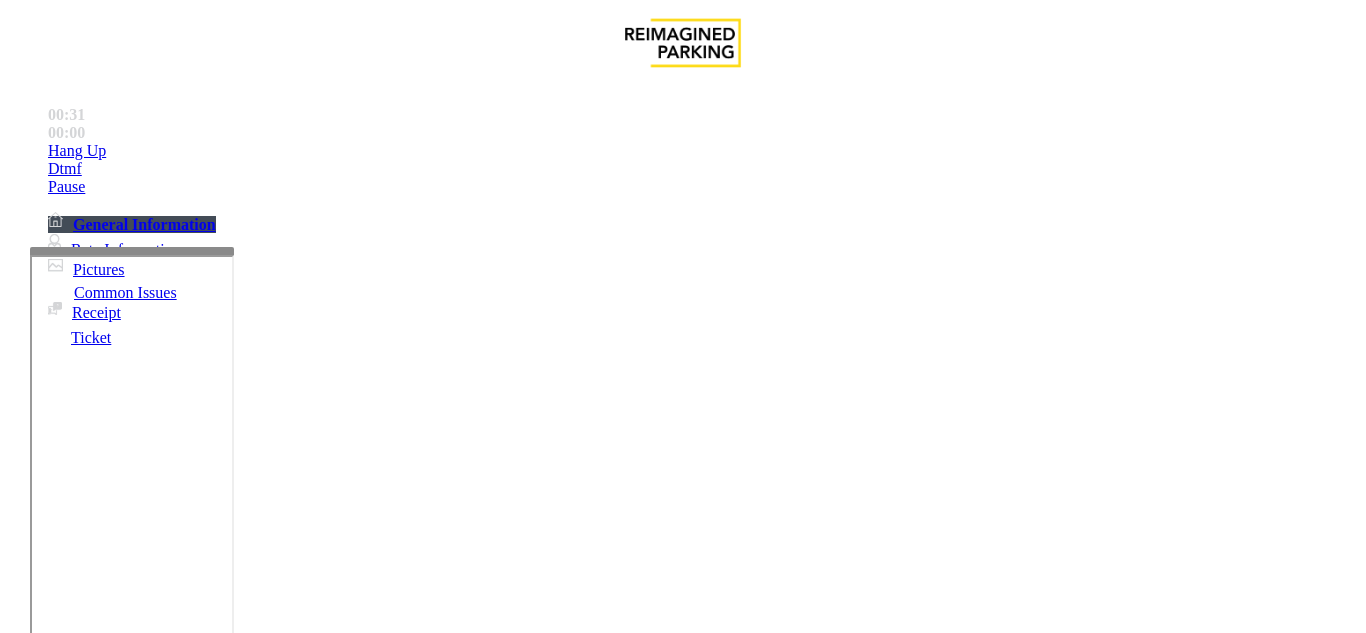 click at bounding box center (221, 1680) 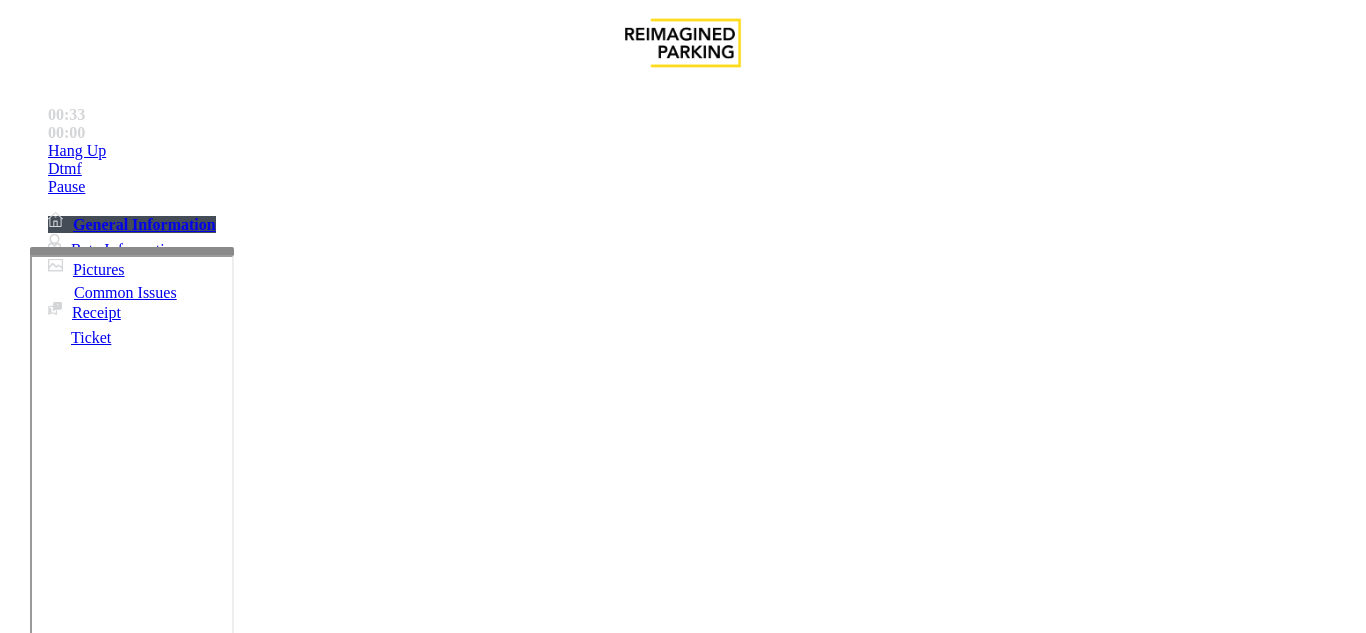 scroll, scrollTop: 200, scrollLeft: 0, axis: vertical 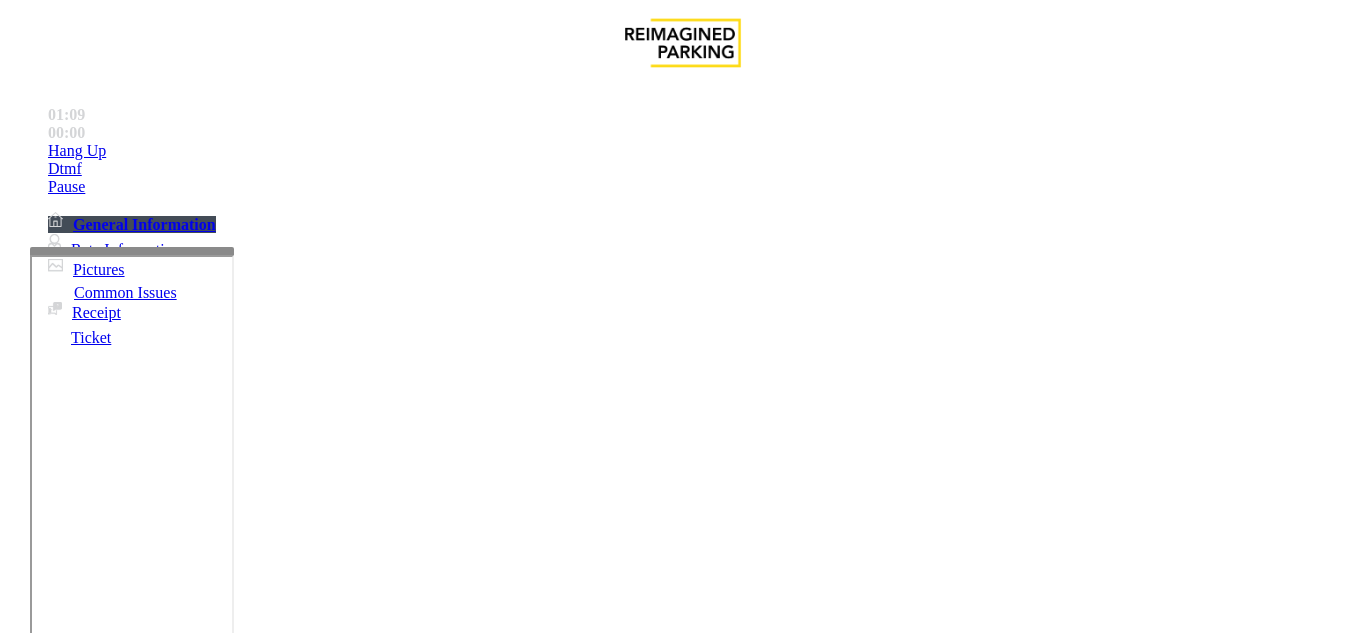 click on "Vend Gate" at bounding box center (69, 1773) 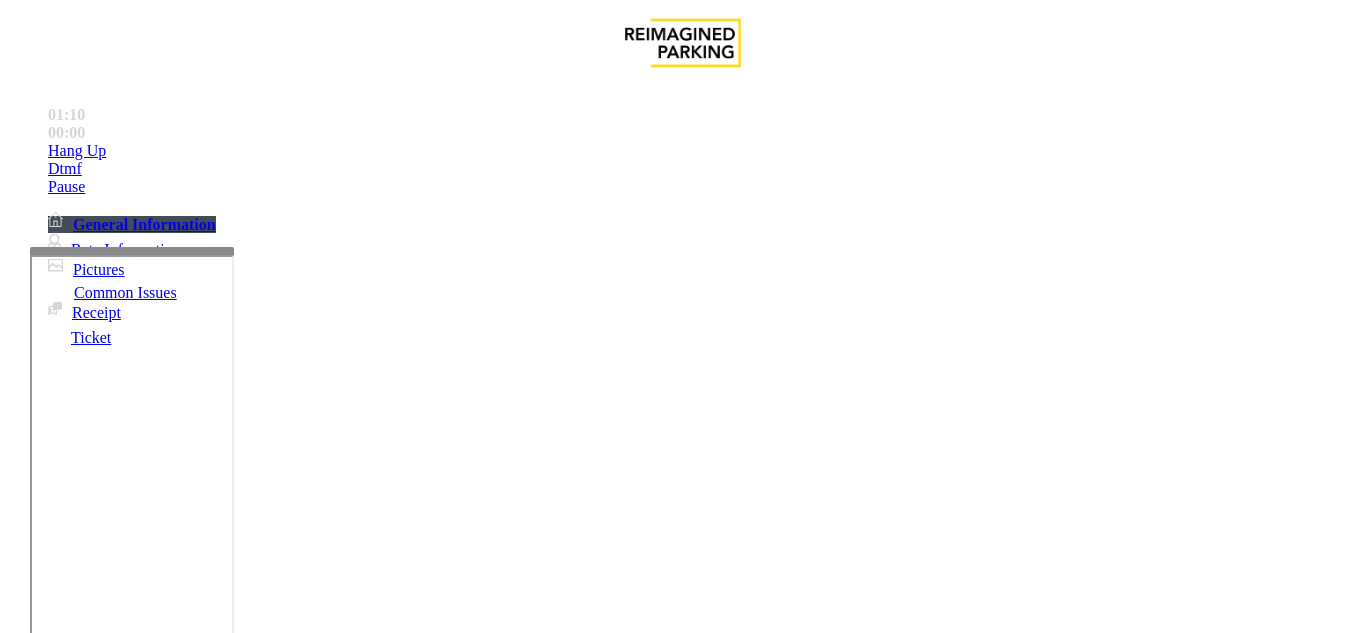 click at bounding box center [221, 1680] 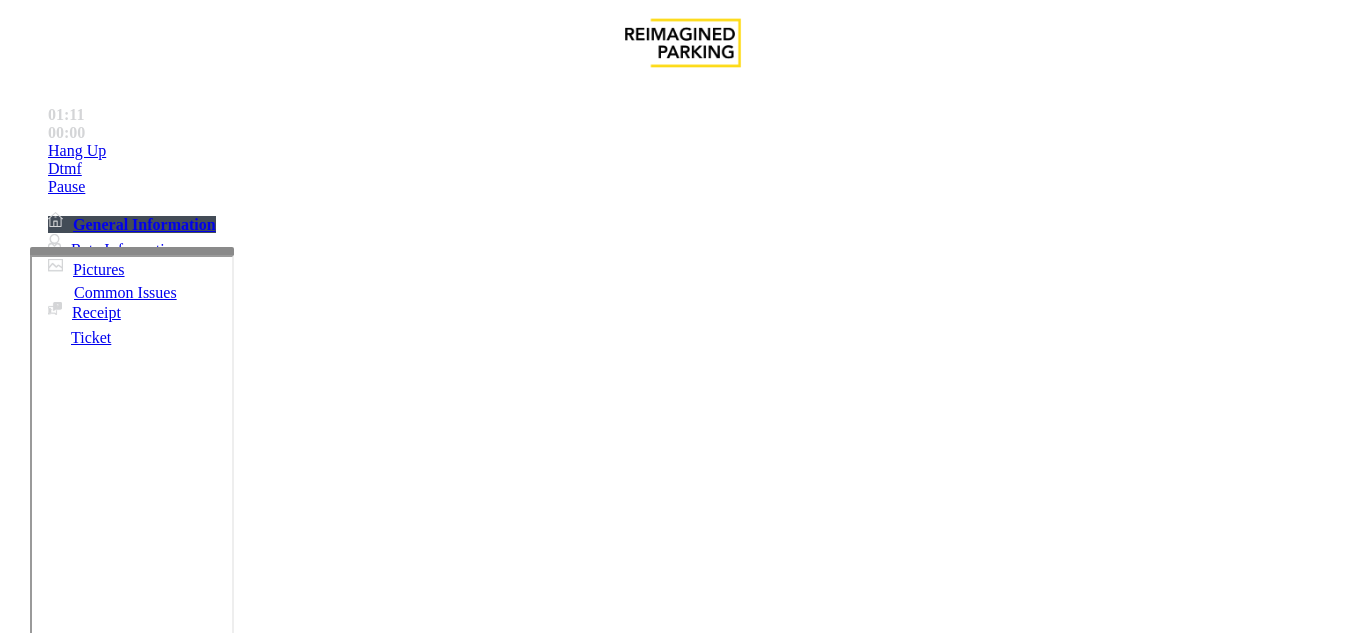 scroll, scrollTop: 15, scrollLeft: 0, axis: vertical 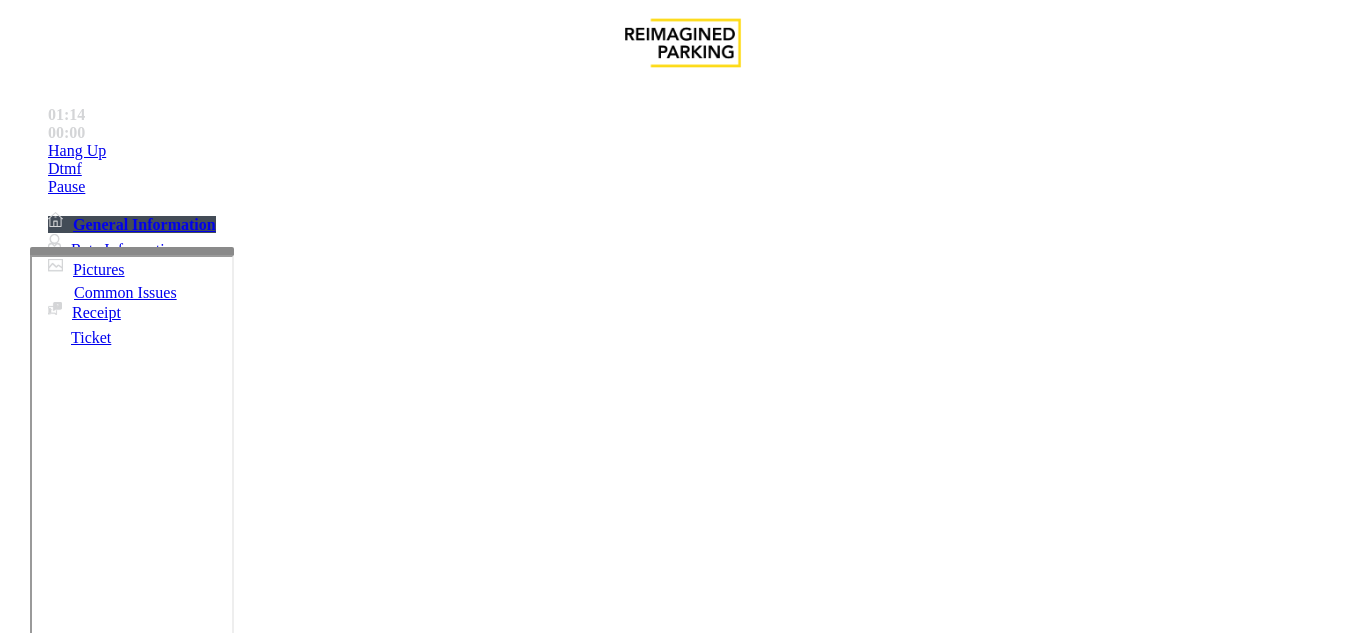 drag, startPoint x: 265, startPoint y: 159, endPoint x: 451, endPoint y: 191, distance: 188.73262 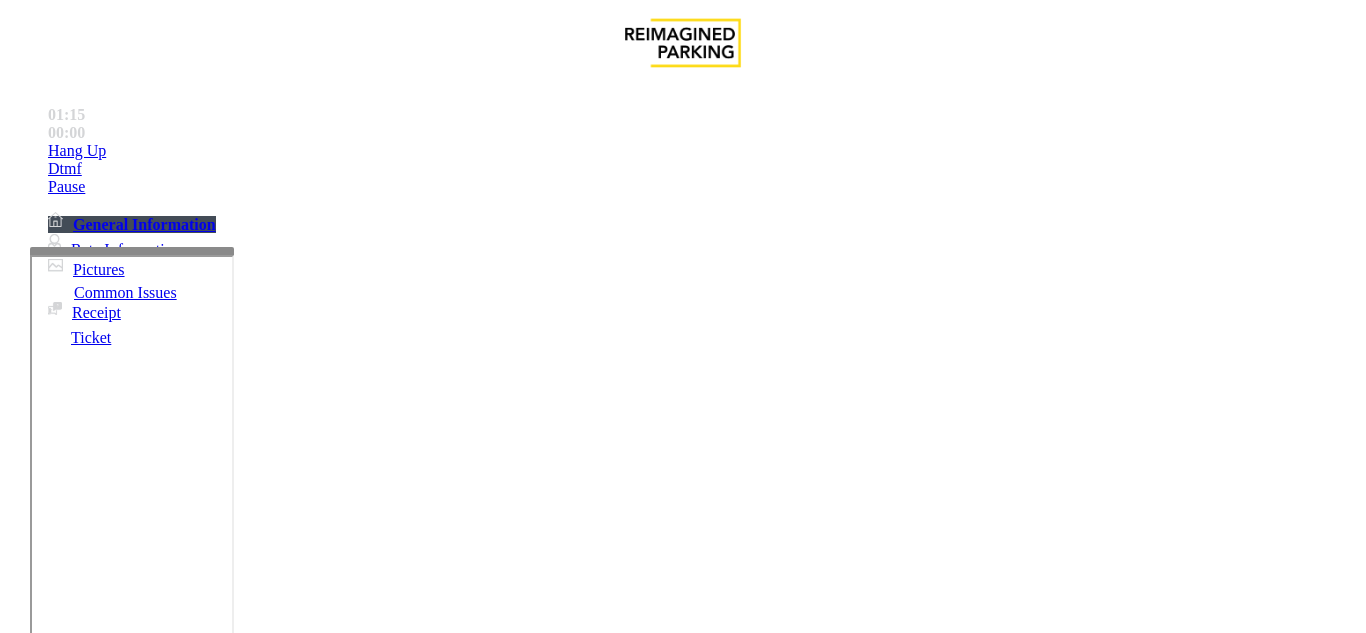 scroll, scrollTop: 300, scrollLeft: 0, axis: vertical 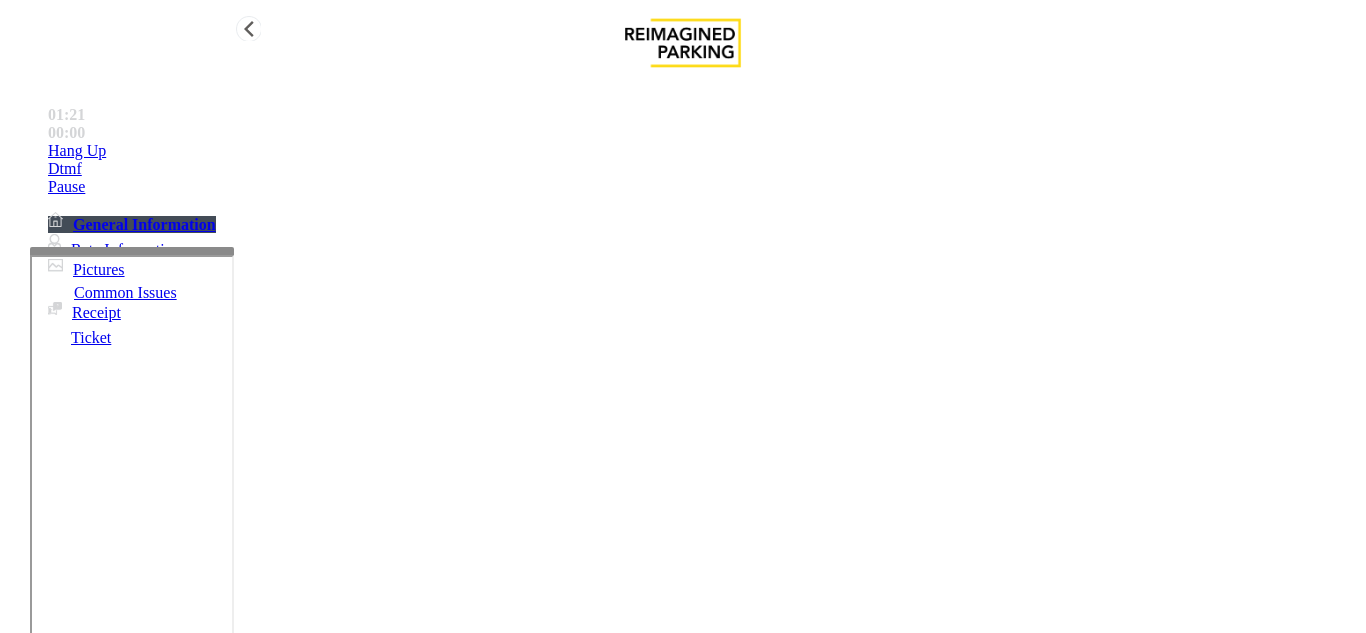 click on "Hang Up" at bounding box center [703, 151] 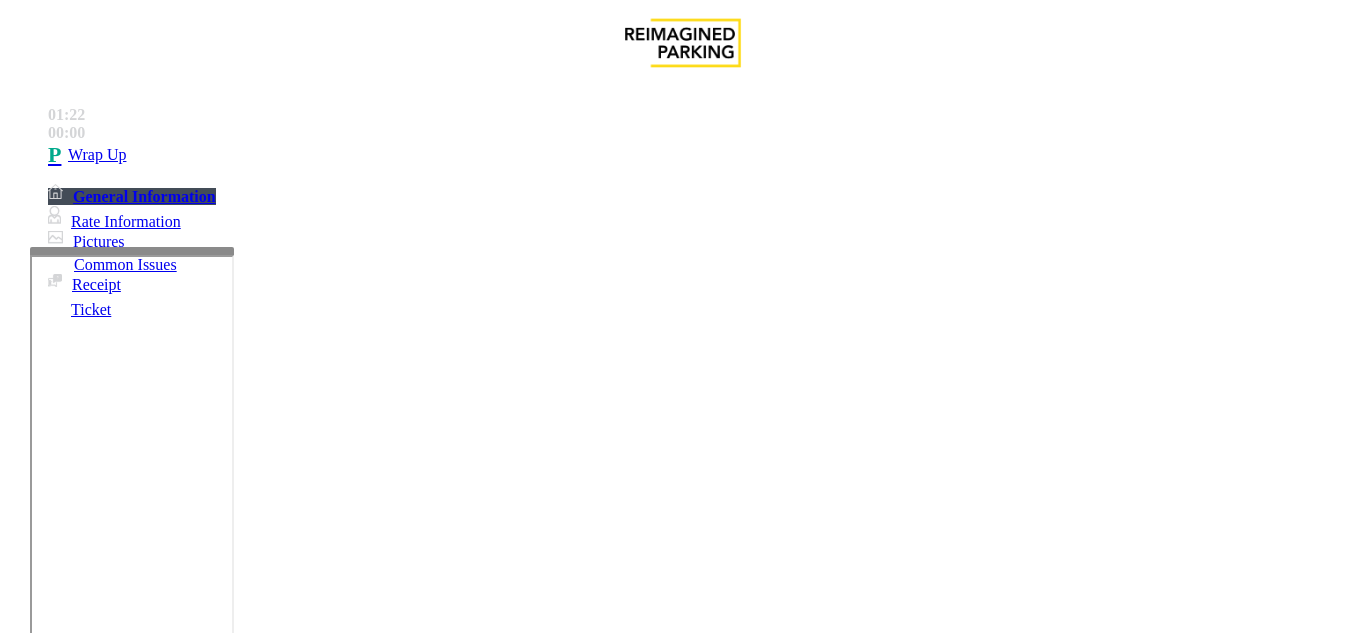 click at bounding box center [221, 1680] 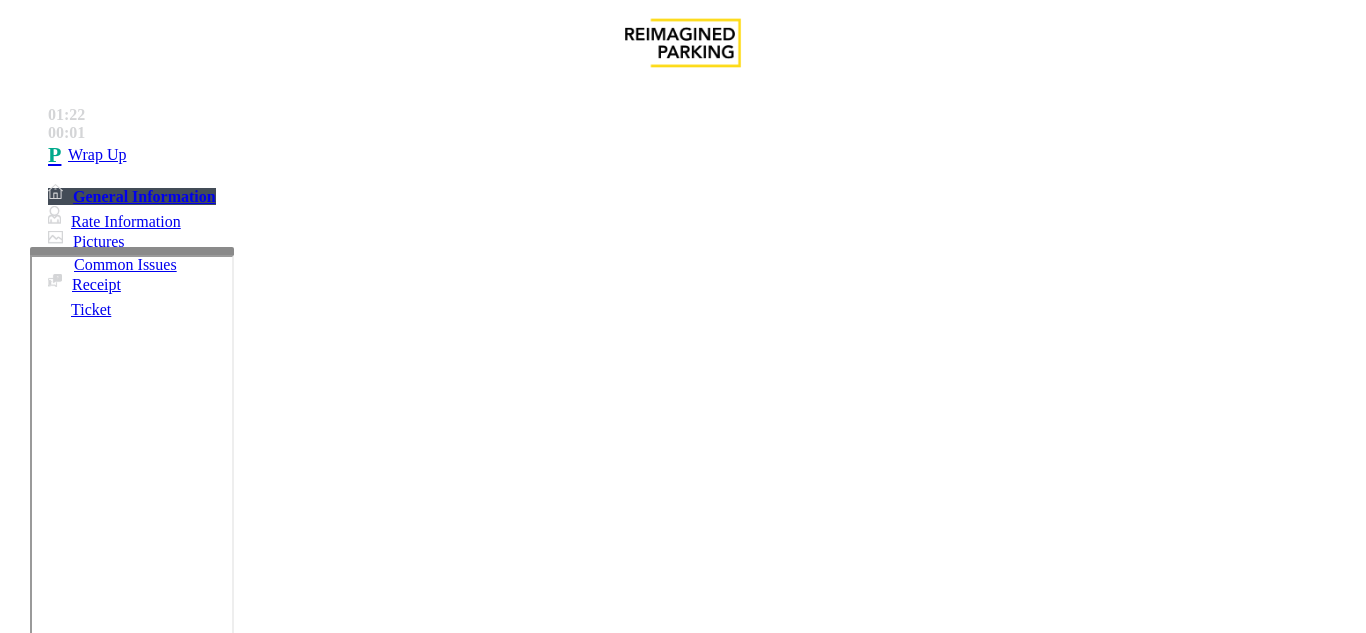 paste on "**********" 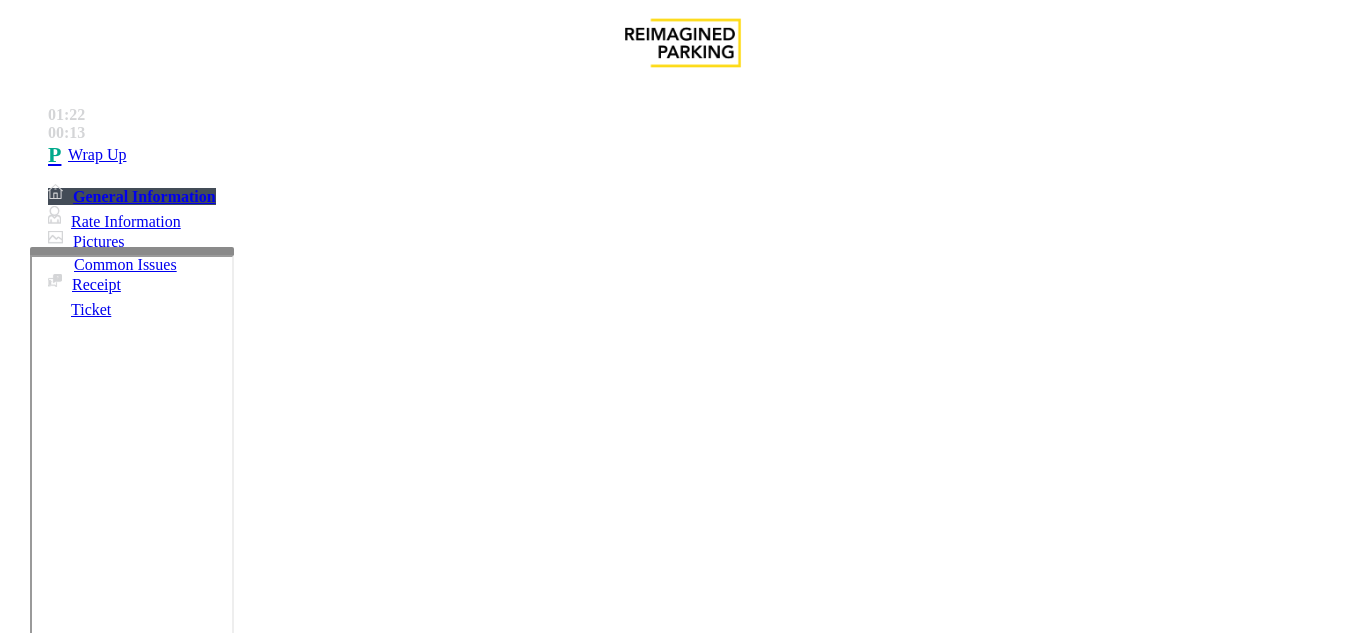 scroll, scrollTop: 99, scrollLeft: 0, axis: vertical 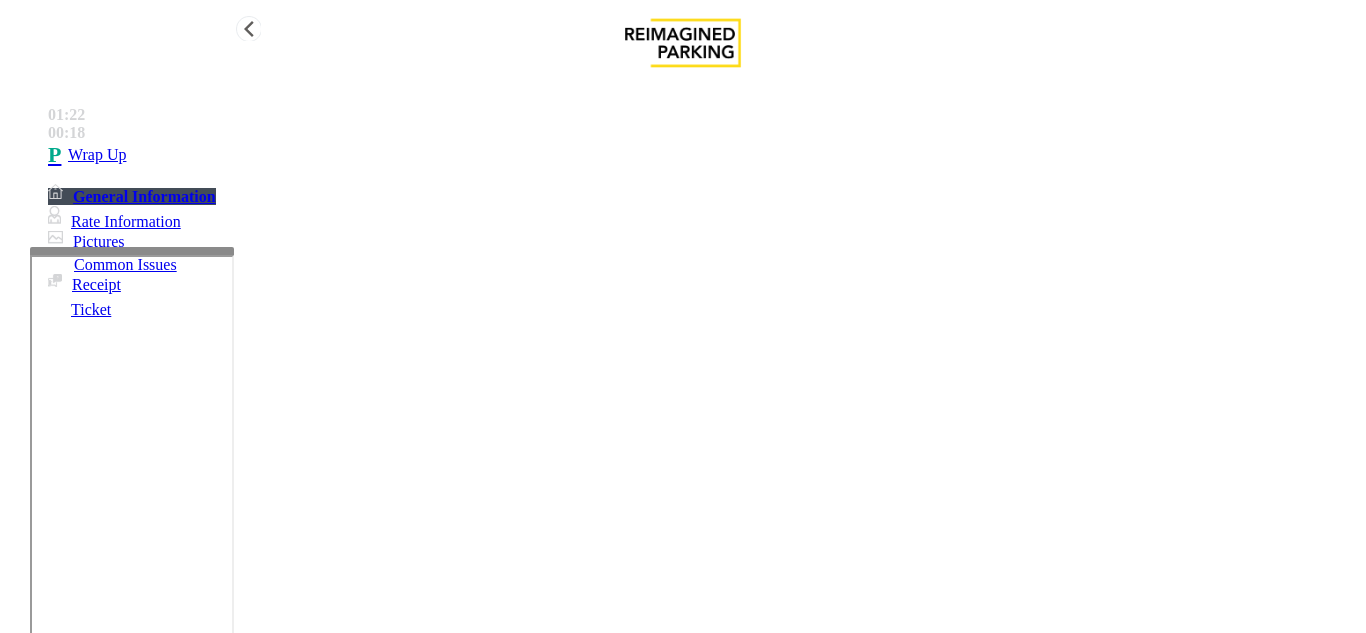 type on "**********" 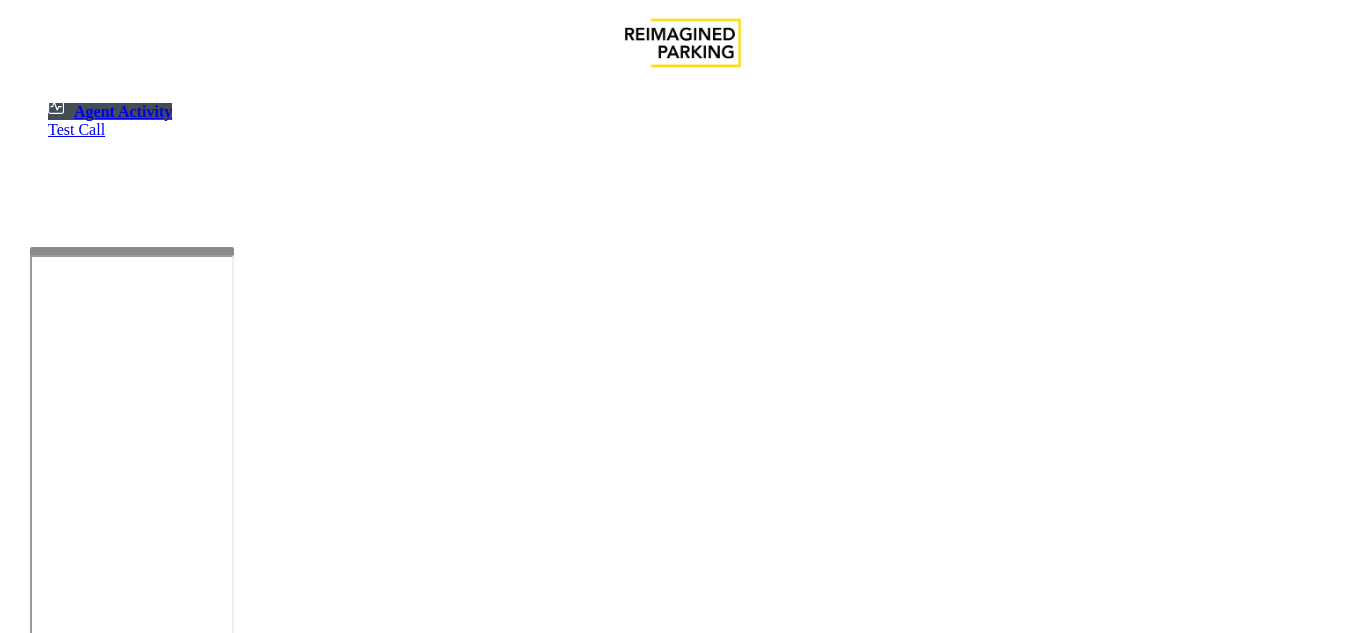 click on "Cancel" at bounding box center (1216, 4329) 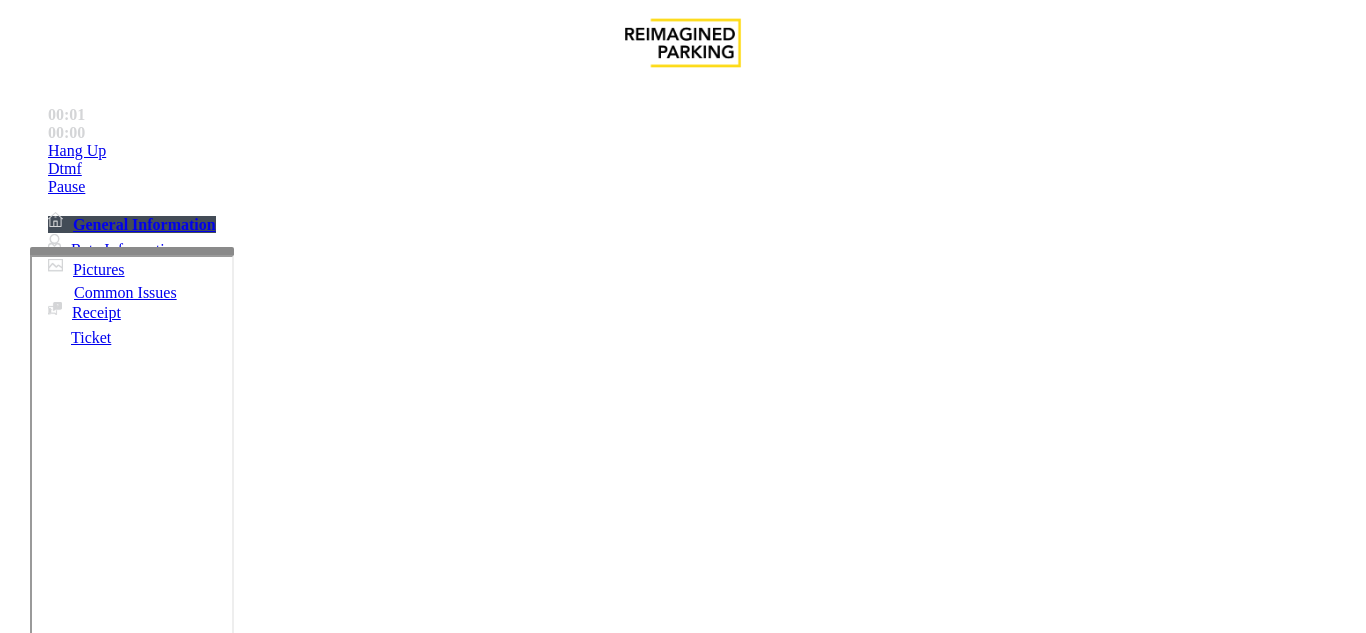 scroll, scrollTop: 200, scrollLeft: 0, axis: vertical 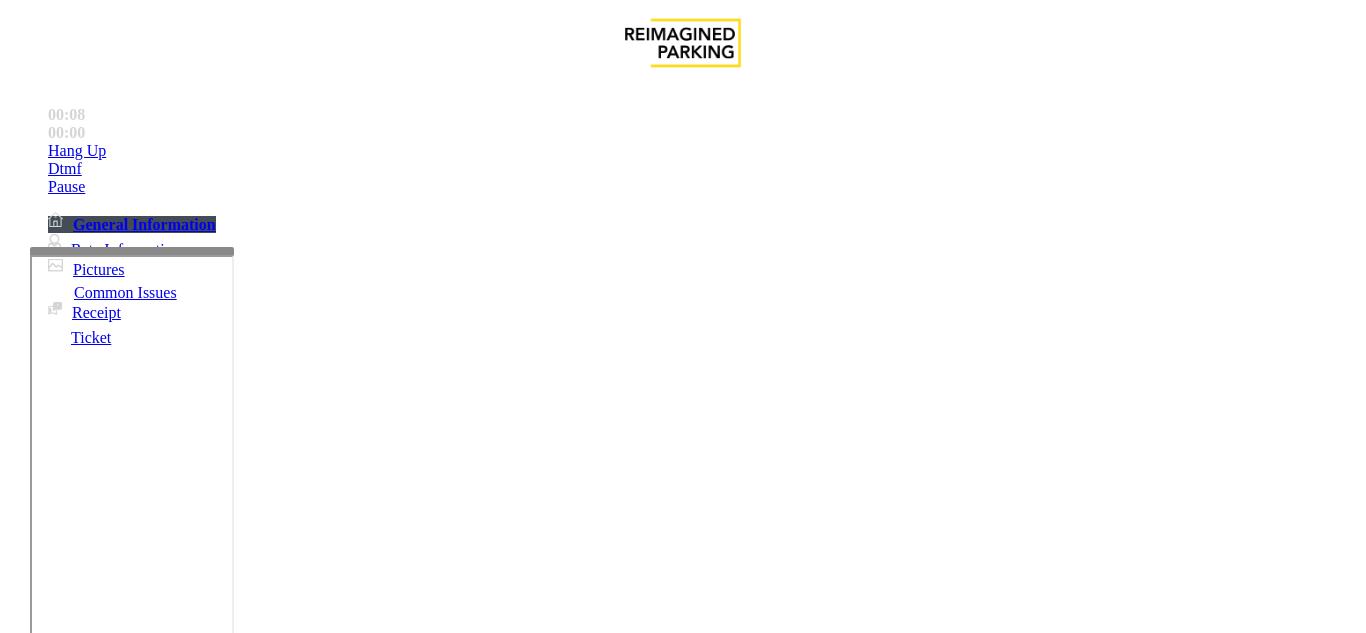 click on "Services" at bounding box center [624, 1286] 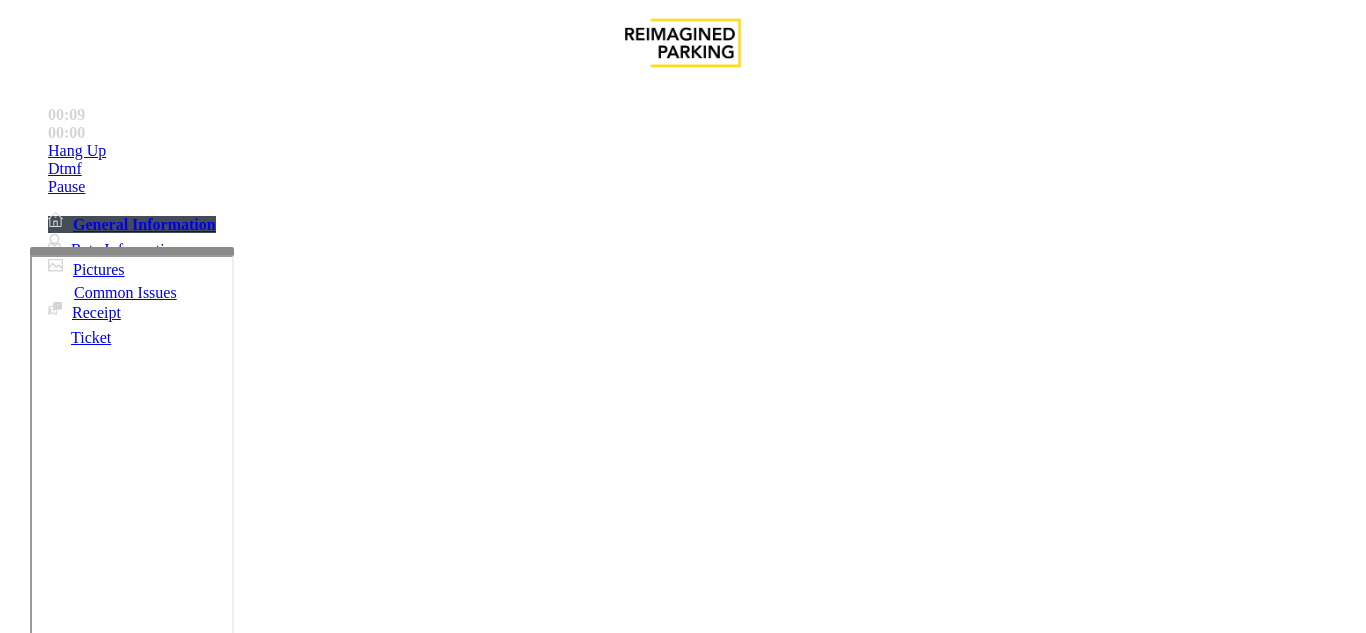 click on "Issue" at bounding box center [42, 1253] 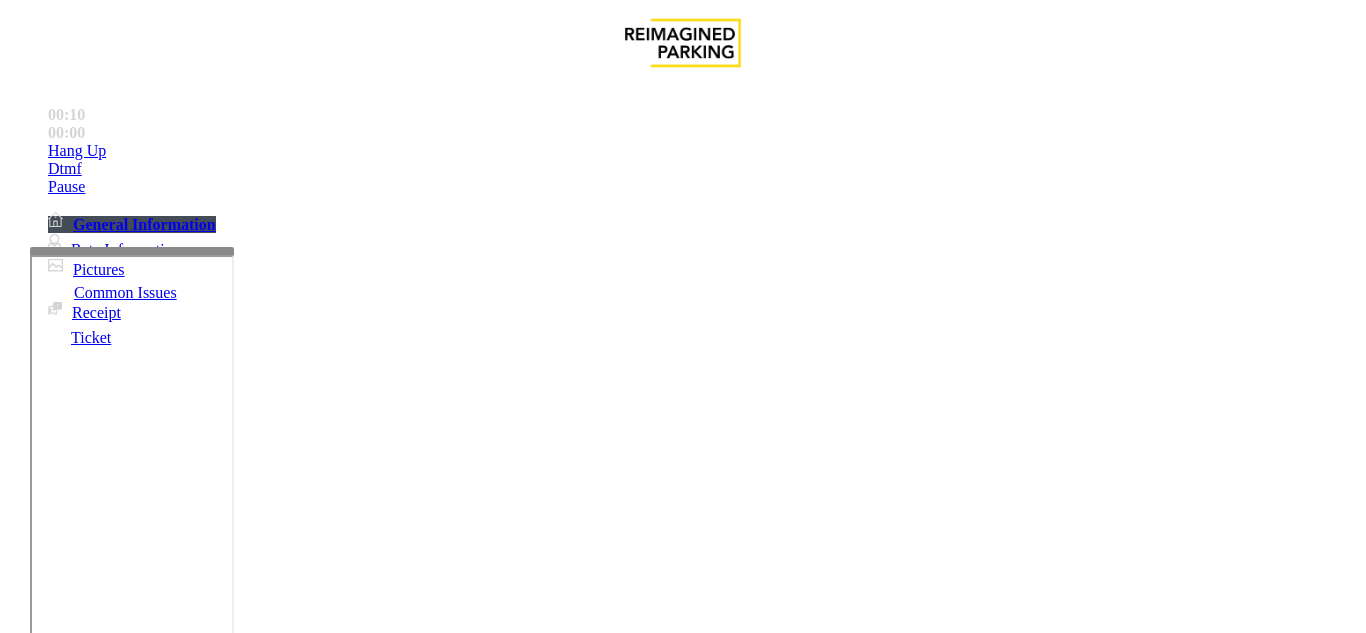 click on "Equipment Issue" at bounding box center (483, 1286) 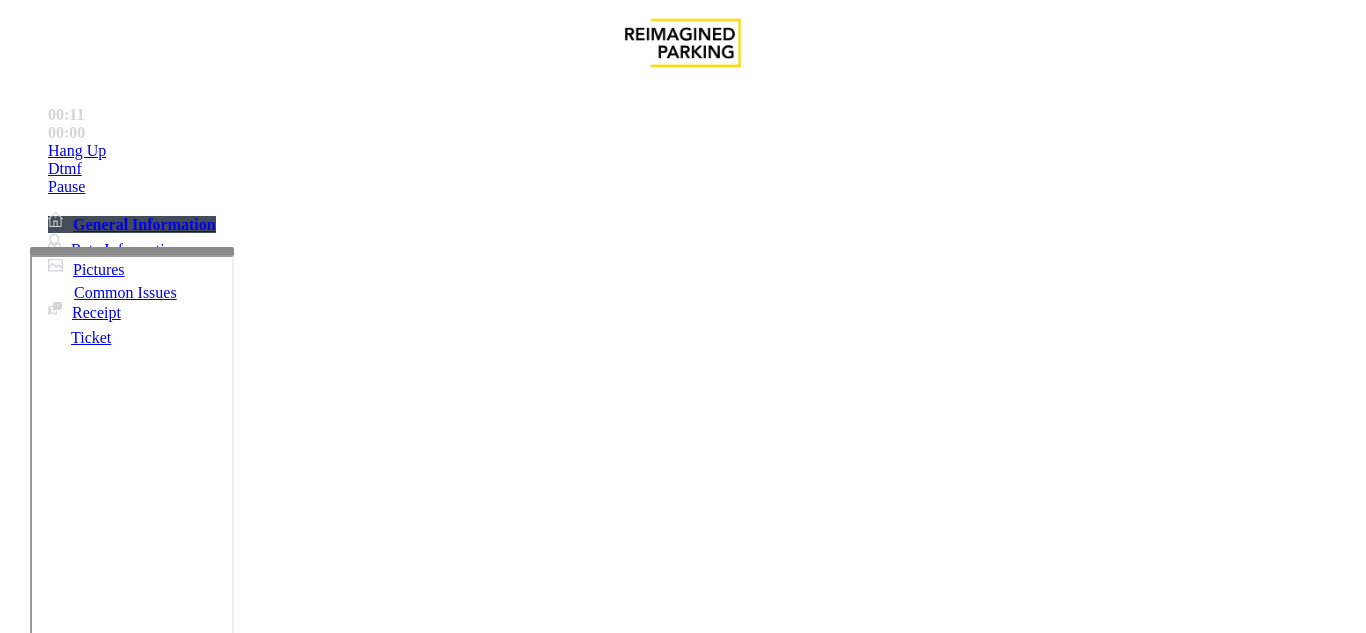 scroll, scrollTop: 200, scrollLeft: 0, axis: vertical 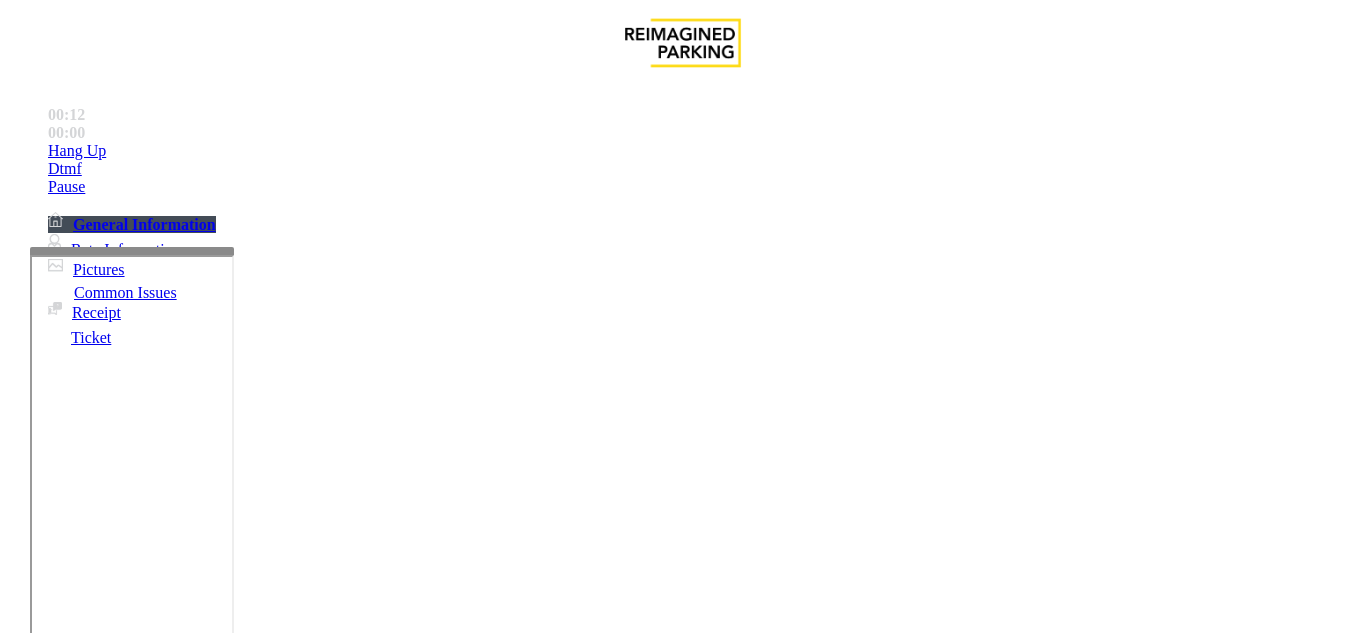click at bounding box center (221, 1642) 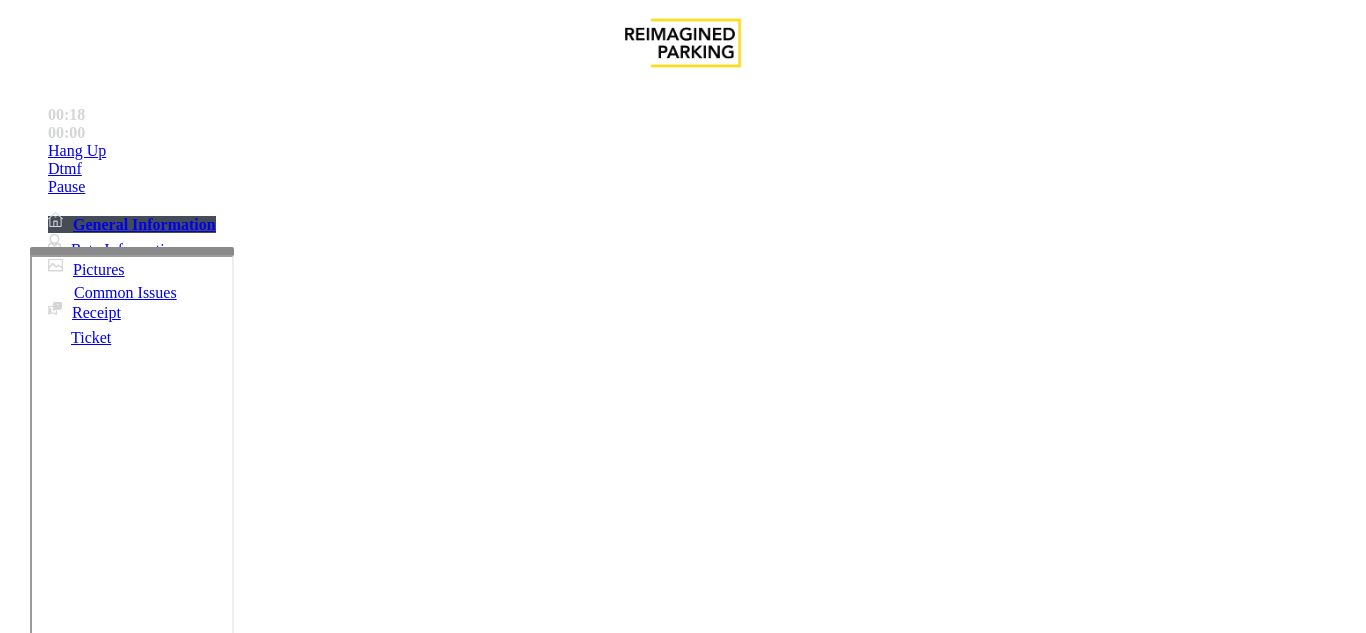 click at bounding box center (221, 1642) 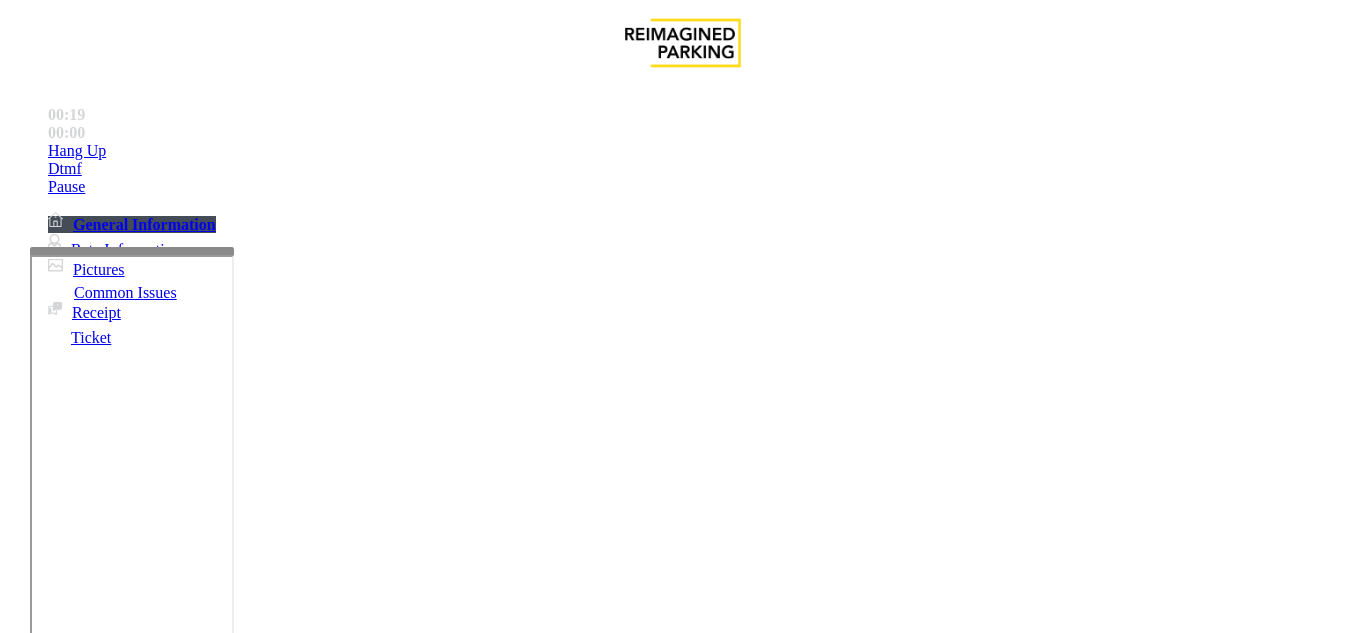 drag, startPoint x: 353, startPoint y: 569, endPoint x: 363, endPoint y: 571, distance: 10.198039 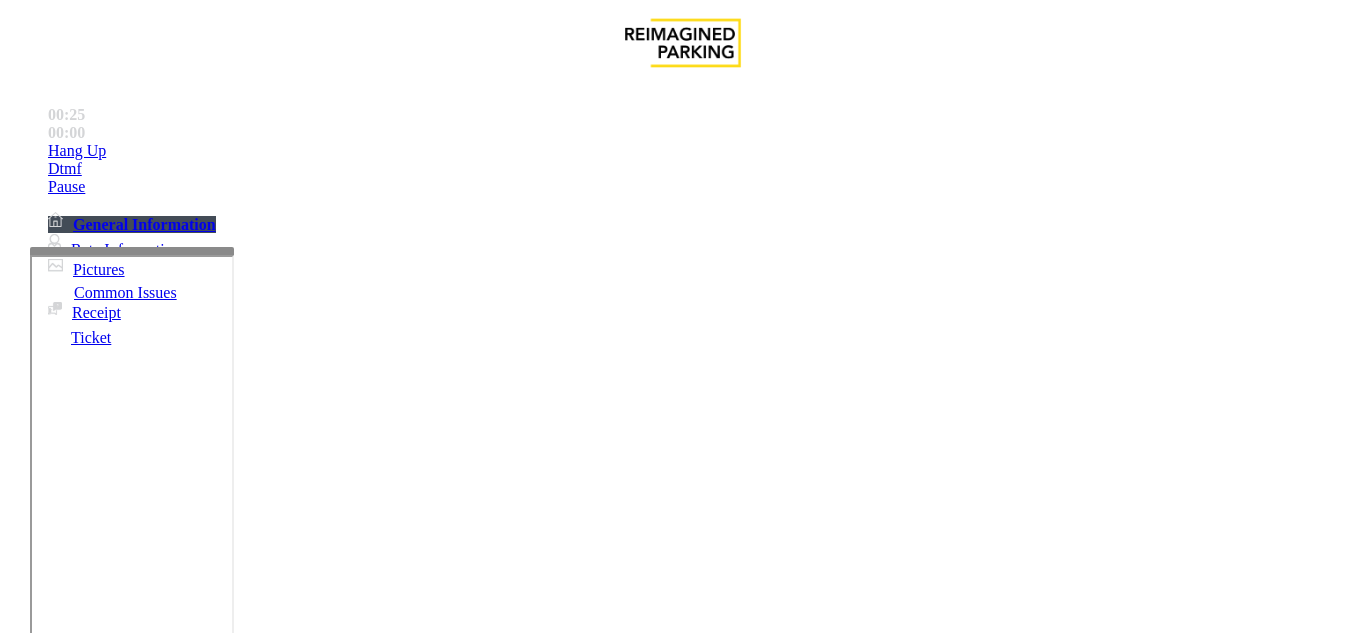 scroll, scrollTop: 300, scrollLeft: 0, axis: vertical 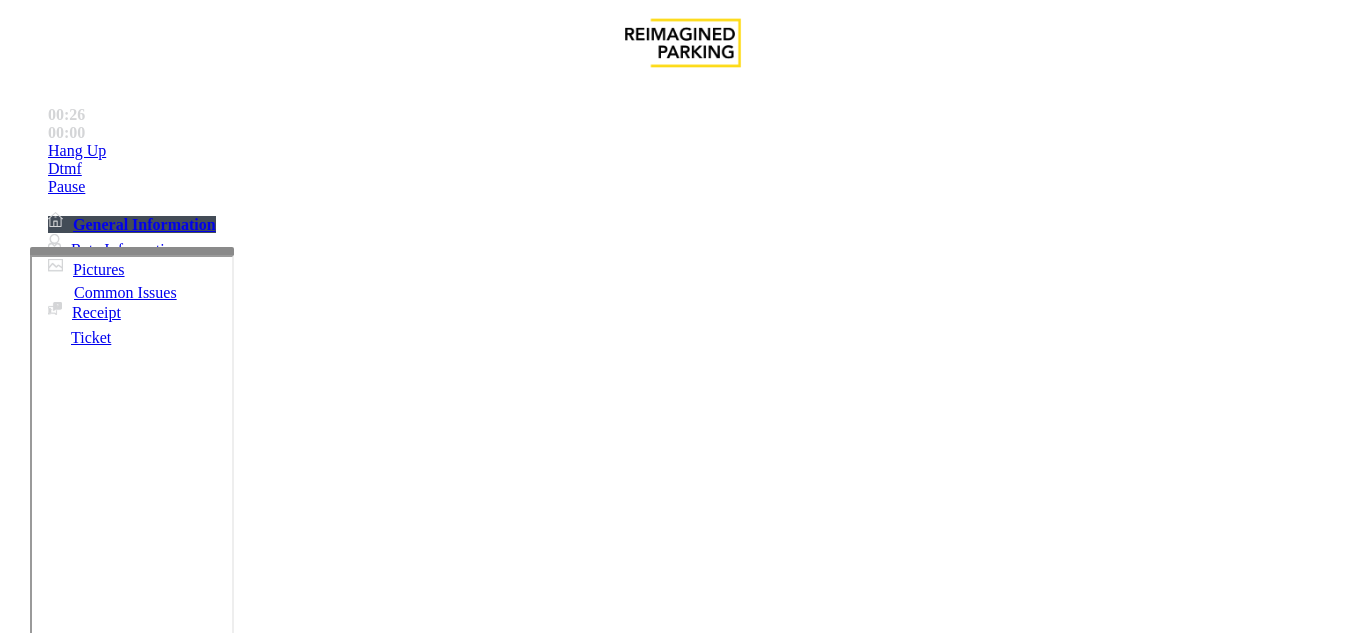 click on "Vend Gate" at bounding box center (69, 1735) 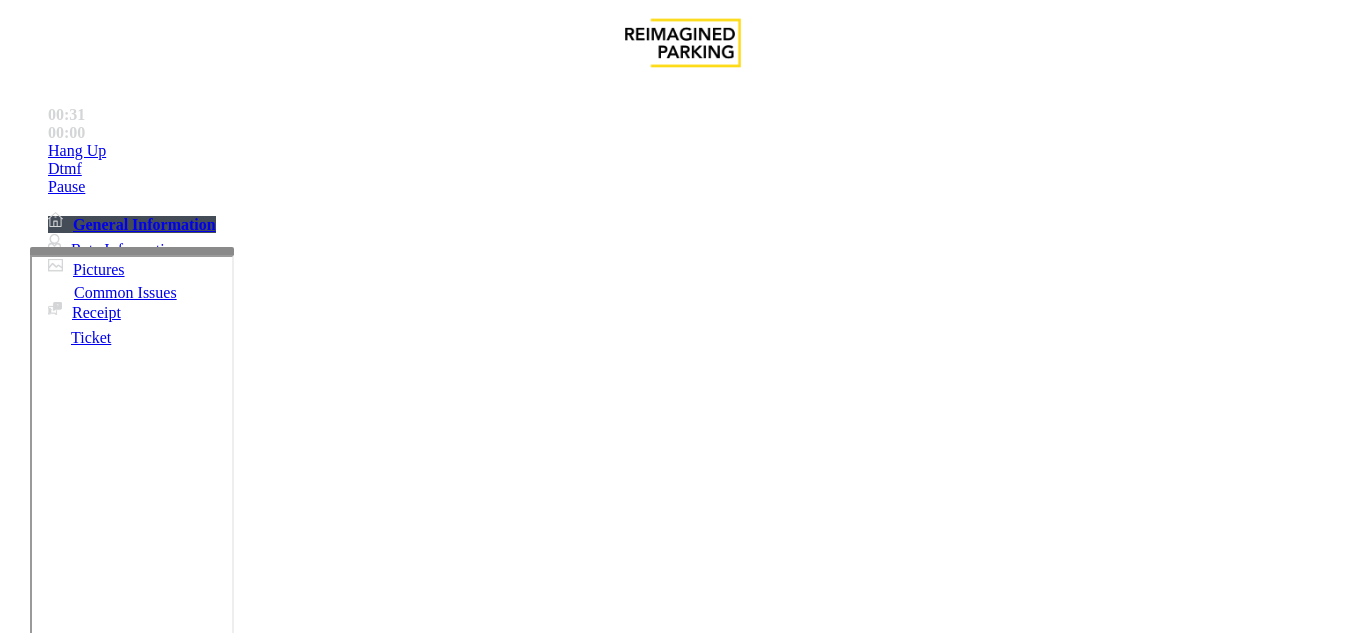 scroll, scrollTop: 0, scrollLeft: 0, axis: both 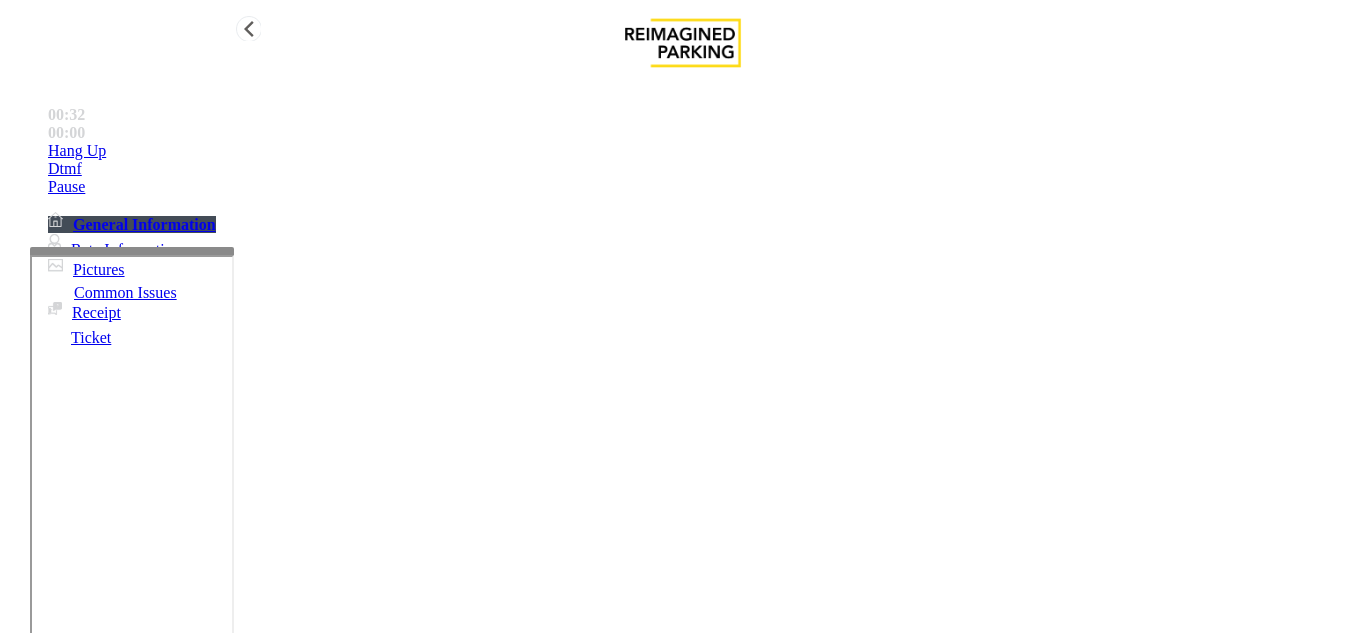 click on "Hang Up" at bounding box center [703, 151] 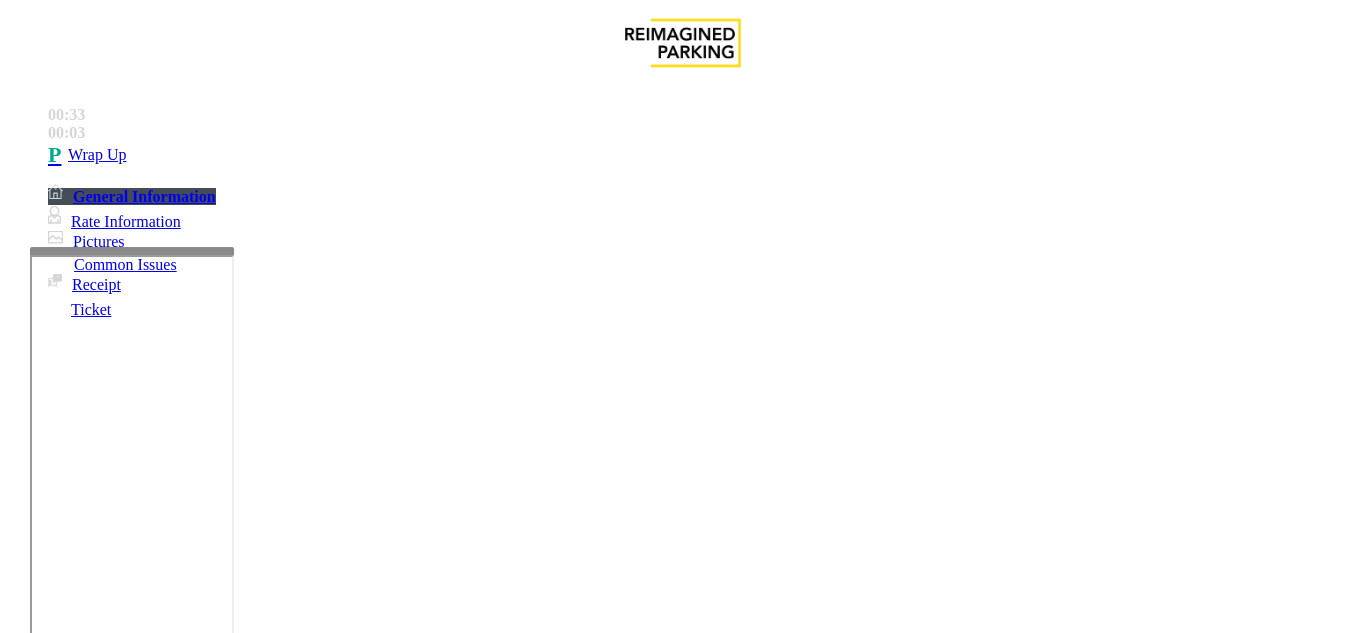 click at bounding box center [221, 1642] 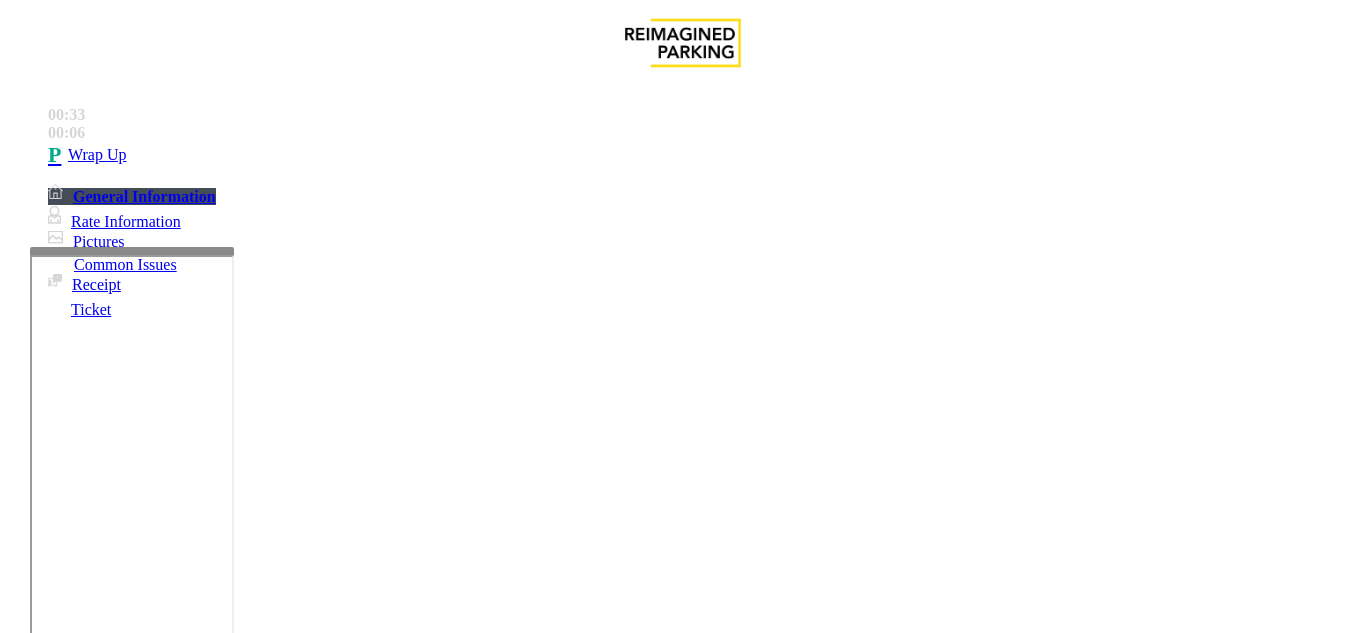 copy on "Issue  -  Equipment Issue Gate / Door Won't Open" 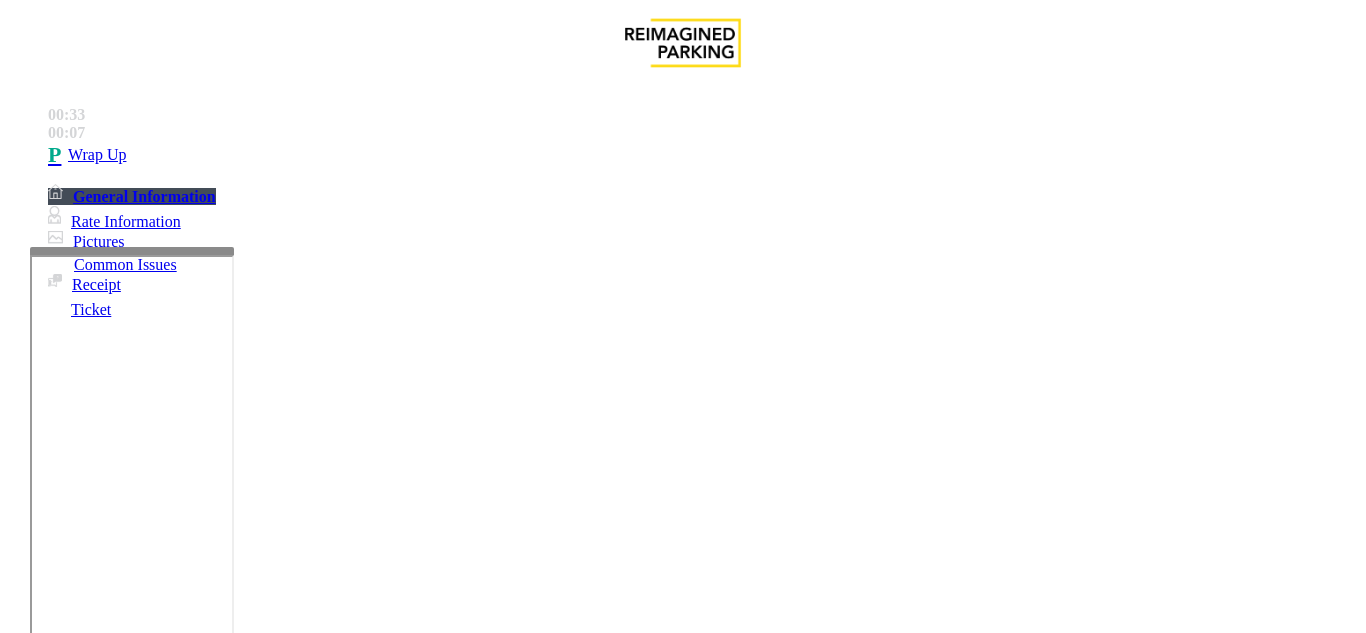 click at bounding box center [221, 1642] 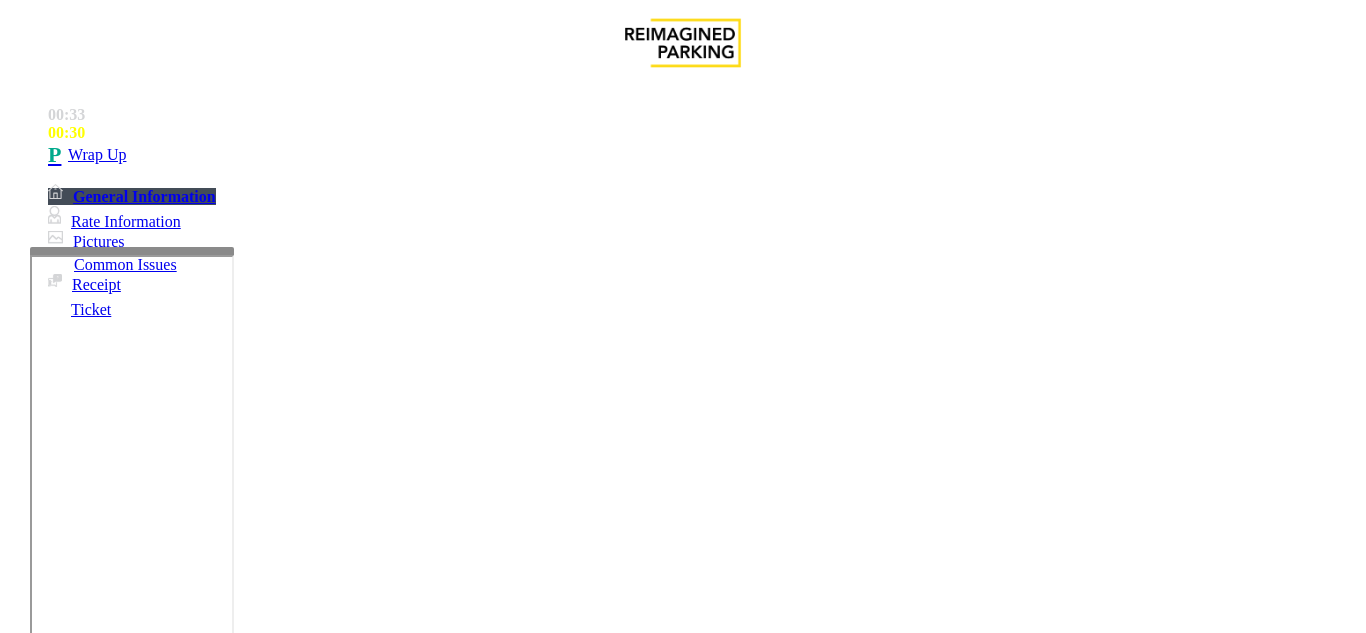 scroll, scrollTop: 57, scrollLeft: 0, axis: vertical 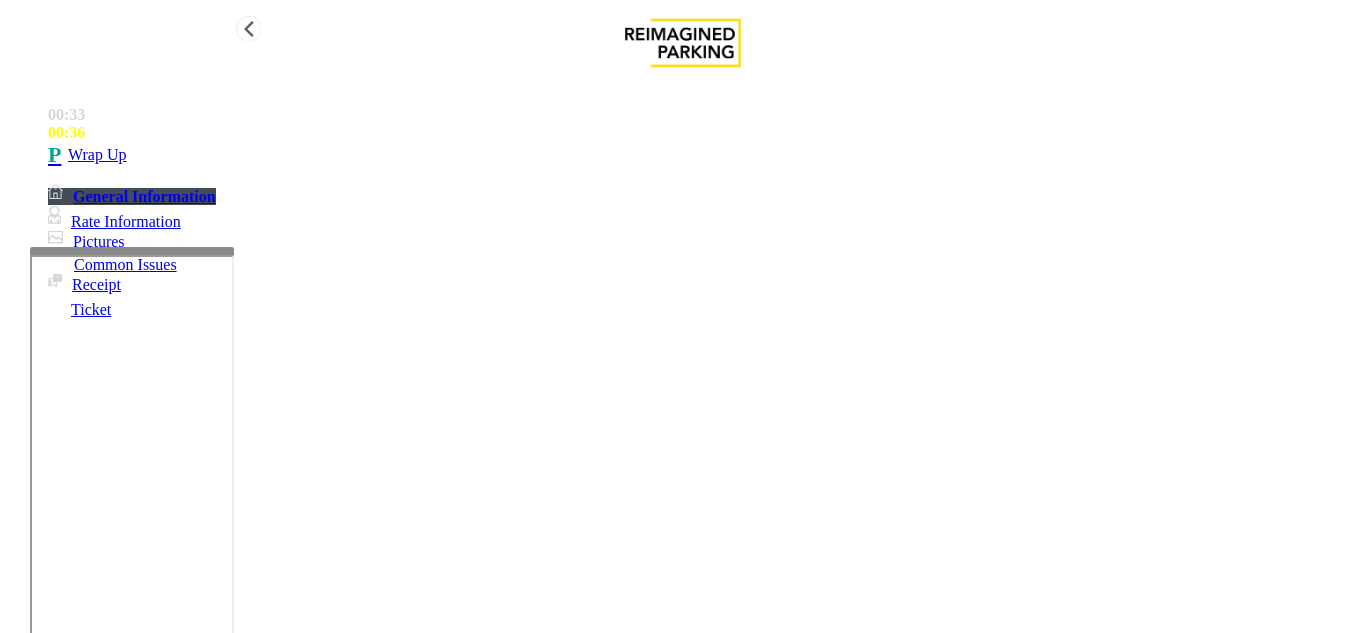 type on "**********" 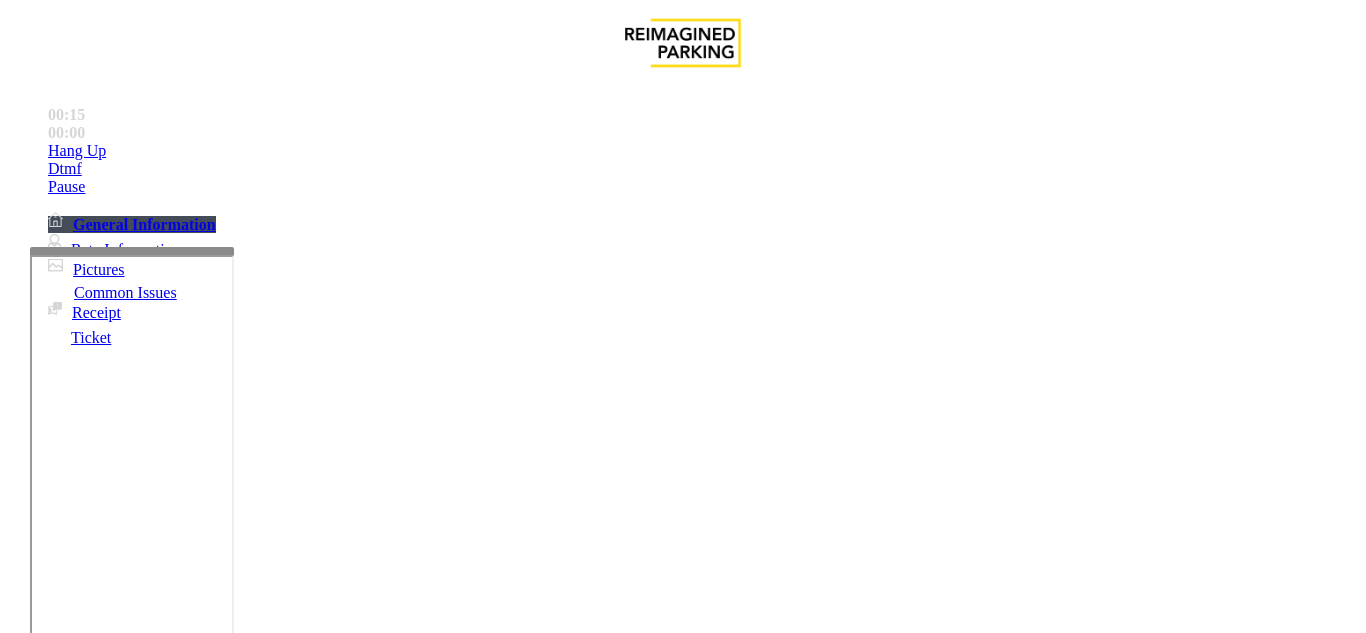 scroll, scrollTop: 400, scrollLeft: 0, axis: vertical 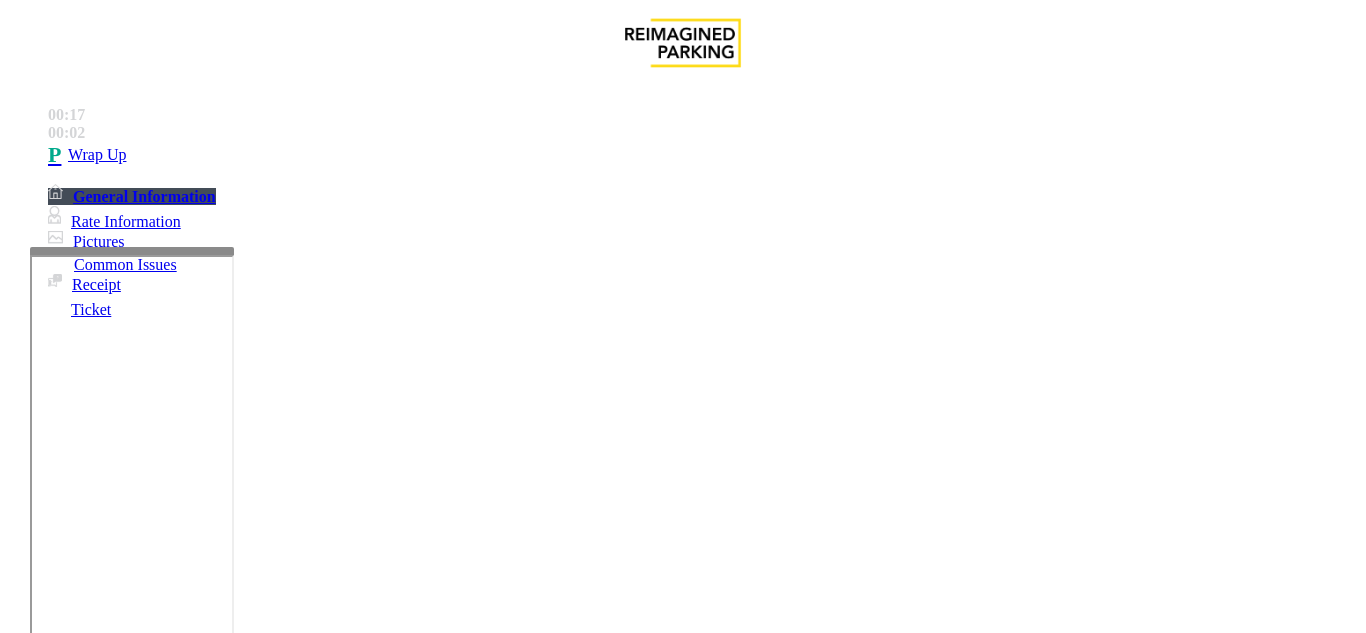 click on "Intercom Issue/No Response" at bounding box center [929, 1286] 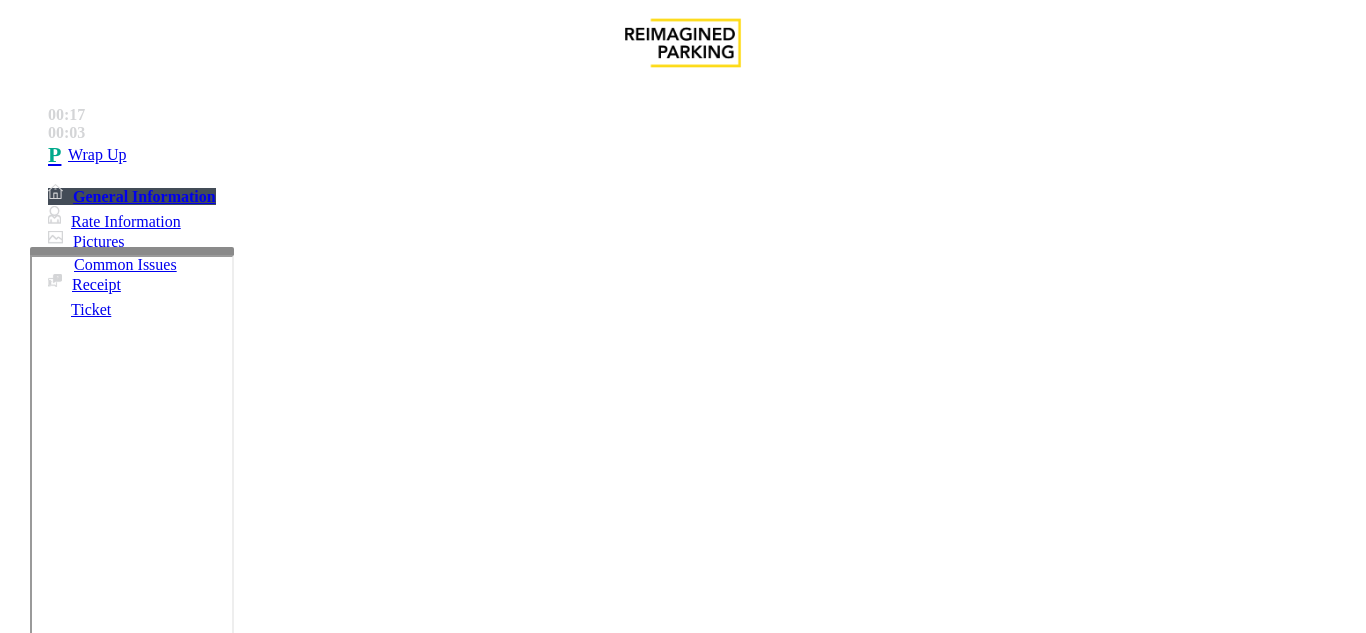 click on "No Response/Unable to hear parker" at bounding box center (142, 1286) 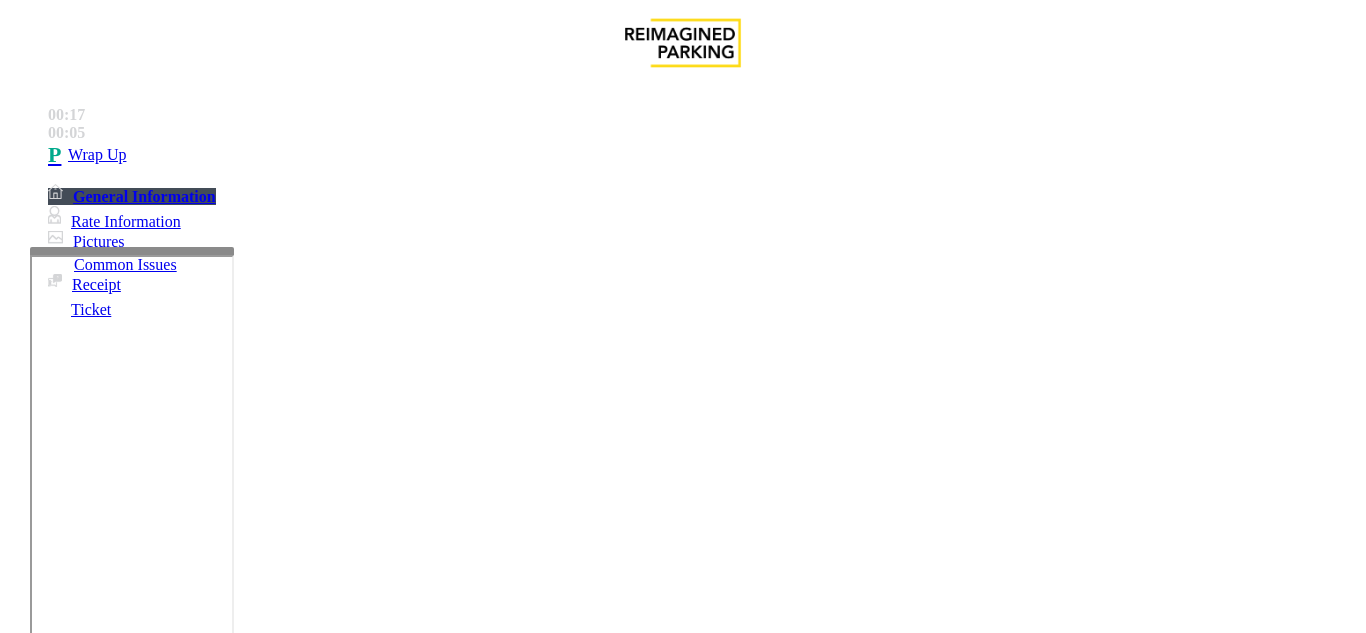 drag, startPoint x: 262, startPoint y: 149, endPoint x: 585, endPoint y: 176, distance: 324.12653 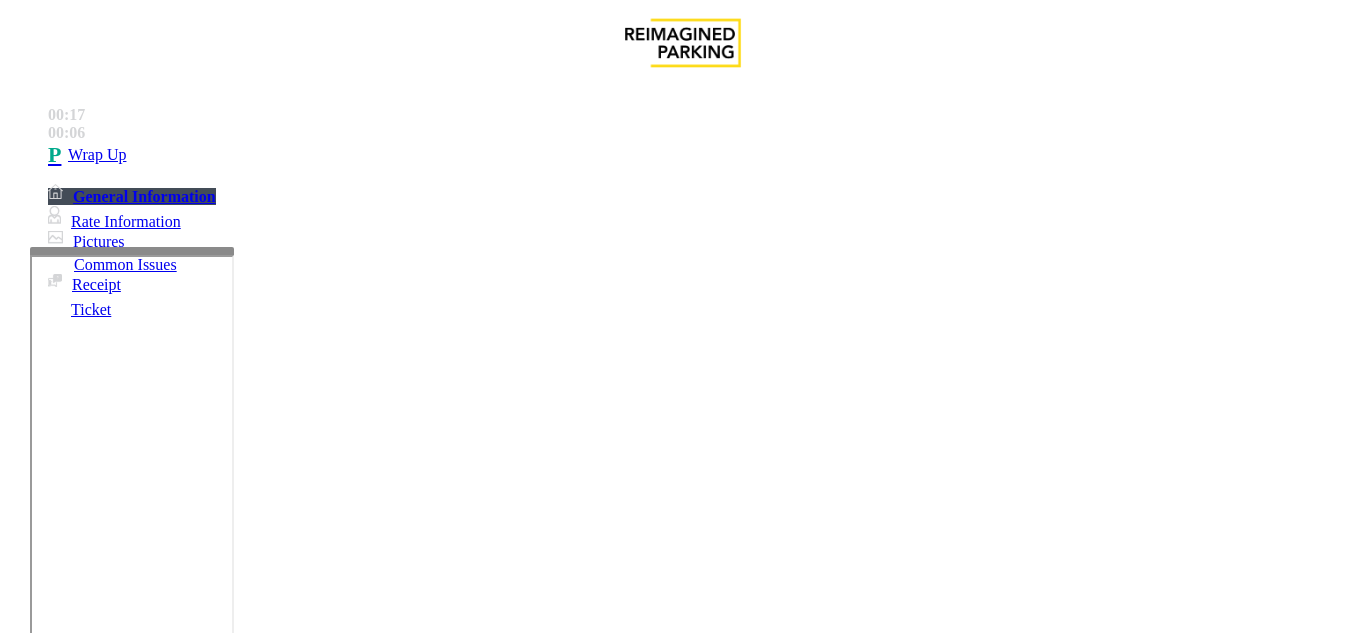 click at bounding box center (229, 1334) 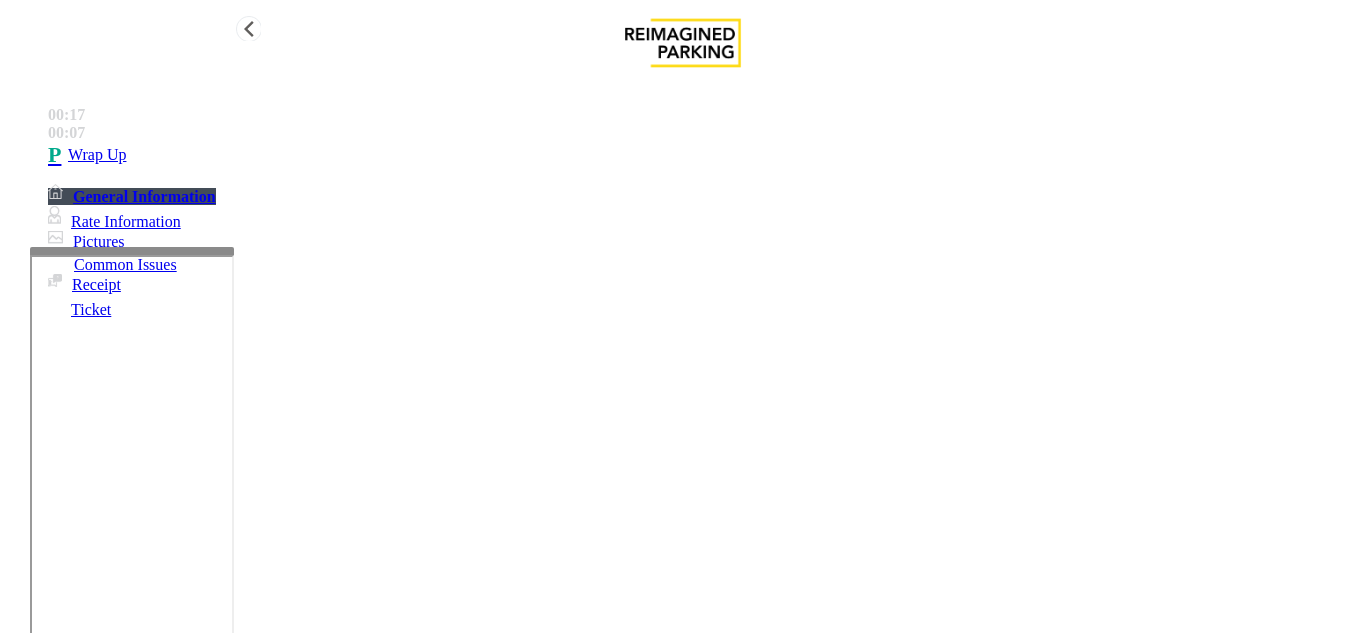 type on "**********" 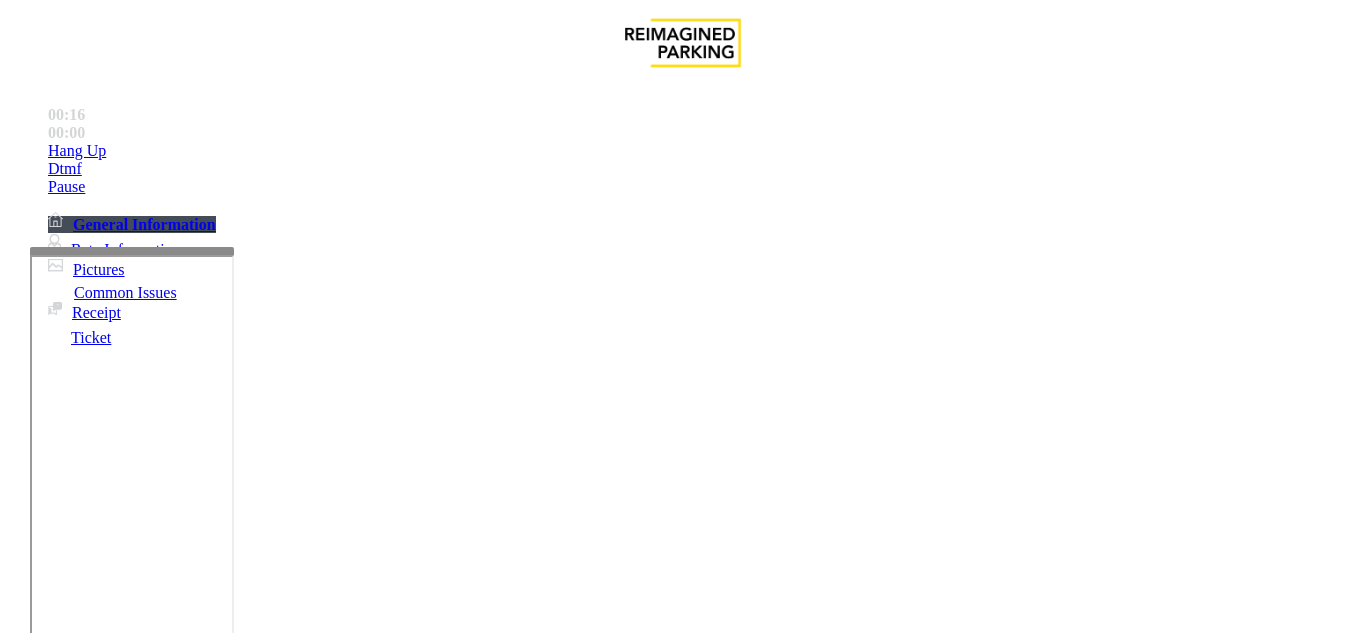 scroll, scrollTop: 700, scrollLeft: 0, axis: vertical 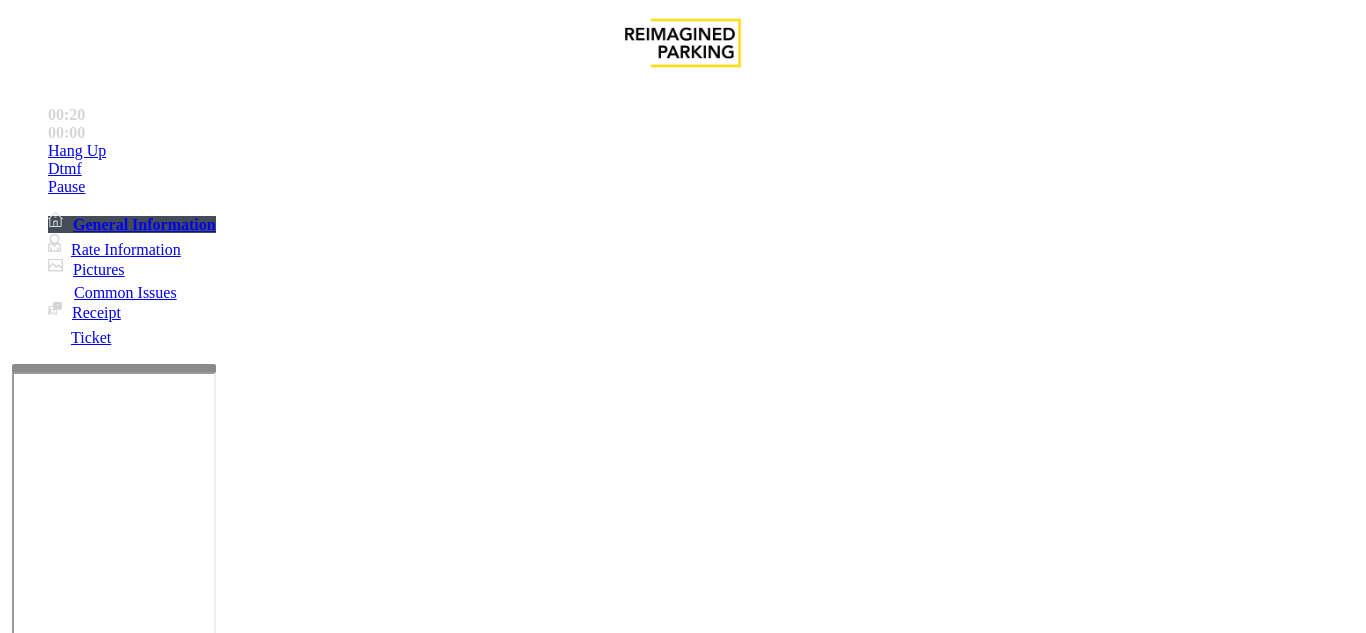 click at bounding box center [114, 368] 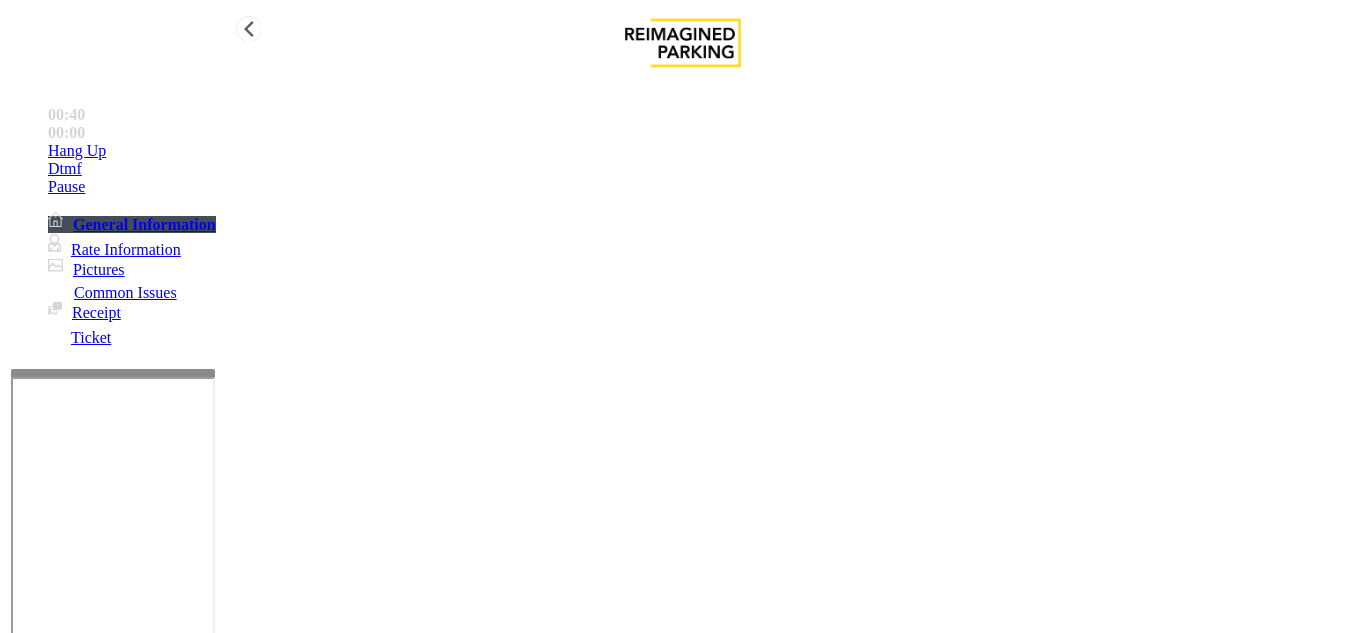 click on "Hang Up" at bounding box center (703, 151) 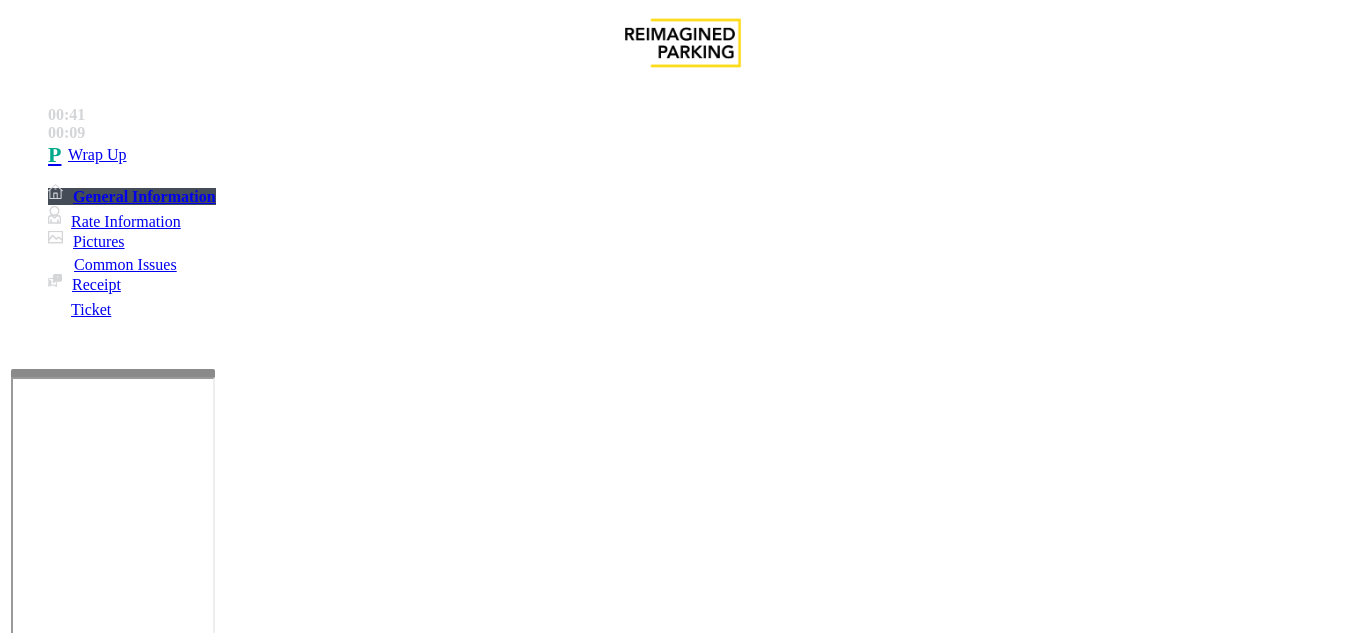click on "Intercom Issue/No Response" at bounding box center (1080, 1286) 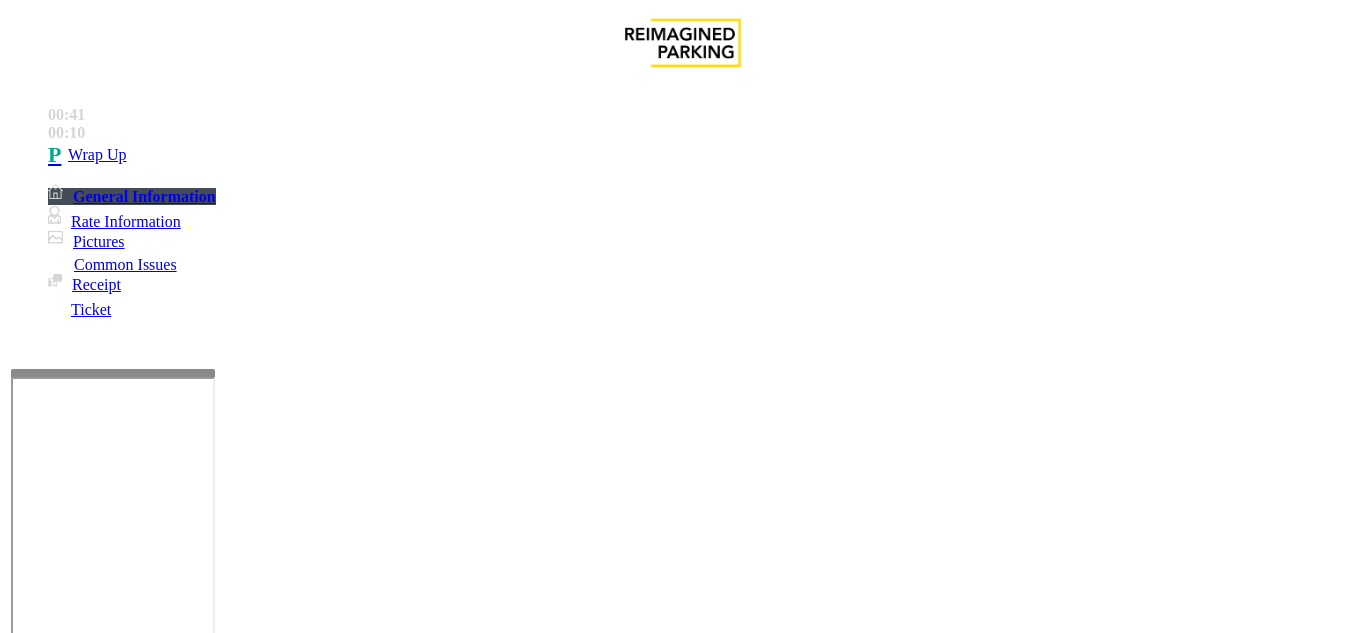 click on "No Response/Unable to hear parker" at bounding box center [142, 1286] 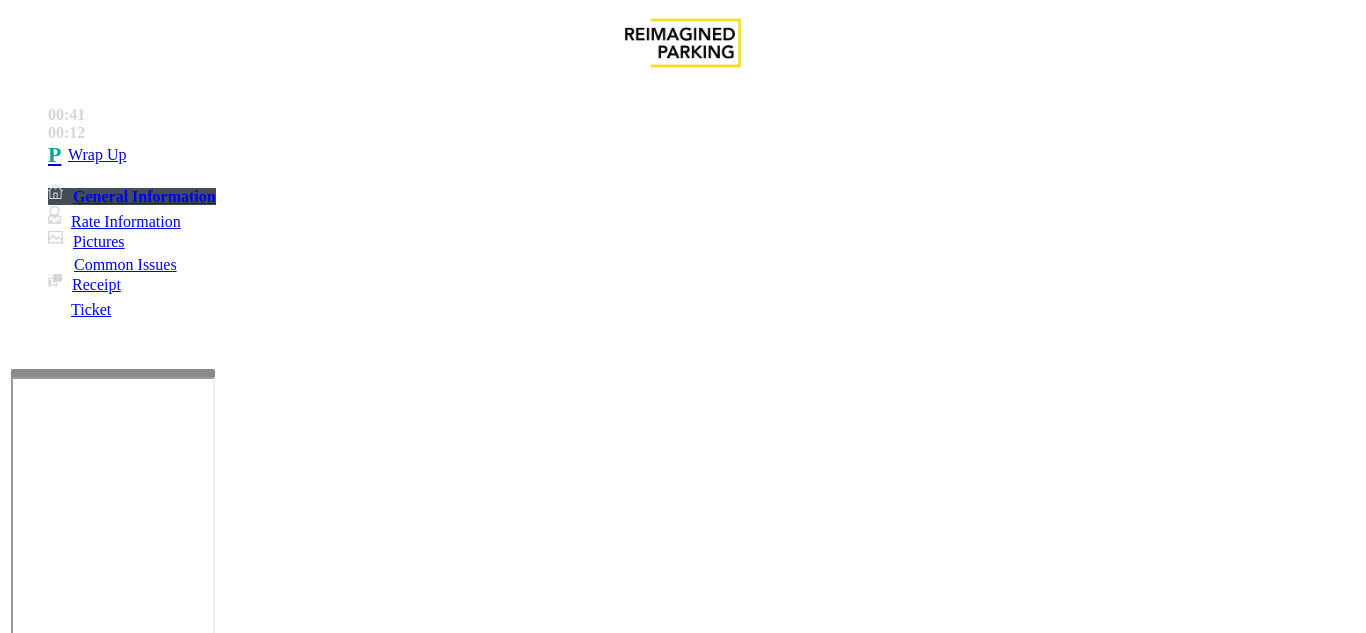 click on "Issue" at bounding box center (42, 1253) 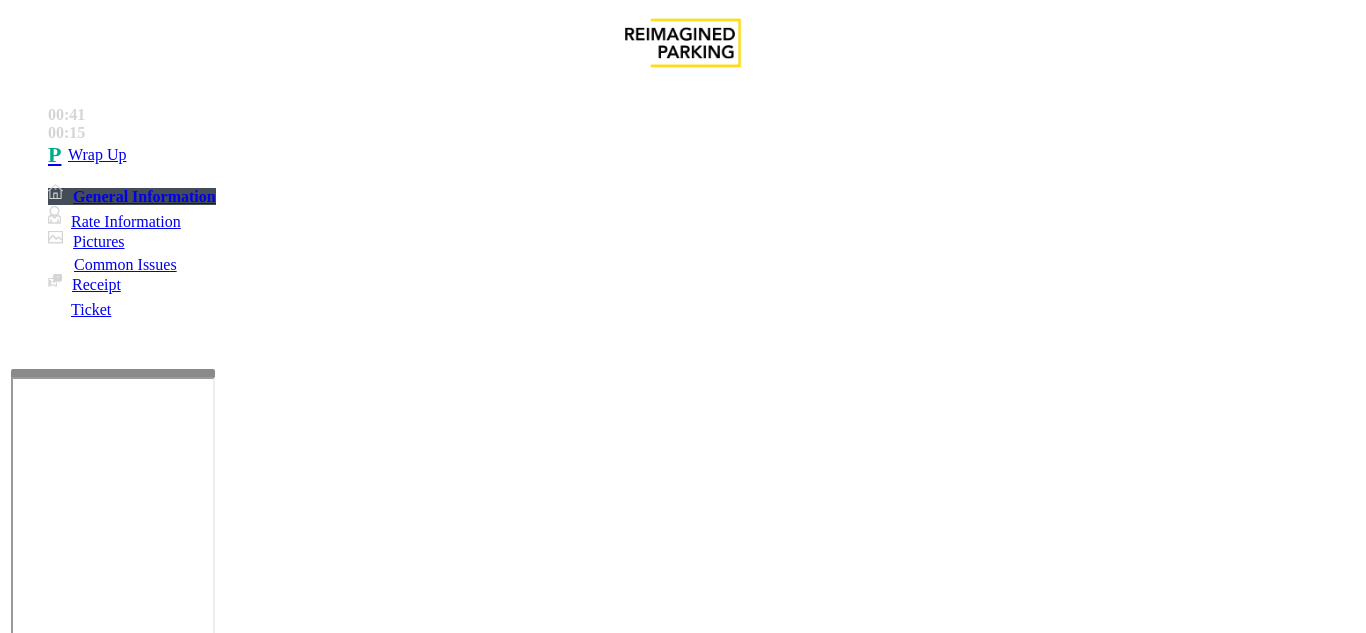 click on "Intercom Issue/No Response" at bounding box center (1080, 1286) 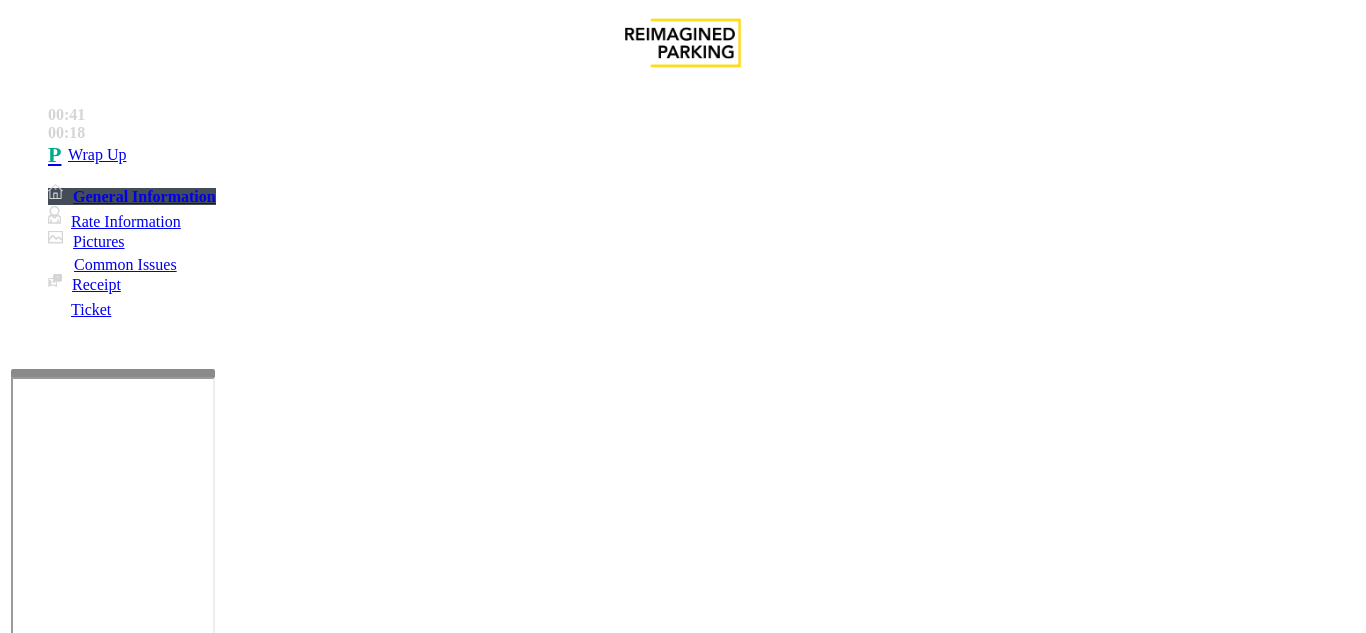 click on "No Response/Unable to hear parker" at bounding box center (142, 1286) 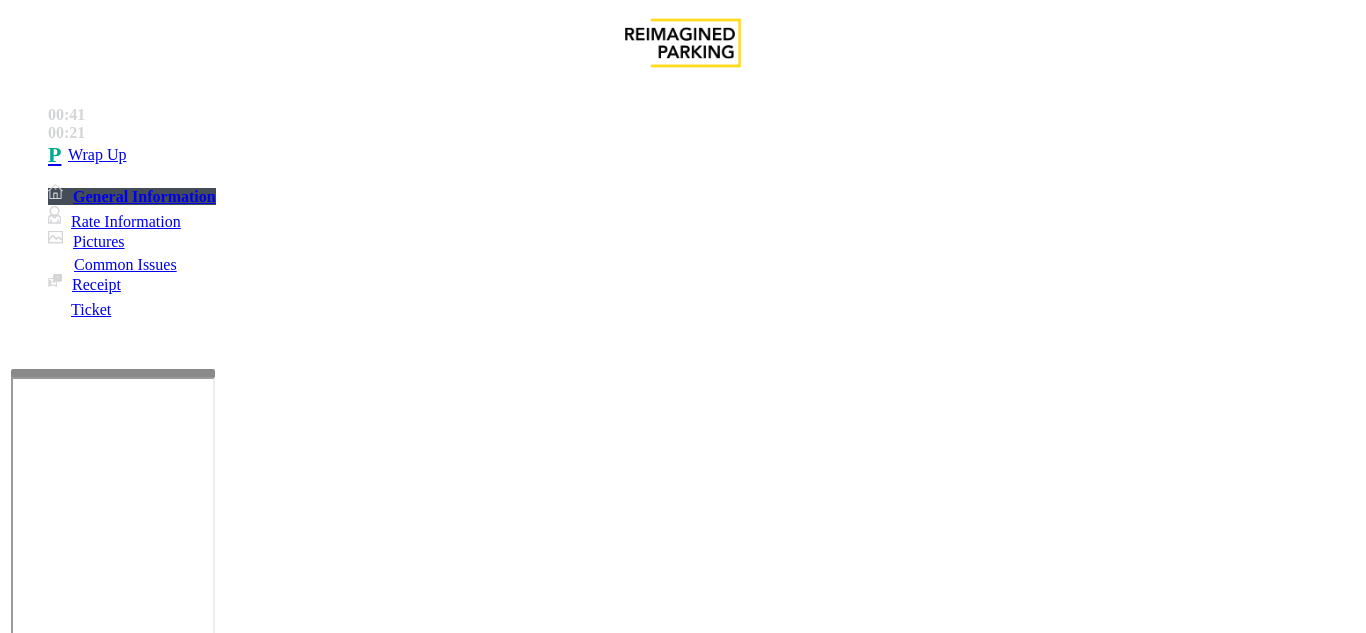 drag, startPoint x: 271, startPoint y: 154, endPoint x: 585, endPoint y: 186, distance: 315.62637 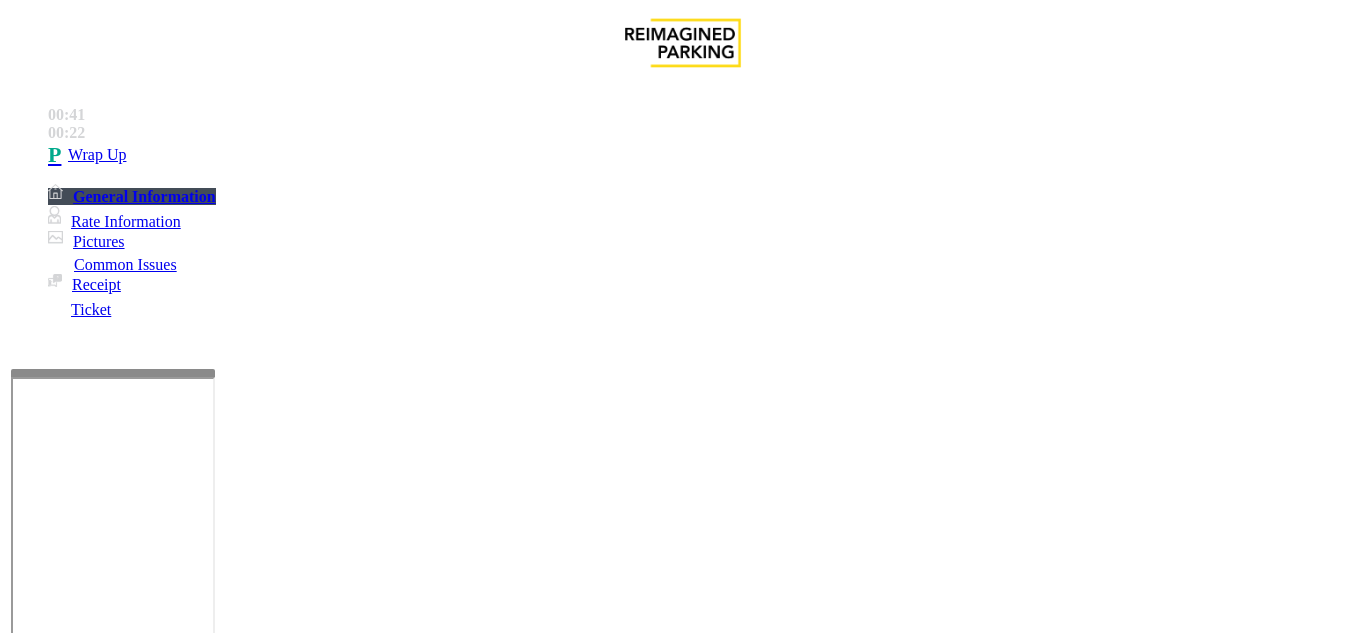paste on "**********" 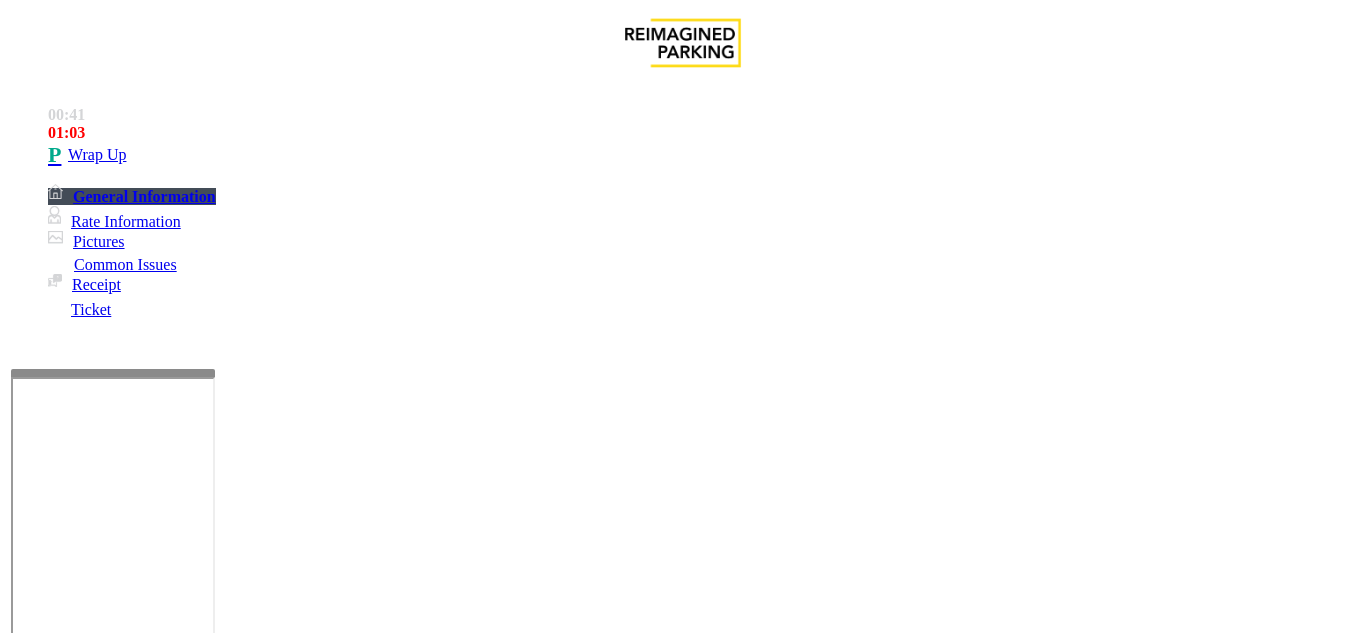 scroll, scrollTop: 57, scrollLeft: 0, axis: vertical 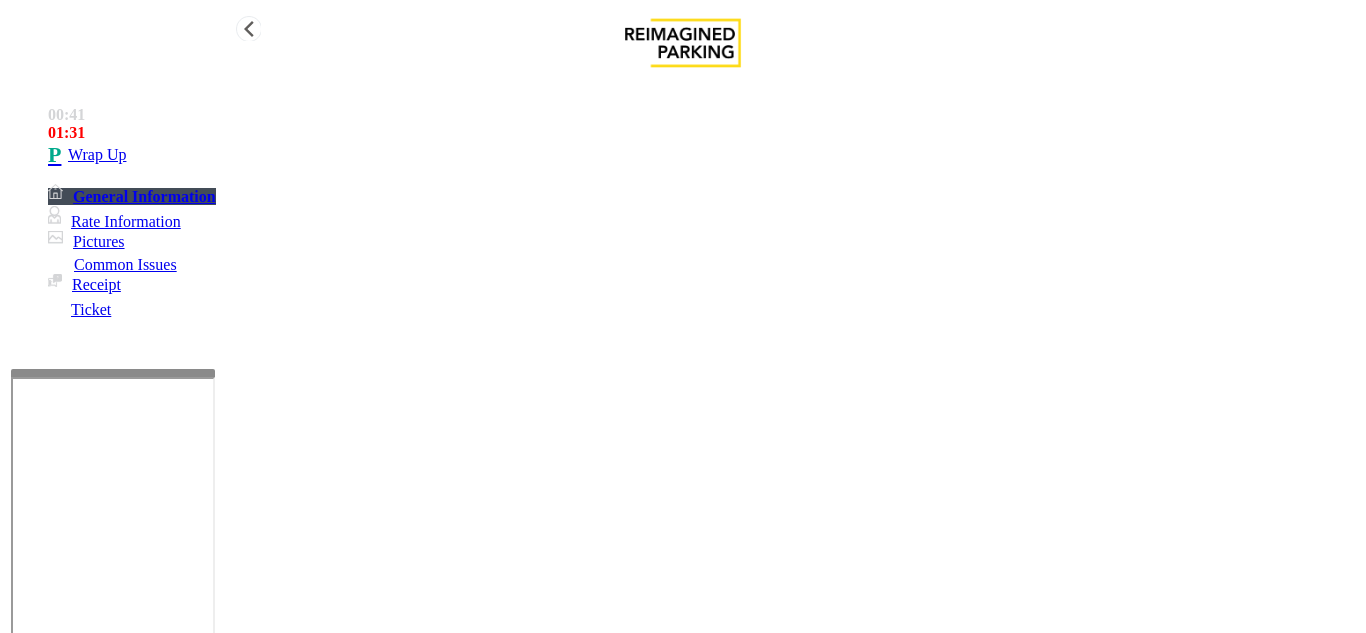 type on "**********" 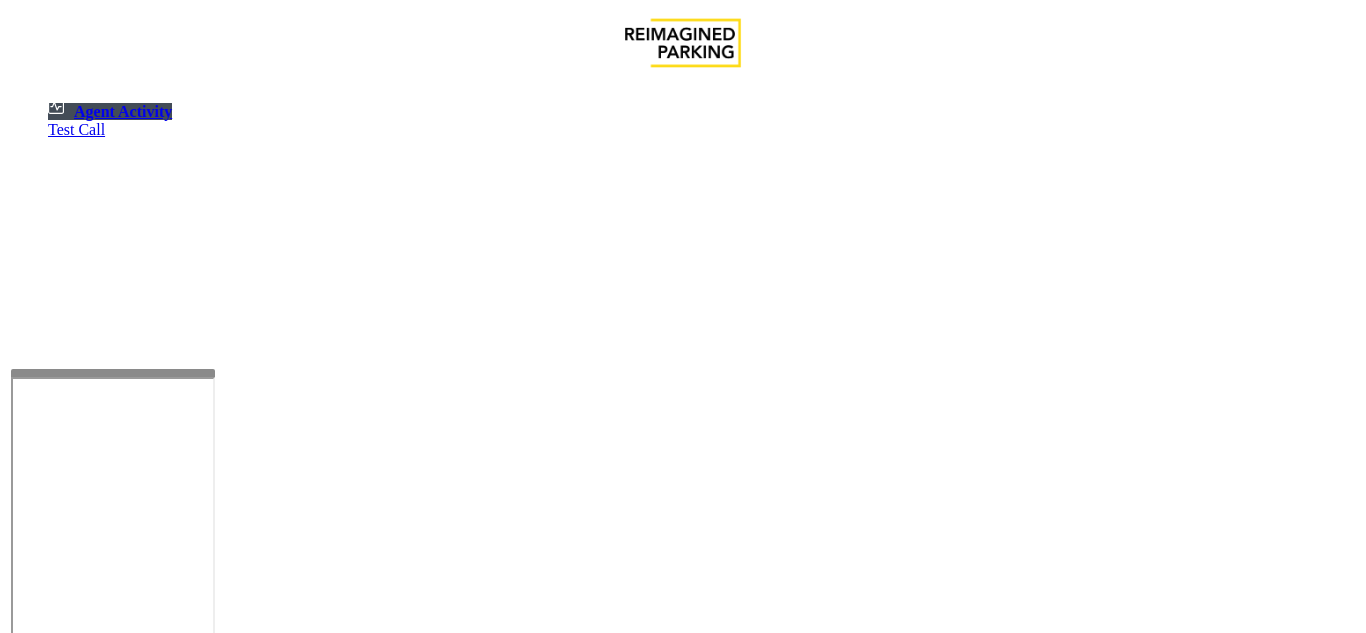 click at bounding box center [186, 1147] 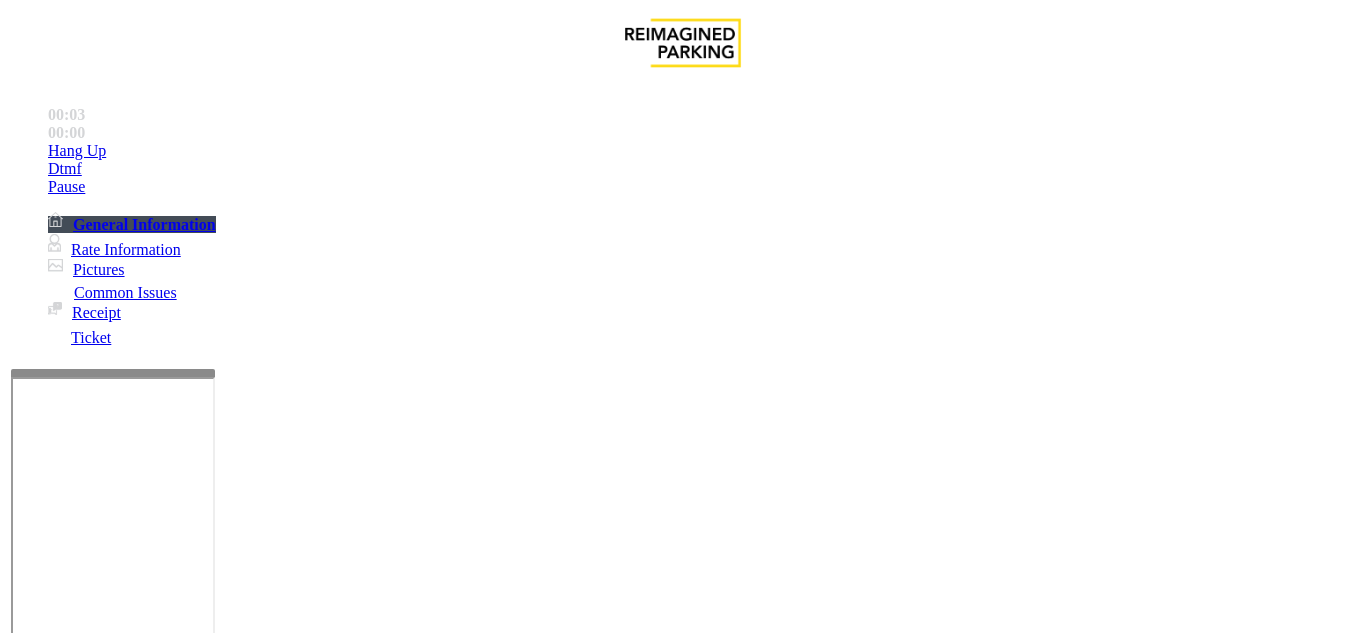 scroll, scrollTop: 1200, scrollLeft: 0, axis: vertical 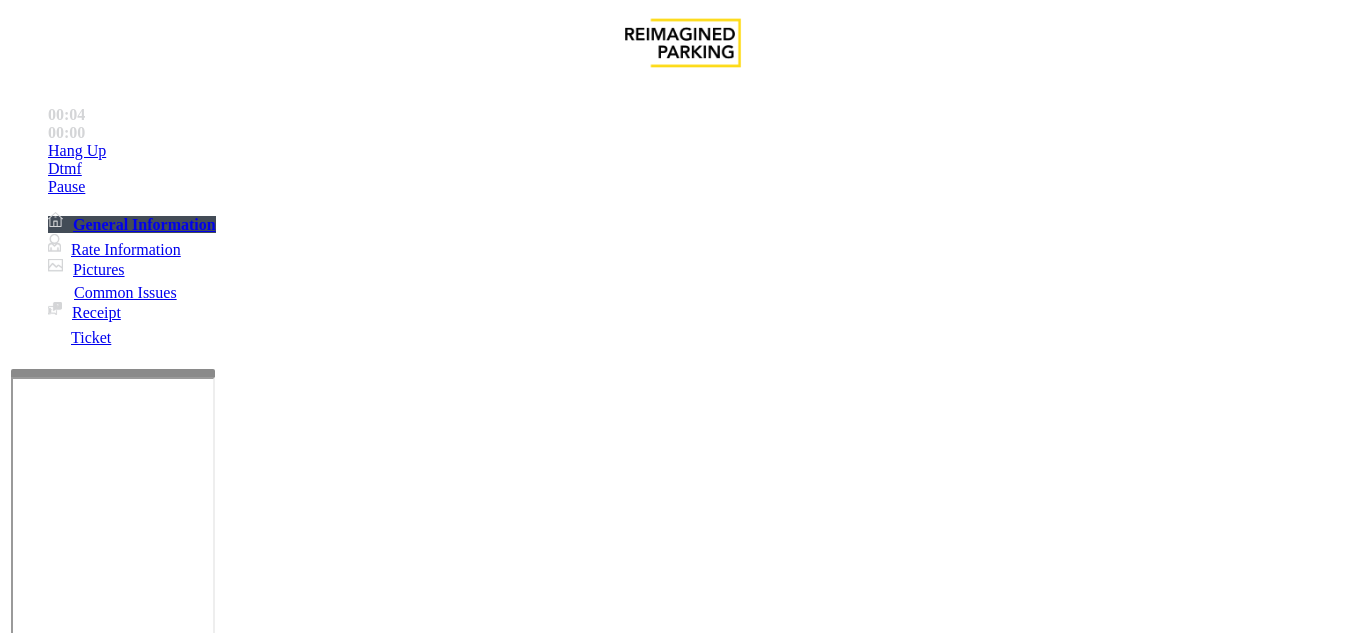 click on "Status URL (Vend Gate)" at bounding box center [680, 3169] 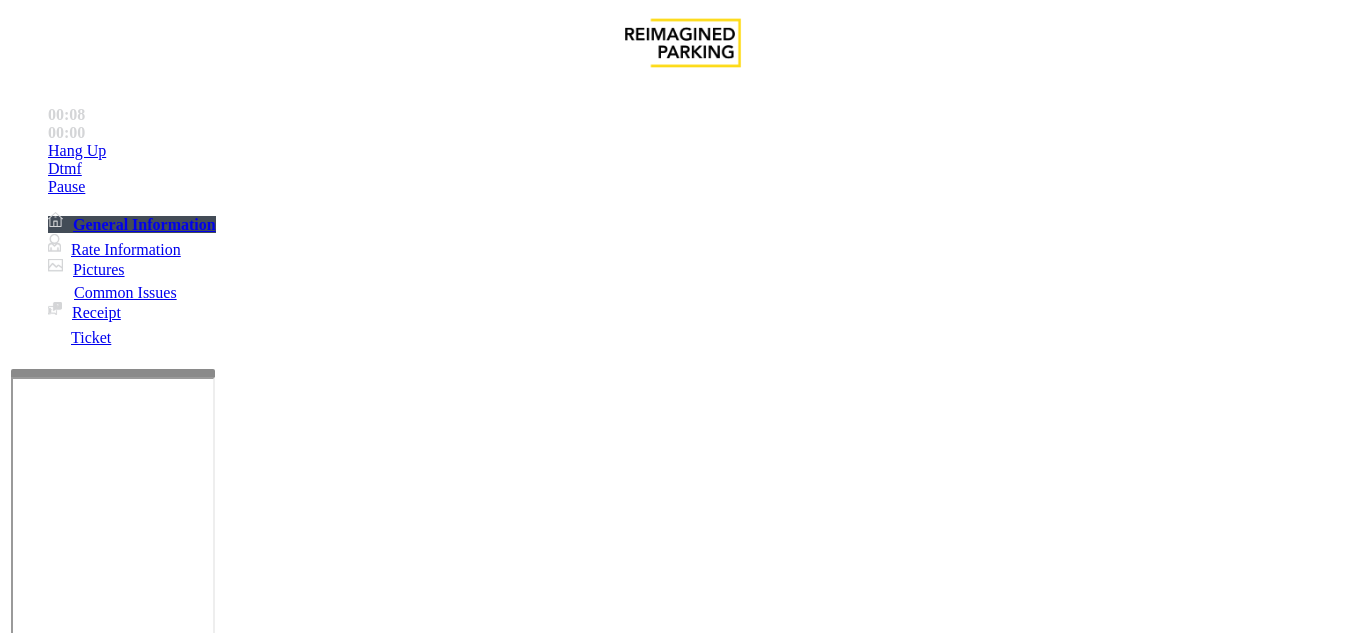 click on "LPR Issue" at bounding box center (213, 1286) 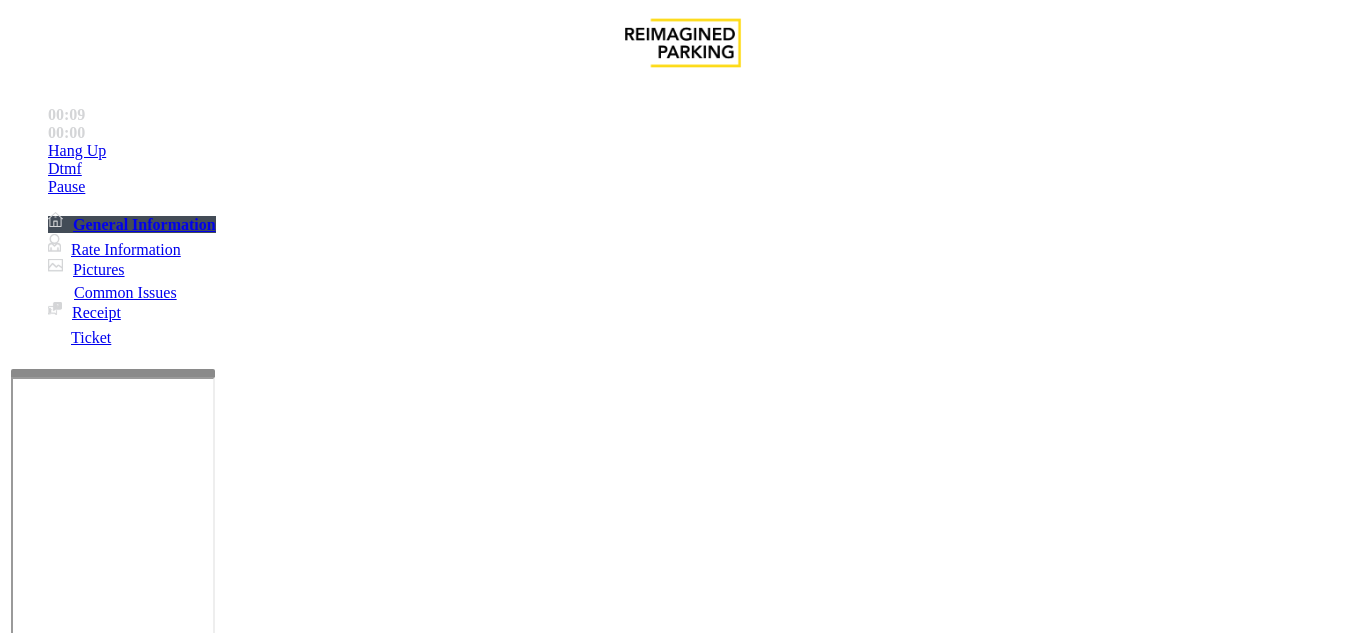 click on "Camera not working" at bounding box center [95, 1286] 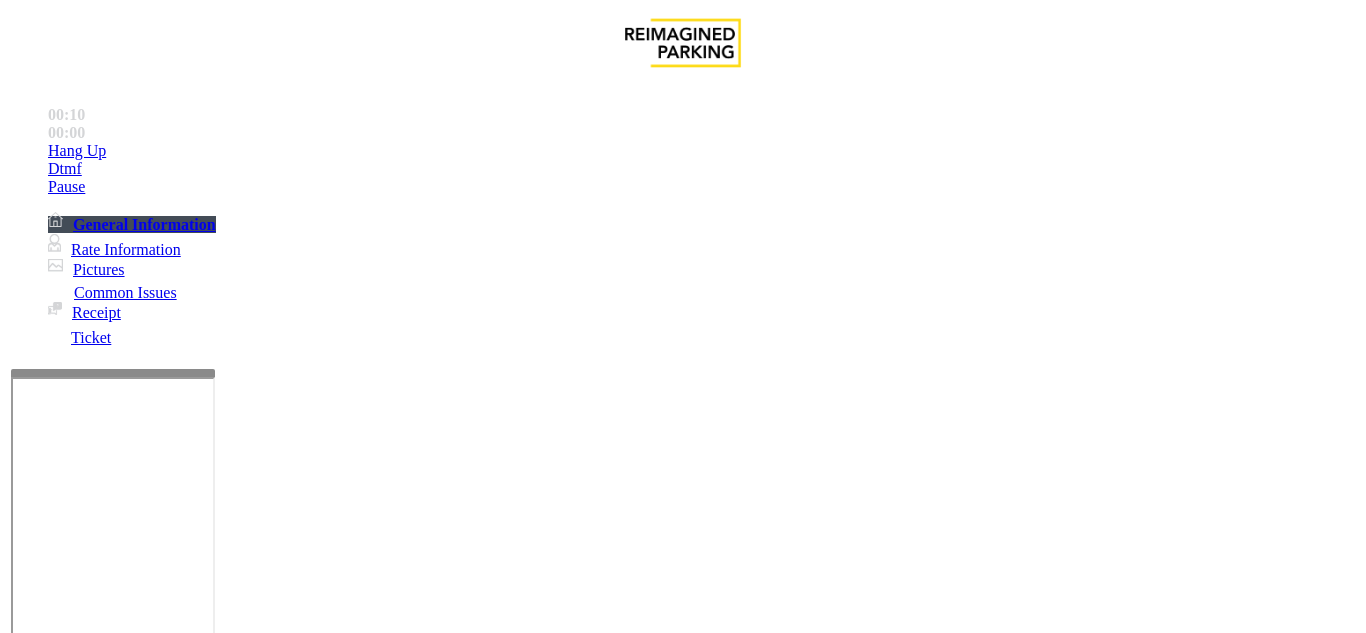 click on "Issue" at bounding box center [42, 1253] 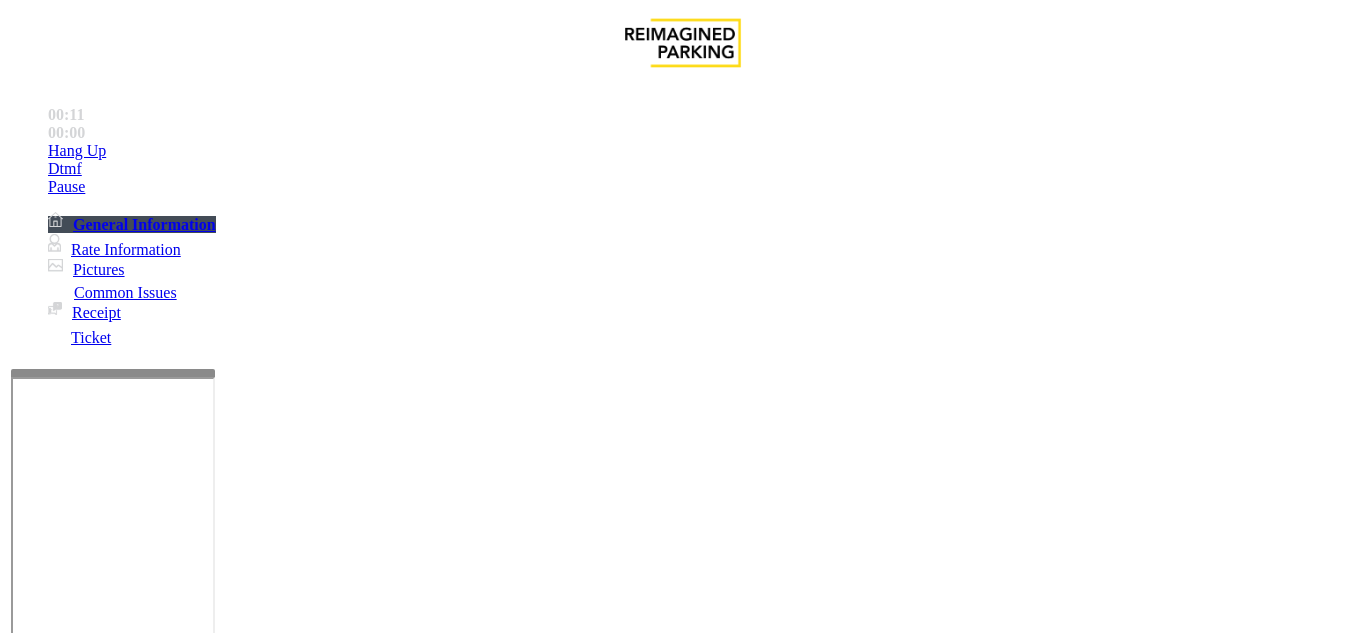 click on "Monthly Issue" at bounding box center [404, 1286] 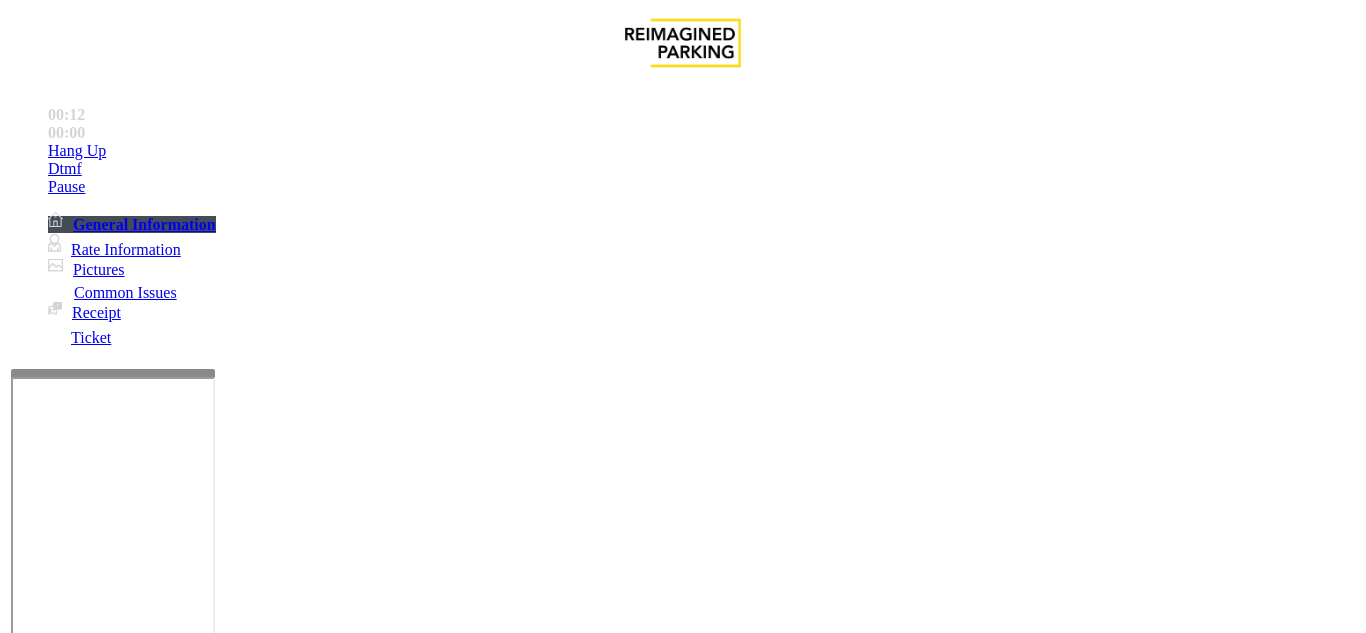 click on "Passback" at bounding box center (65, 1286) 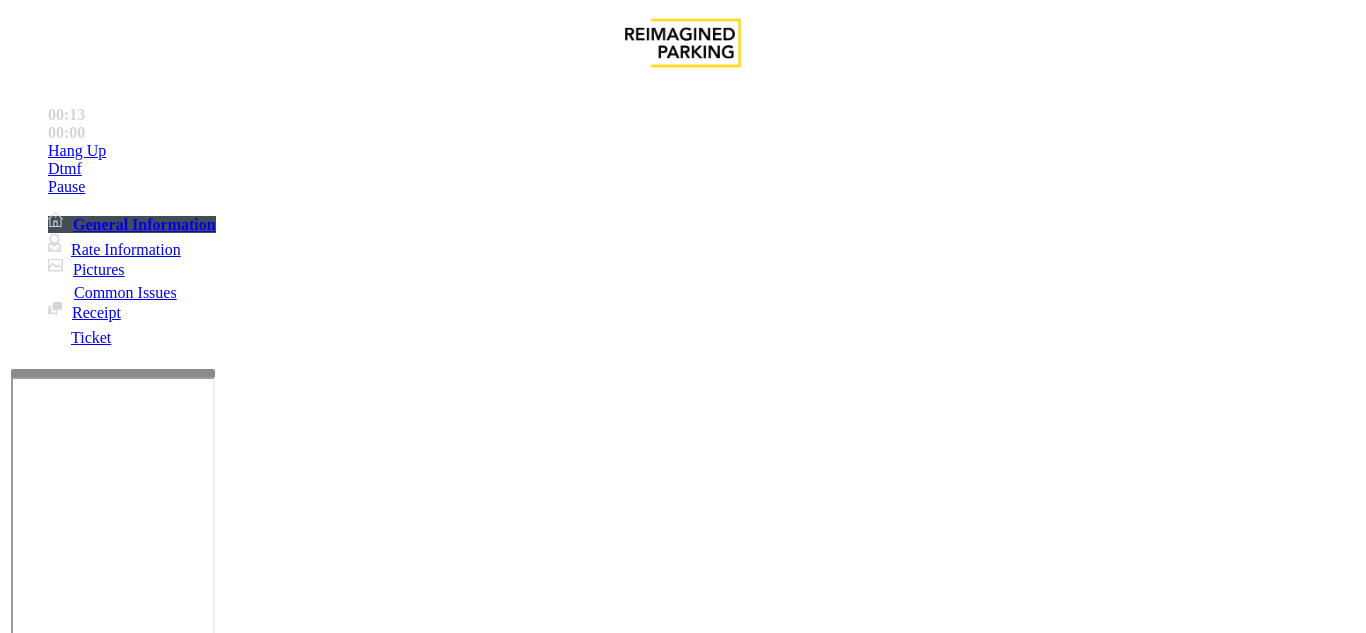 click on "Issue" at bounding box center [42, 1253] 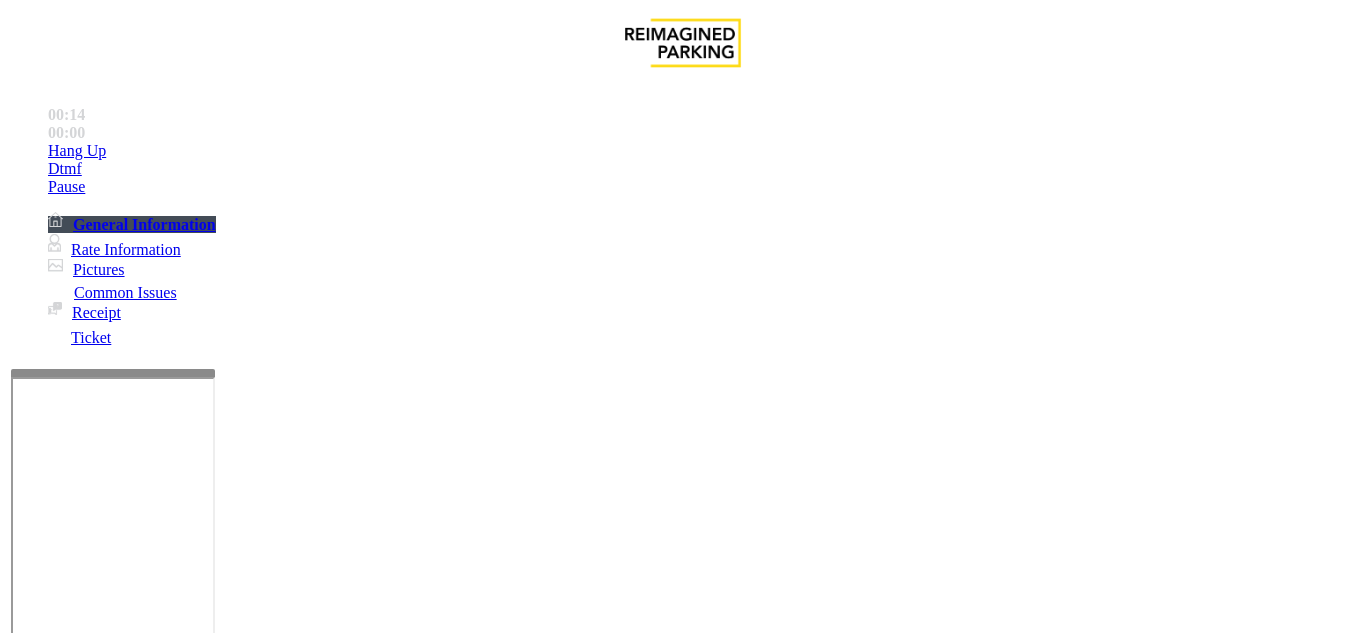 click on "Monthly Issue" at bounding box center [404, 1286] 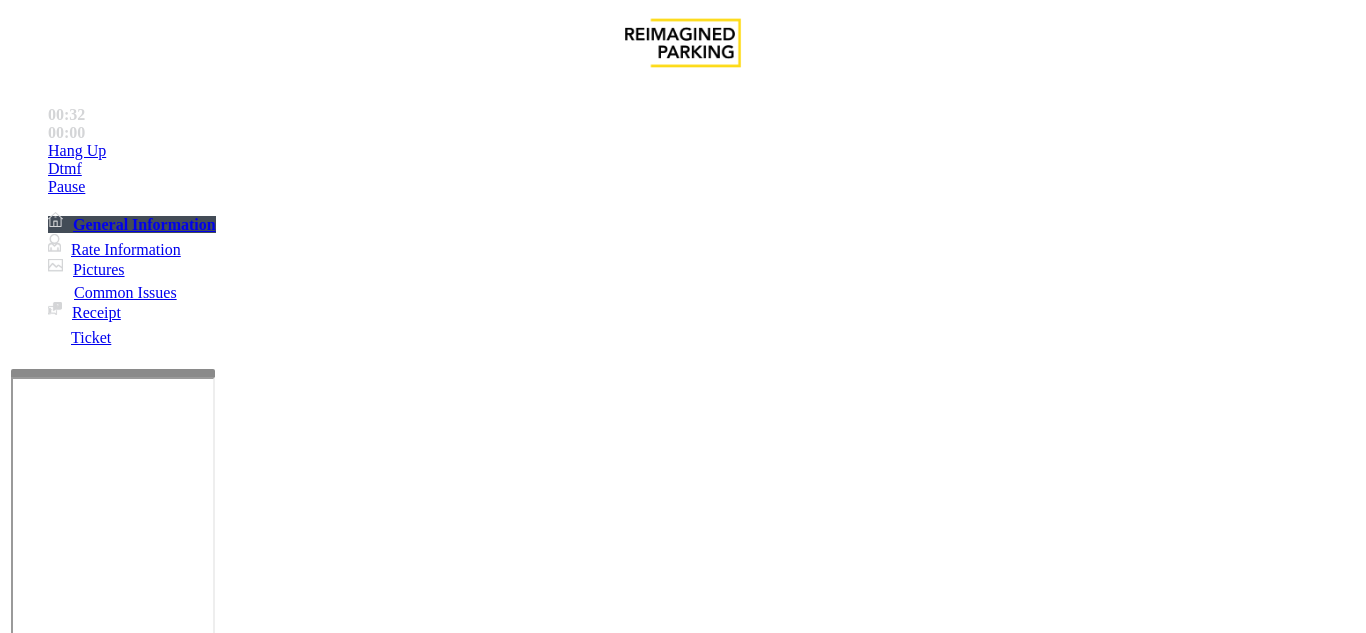 click on "Issue" at bounding box center [42, 1253] 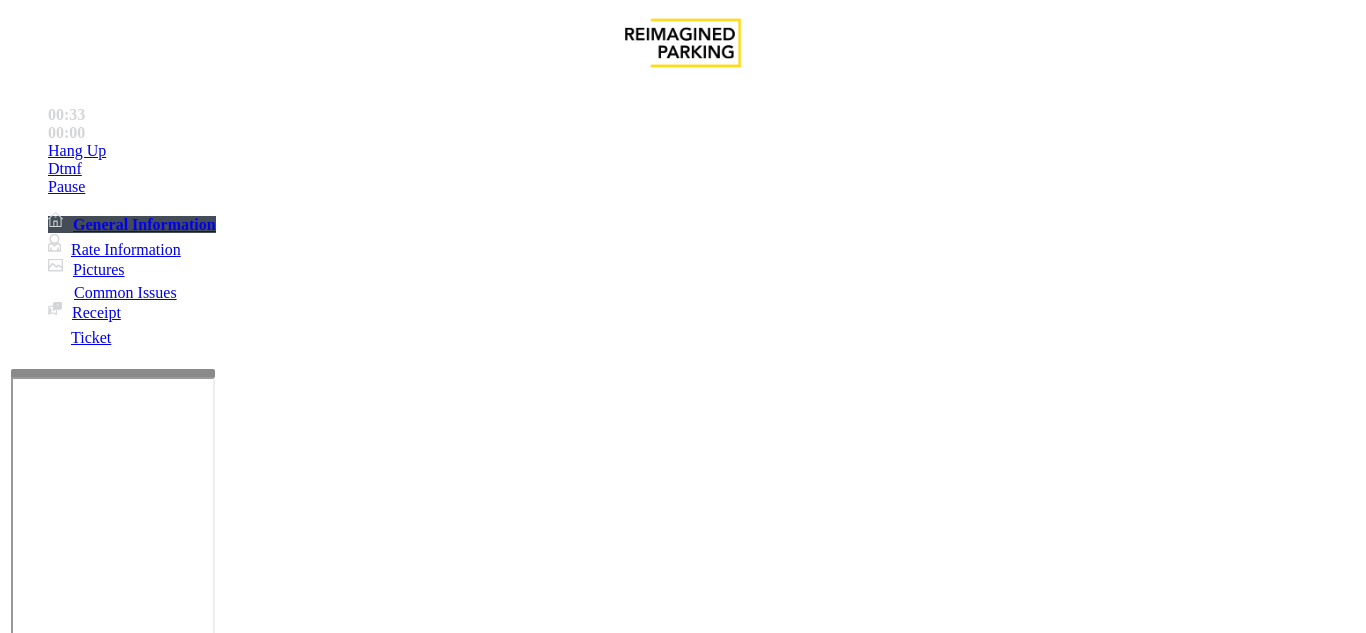 click on "Camera not working" at bounding box center (95, 1286) 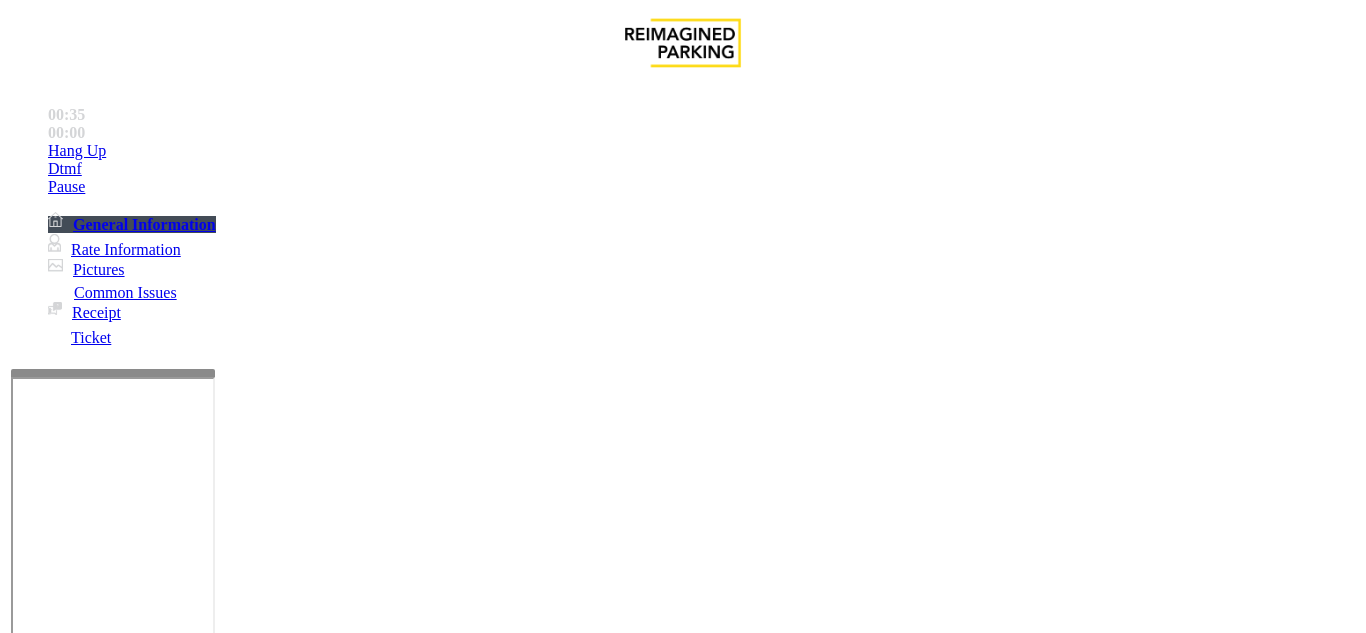 click at bounding box center [96, 1308] 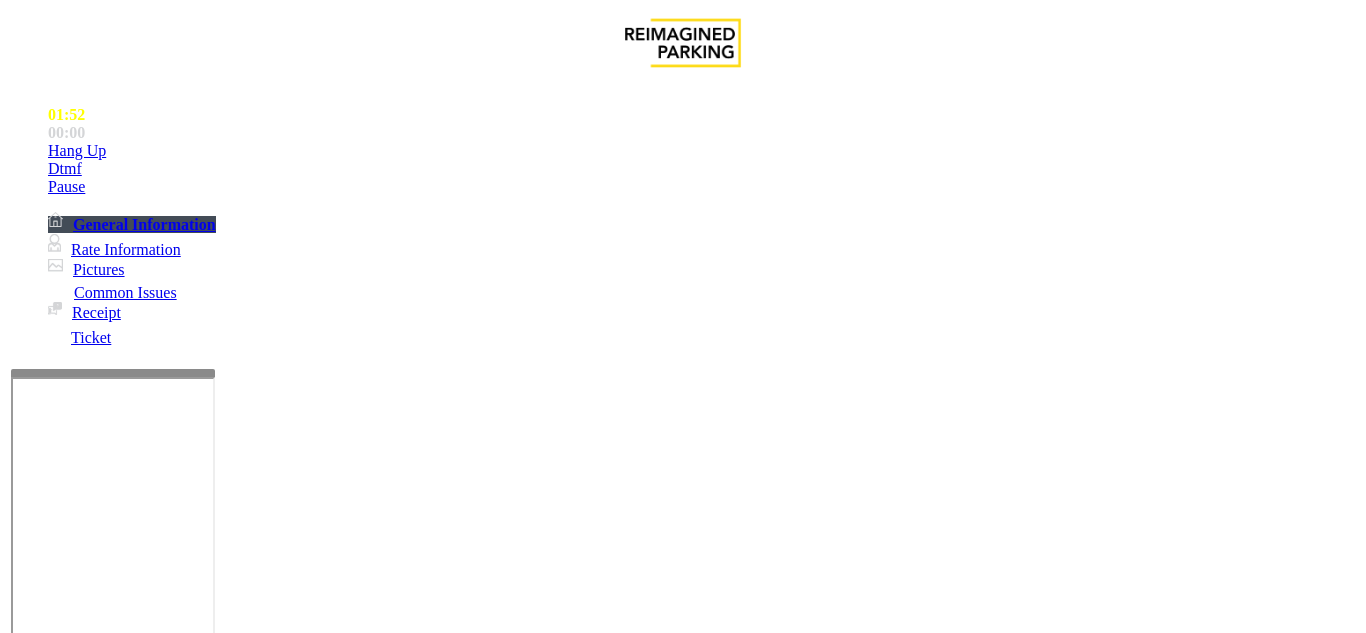 click on "*******" at bounding box center [96, 1335] 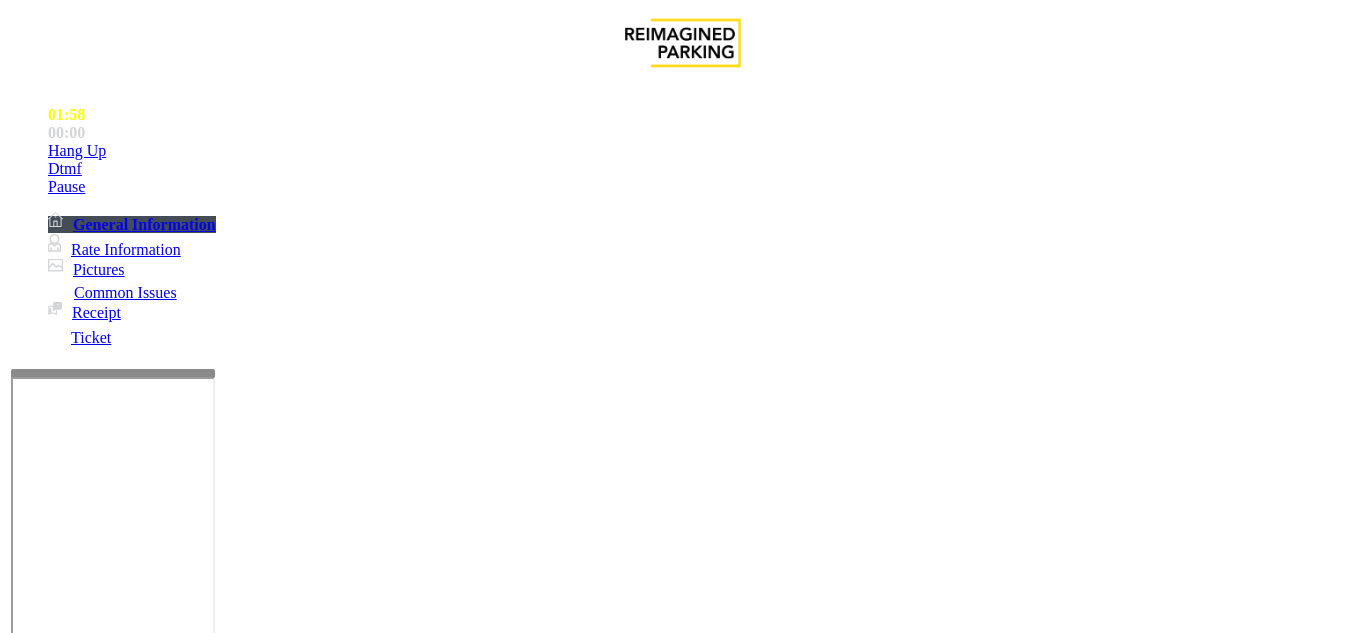click on "*******" at bounding box center [96, 1335] 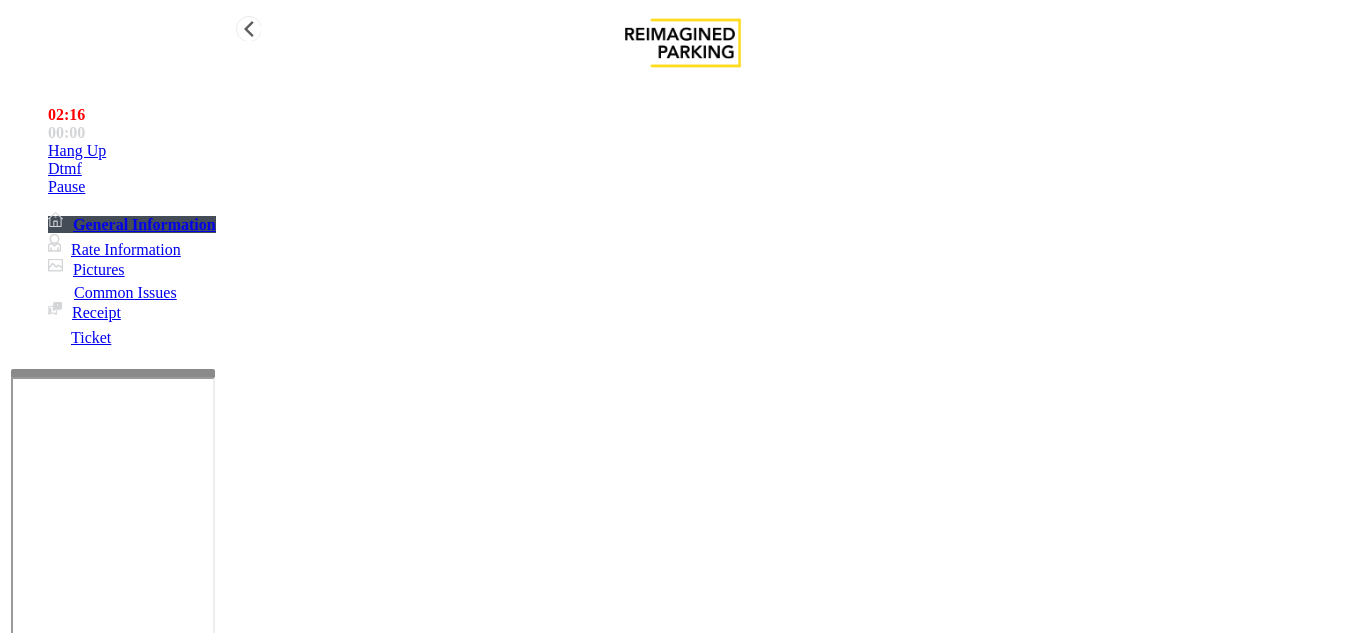 click on "Hang Up" at bounding box center [703, 151] 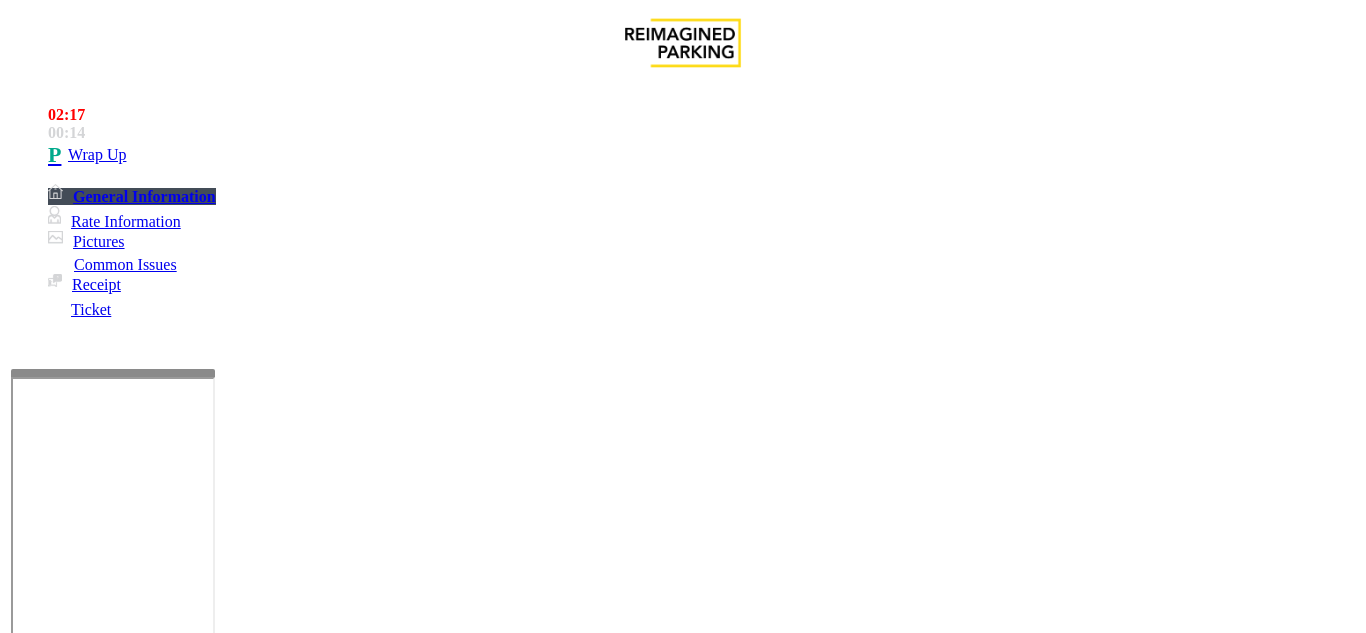 click at bounding box center (221, 1496) 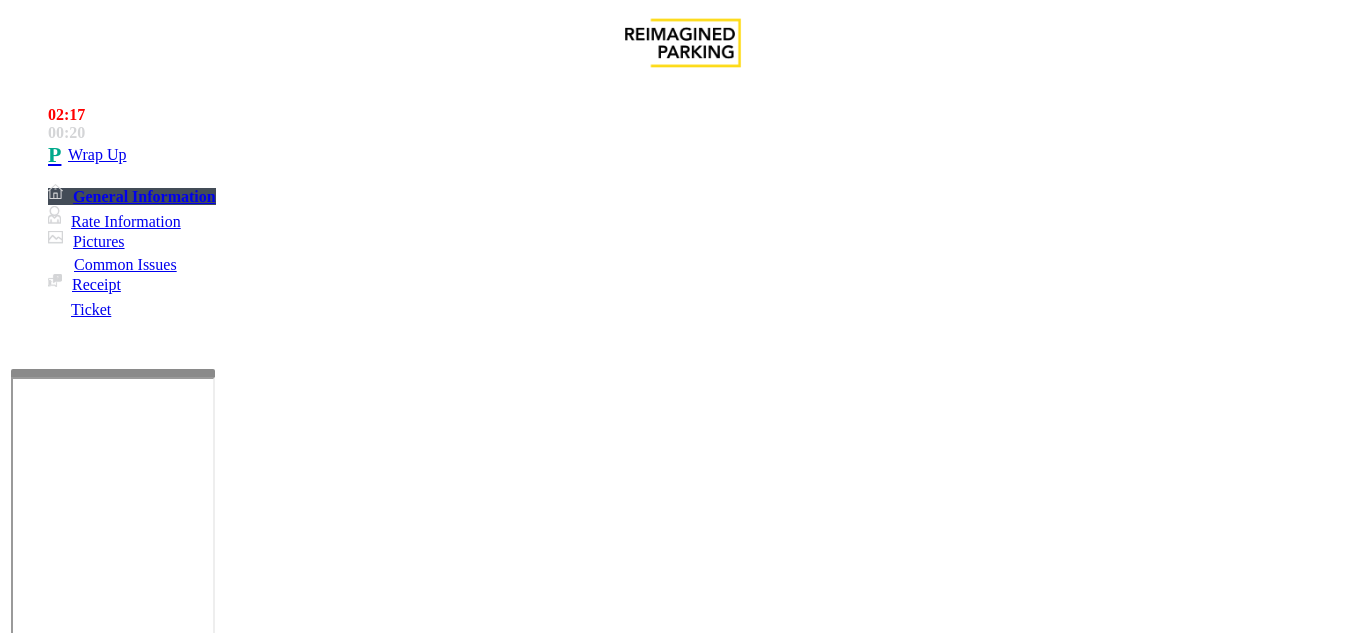 click on "*******" at bounding box center (96, 1335) 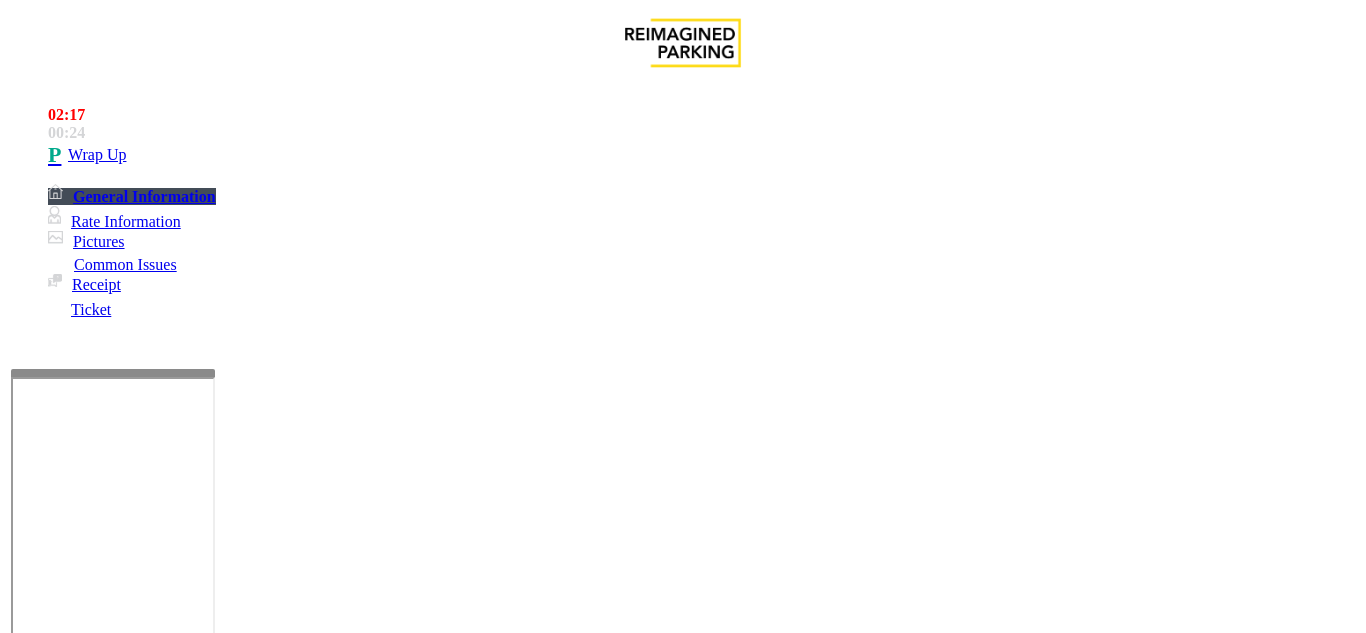 type on "*******" 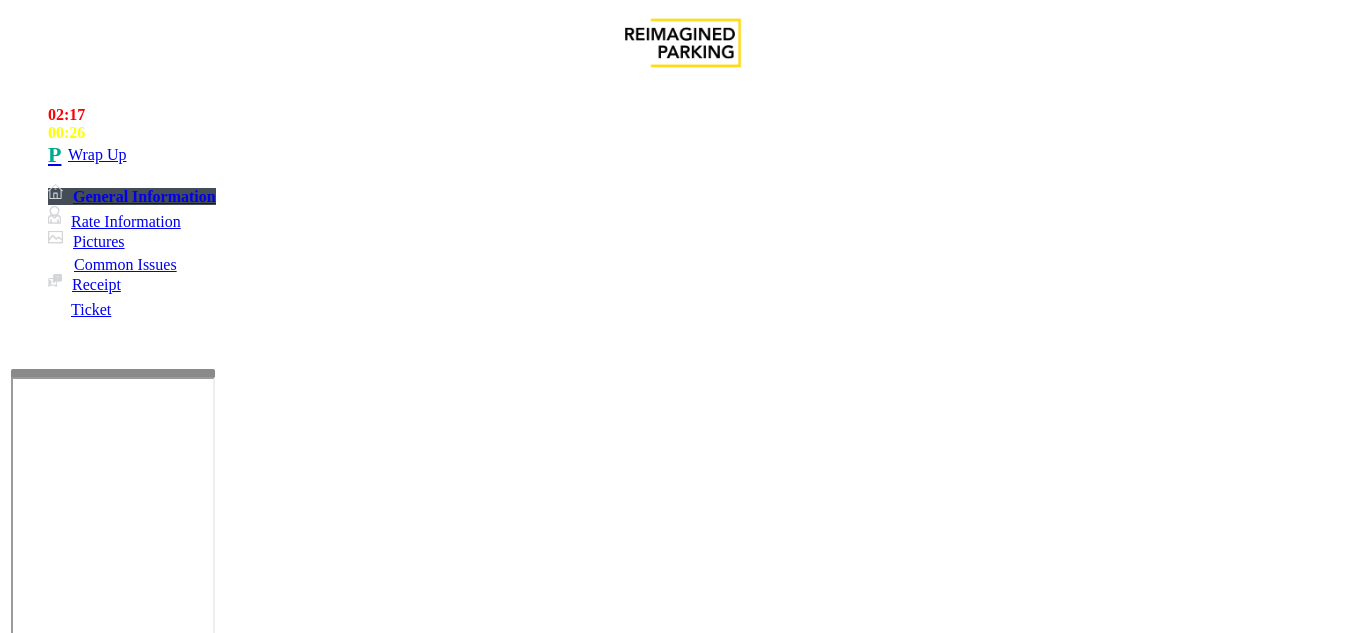 drag, startPoint x: 265, startPoint y: 156, endPoint x: 469, endPoint y: 176, distance: 204.97804 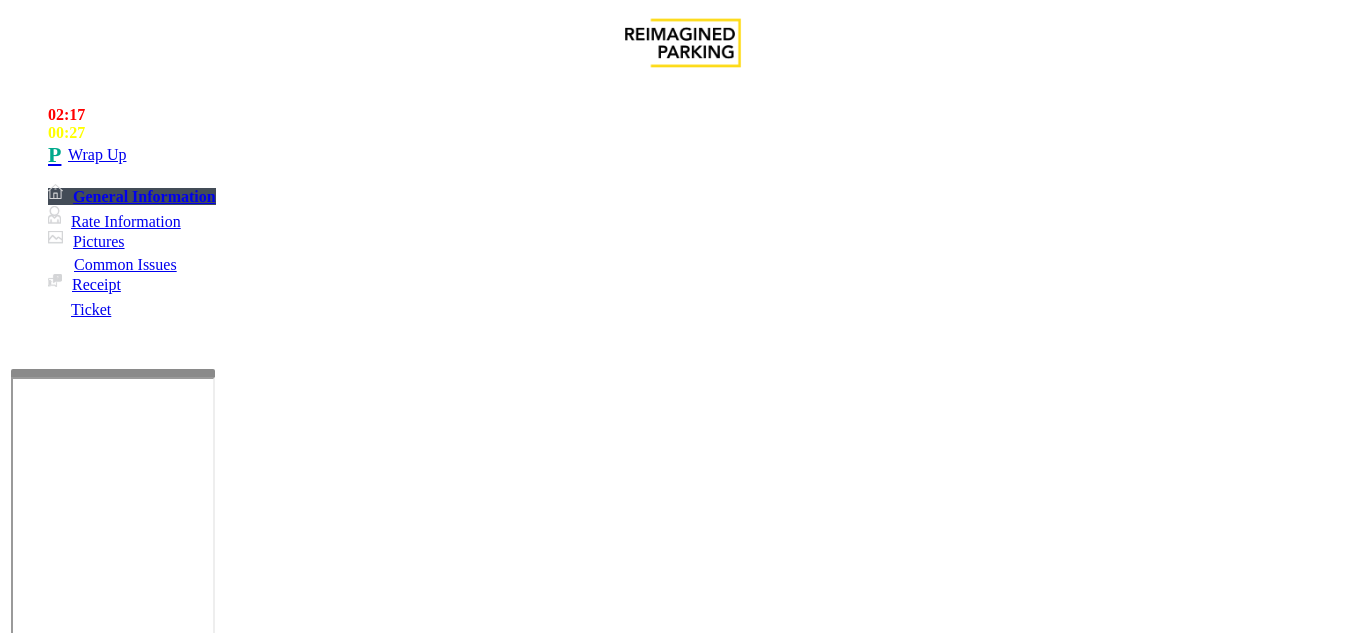 scroll, scrollTop: 200, scrollLeft: 0, axis: vertical 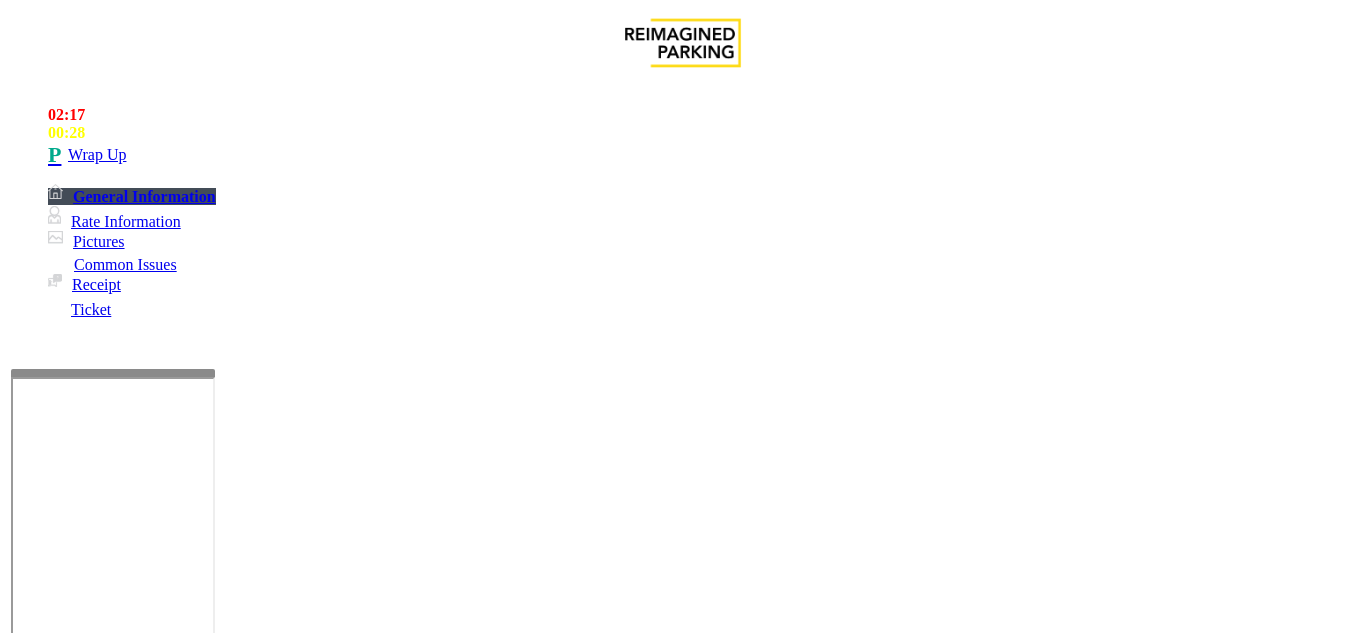 paste on "**********" 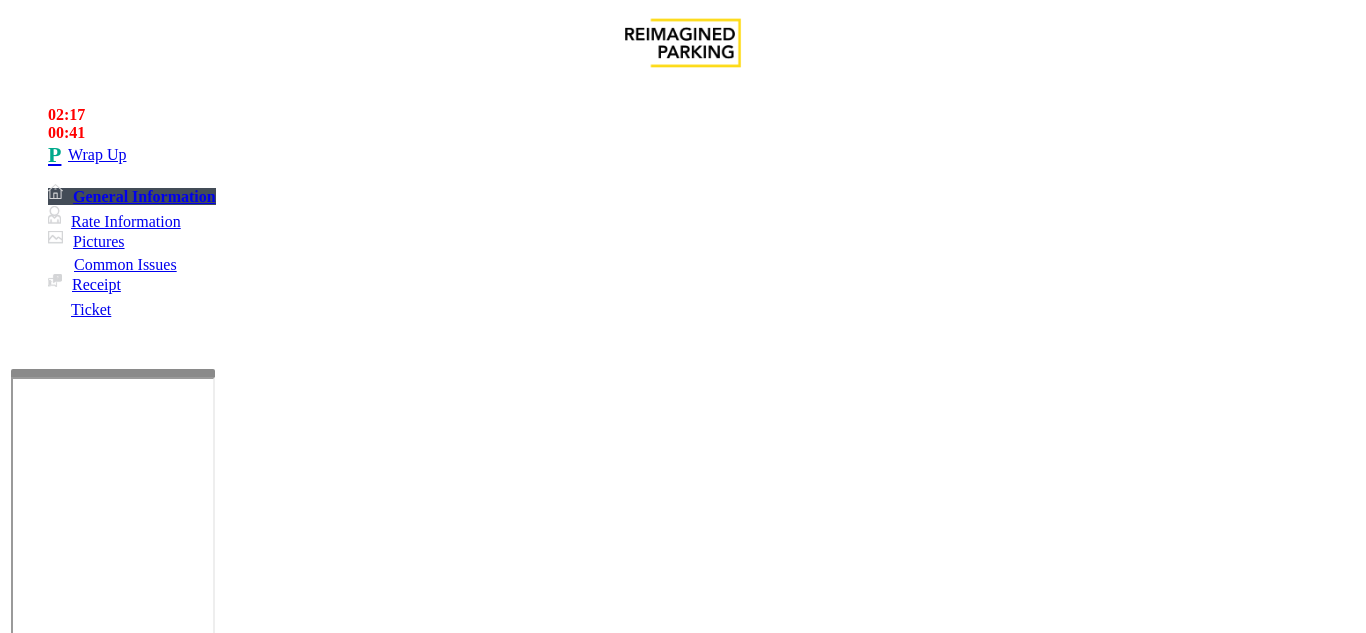 scroll, scrollTop: 36, scrollLeft: 0, axis: vertical 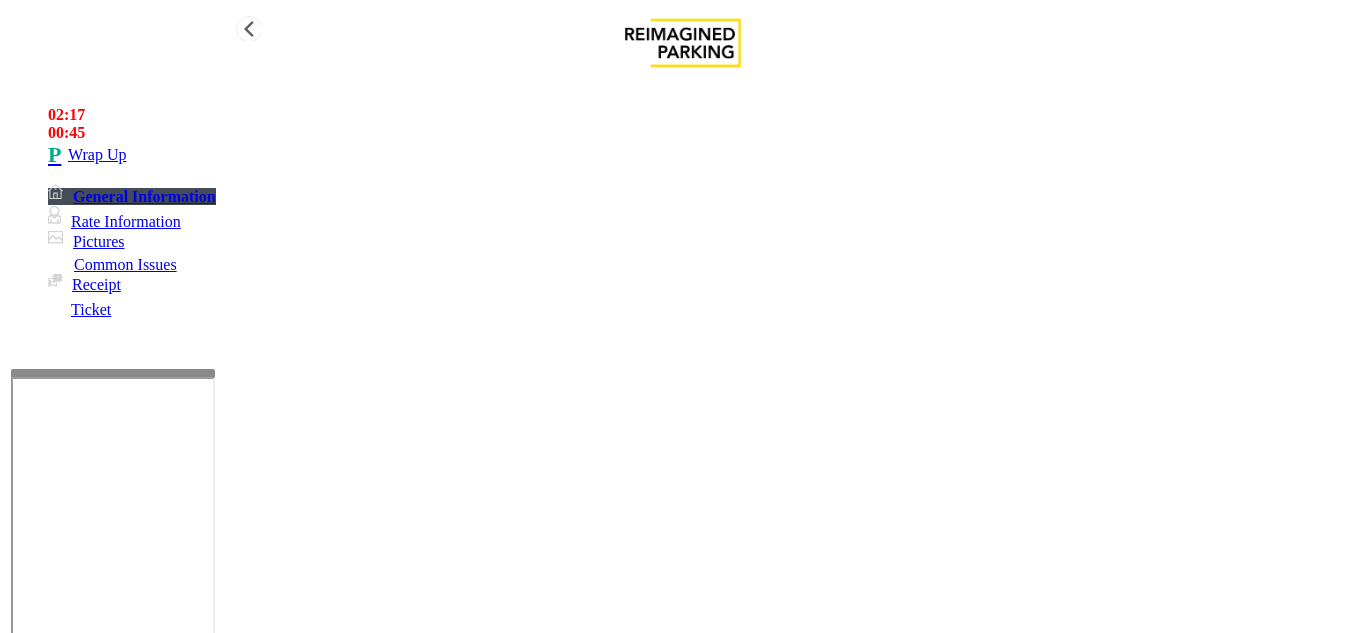 type on "**********" 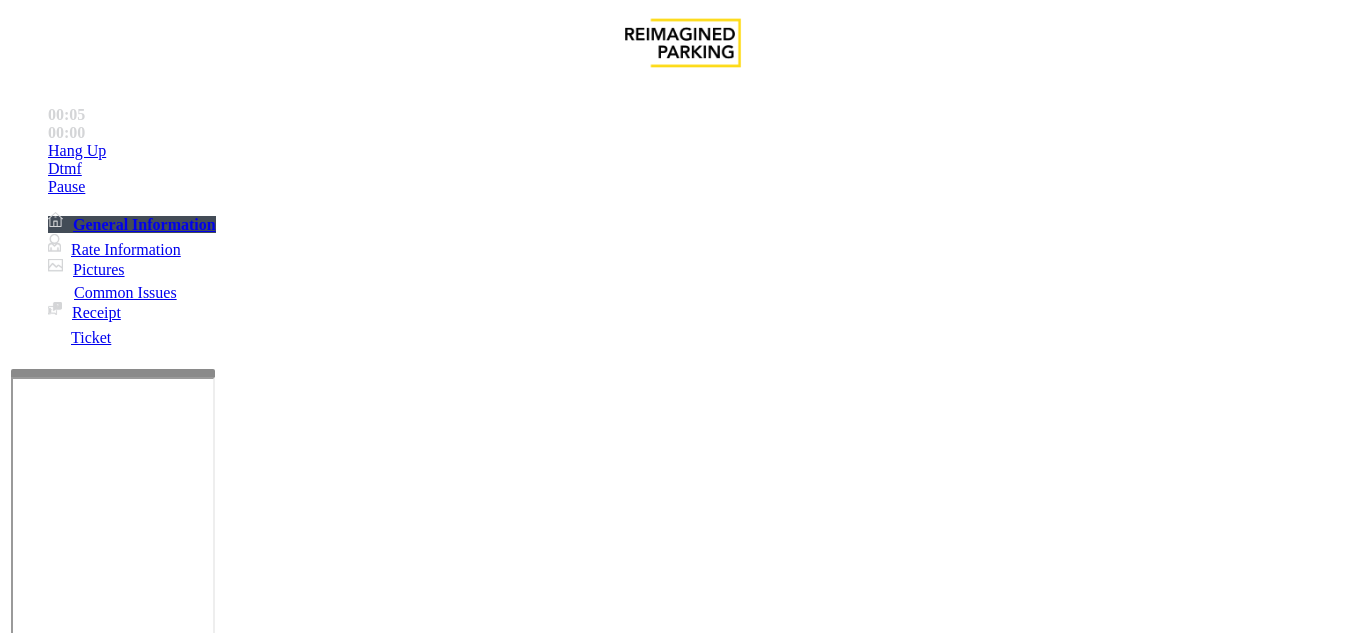 click on "Equipment Issue" at bounding box center (483, 1286) 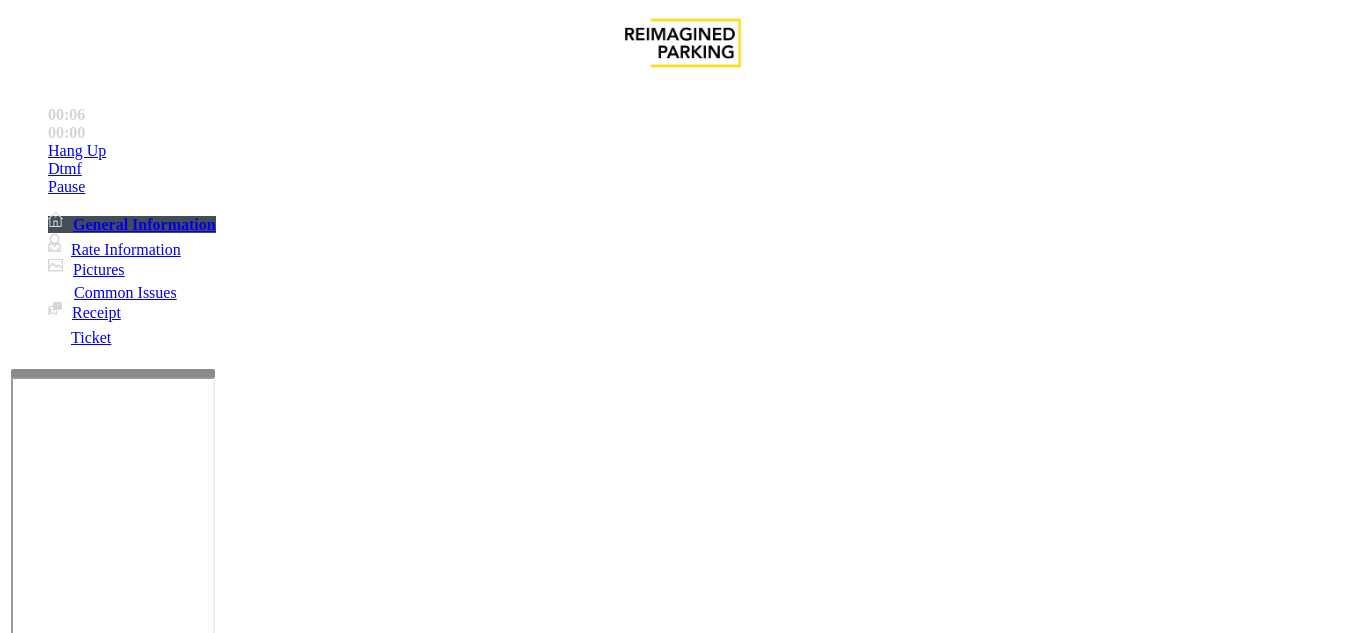 click on "Gate / Door Won't Open" at bounding box center [575, 1286] 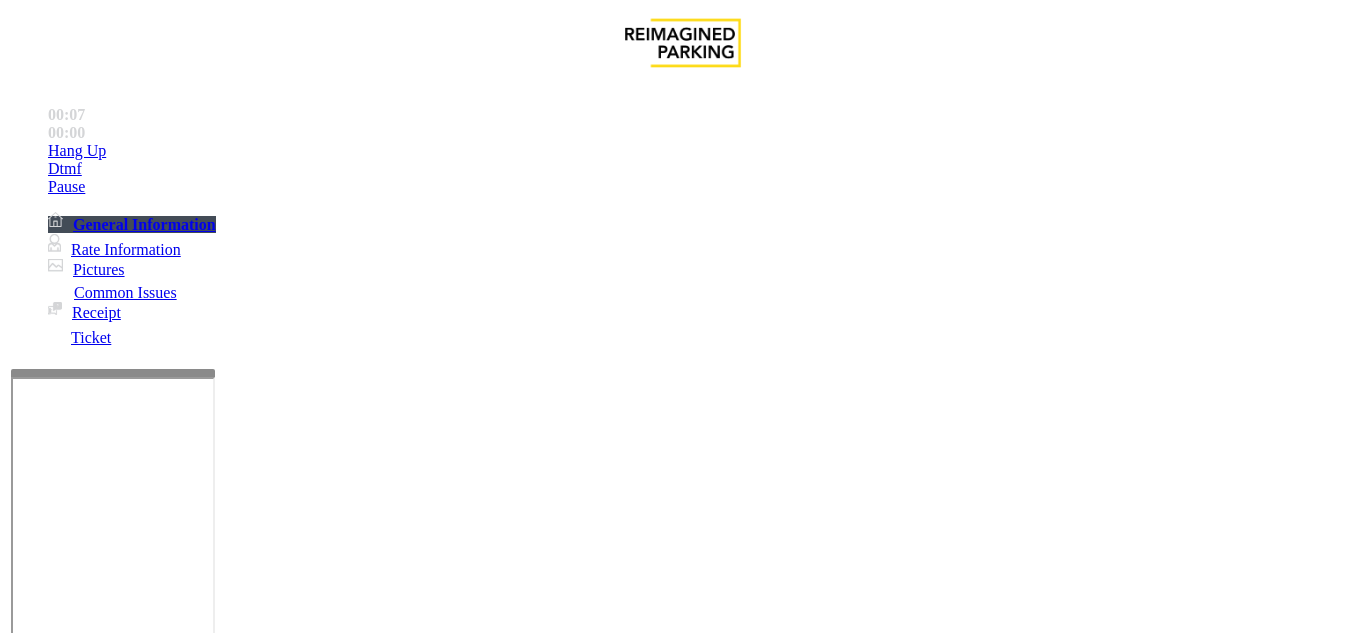 scroll, scrollTop: 300, scrollLeft: 0, axis: vertical 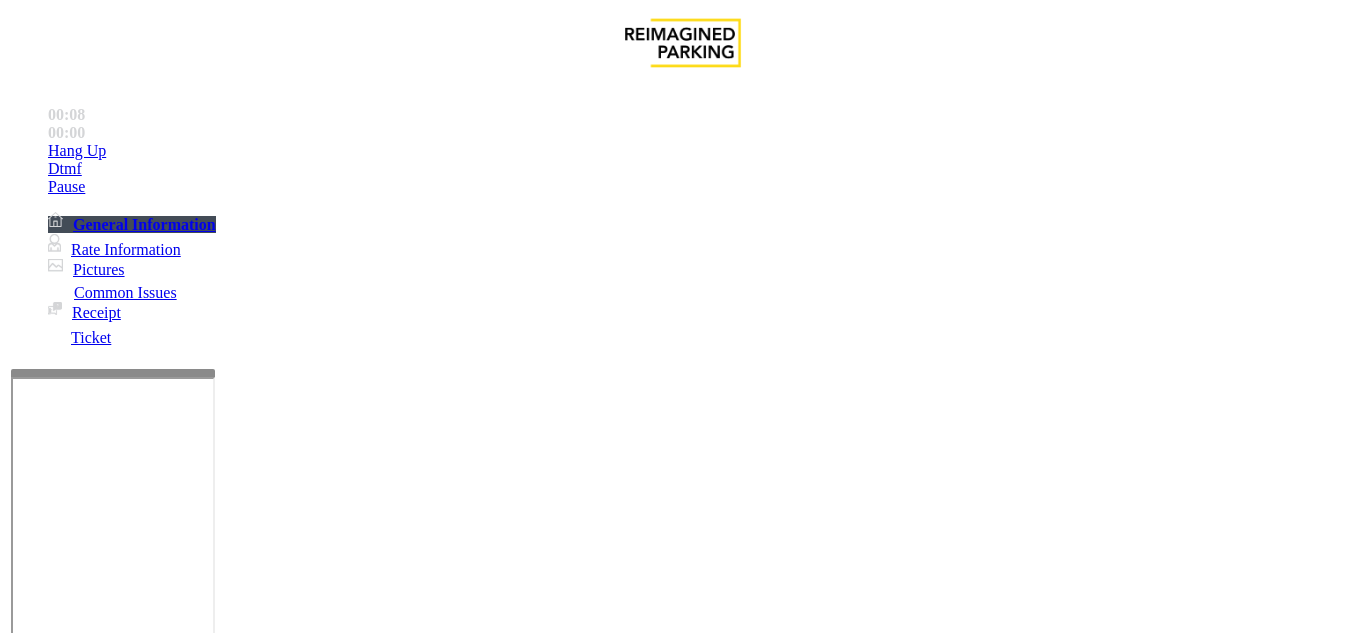click on "Vend Gate" at bounding box center [69, 1735] 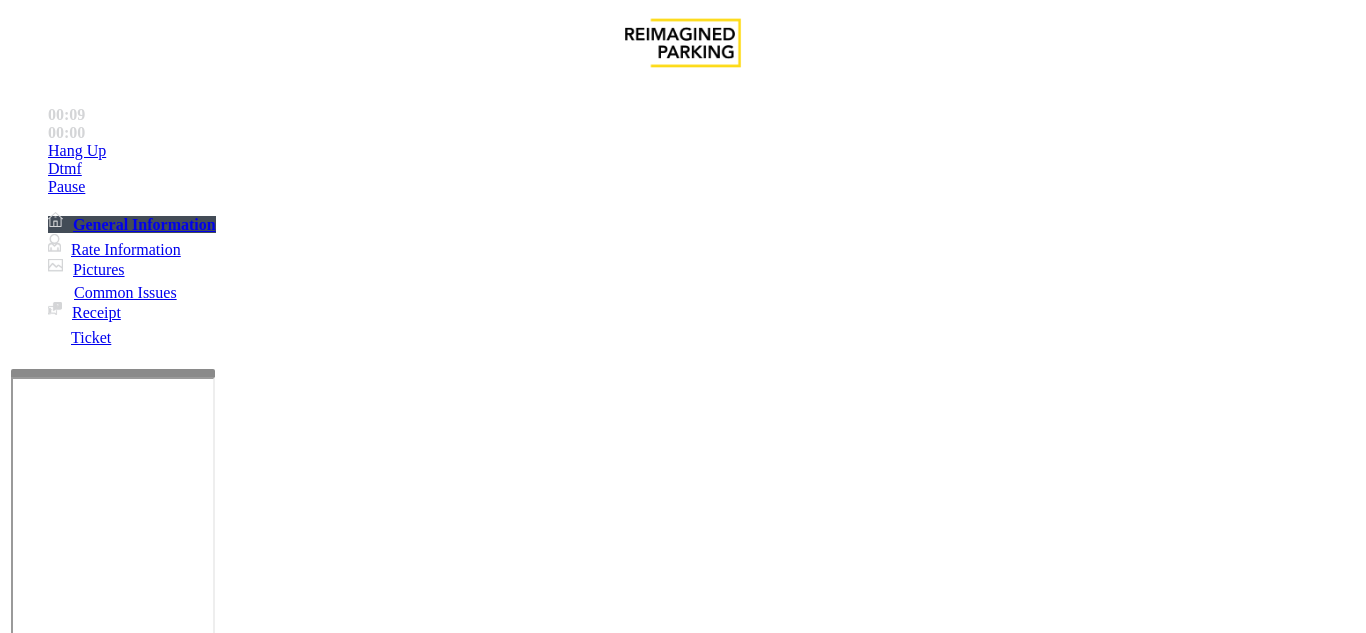 scroll, scrollTop: 0, scrollLeft: 0, axis: both 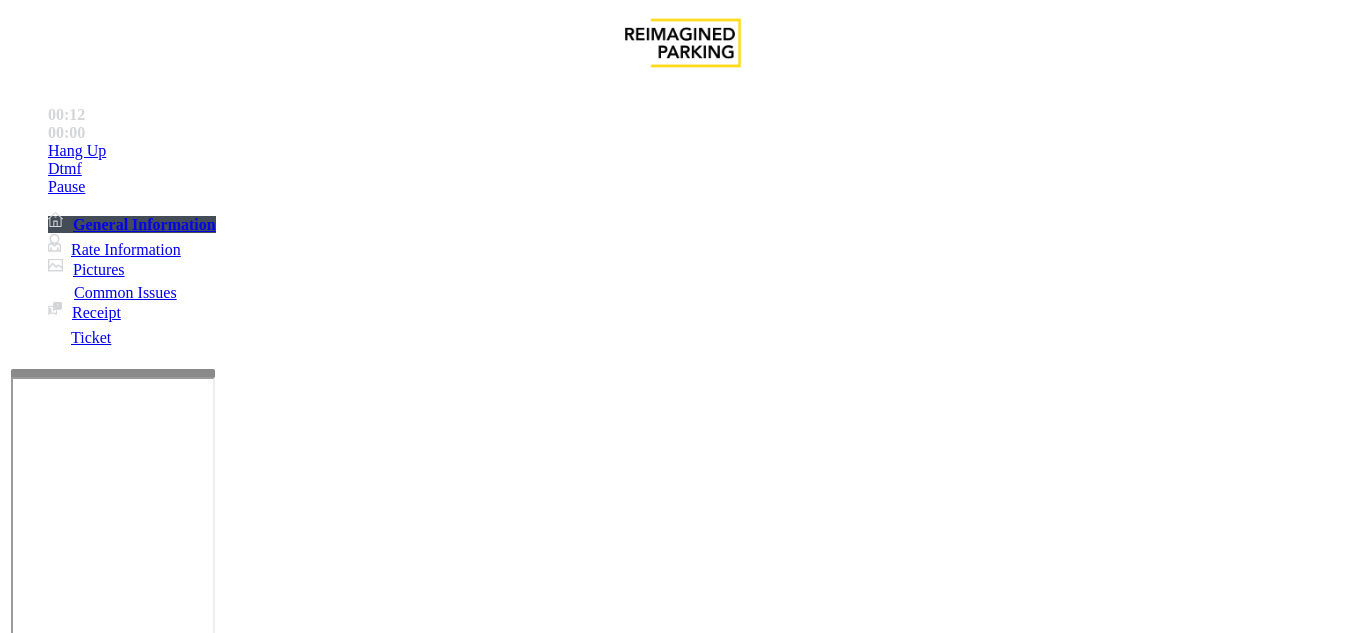 drag, startPoint x: 272, startPoint y: 160, endPoint x: 489, endPoint y: 186, distance: 218.55205 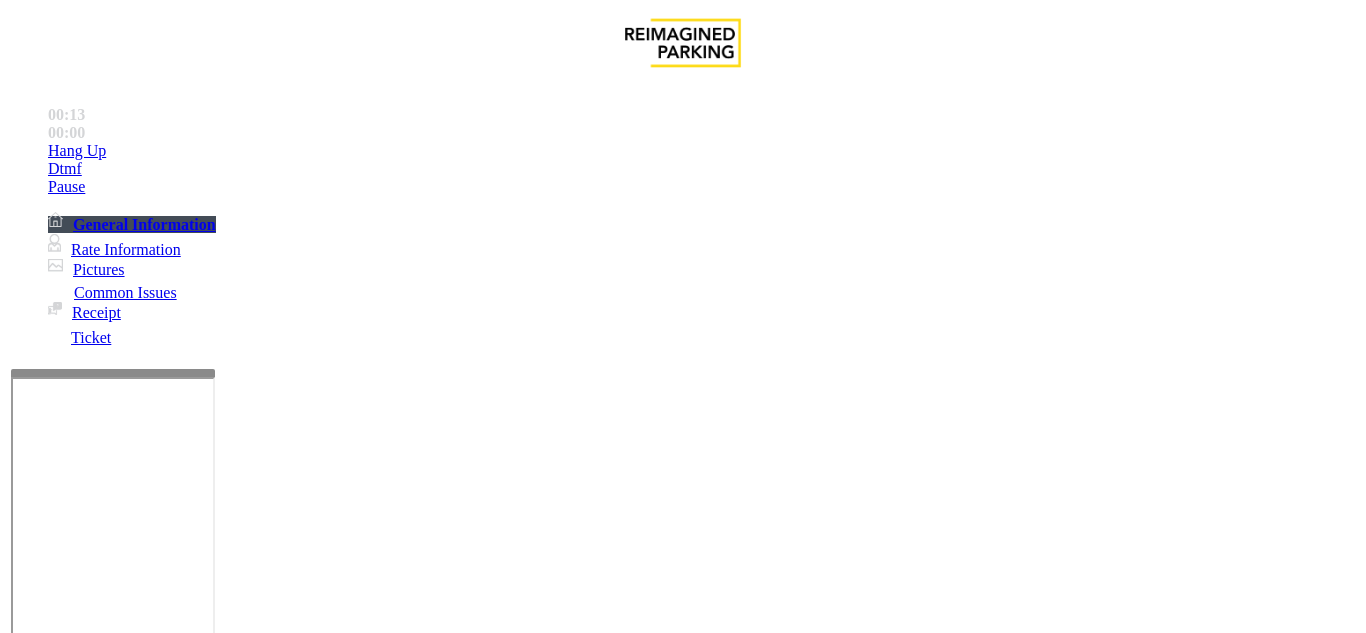 scroll, scrollTop: 200, scrollLeft: 0, axis: vertical 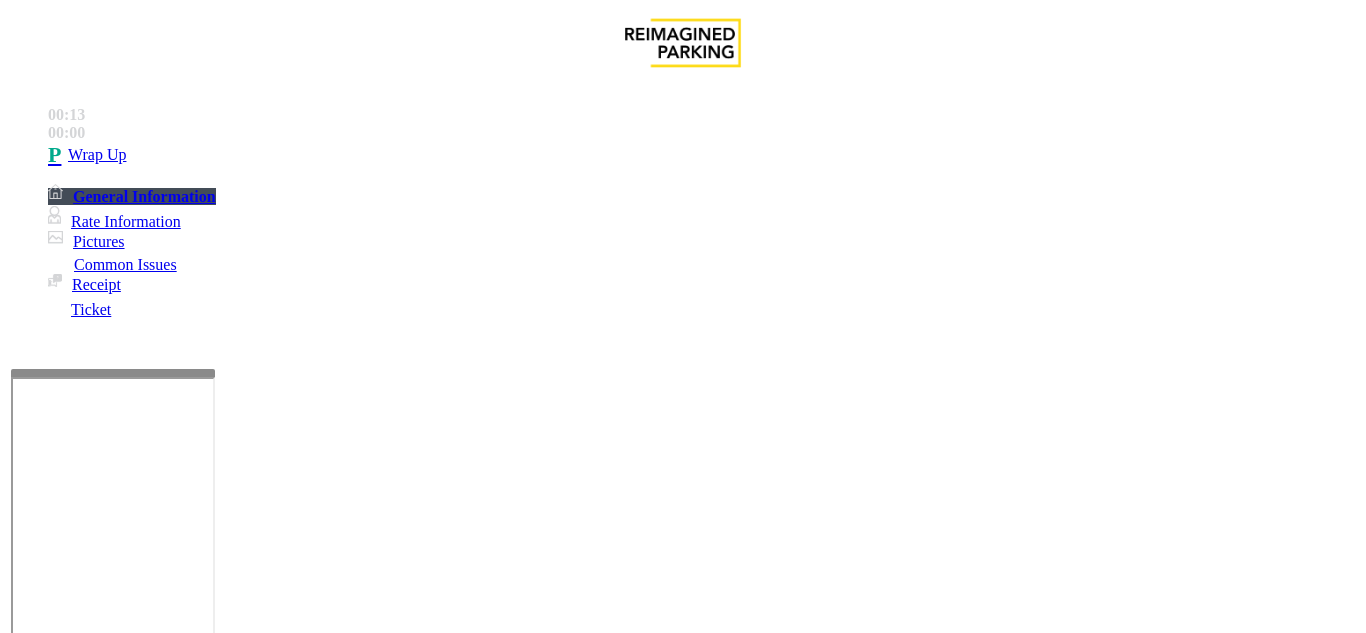 click at bounding box center [221, 1642] 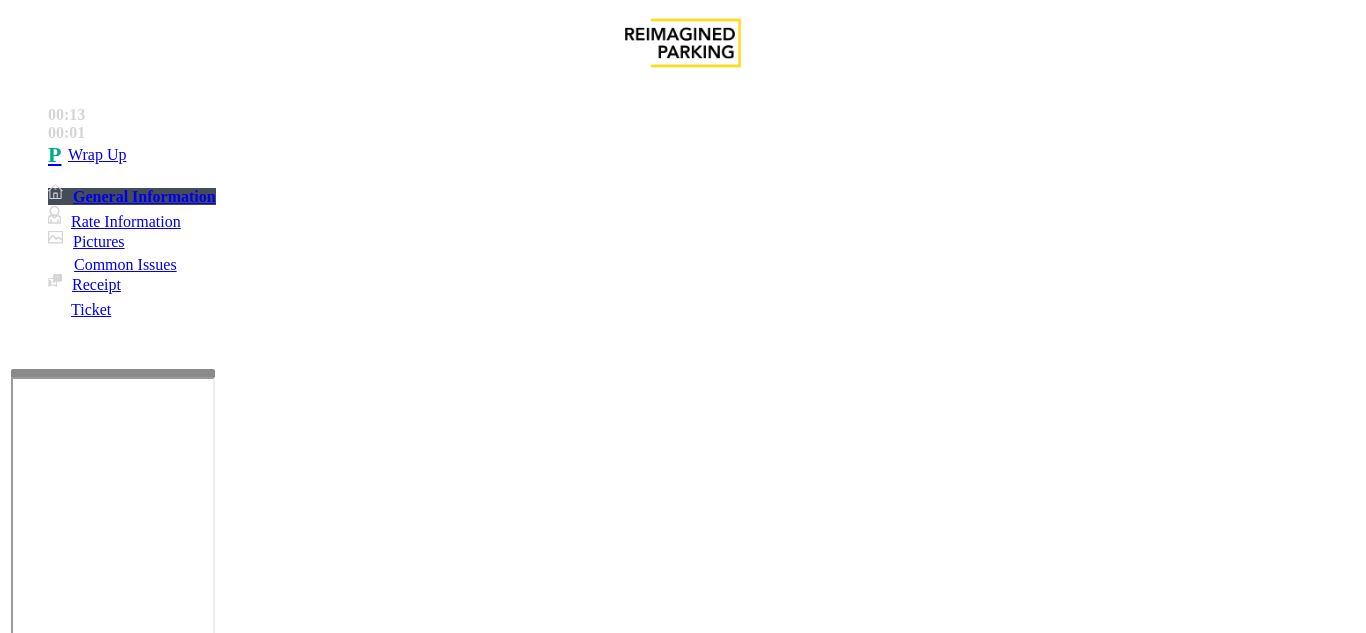 scroll, scrollTop: 15, scrollLeft: 0, axis: vertical 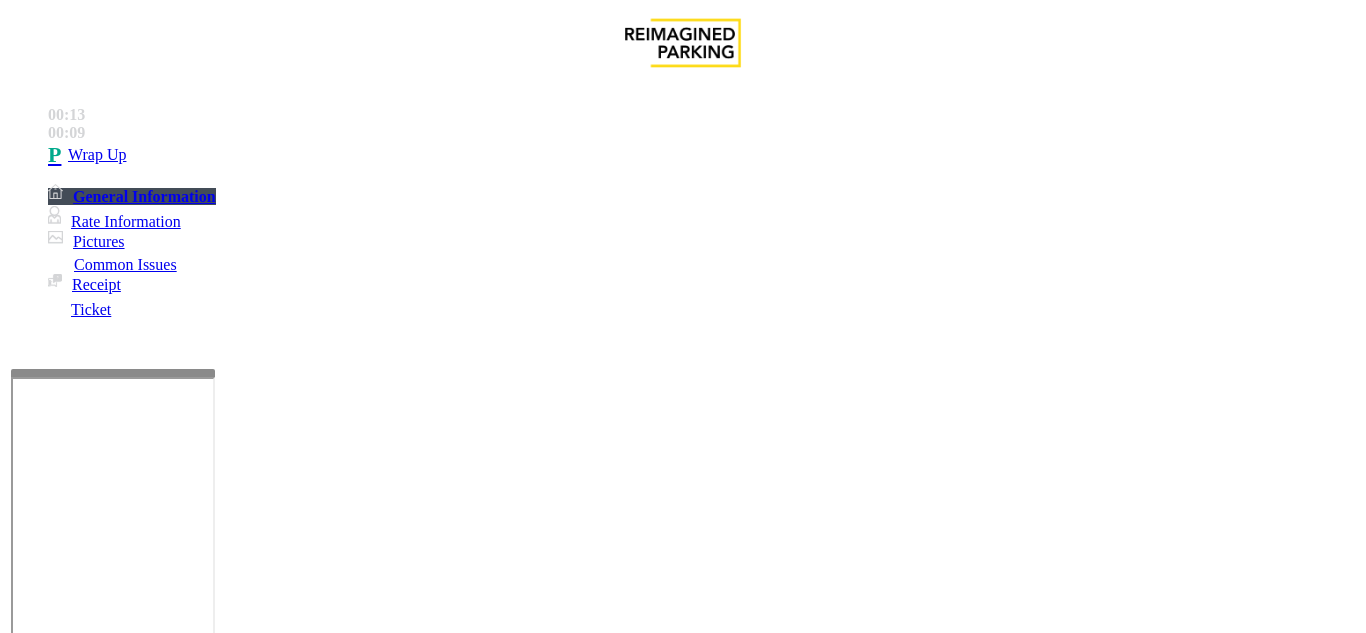 copy on "Open the gate for the parker if you are unable to hear until further Notice" 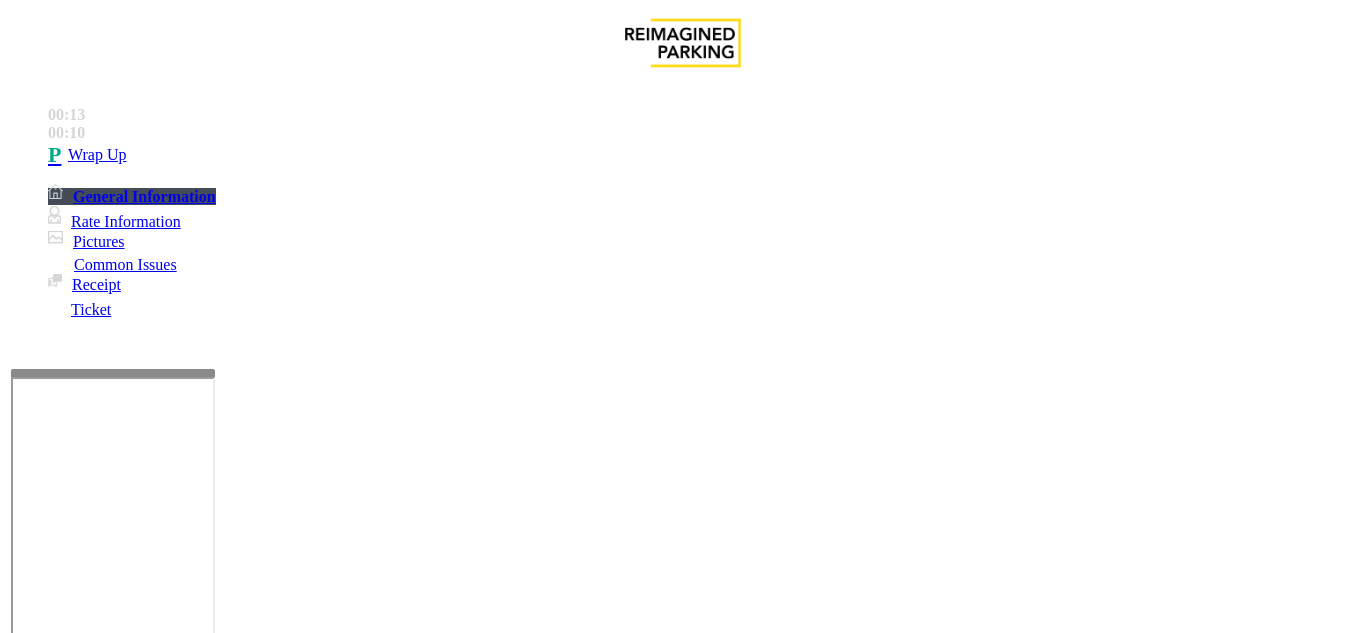 click at bounding box center [221, 1642] 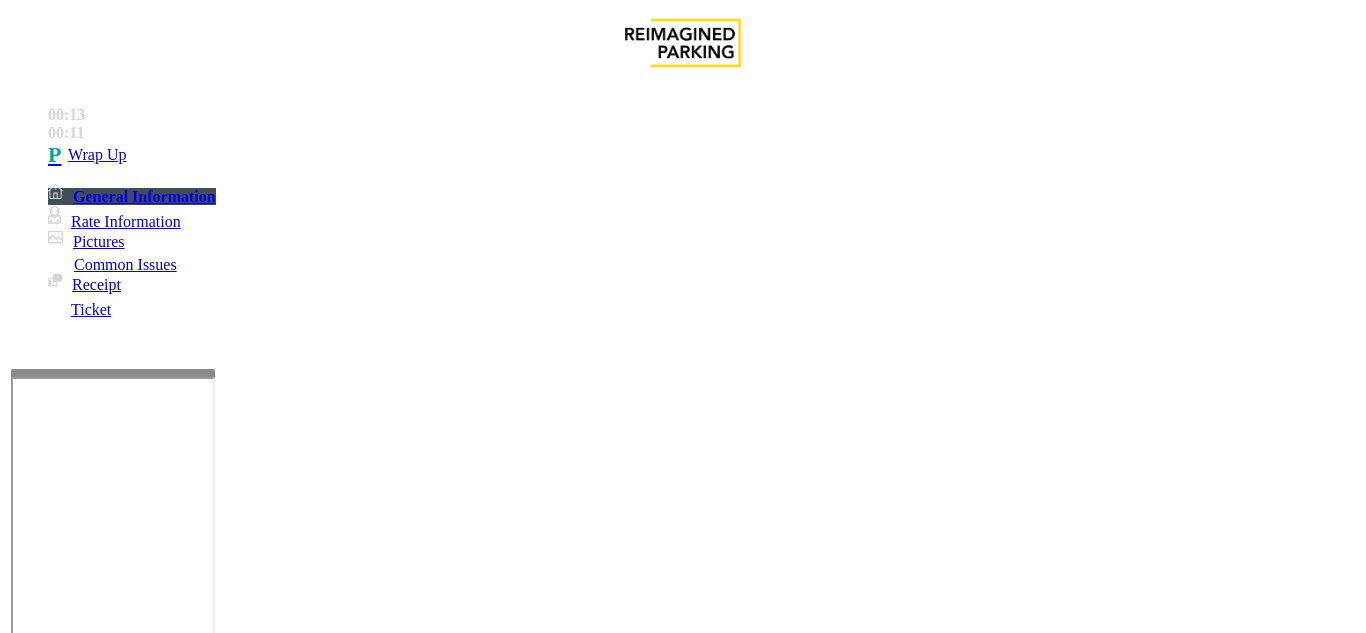 paste on "**********" 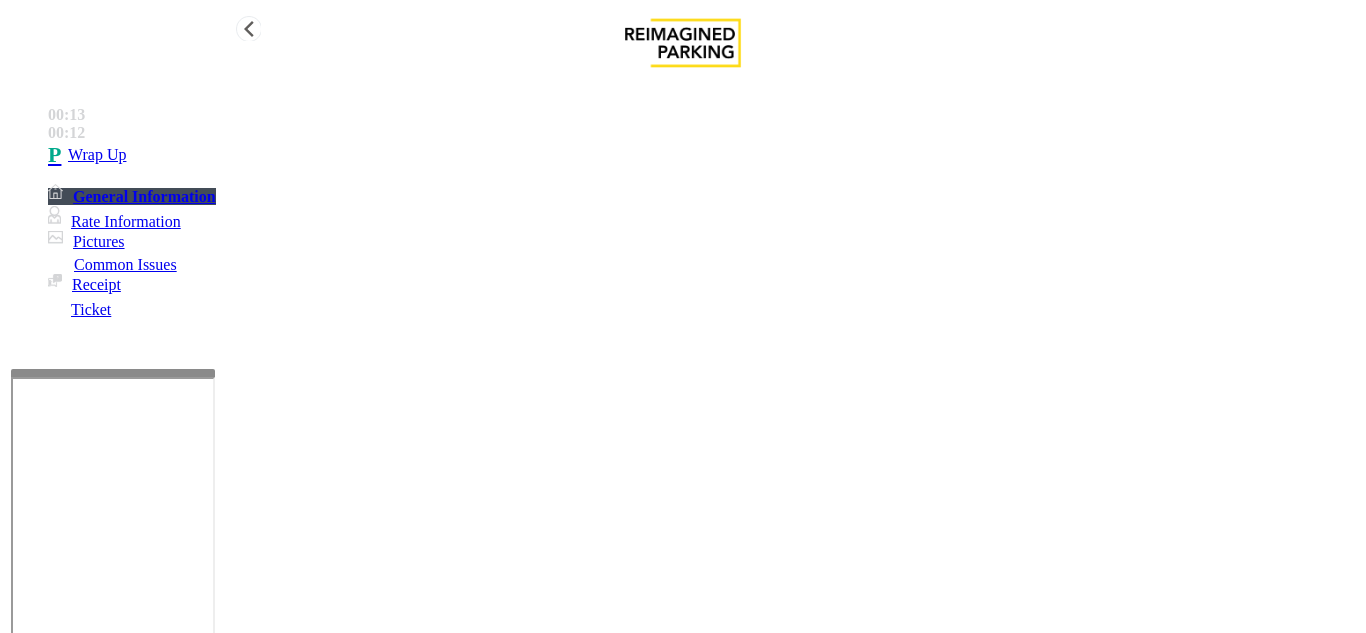 type on "**********" 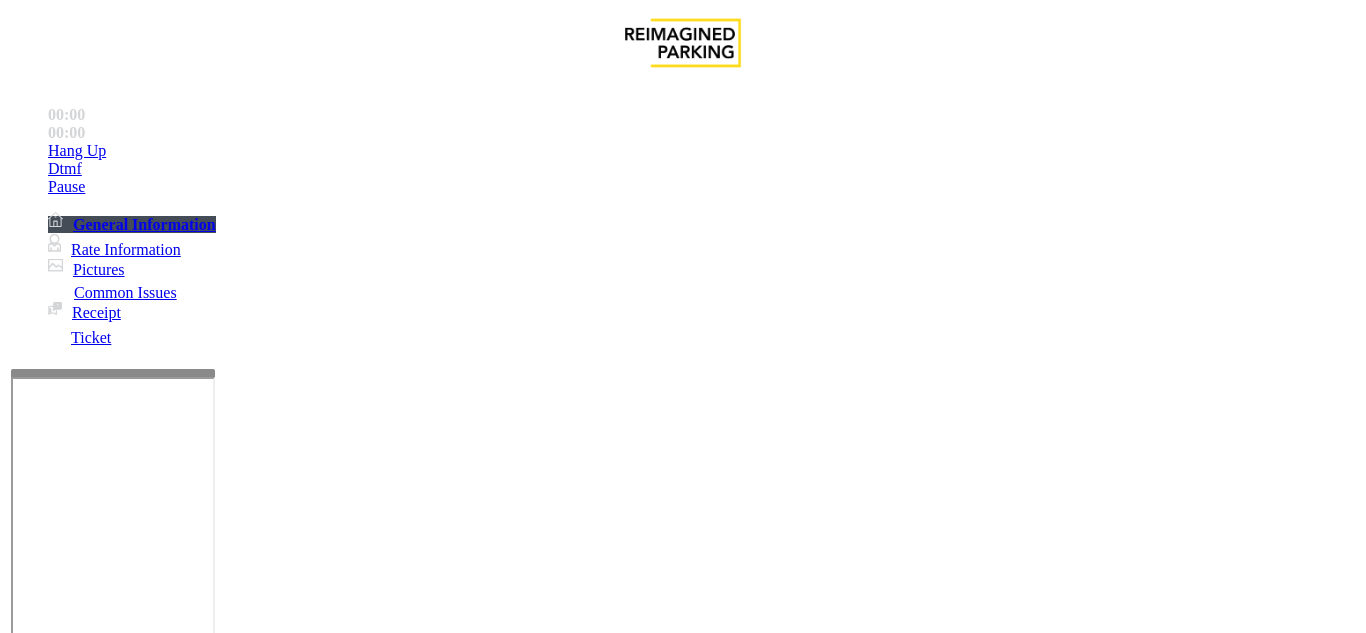 scroll, scrollTop: 300, scrollLeft: 0, axis: vertical 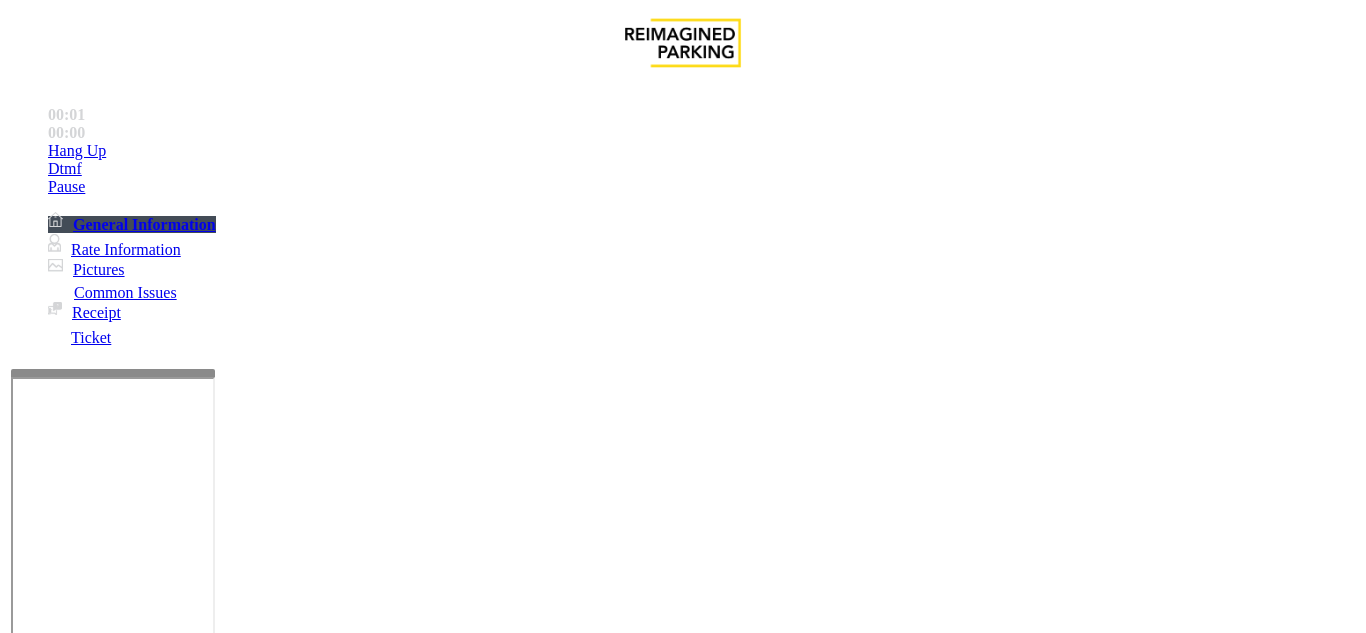 click on "Services" at bounding box center [687, 1286] 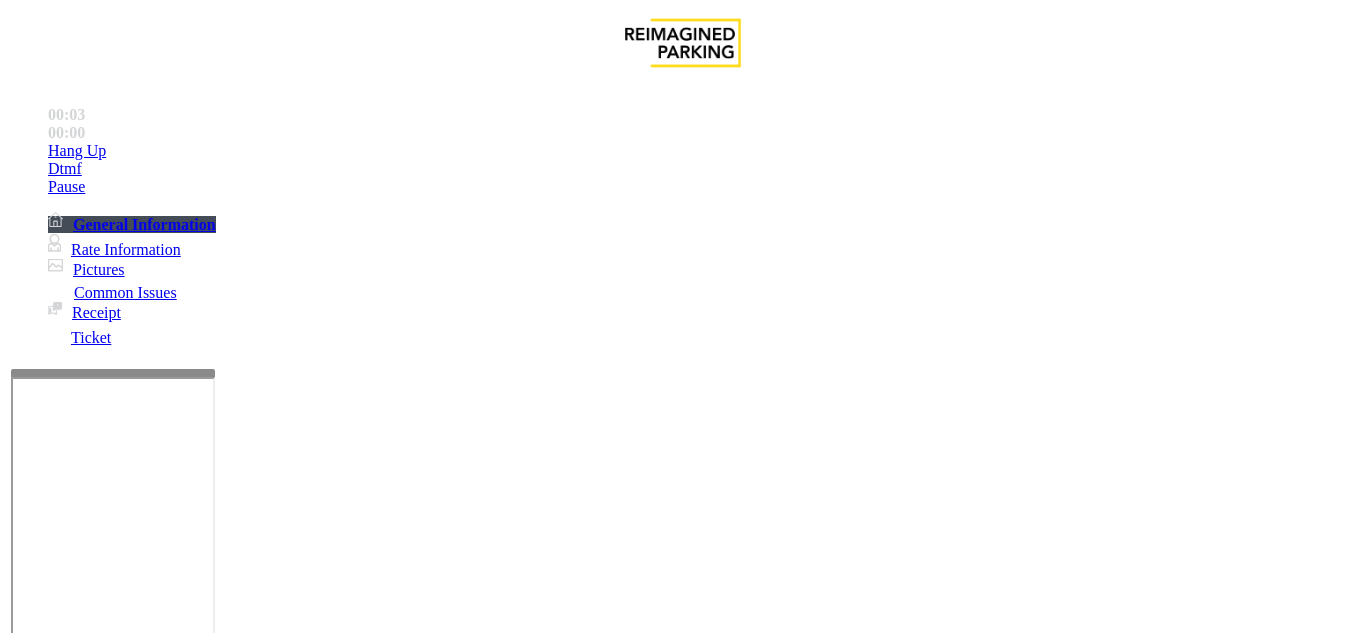 click on "Online Reservations" at bounding box center [528, 1286] 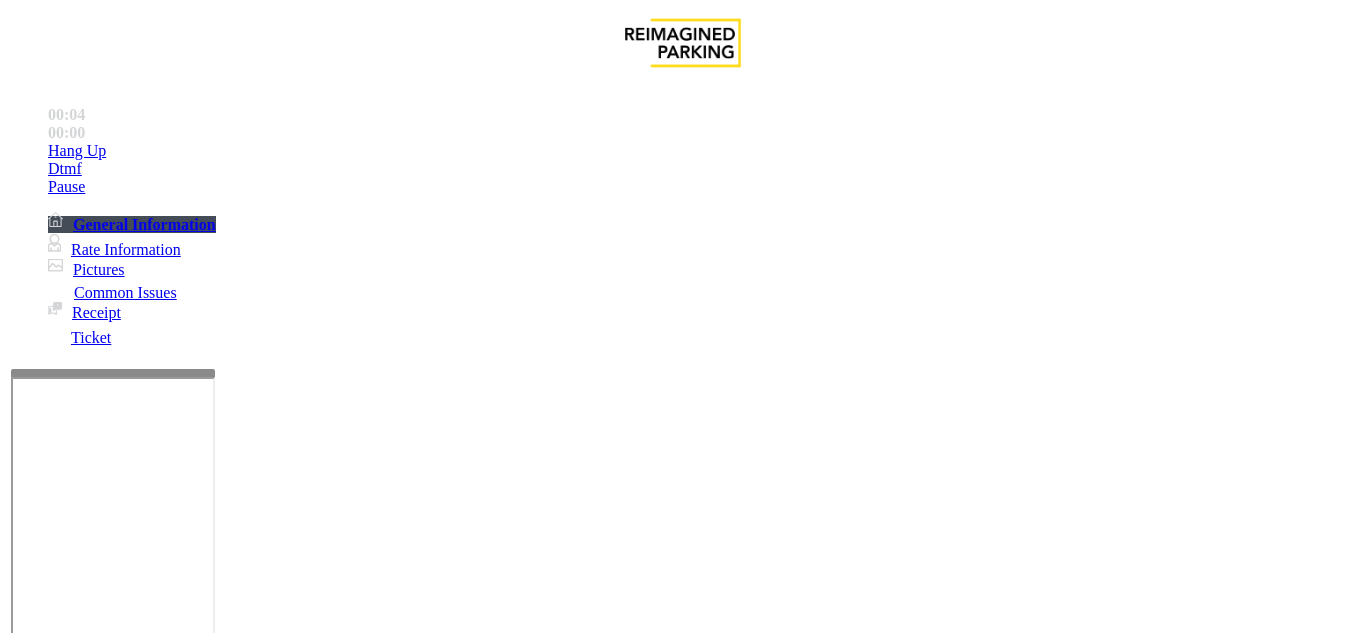 click at bounding box center (221, 1680) 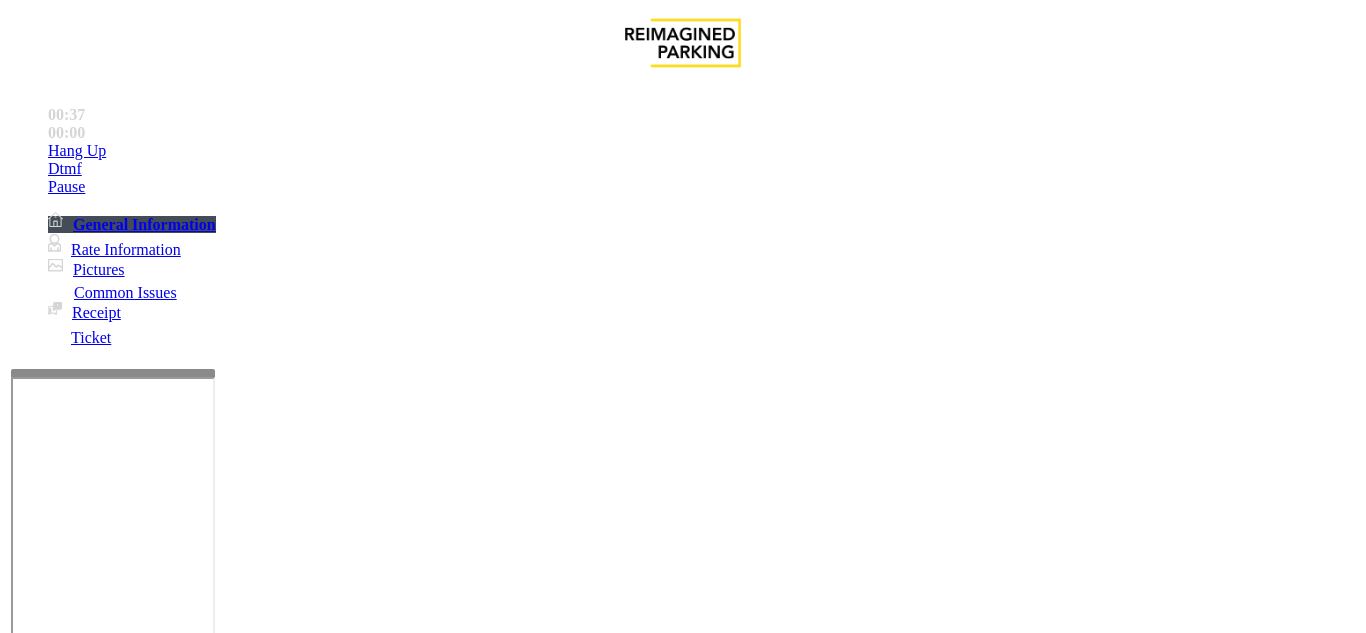 scroll, scrollTop: 400, scrollLeft: 0, axis: vertical 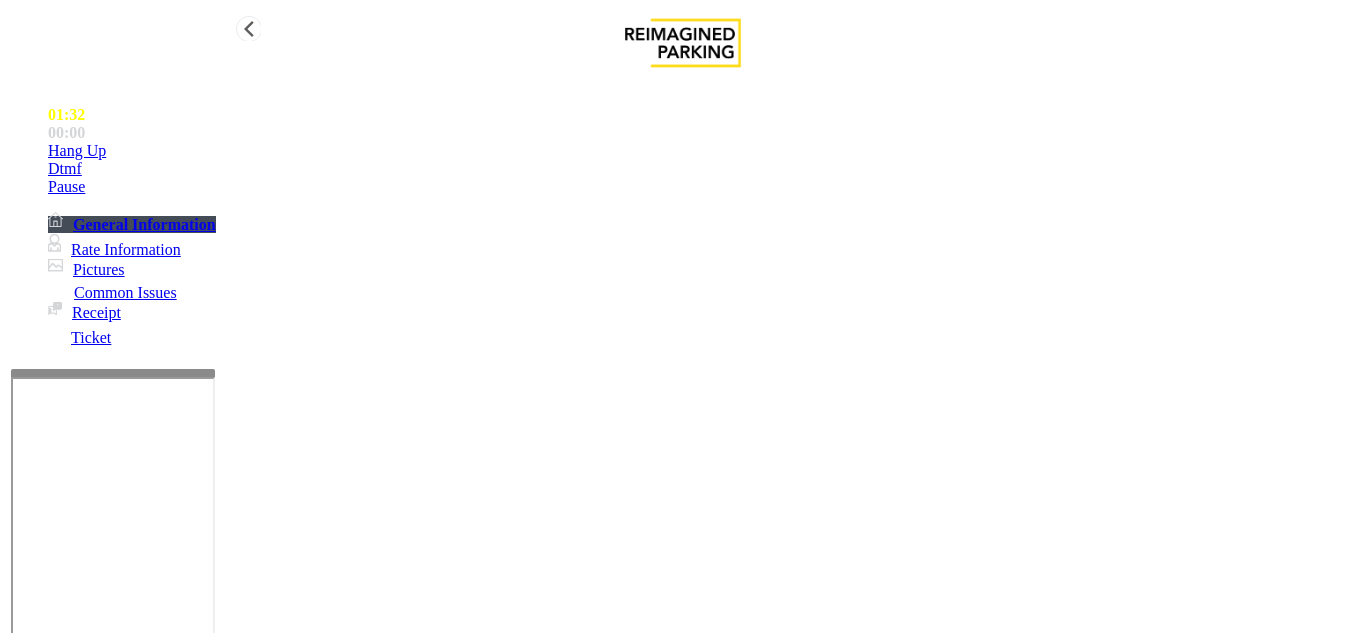 type on "*********" 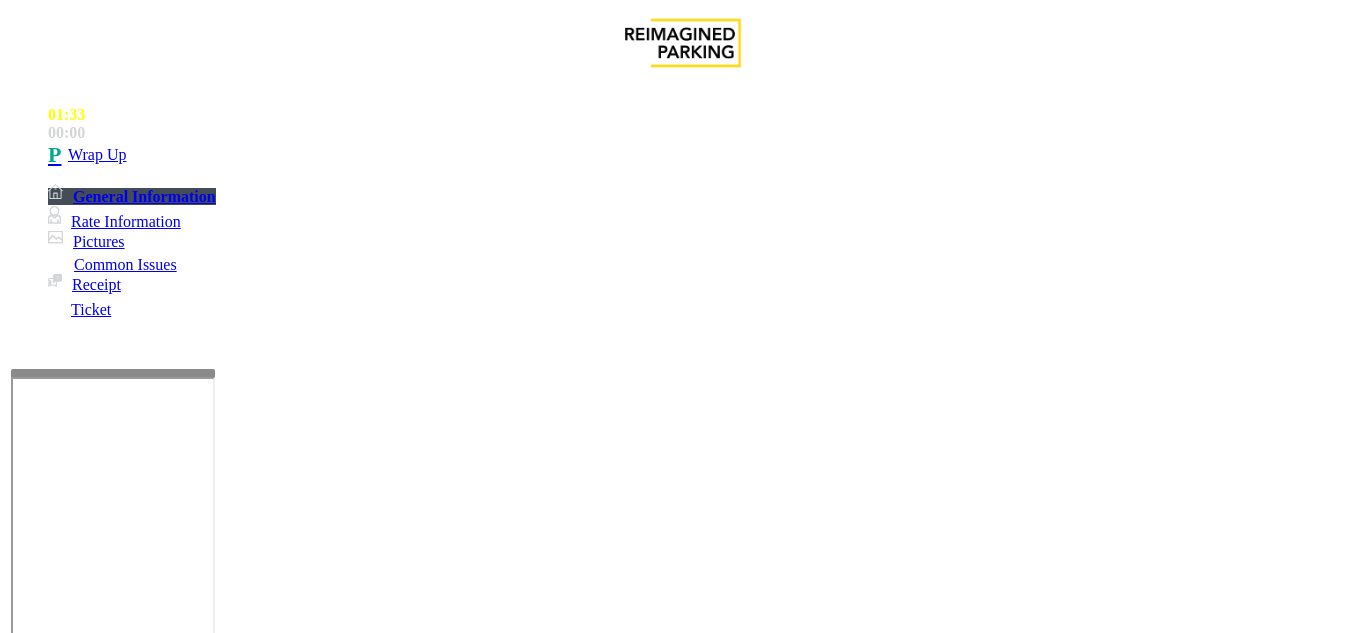 click at bounding box center [221, 1680] 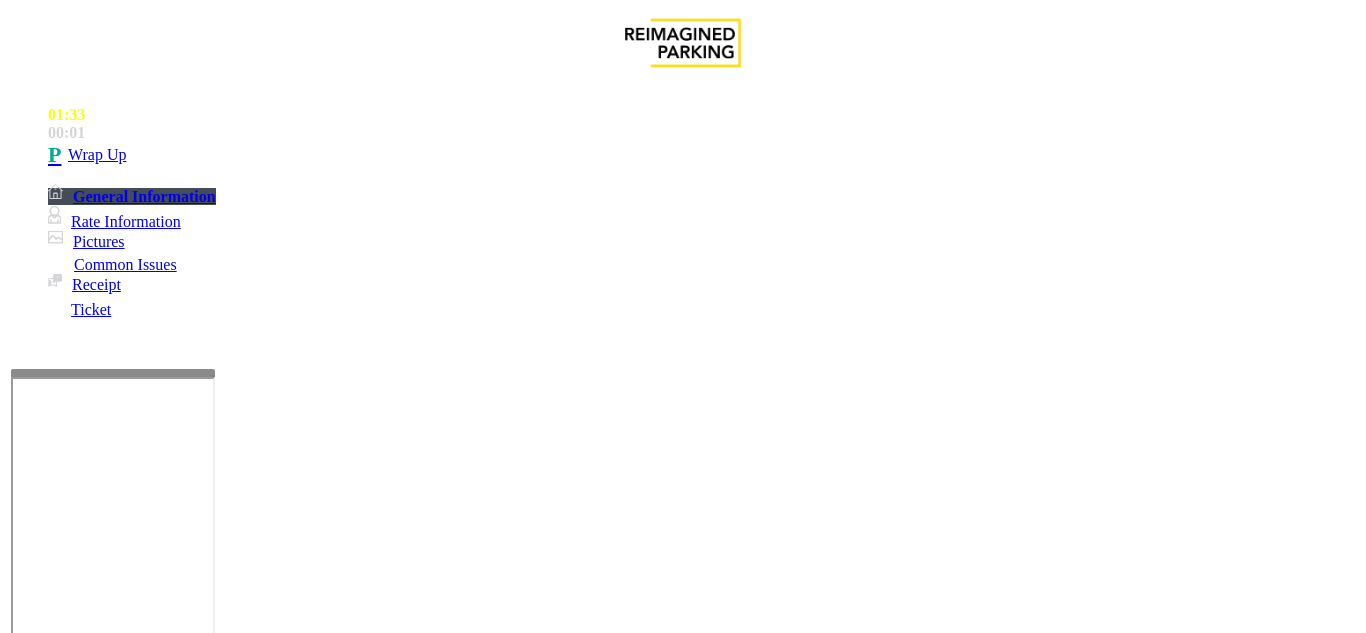 scroll, scrollTop: 0, scrollLeft: 0, axis: both 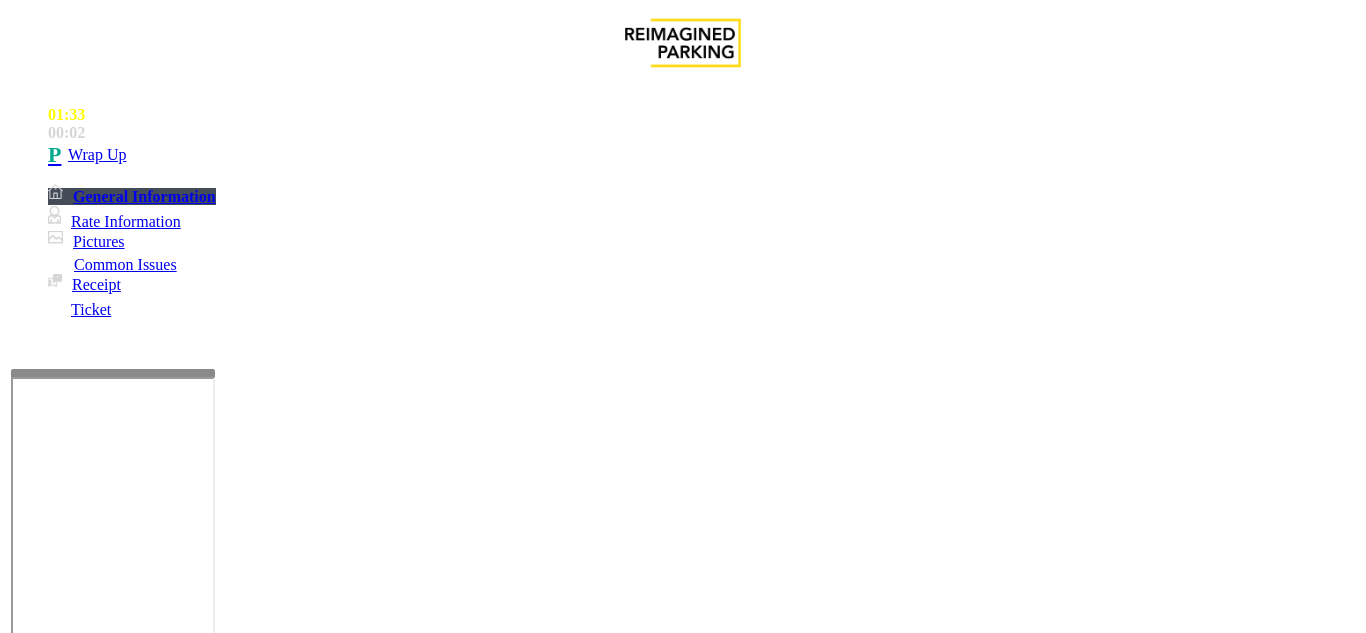 click on "Issue" at bounding box center [42, 1253] 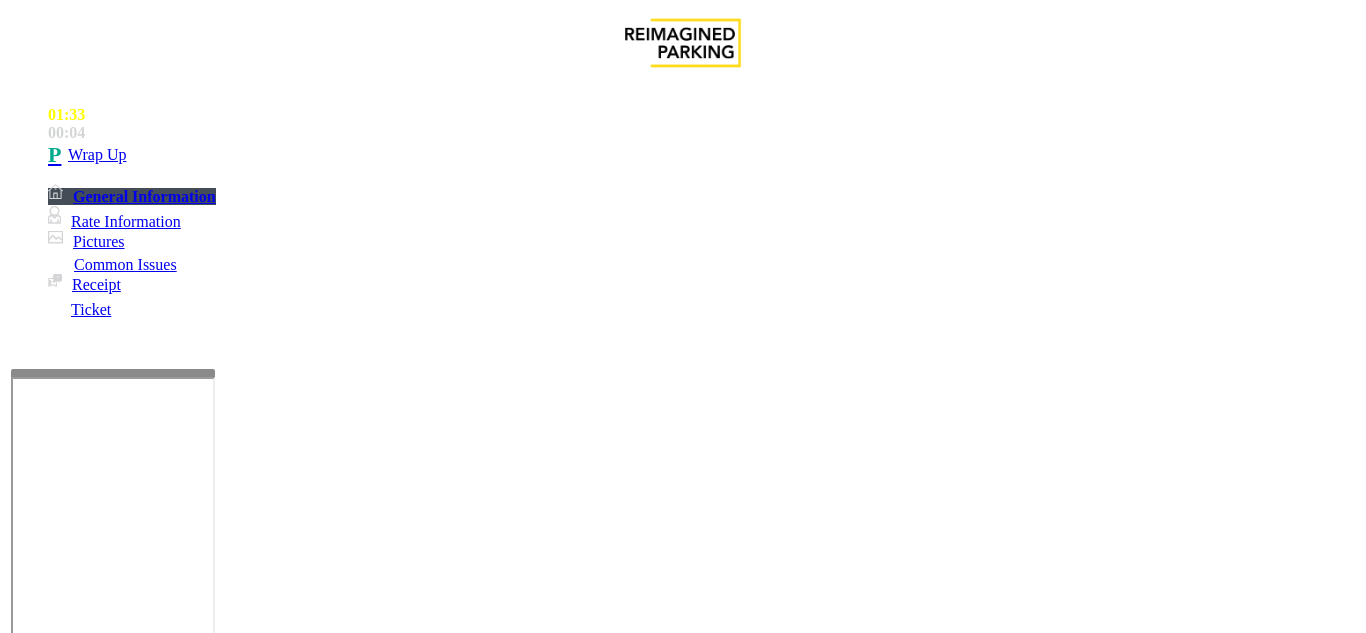 click on "Payment Issue" at bounding box center (167, 1286) 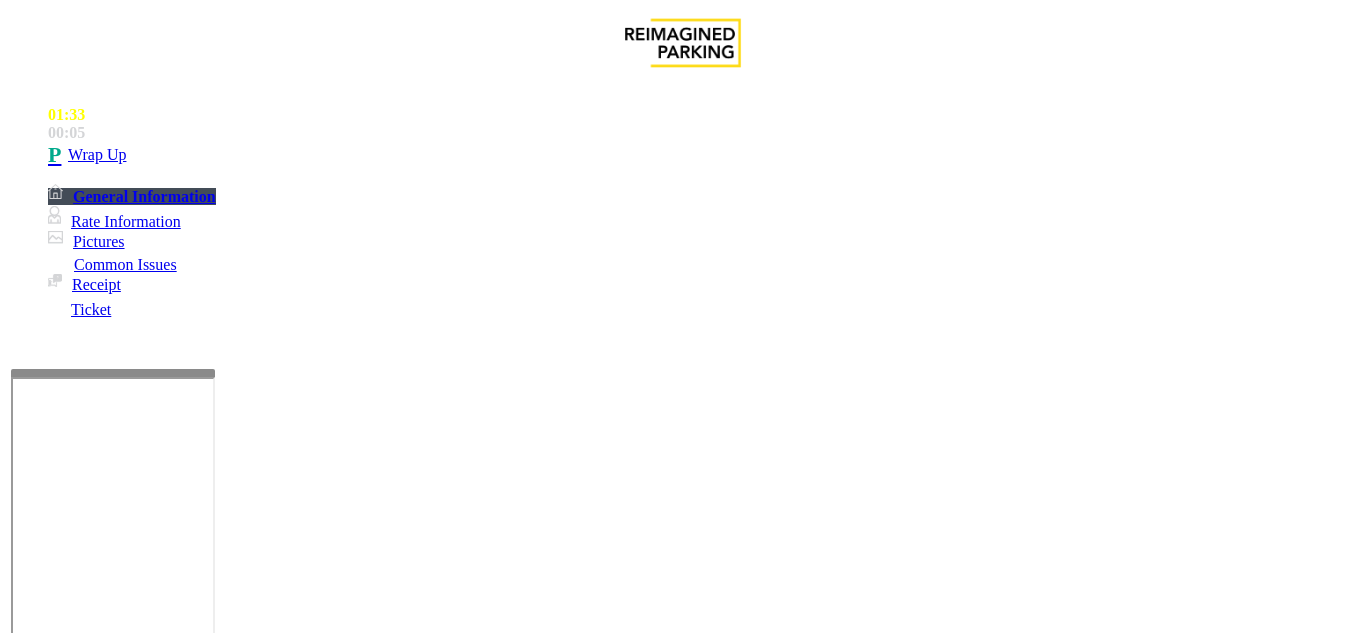 click on "Credit Card Not Reading" at bounding box center [109, 1286] 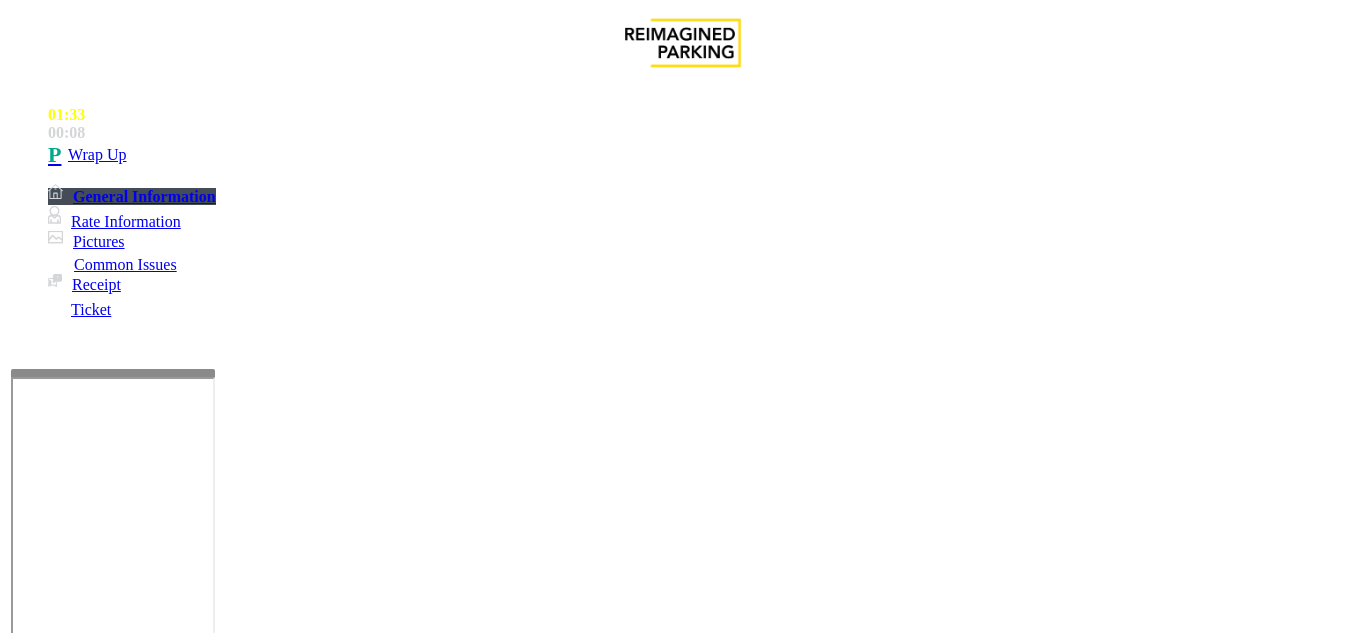 copy on "Issue  -  Payment Issue Credit Card Not Reading" 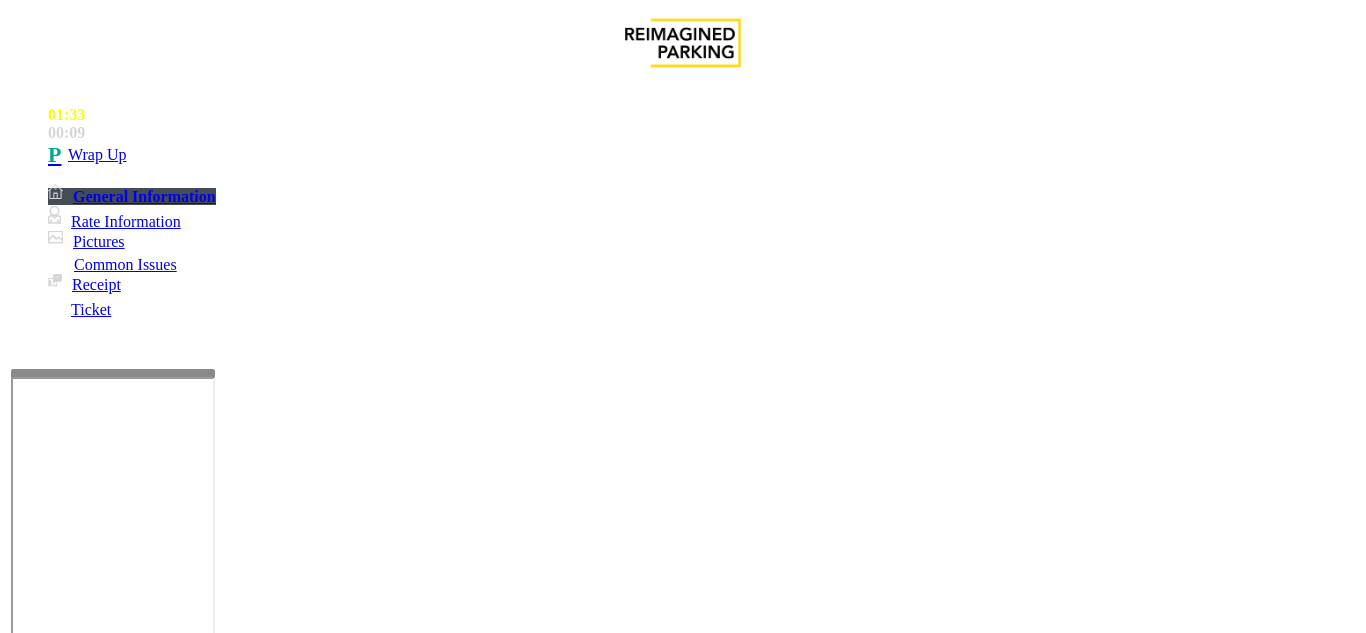 click at bounding box center (221, 1634) 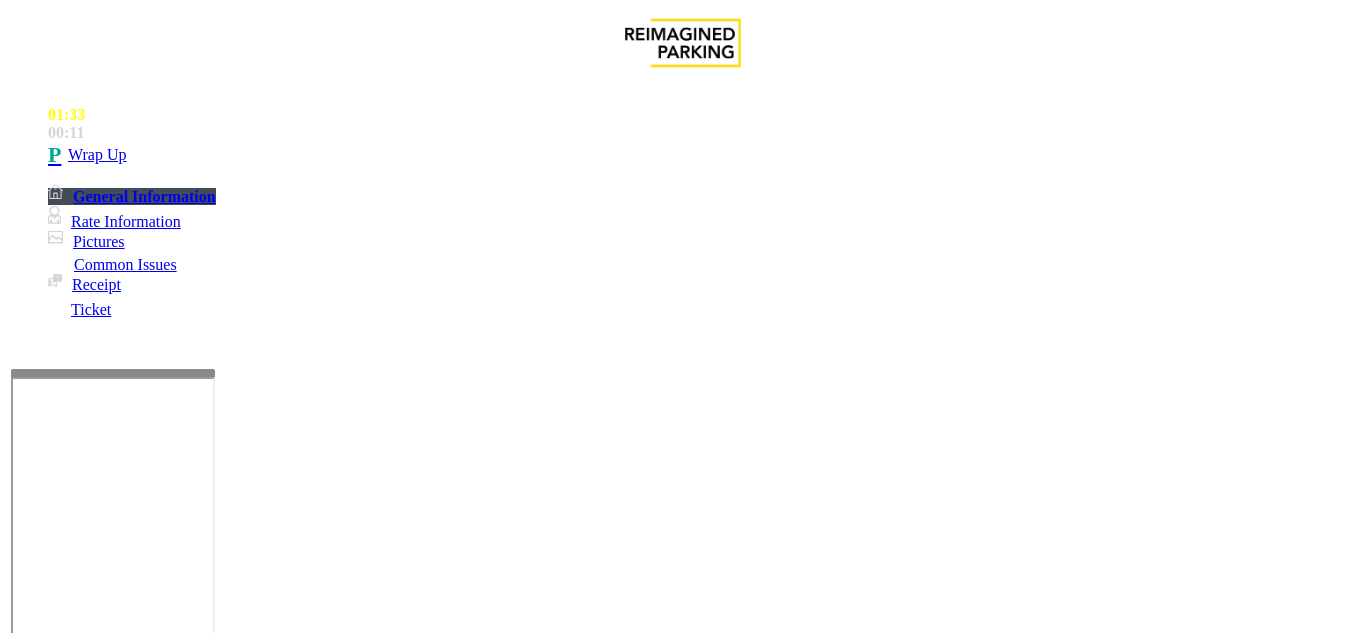 drag, startPoint x: 364, startPoint y: 416, endPoint x: 261, endPoint y: 417, distance: 103.00485 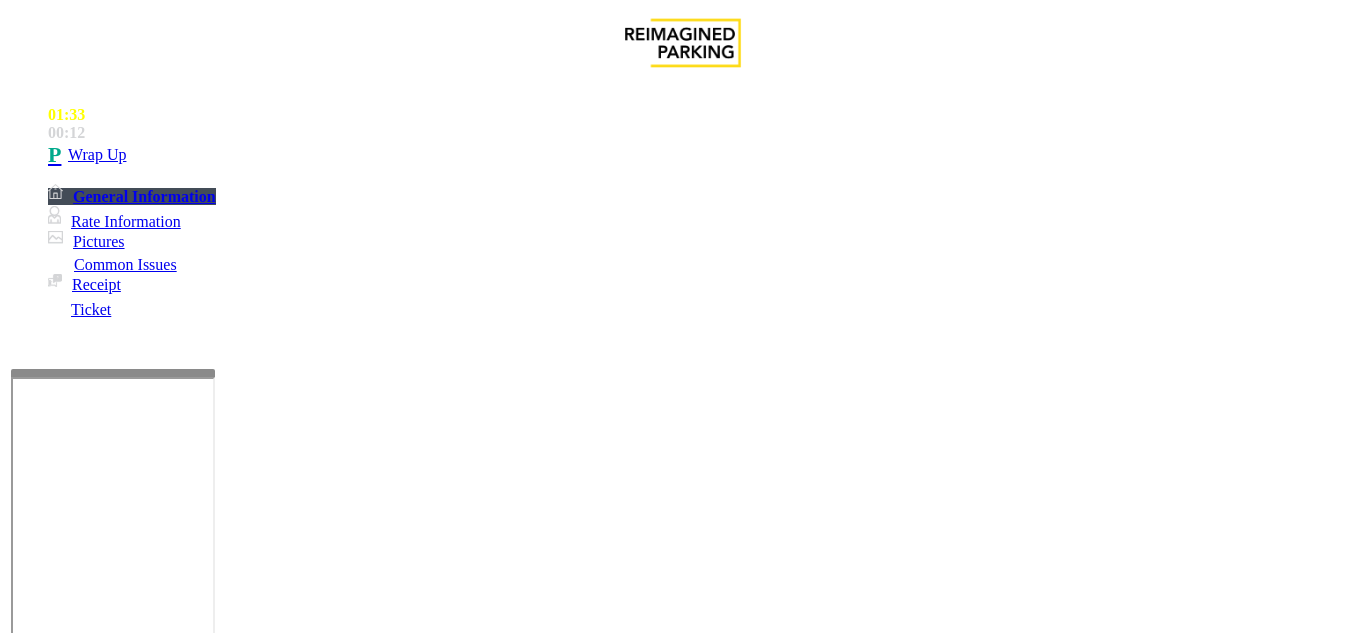 paste on "**********" 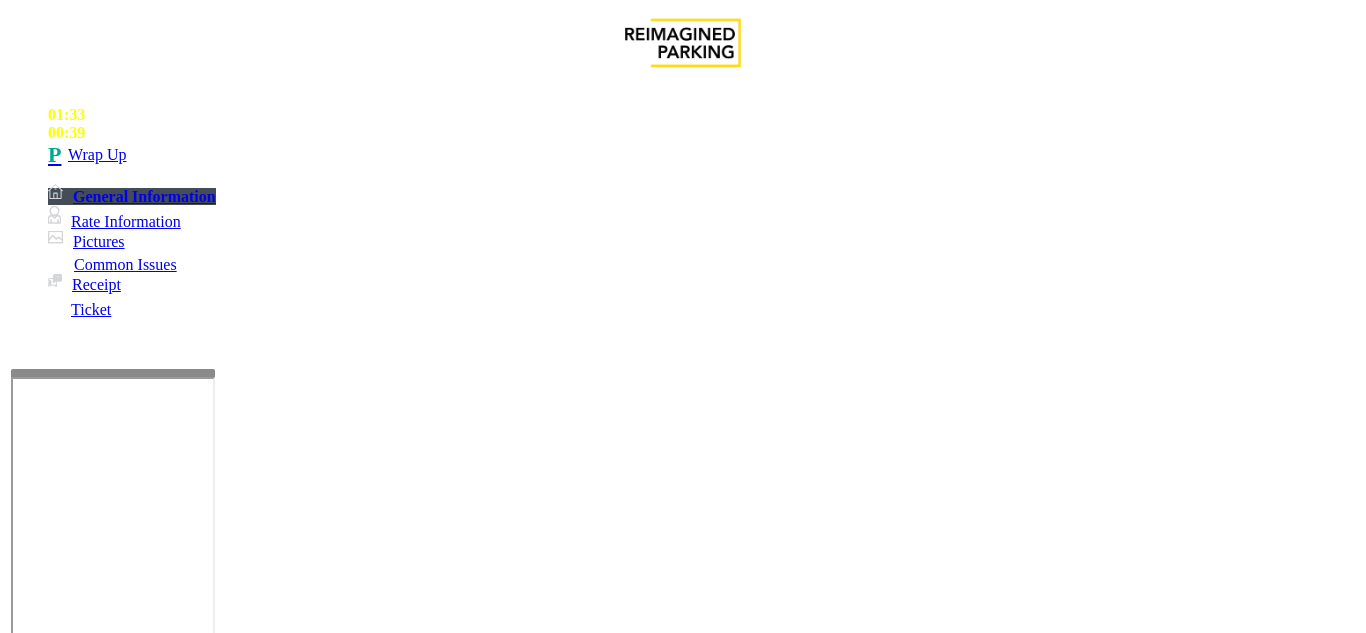 scroll, scrollTop: 0, scrollLeft: 0, axis: both 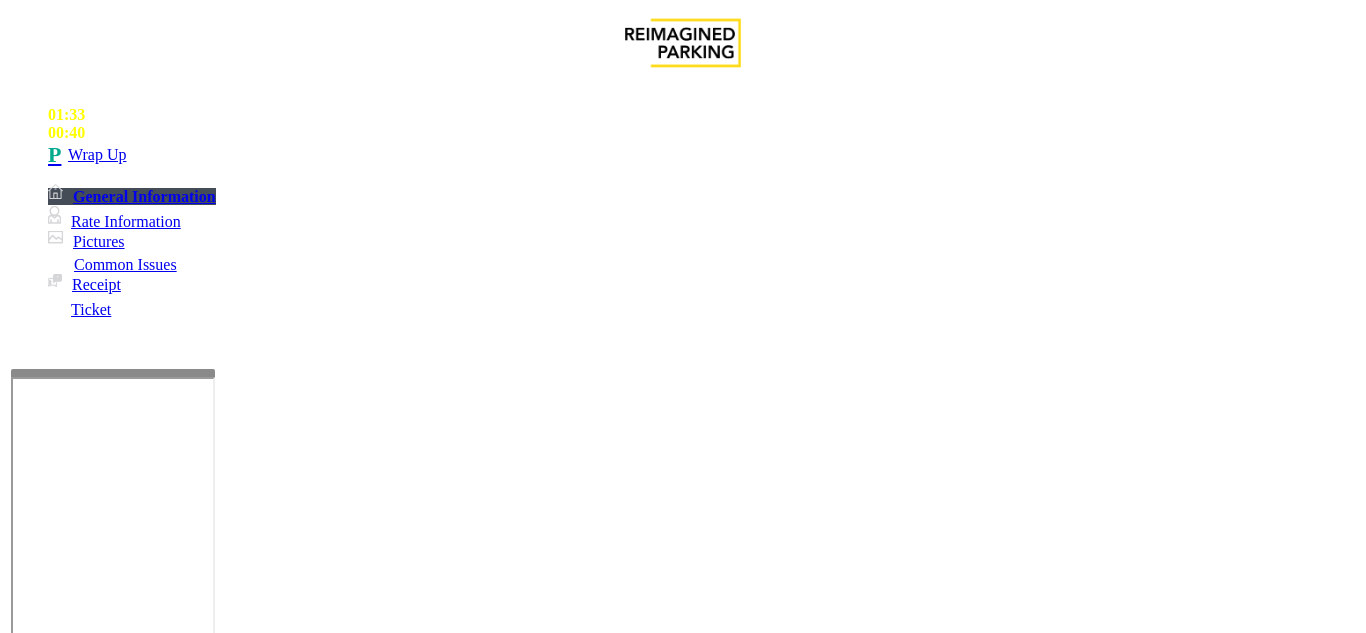 type on "**********" 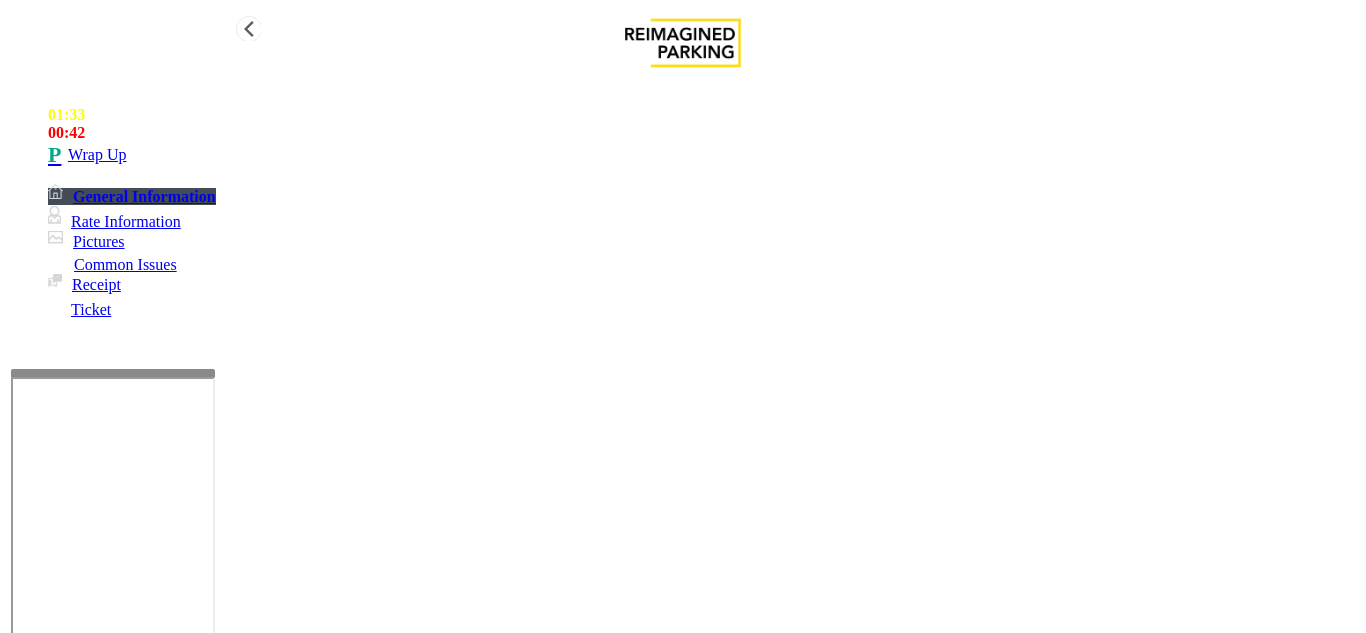type on "**" 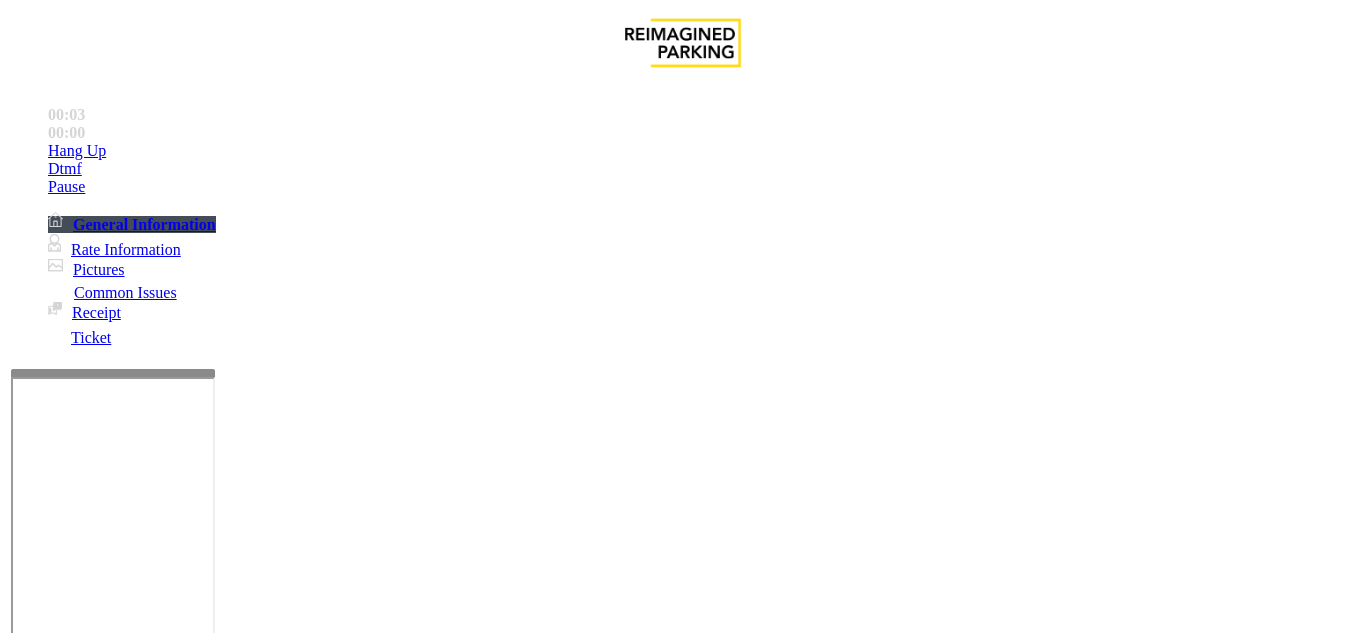 scroll, scrollTop: 400, scrollLeft: 0, axis: vertical 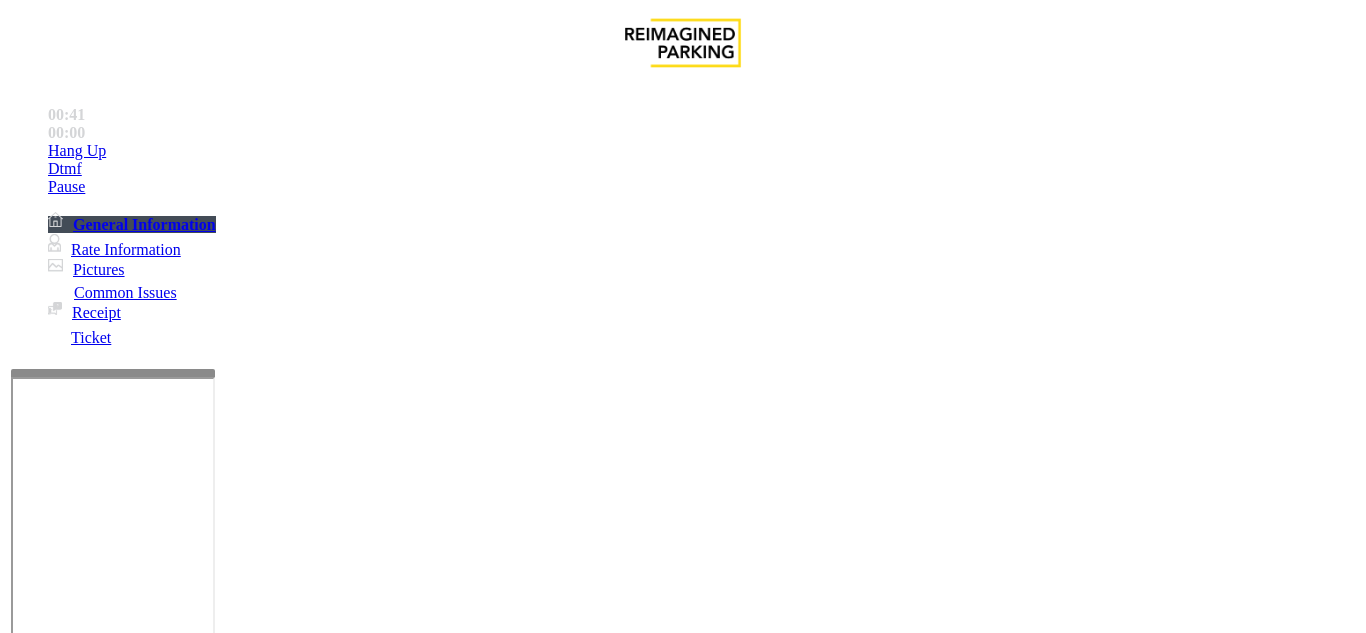 click on "Monthly Issue" at bounding box center (268, 1286) 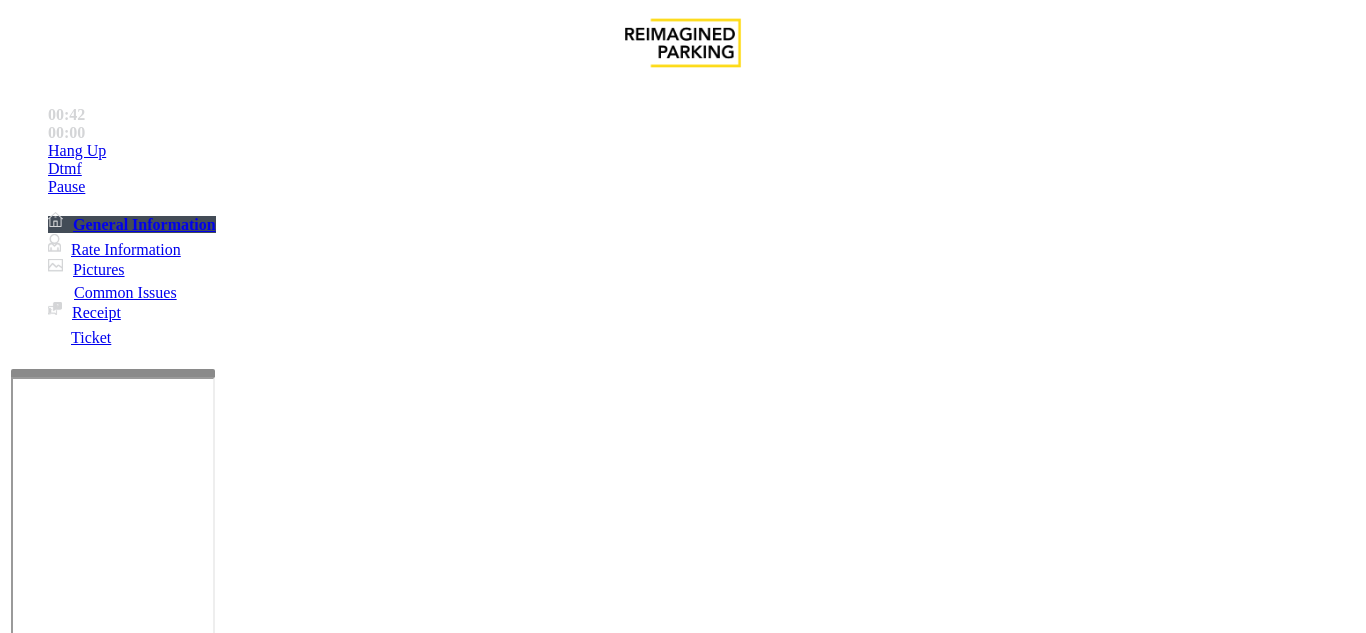 click on "Issue" at bounding box center [42, 1253] 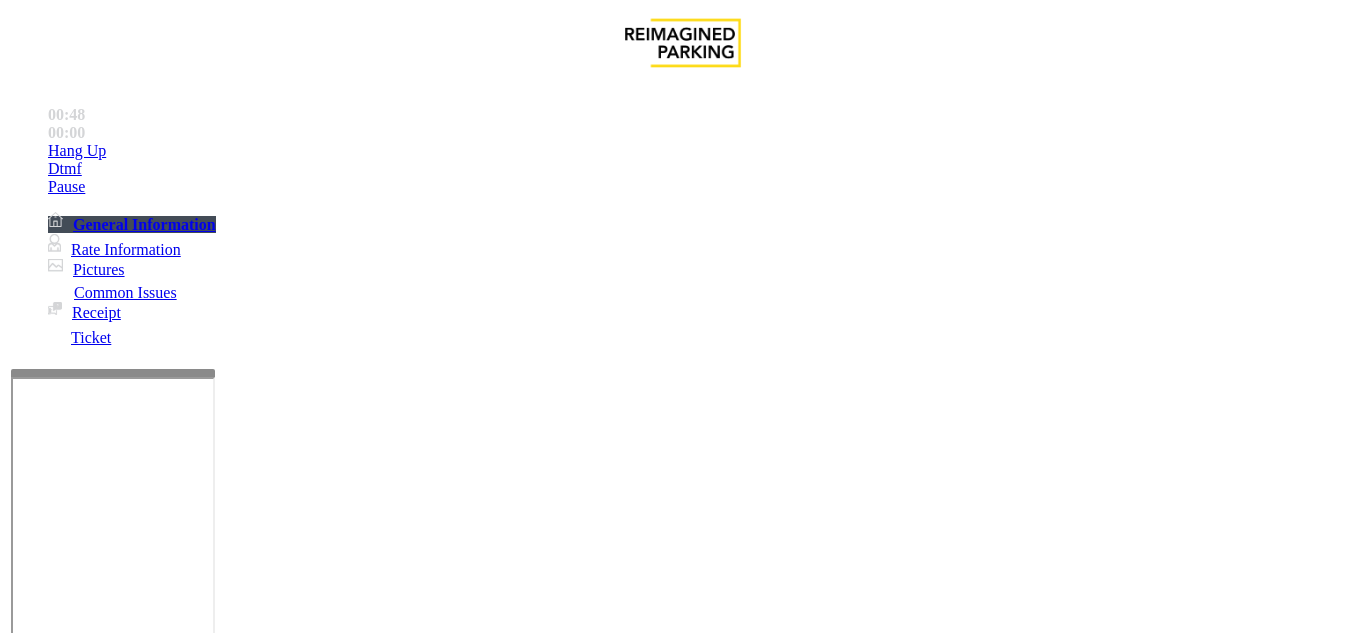 click on "Payment Issue" at bounding box center (167, 1286) 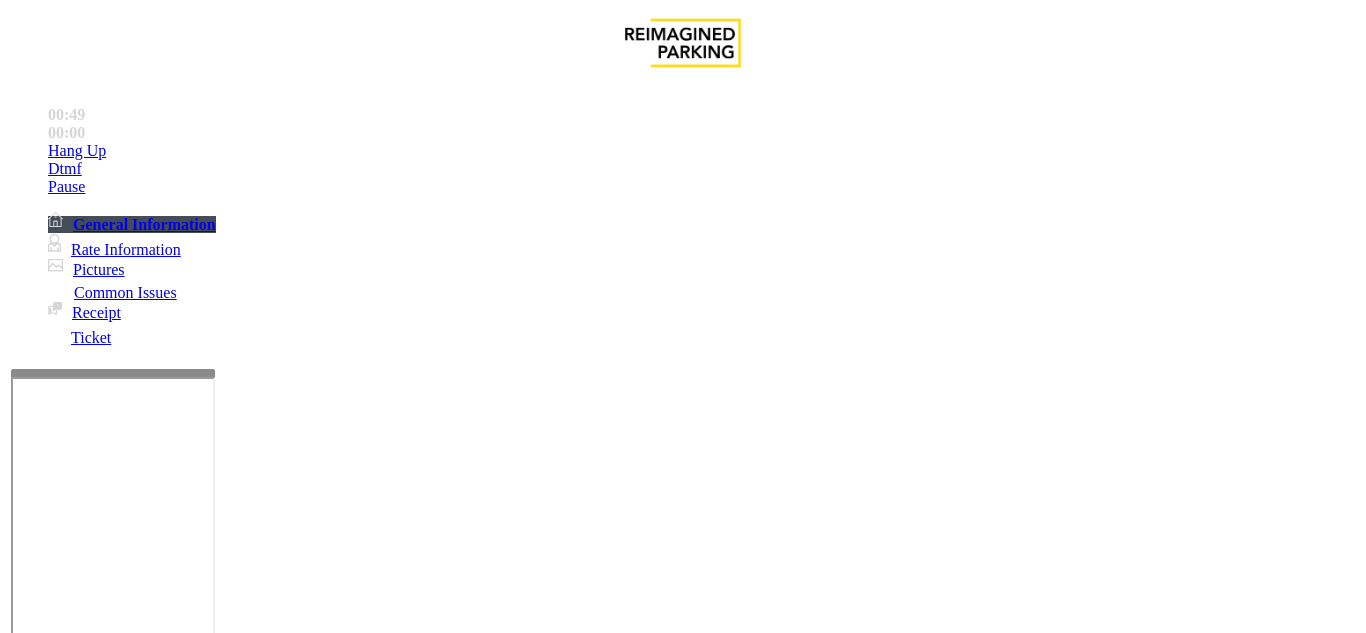 click on "Credit Card Not Reading" at bounding box center (109, 1286) 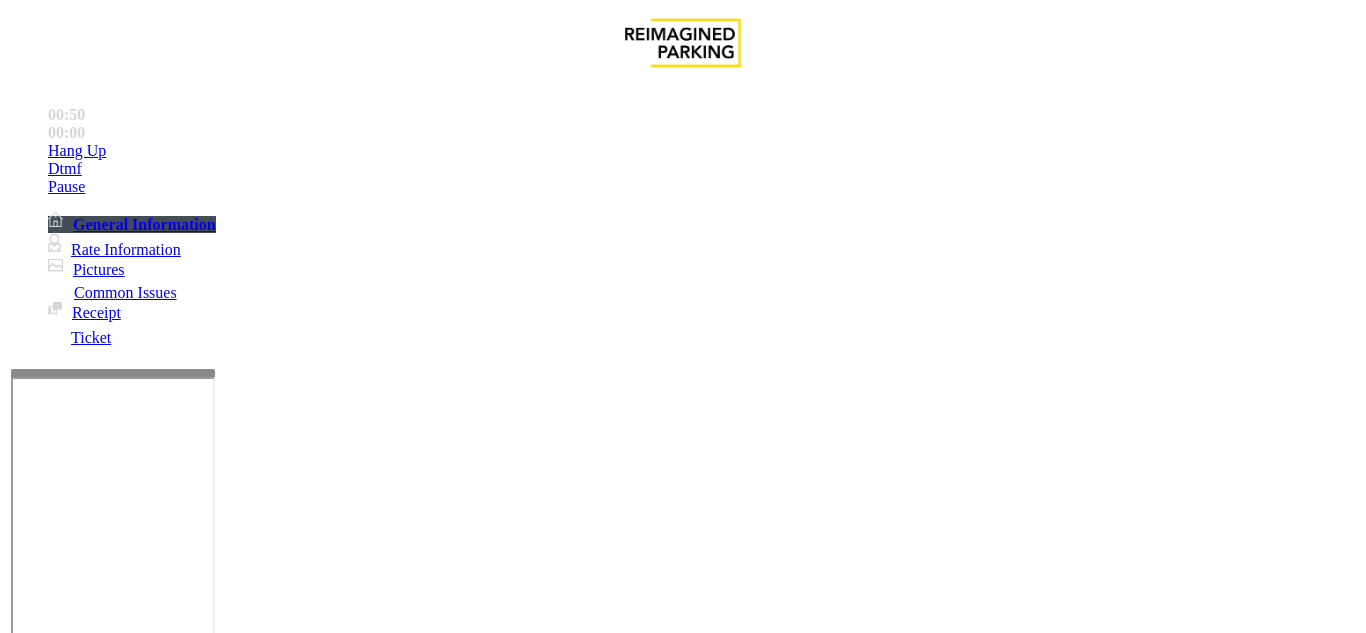 click at bounding box center [96, 1335] 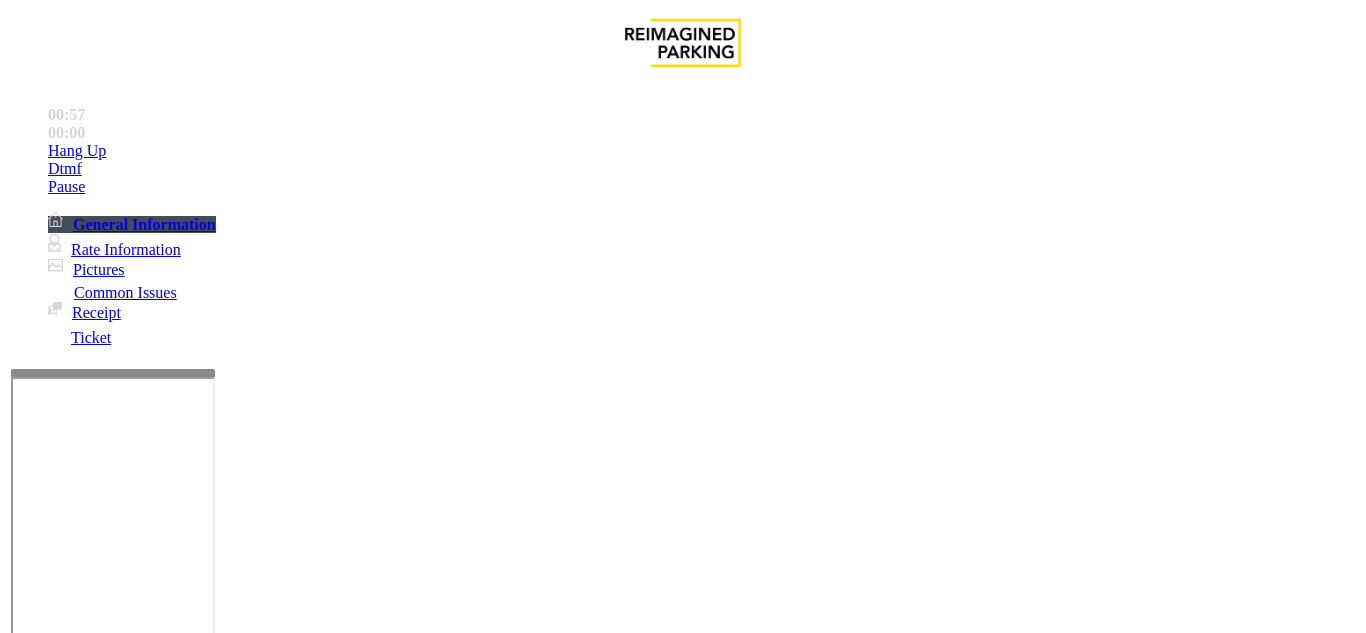 click at bounding box center [221, 1634] 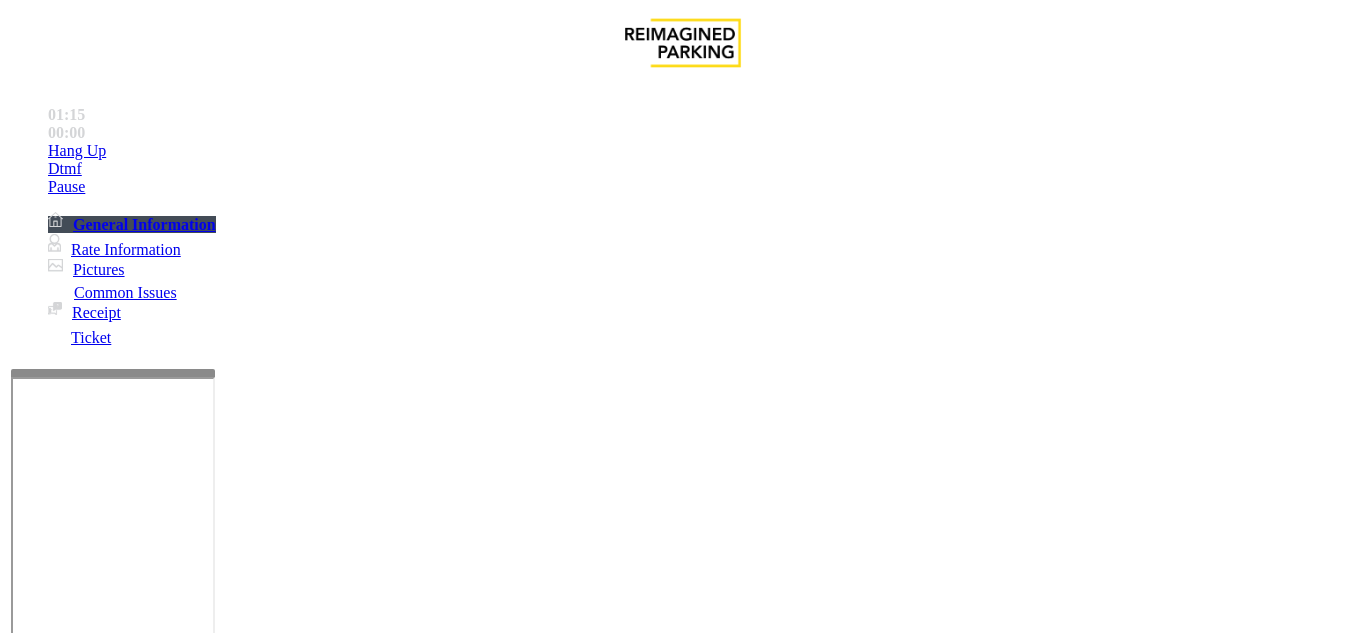 type on "**********" 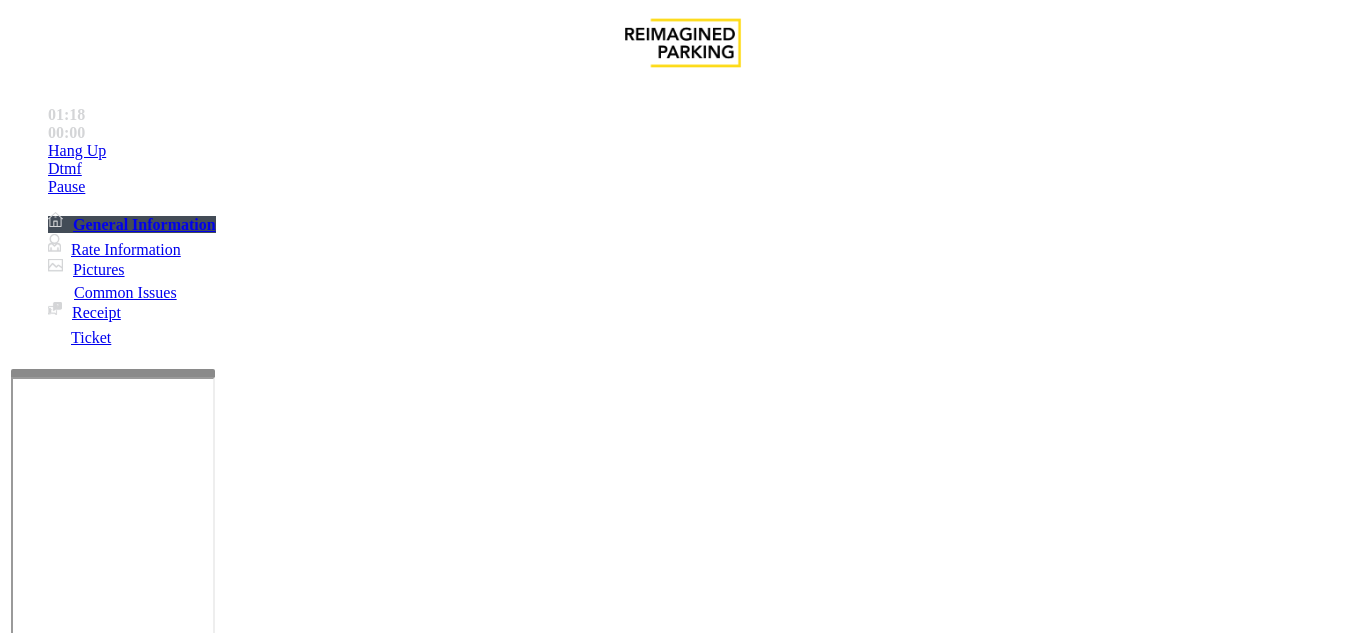 click at bounding box center (96, 1308) 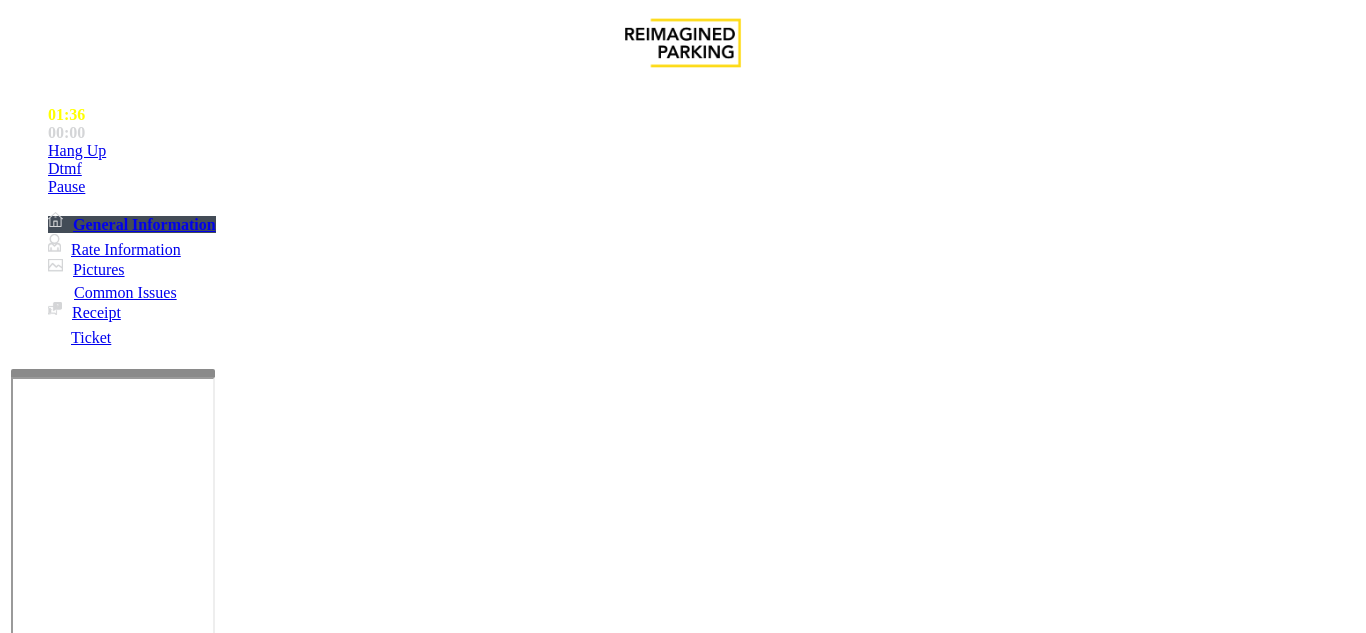 click on "******" at bounding box center (96, 1308) 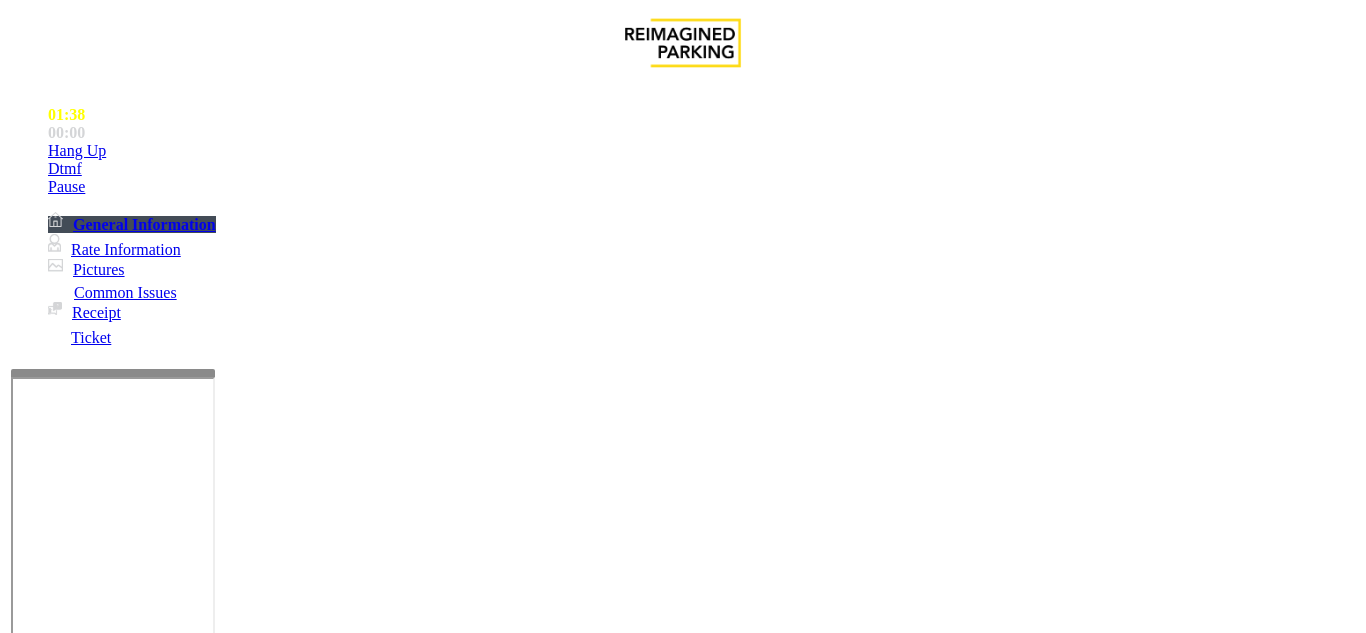 click on "******" at bounding box center (96, 1308) 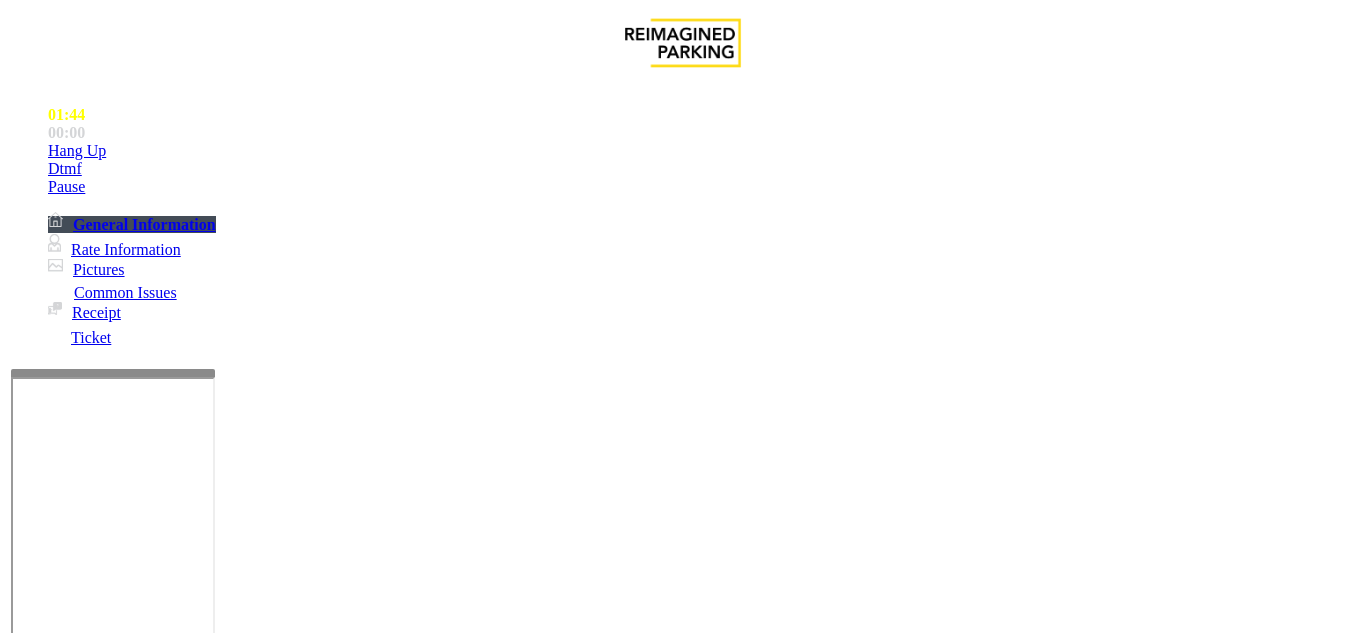 scroll, scrollTop: 100, scrollLeft: 0, axis: vertical 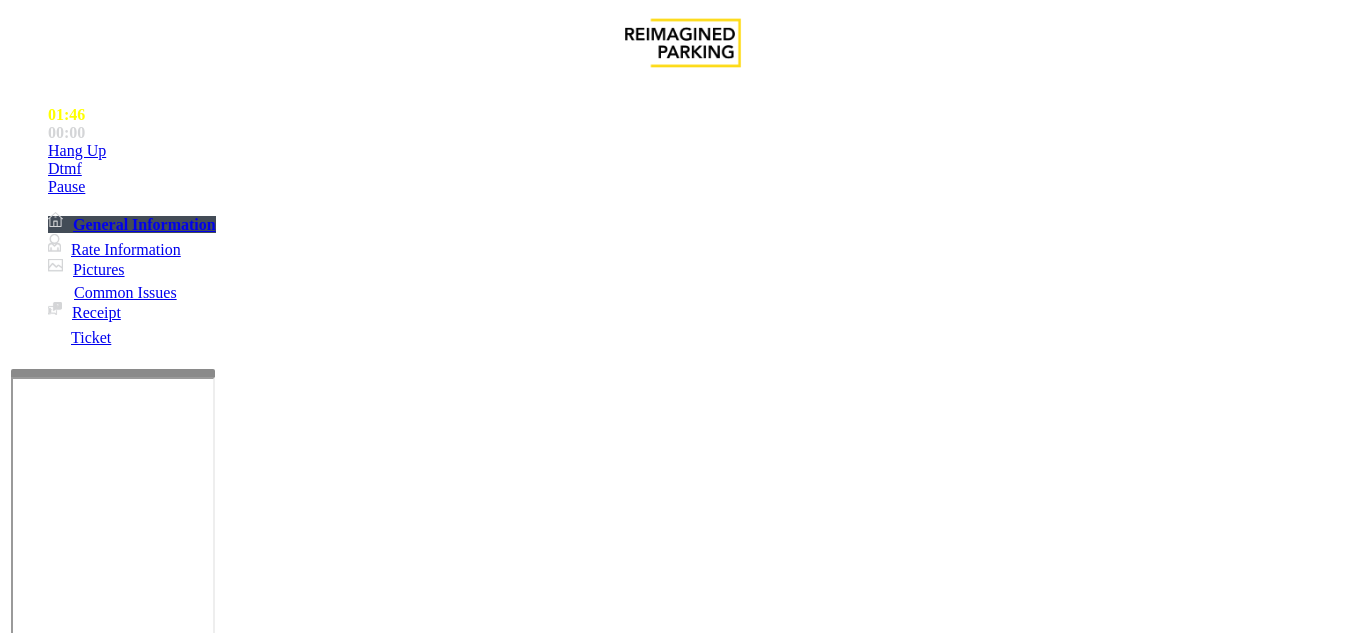 type on "******" 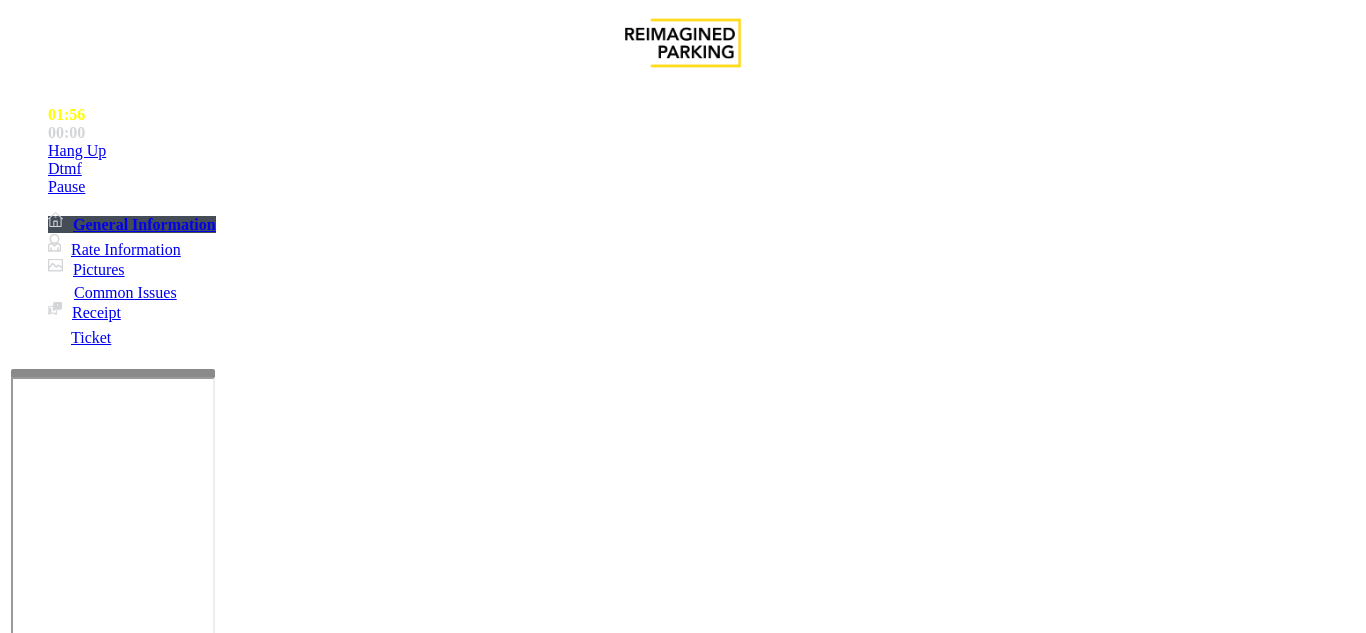 click at bounding box center (96, 1335) 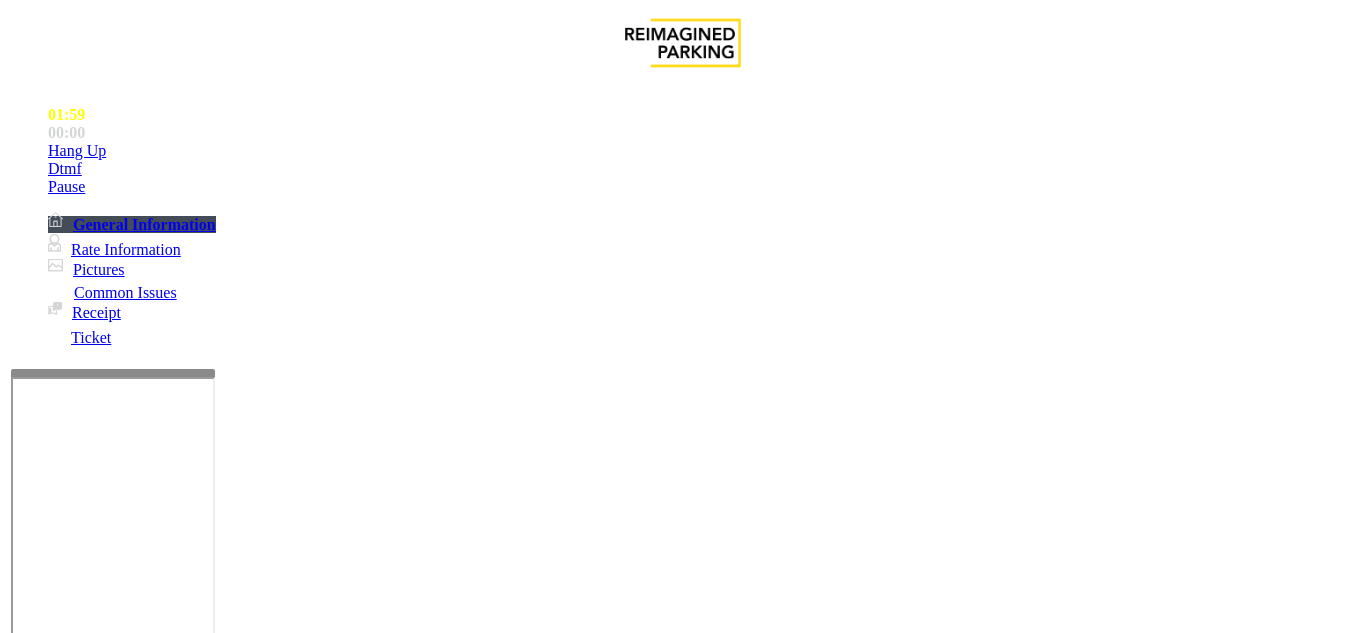 scroll, scrollTop: 0, scrollLeft: 0, axis: both 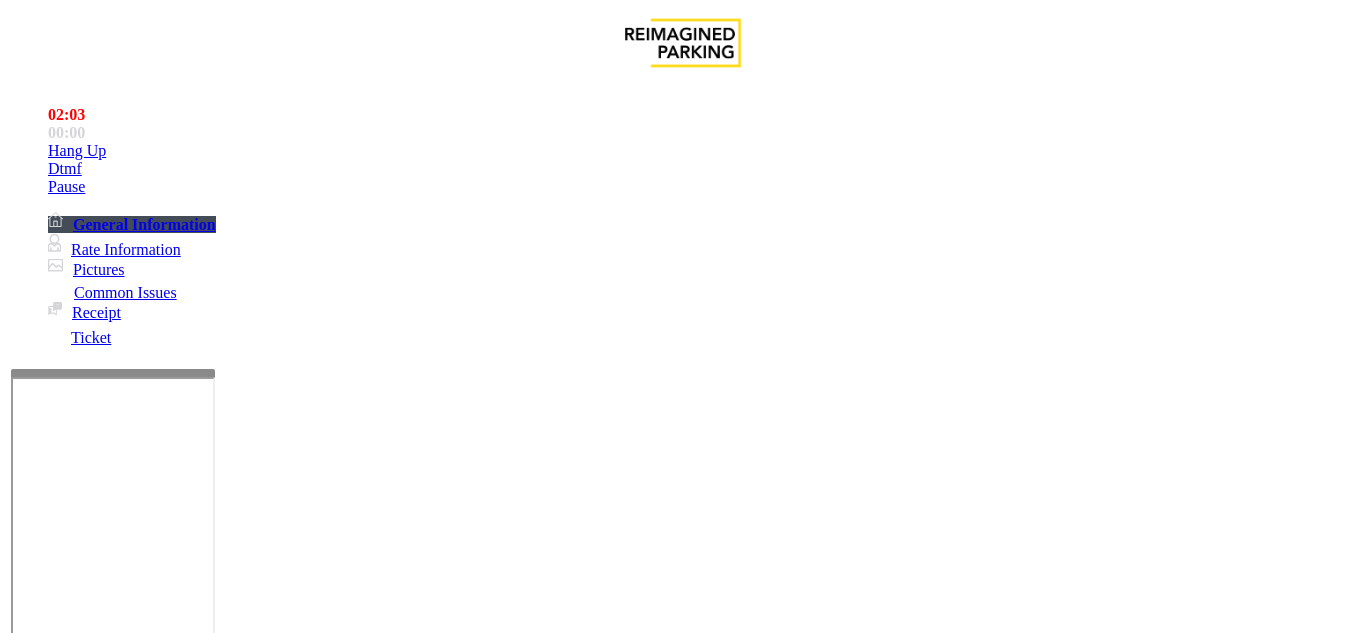 click on "Issue" at bounding box center [42, 1253] 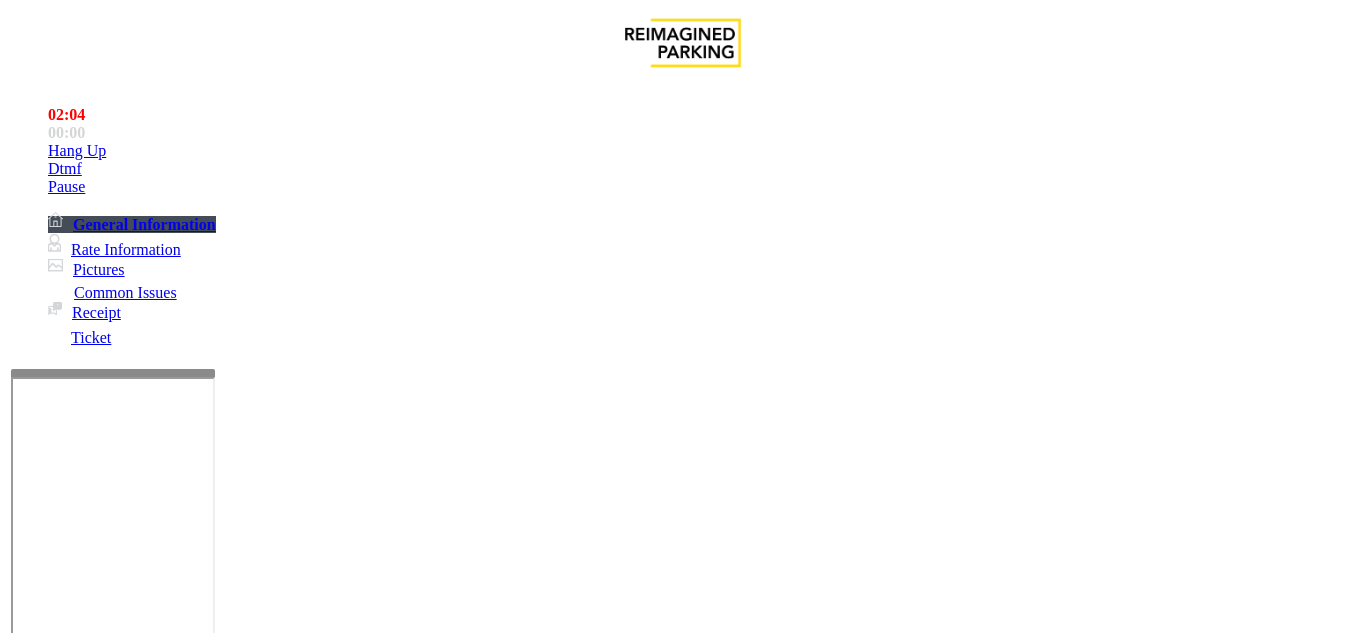 click on "Monthly Issue" at bounding box center [268, 1286] 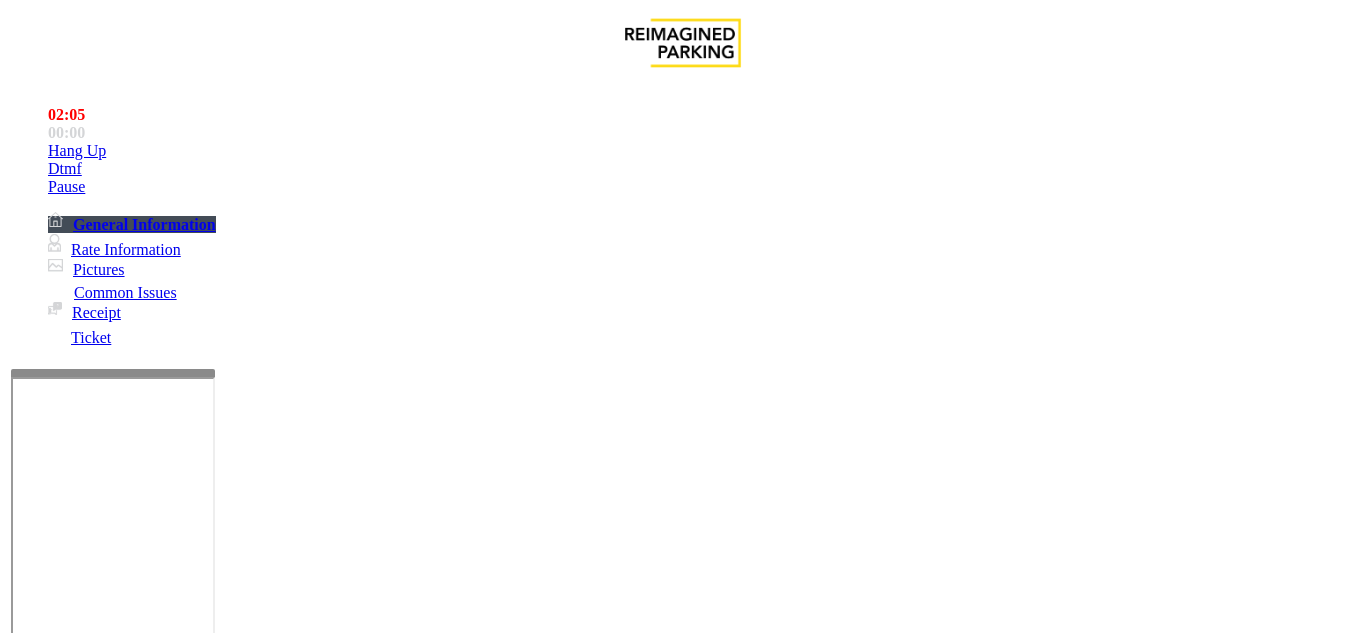 click on "Disabled Card" at bounding box center [78, 1286] 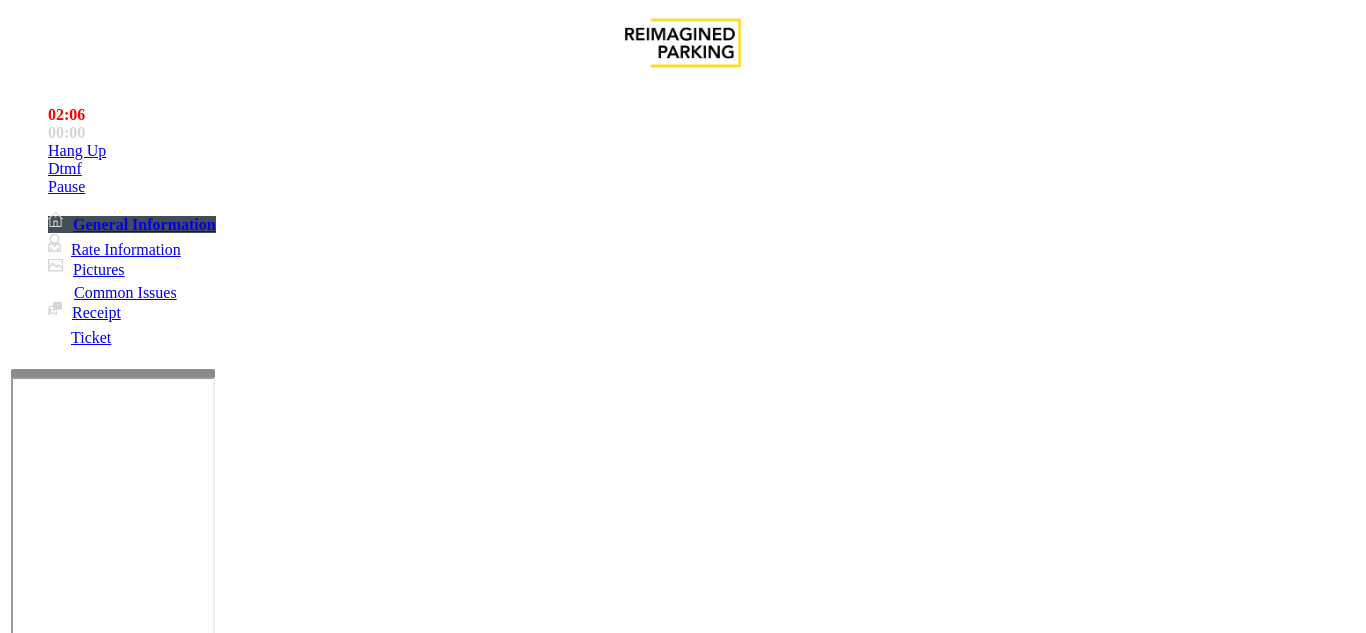 click on "Issue" at bounding box center (42, 1253) 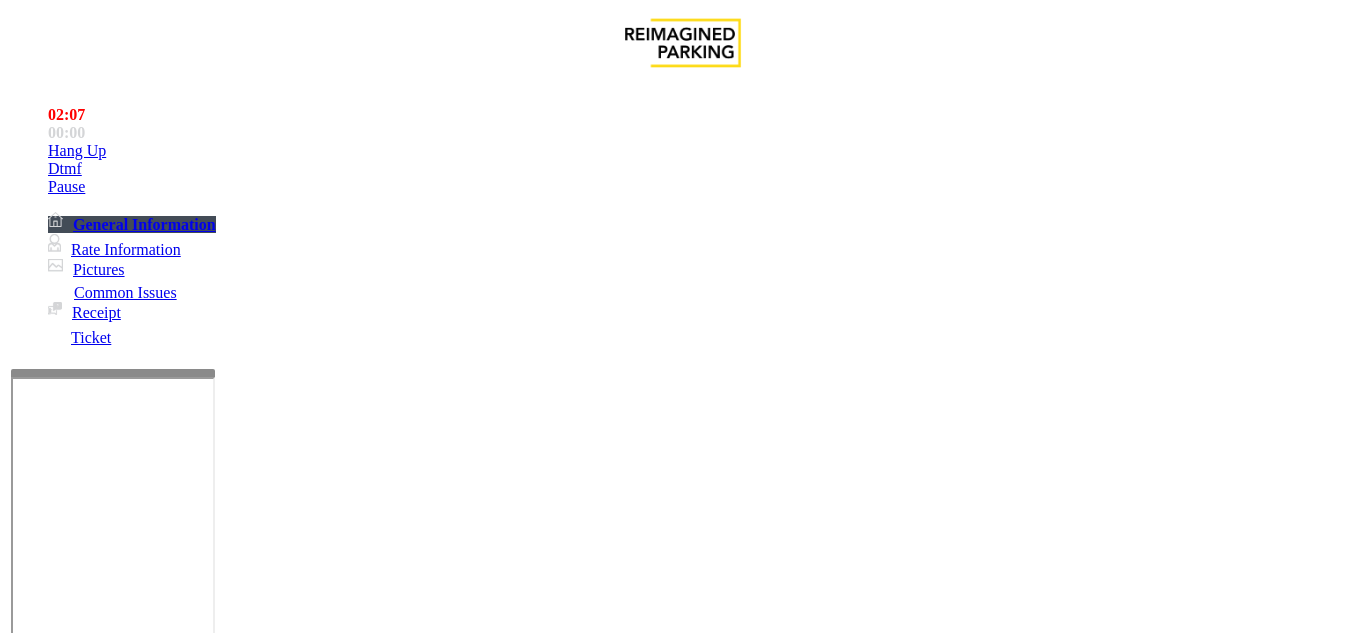 click on "Monthly Issue" at bounding box center (268, 1286) 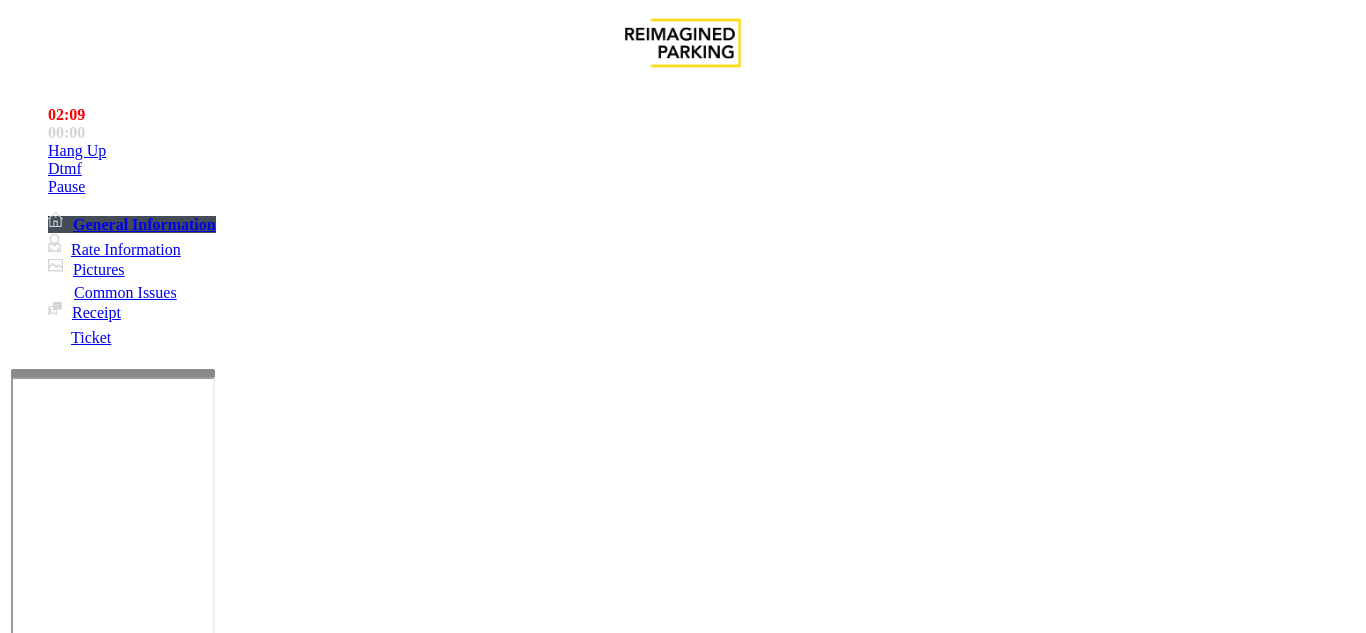click on "Disabled Card" at bounding box center [78, 1286] 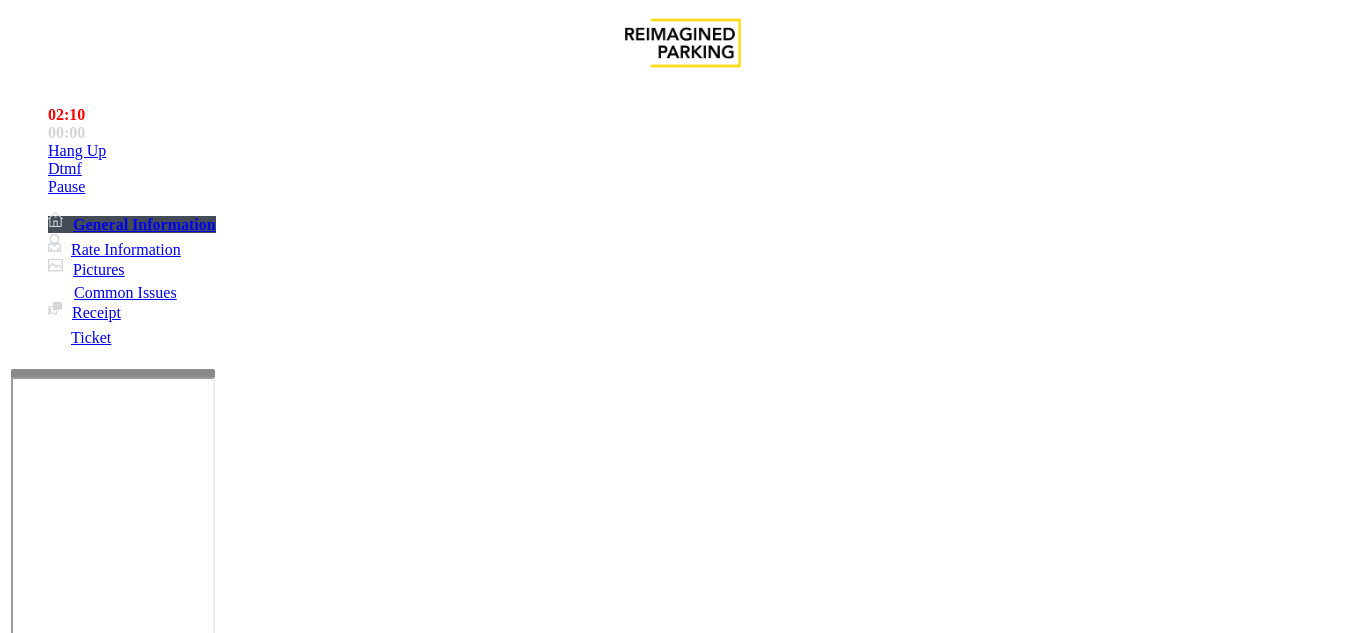 click at bounding box center [96, 1362] 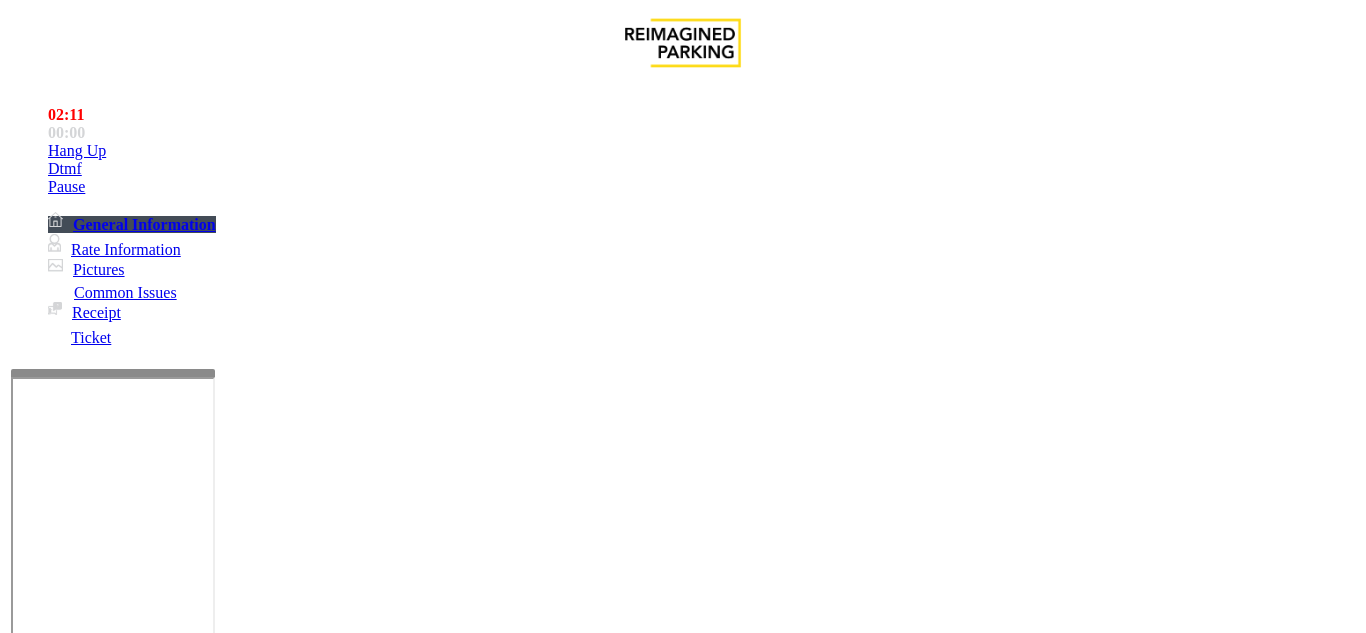 scroll, scrollTop: 0, scrollLeft: 0, axis: both 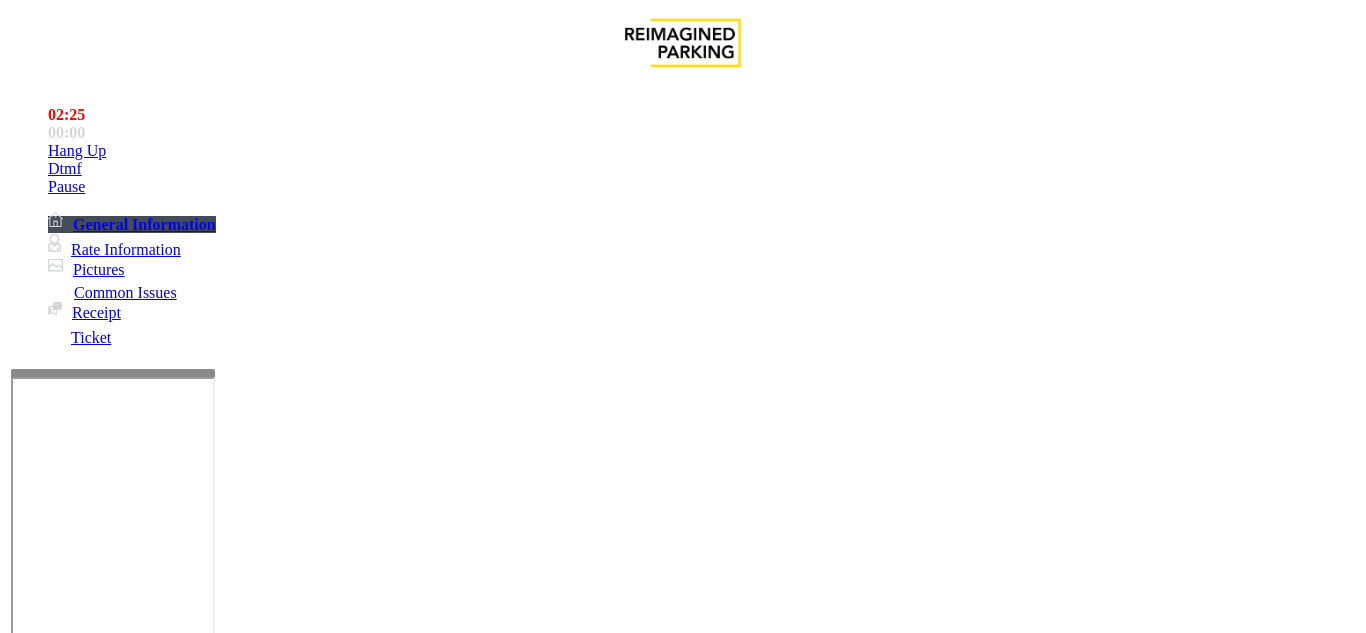 click at bounding box center (96, 1362) 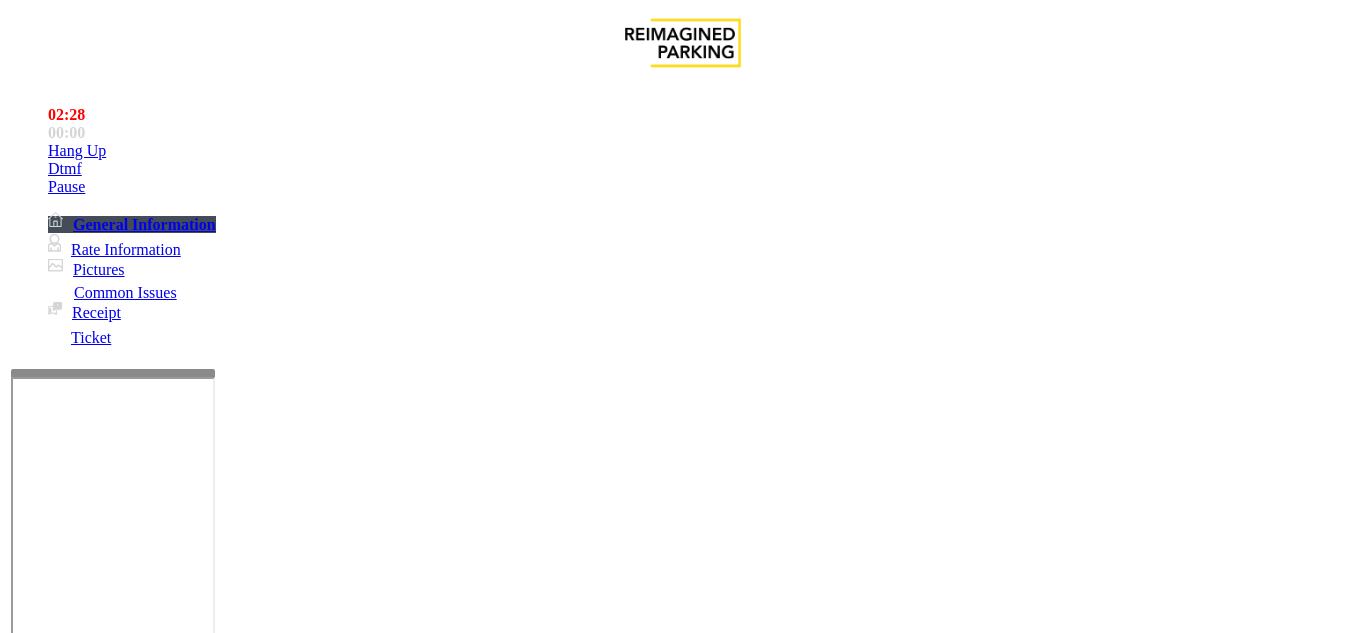 scroll, scrollTop: 300, scrollLeft: 0, axis: vertical 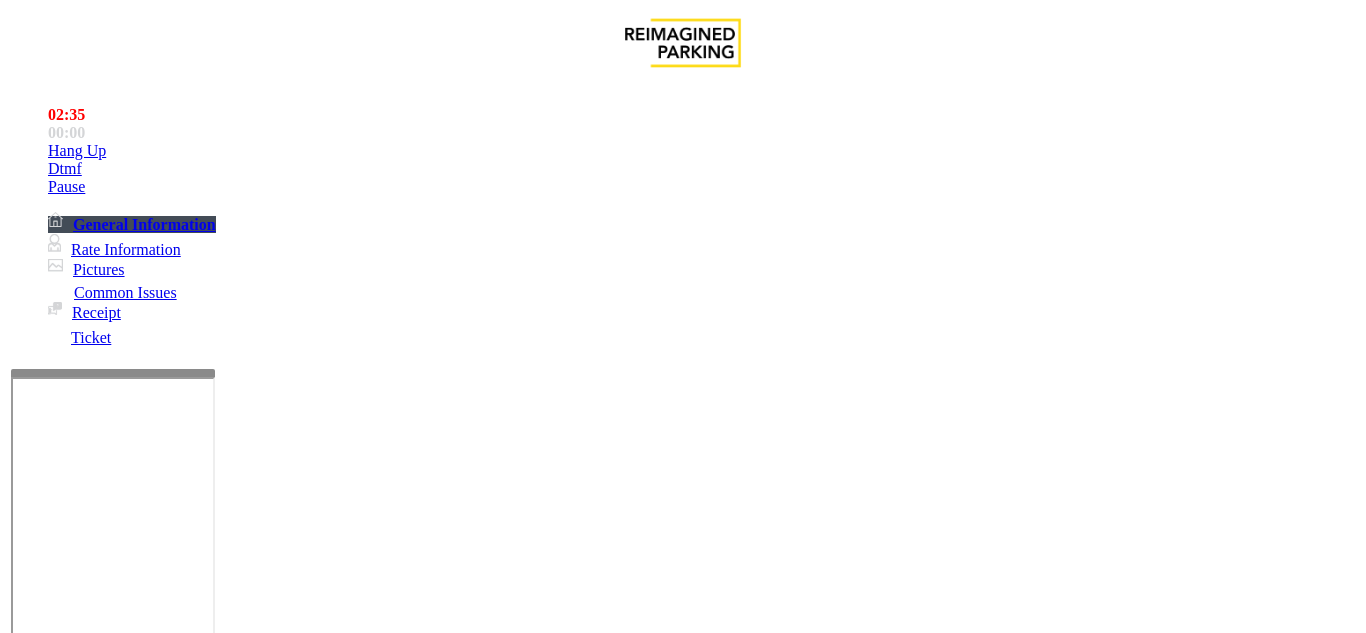click at bounding box center (96, 1362) 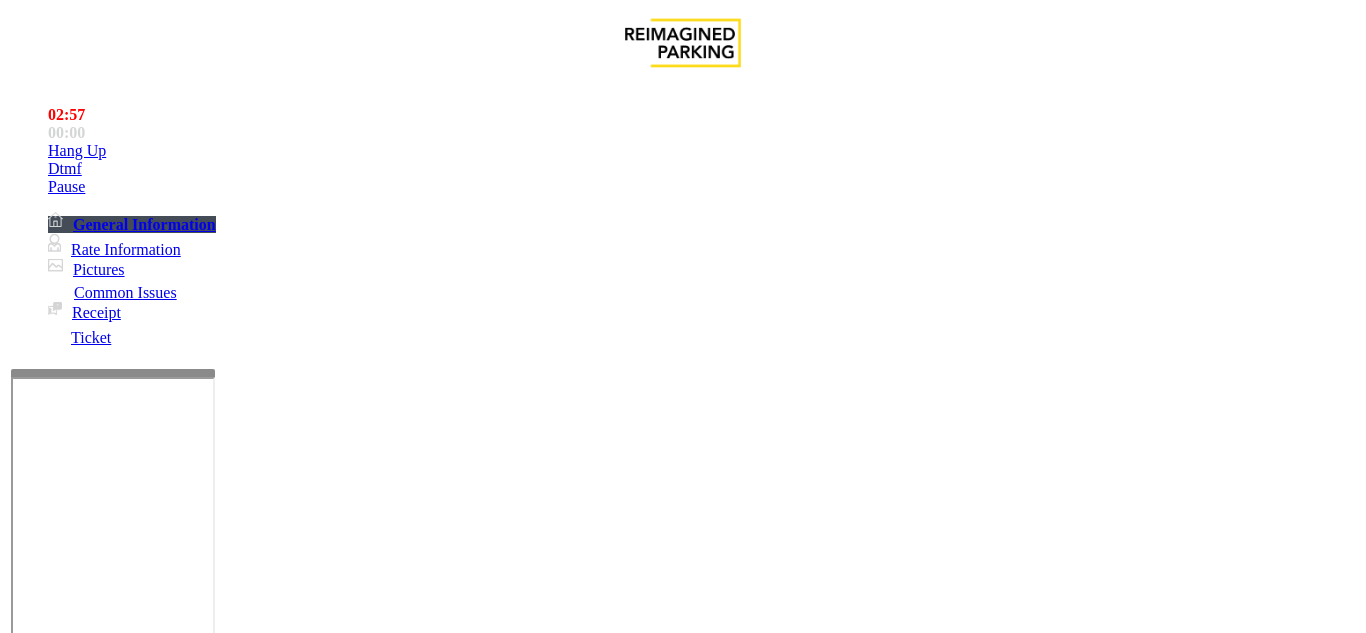 scroll, scrollTop: 0, scrollLeft: 0, axis: both 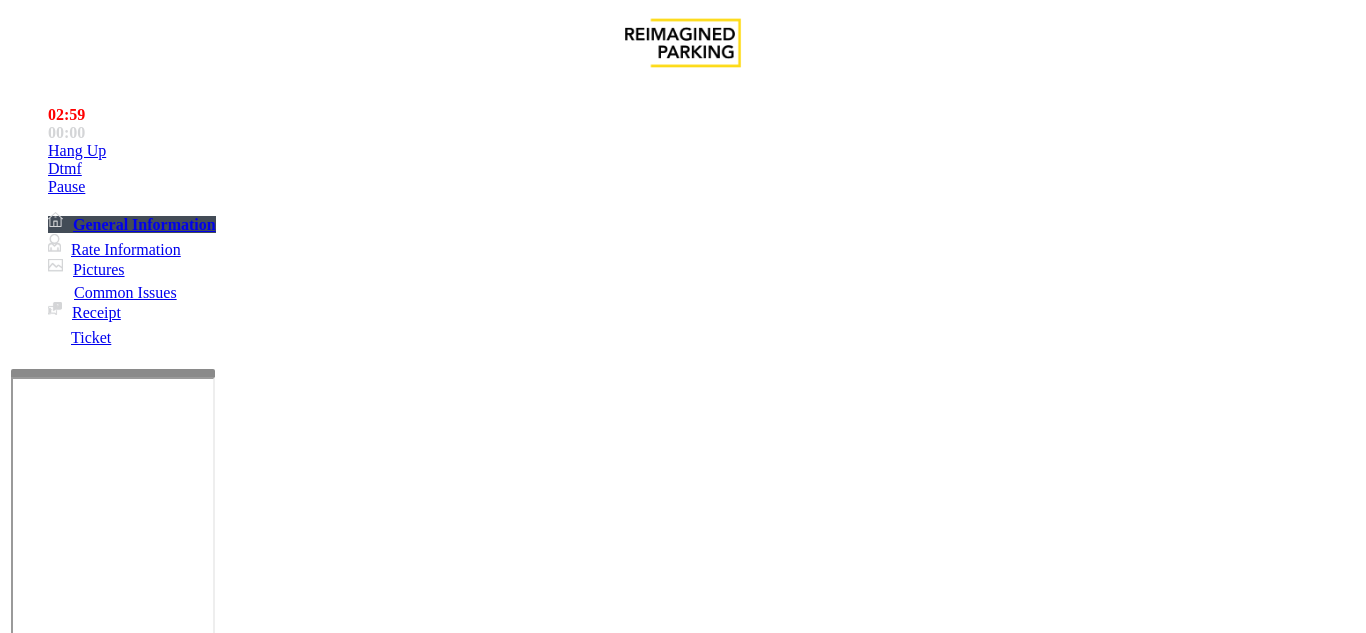 type on "******" 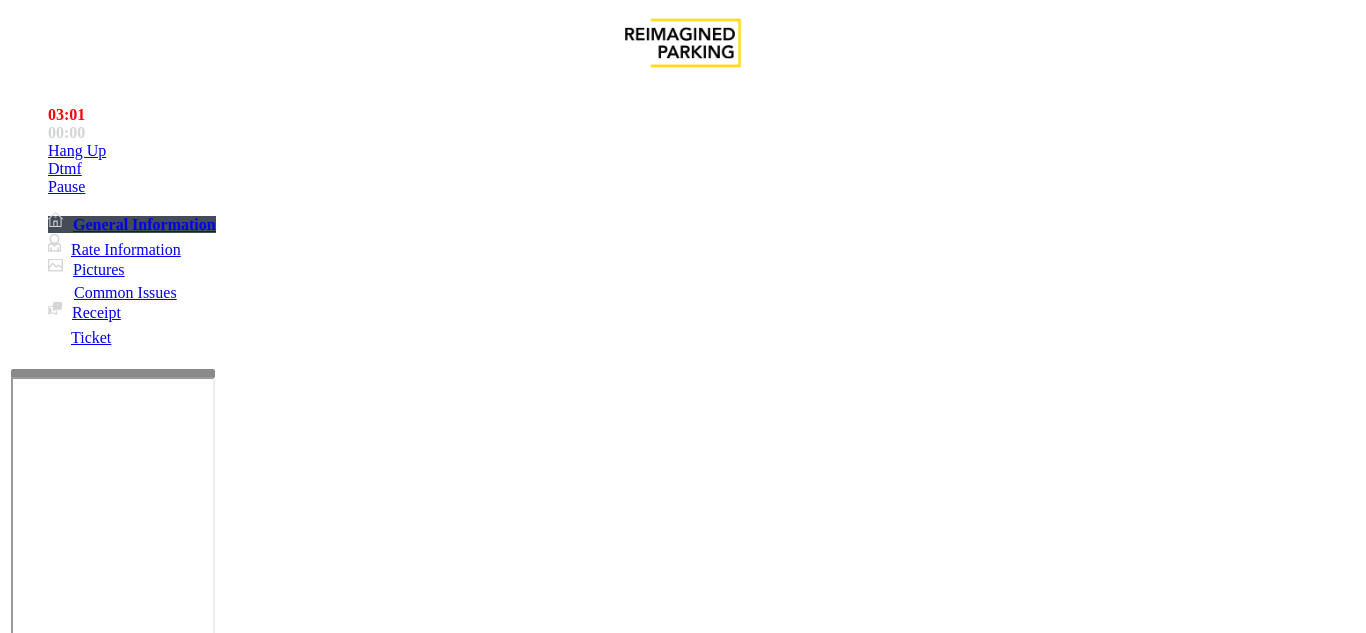 click on "******" at bounding box center [96, 1308] 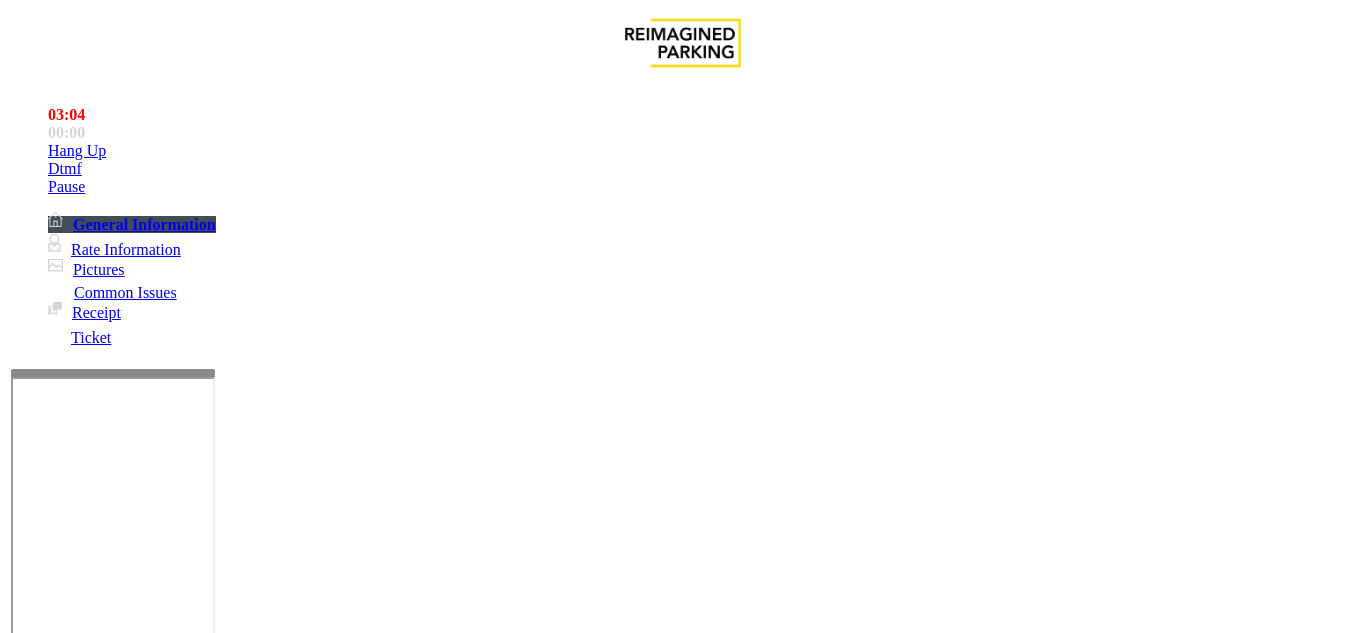 click on "*******" at bounding box center (96, 1308) 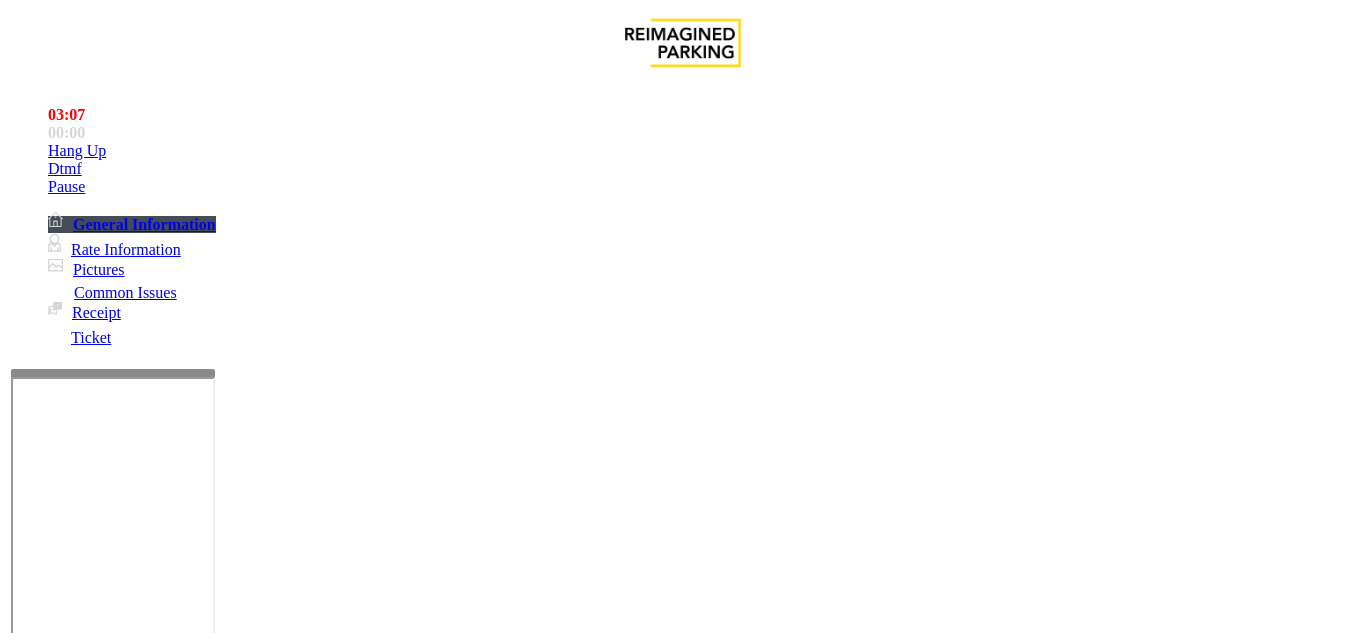 scroll, scrollTop: 100, scrollLeft: 0, axis: vertical 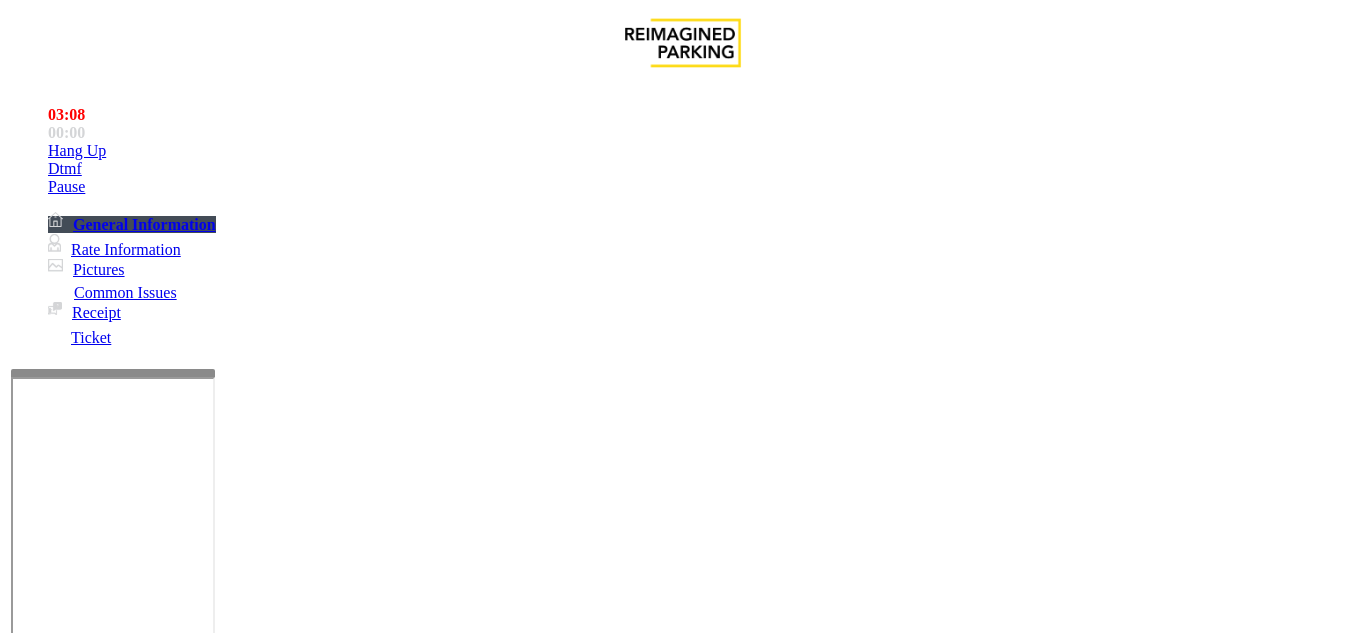 type on "*******" 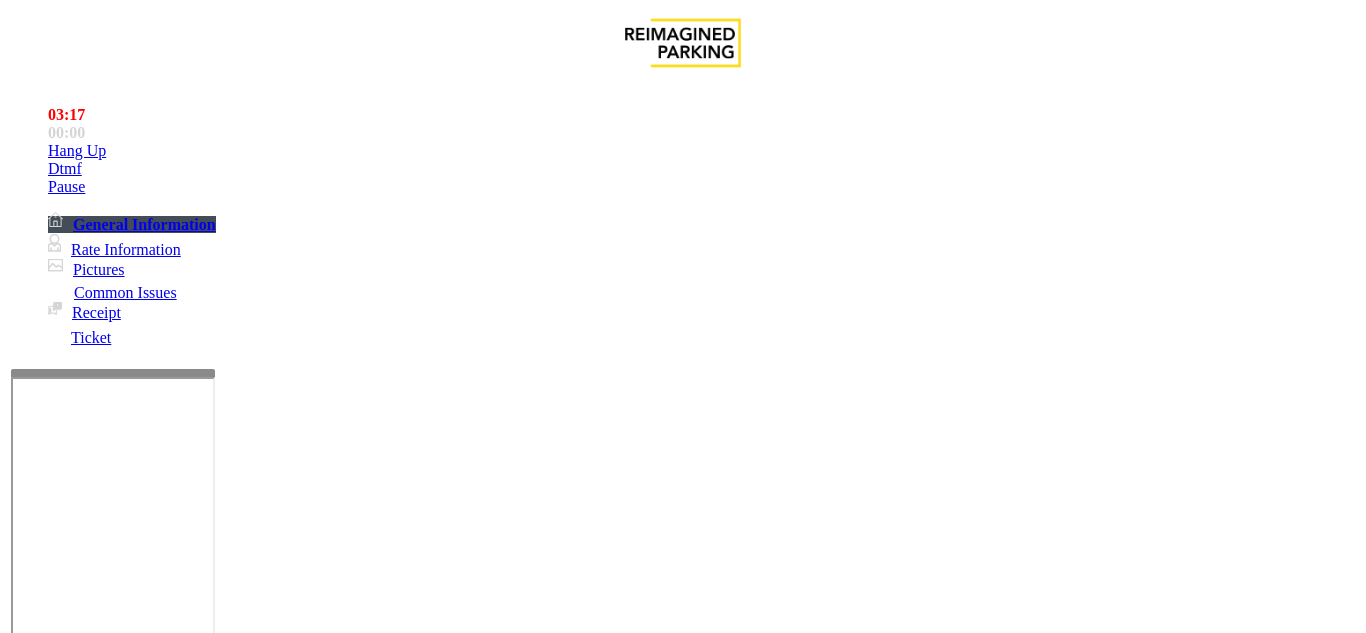 click on "Vend Gate" at bounding box center [69, 1681] 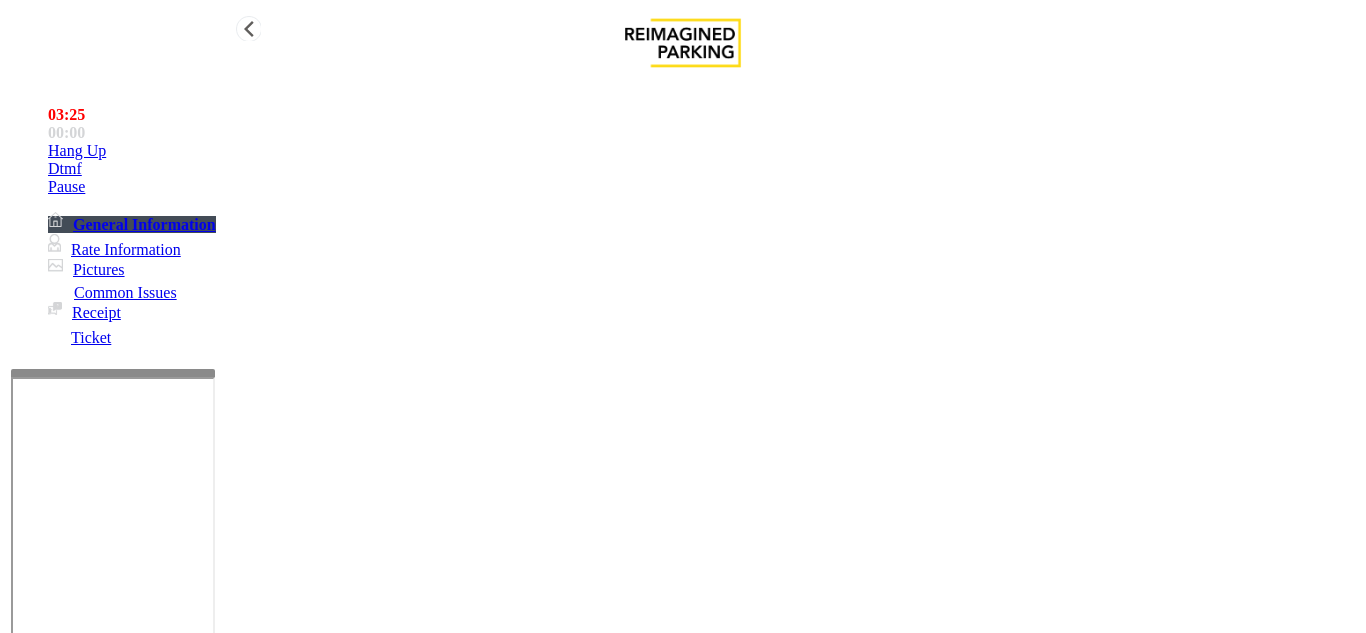click on "Hang Up" at bounding box center [703, 151] 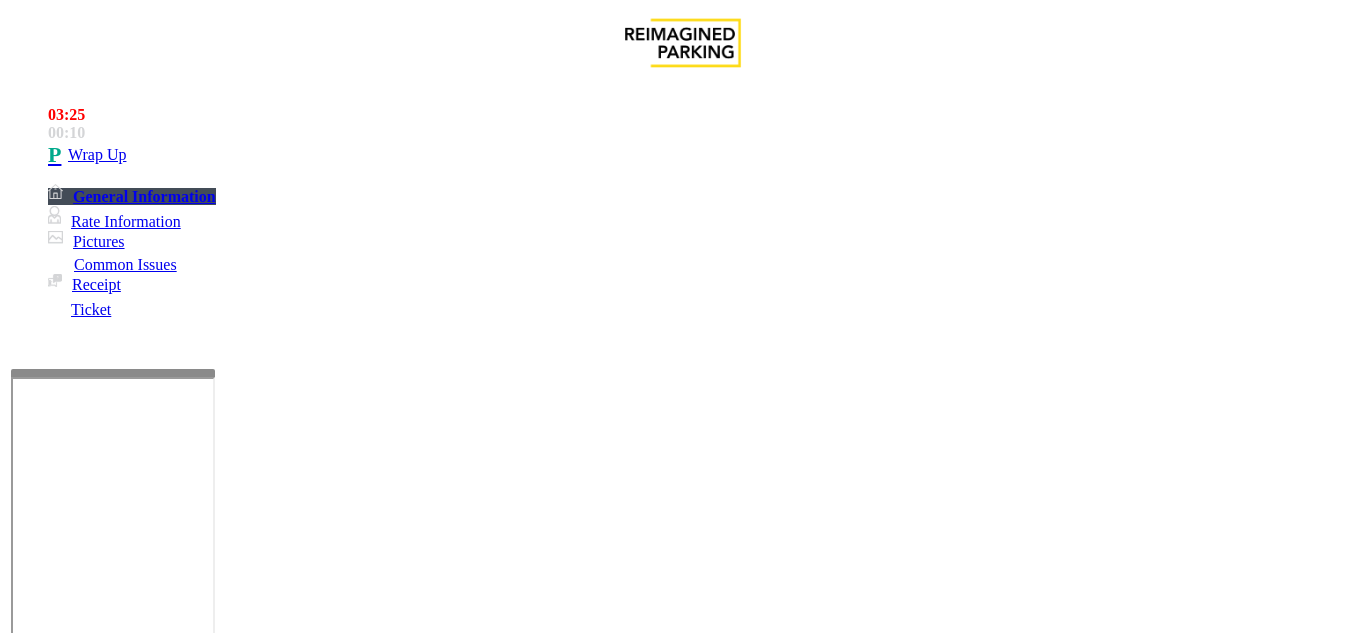 click at bounding box center (221, 1588) 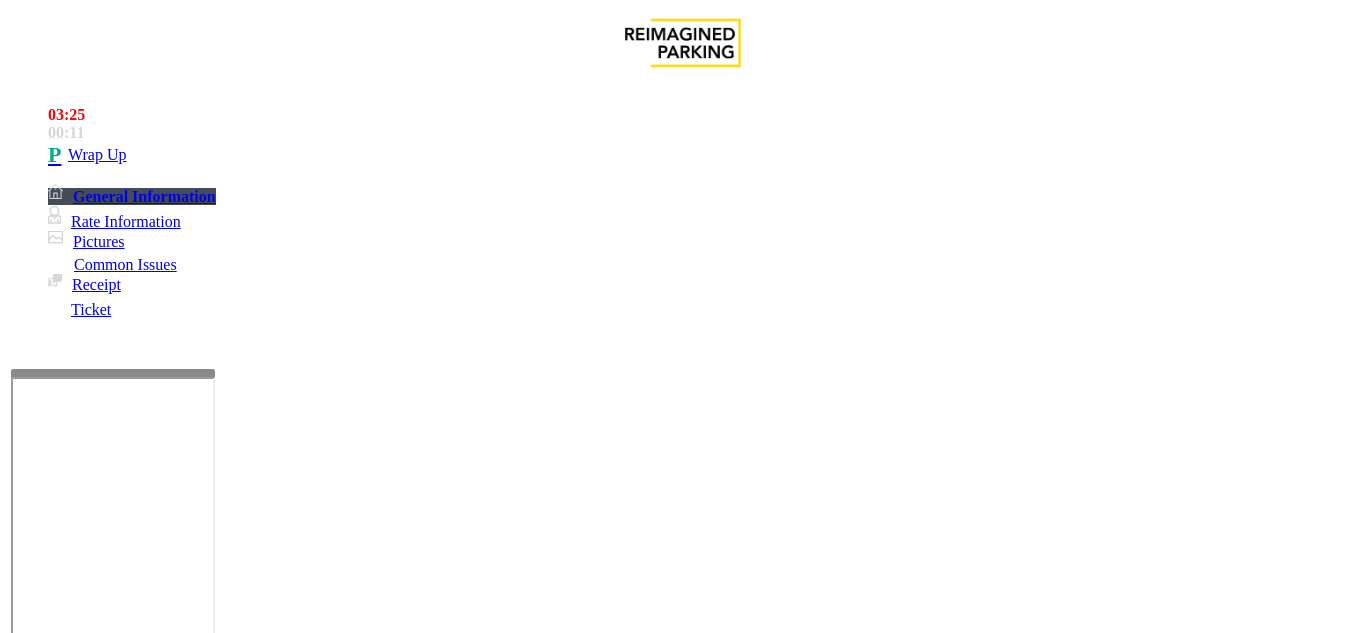click at bounding box center [221, 1588] 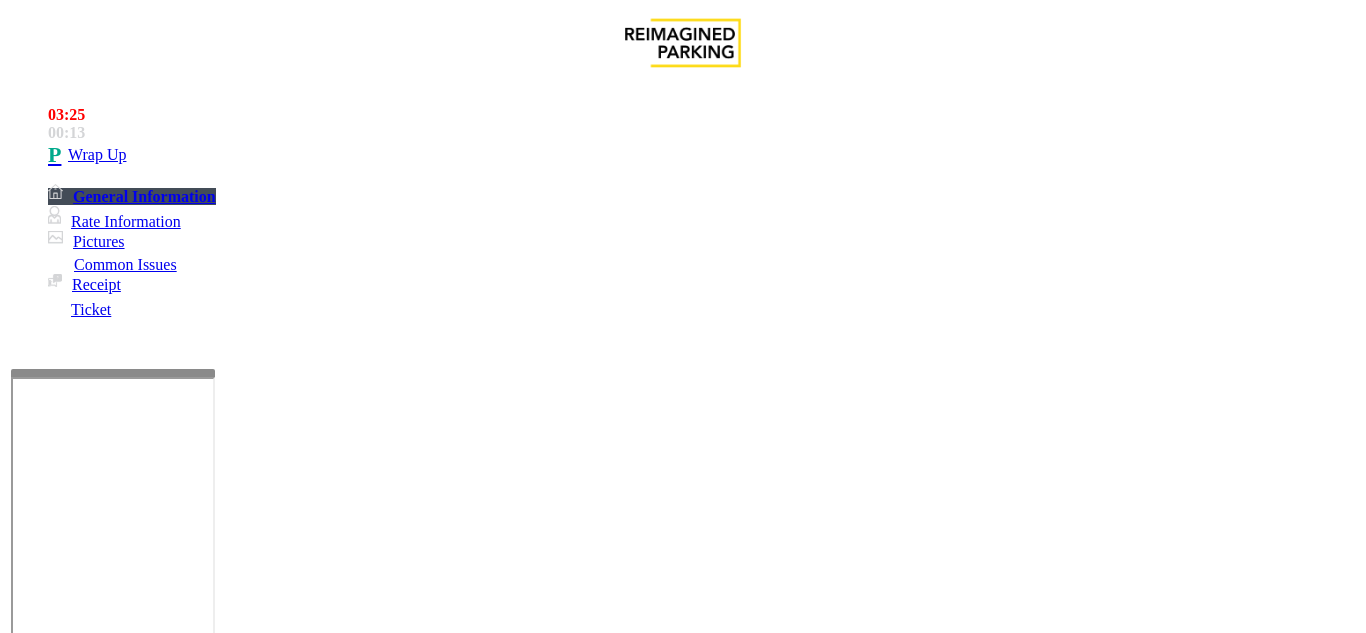 scroll, scrollTop: 0, scrollLeft: 0, axis: both 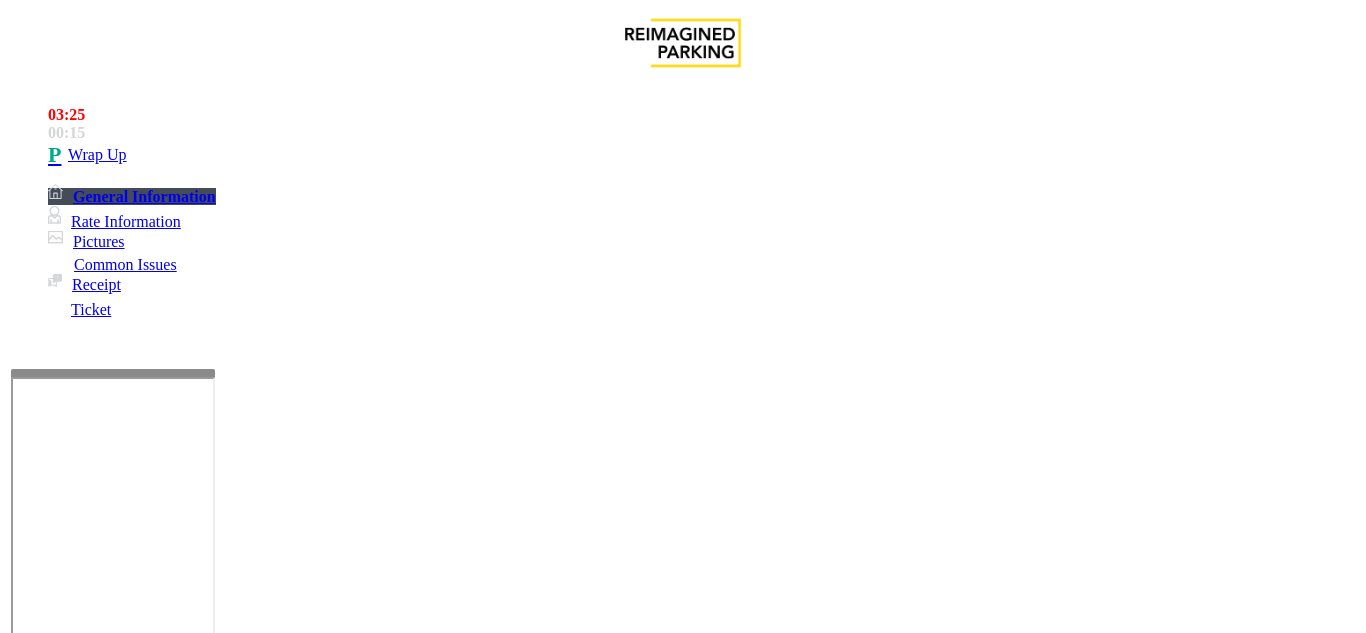 copy on "Issue  -  Monthly Issue Disabled Card" 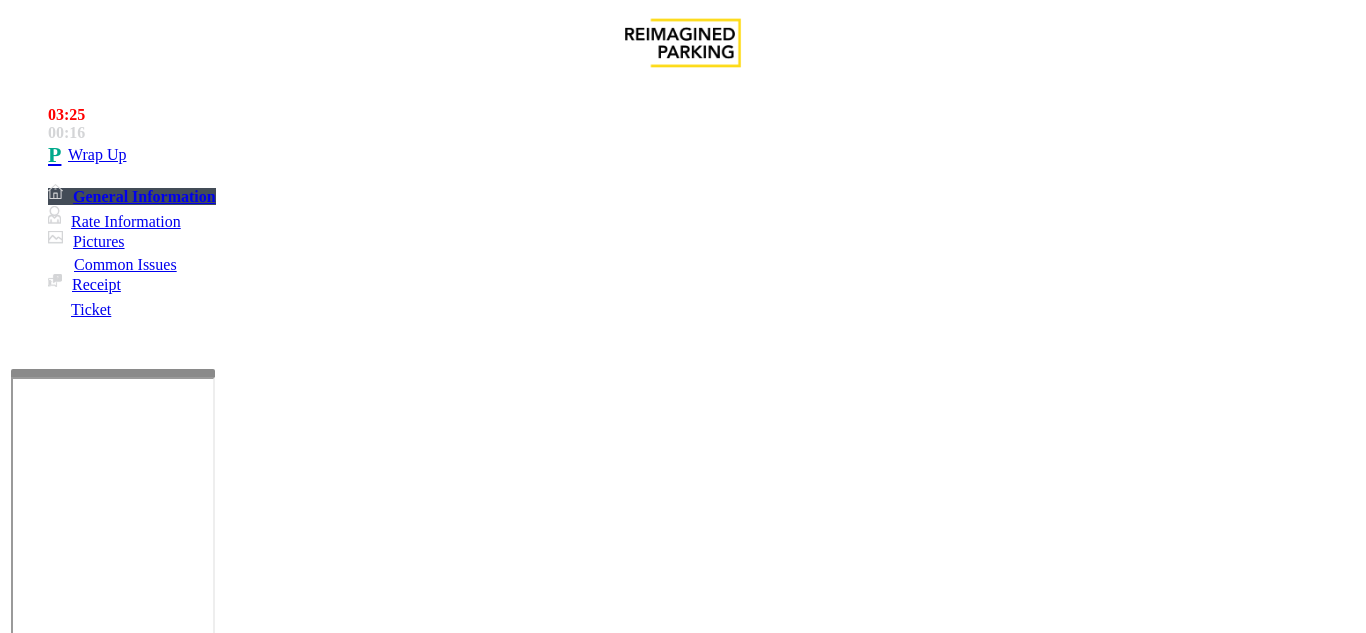 scroll, scrollTop: 100, scrollLeft: 0, axis: vertical 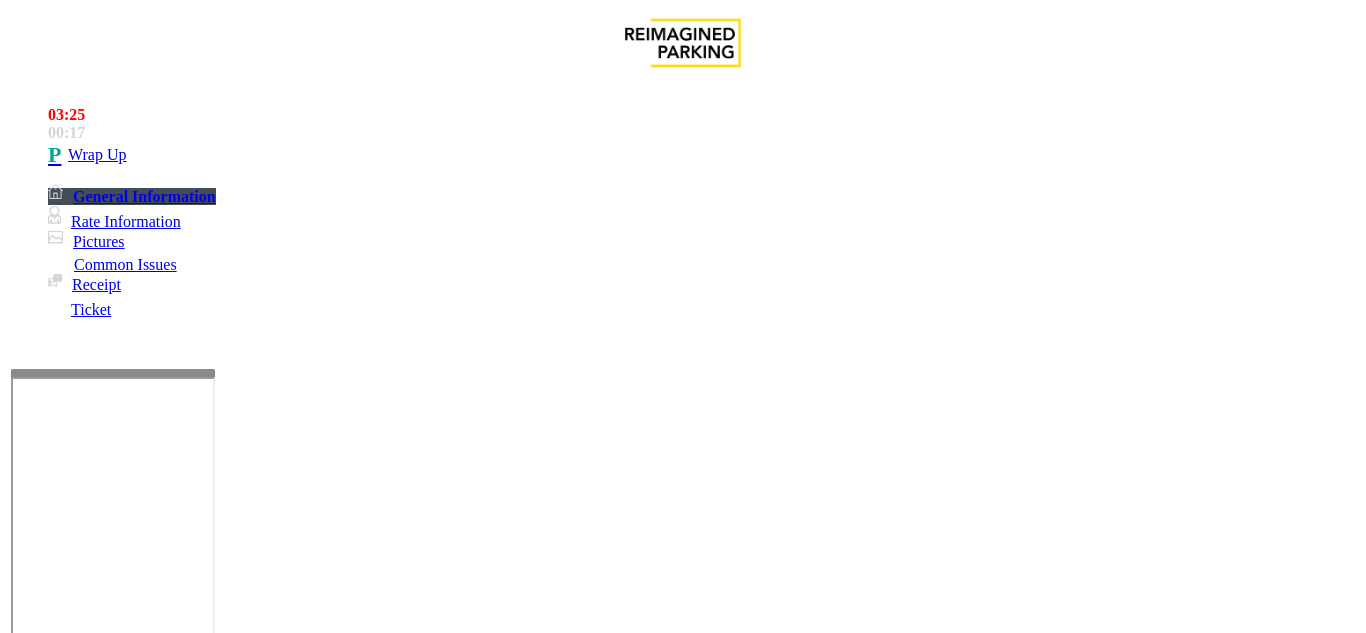 paste on "**********" 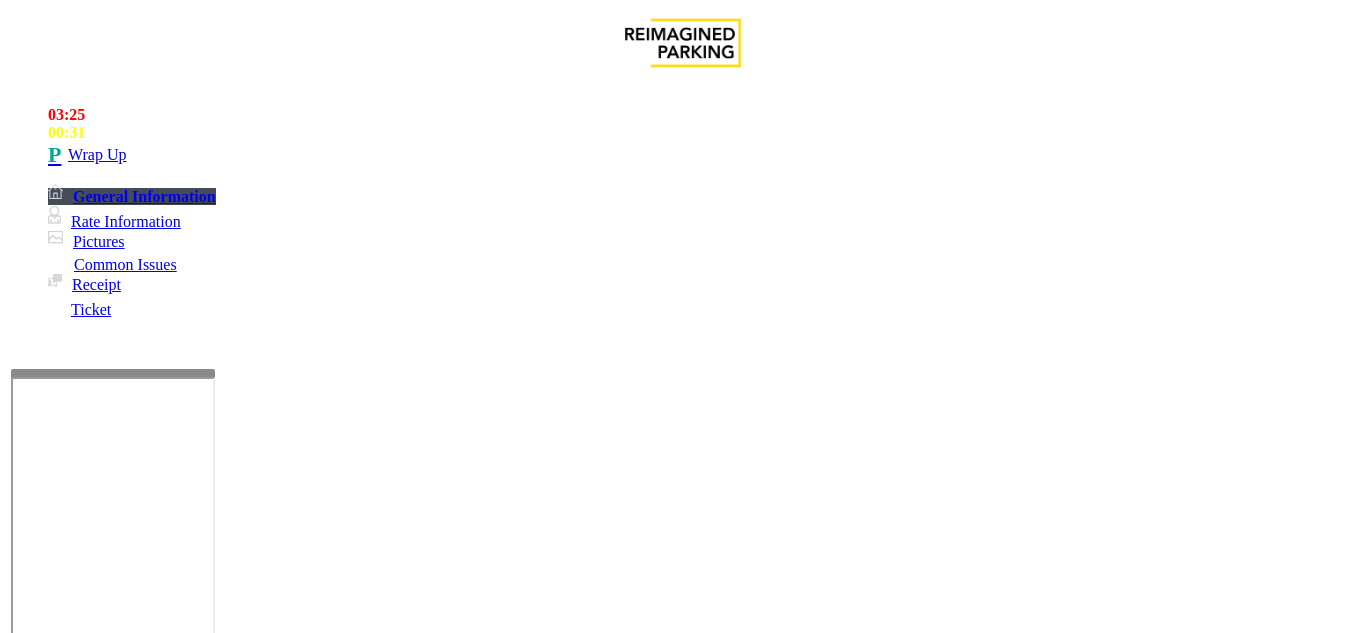 scroll, scrollTop: 78, scrollLeft: 0, axis: vertical 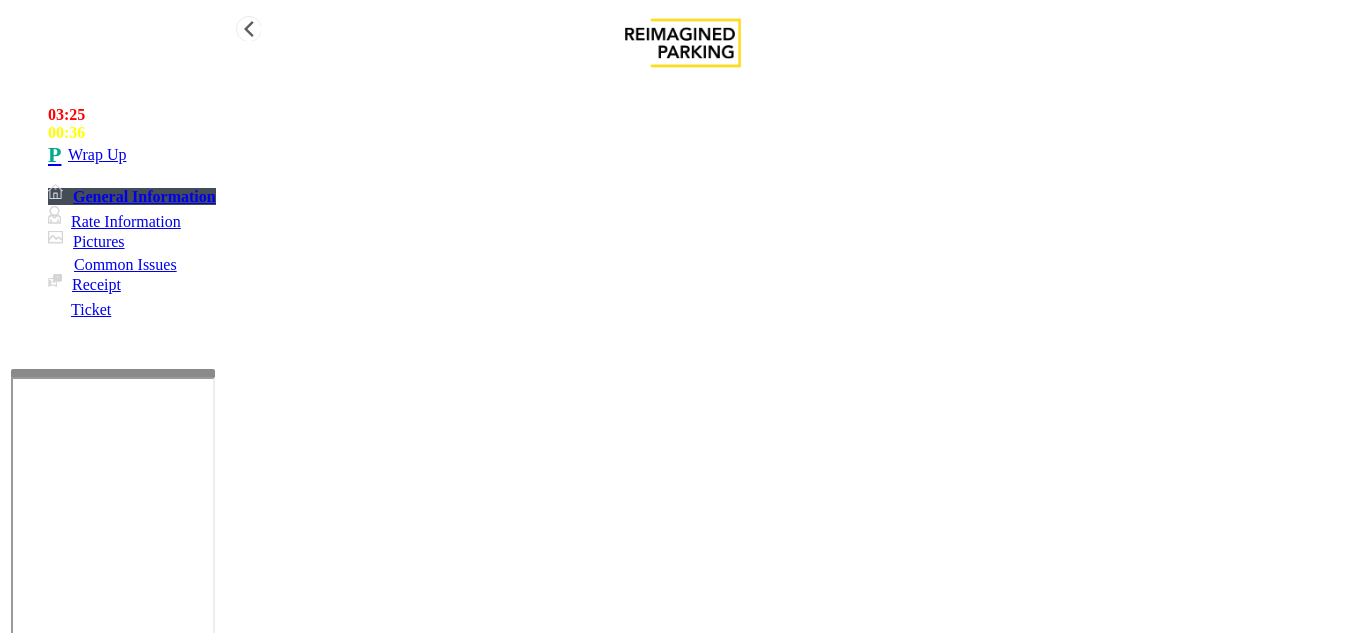 type on "**********" 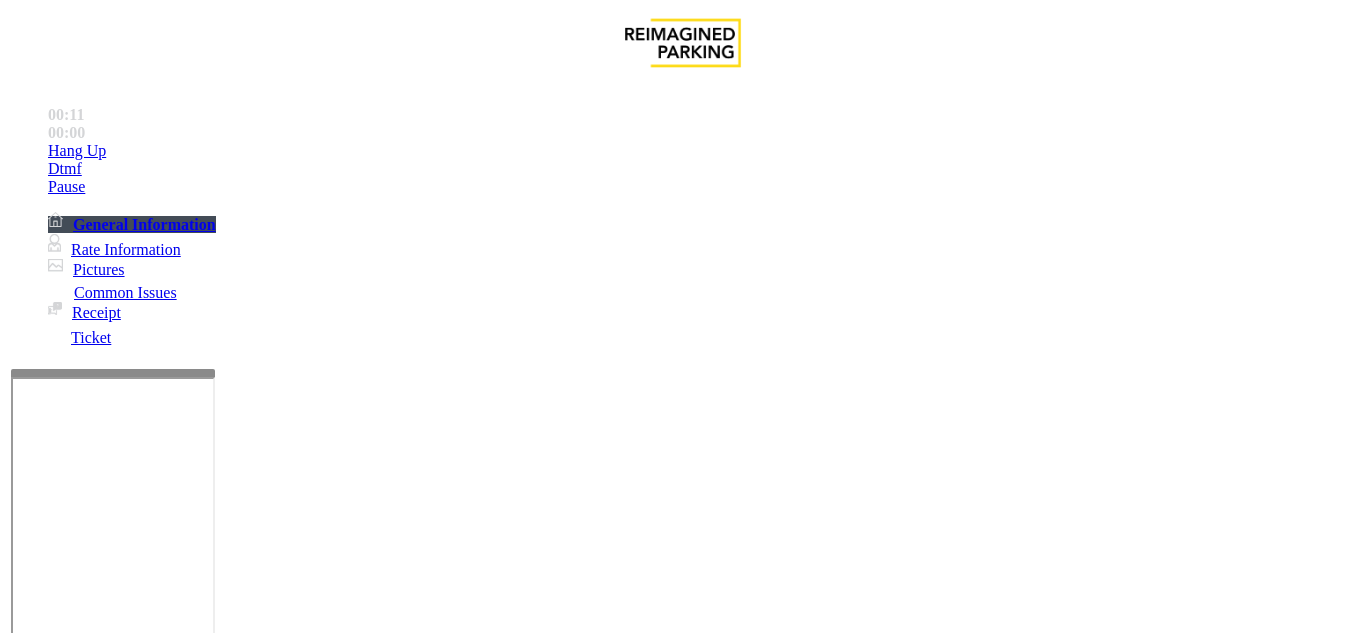 scroll, scrollTop: 600, scrollLeft: 0, axis: vertical 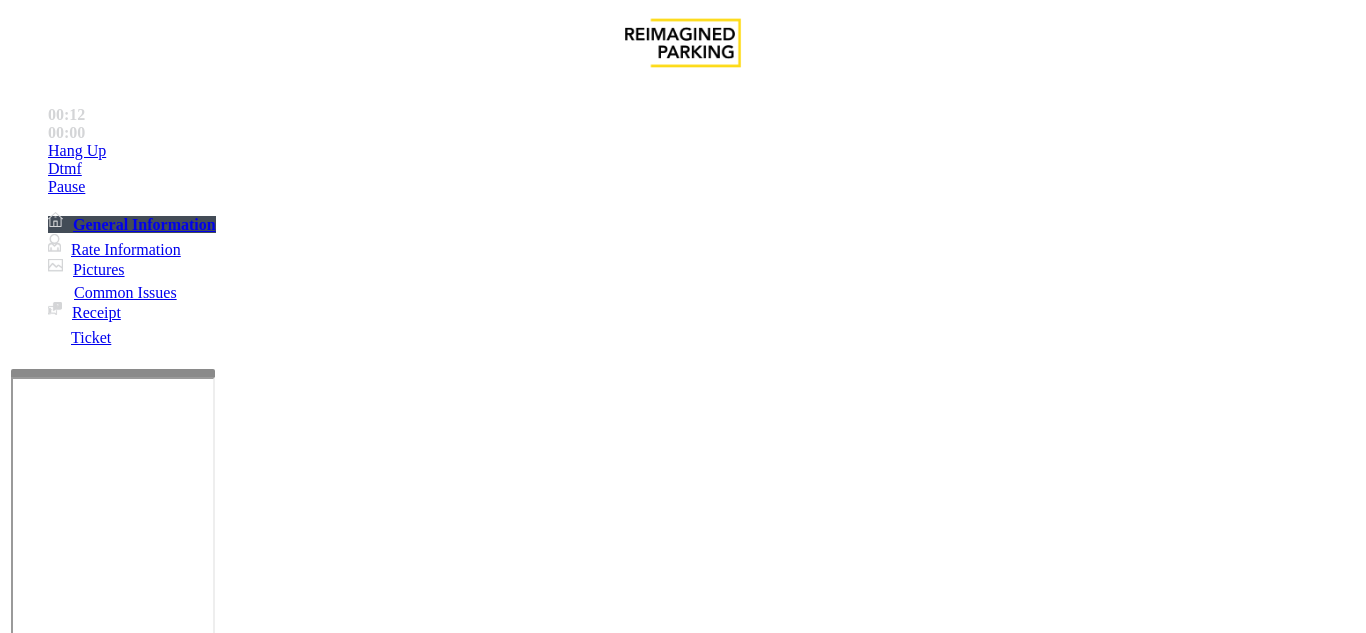drag, startPoint x: 737, startPoint y: 344, endPoint x: 838, endPoint y: 347, distance: 101.04455 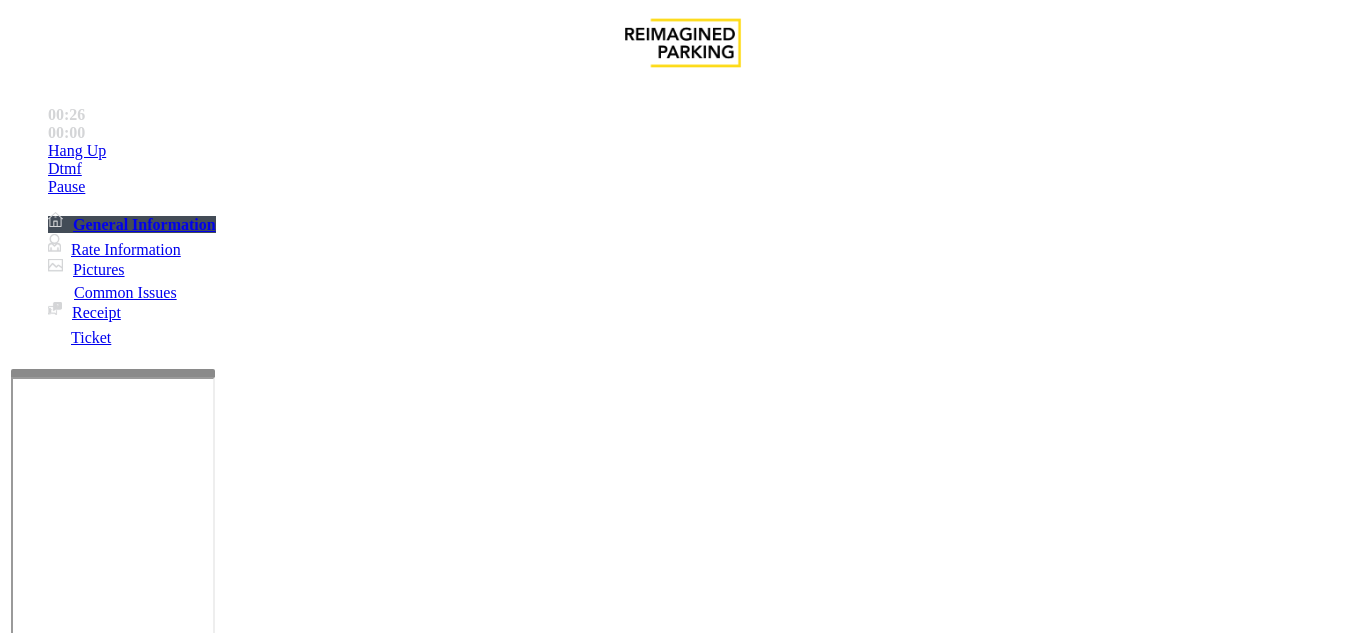 click on "Ticket Issue" at bounding box center (71, 1286) 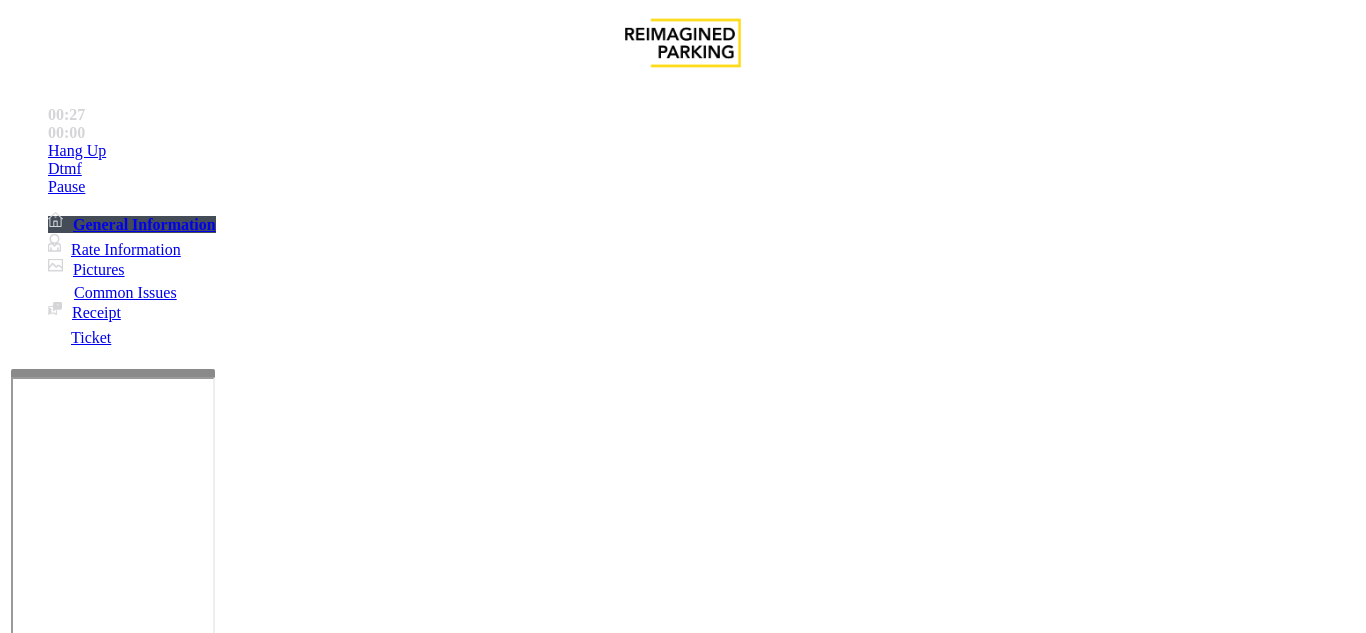click on "Ticket Unreadable" at bounding box center [300, 1286] 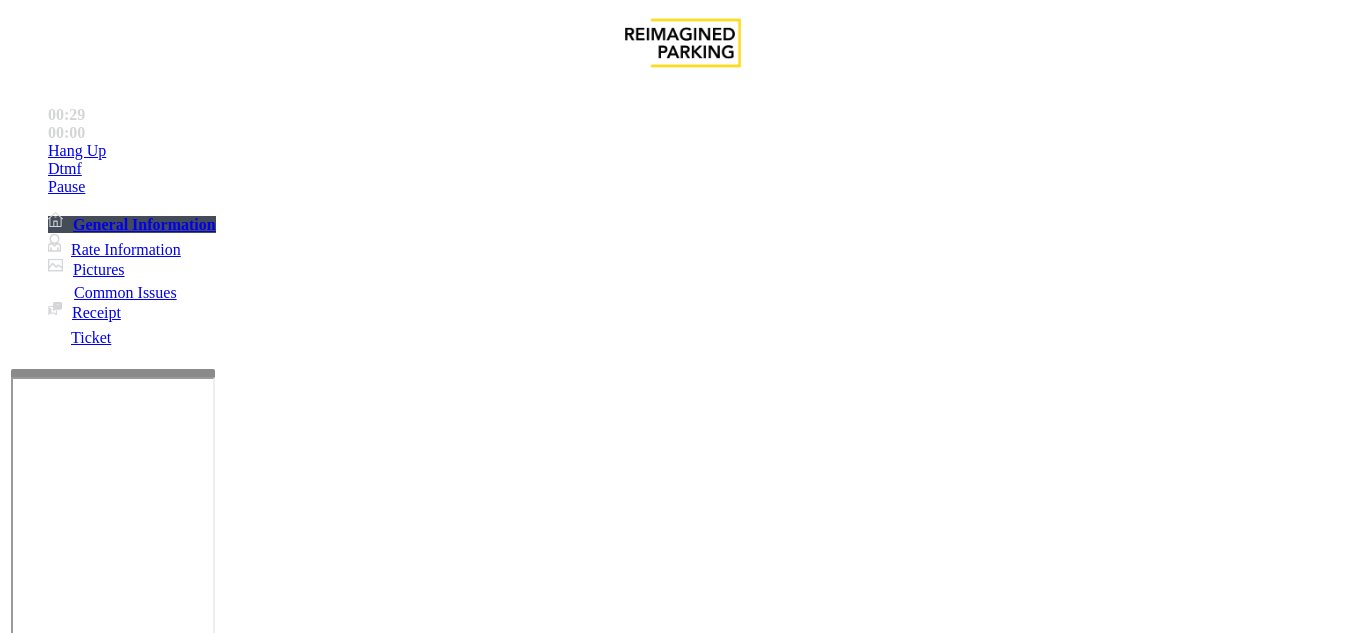 scroll, scrollTop: 300, scrollLeft: 0, axis: vertical 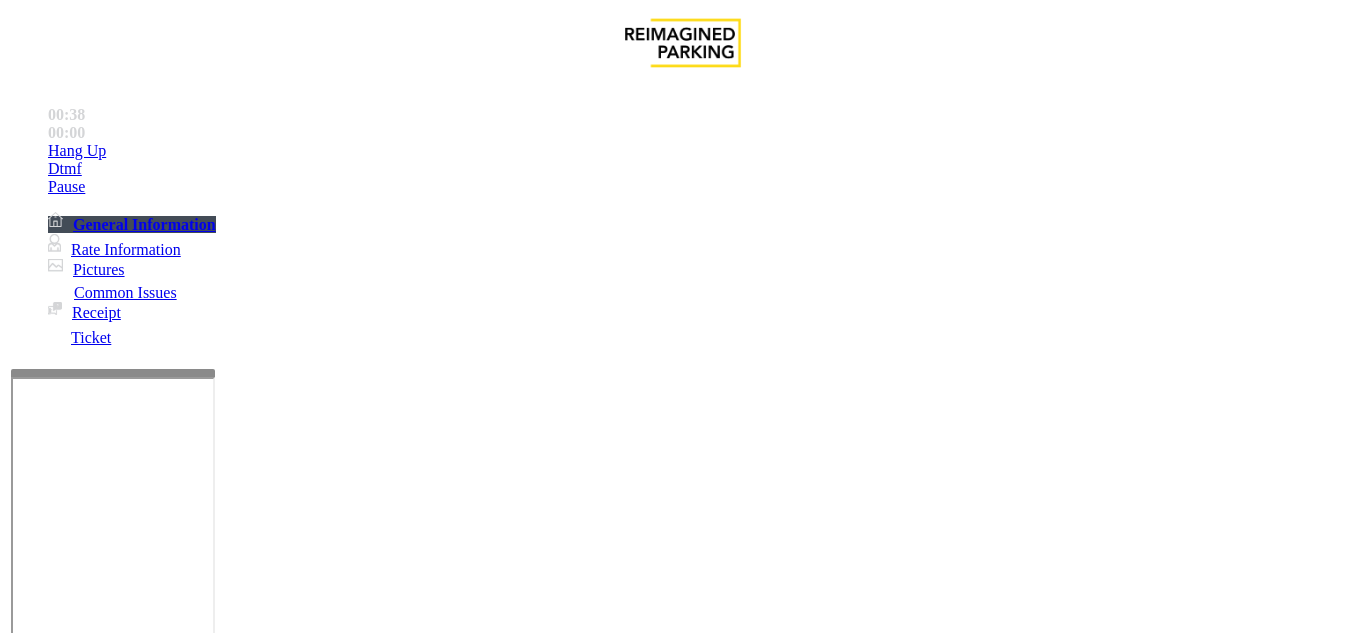 click at bounding box center [96, 1362] 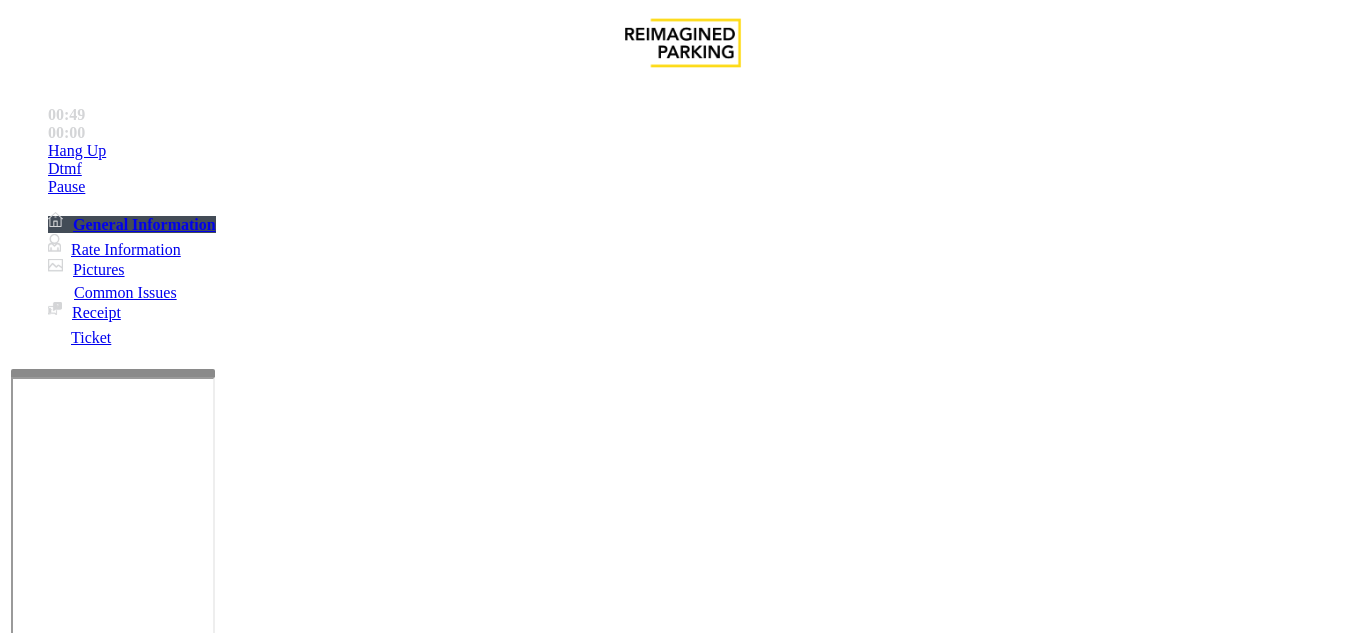 type on "*******" 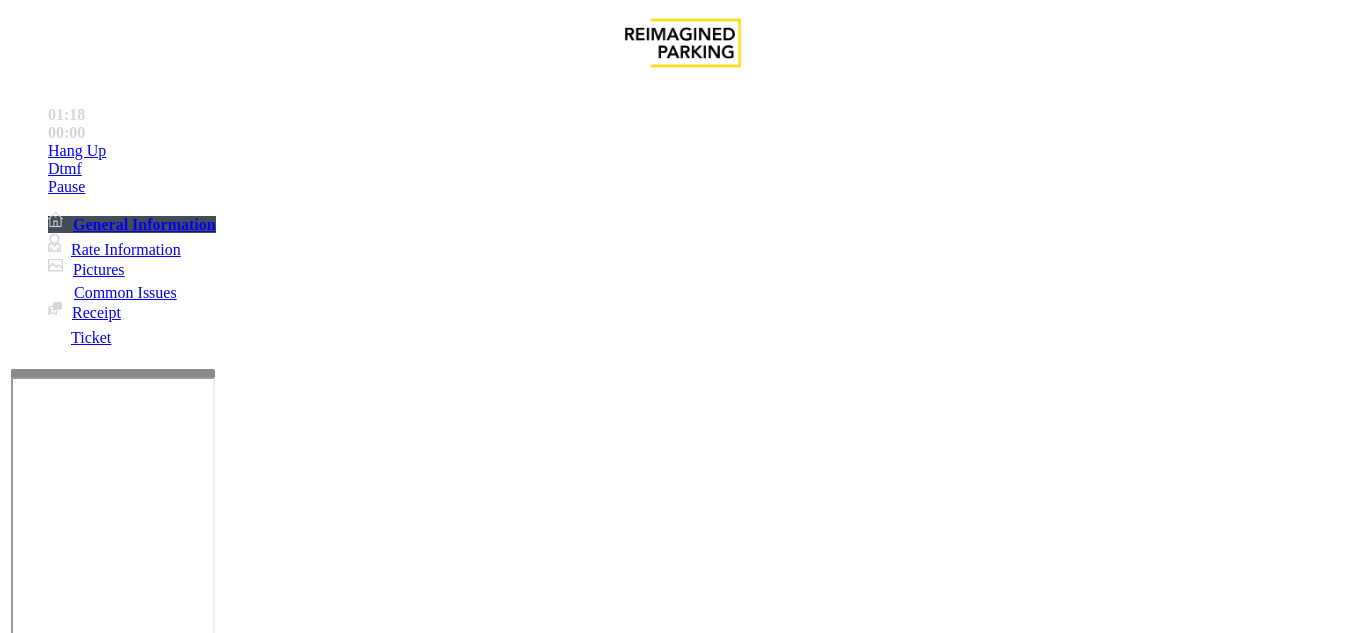 type on "******" 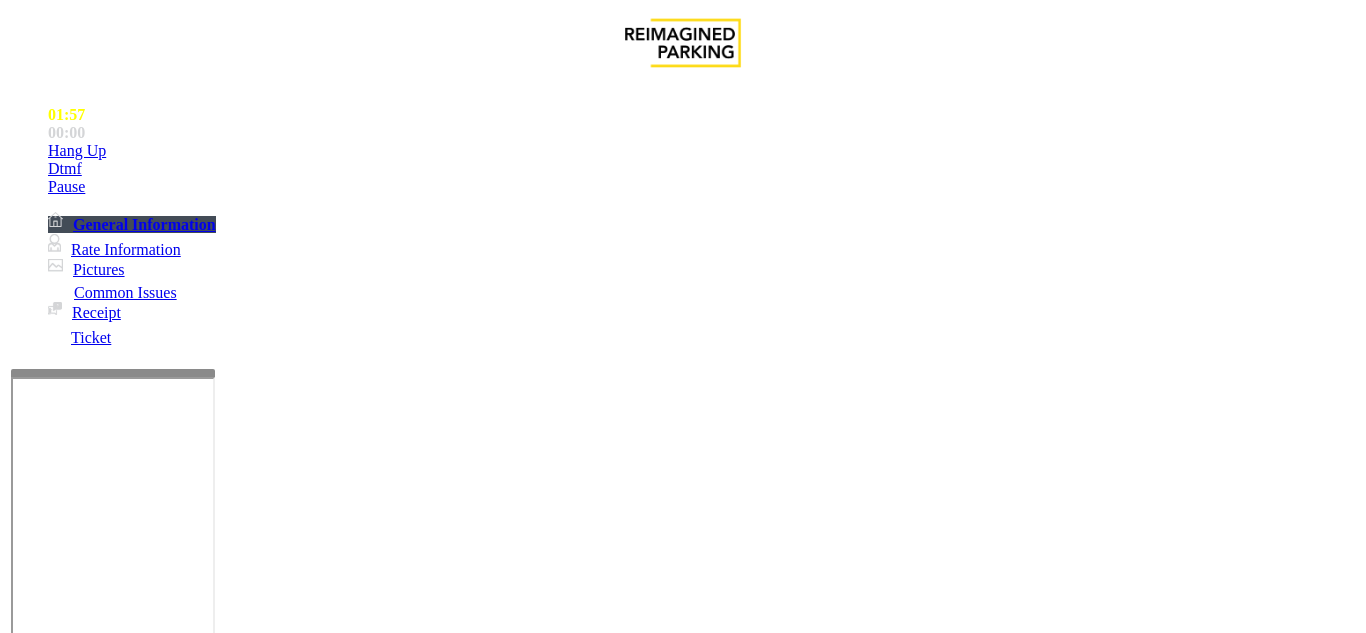 scroll, scrollTop: 100, scrollLeft: 0, axis: vertical 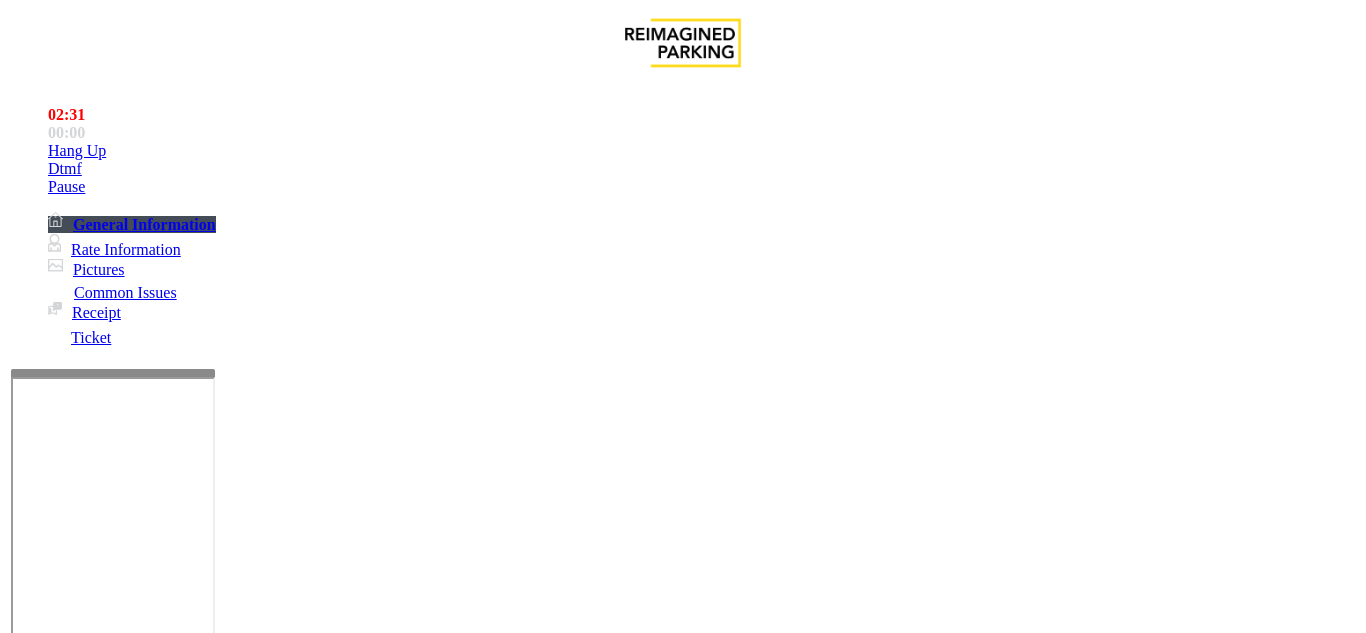 click on "Notes:" at bounding box center (682, 1628) 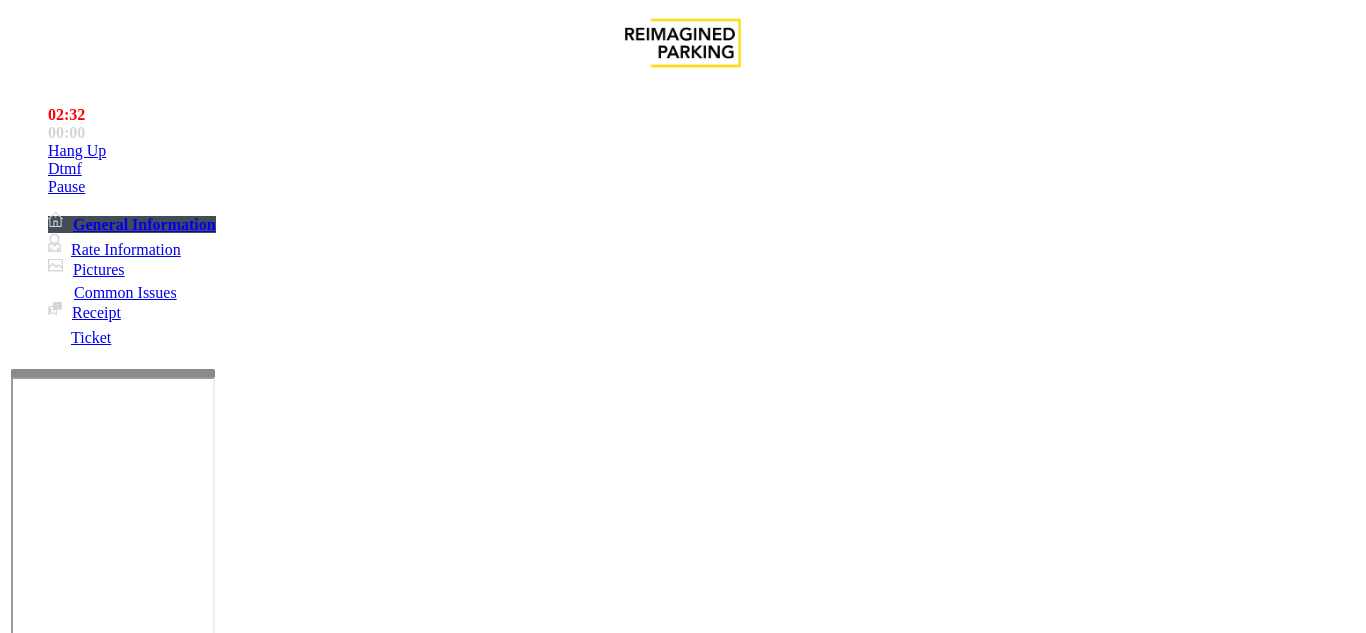 click at bounding box center [221, 1626] 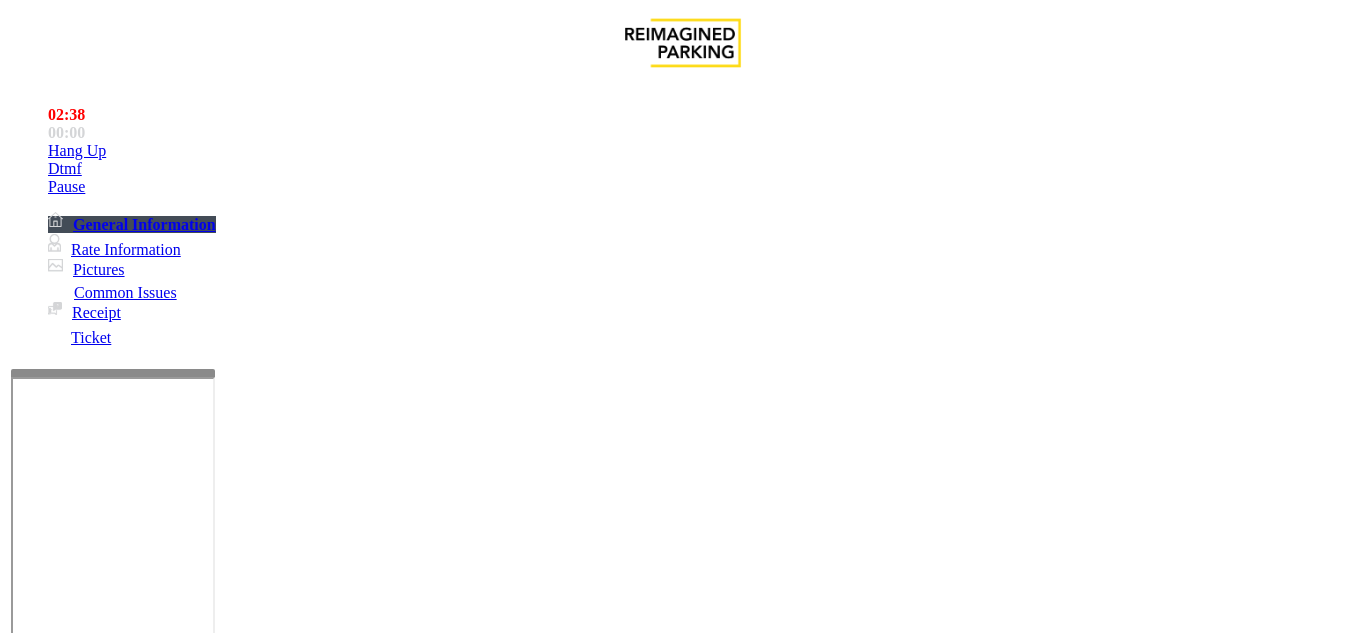scroll, scrollTop: 200, scrollLeft: 0, axis: vertical 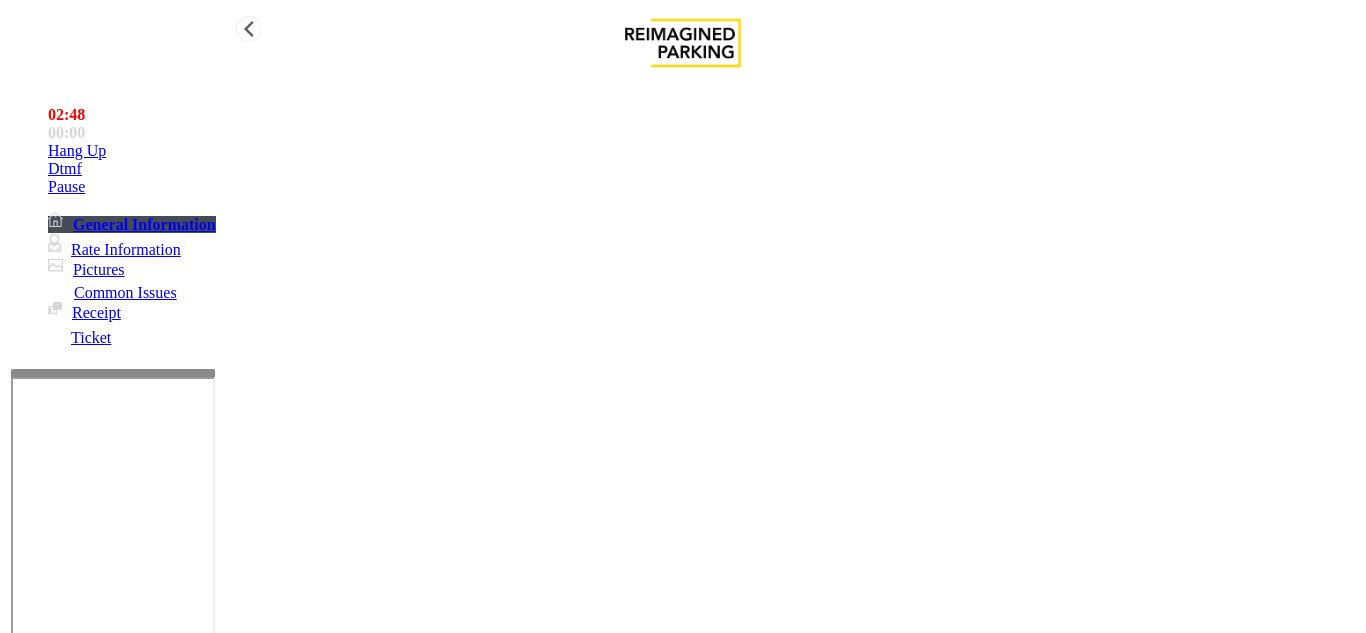 click on "Hang Up" at bounding box center [77, 151] 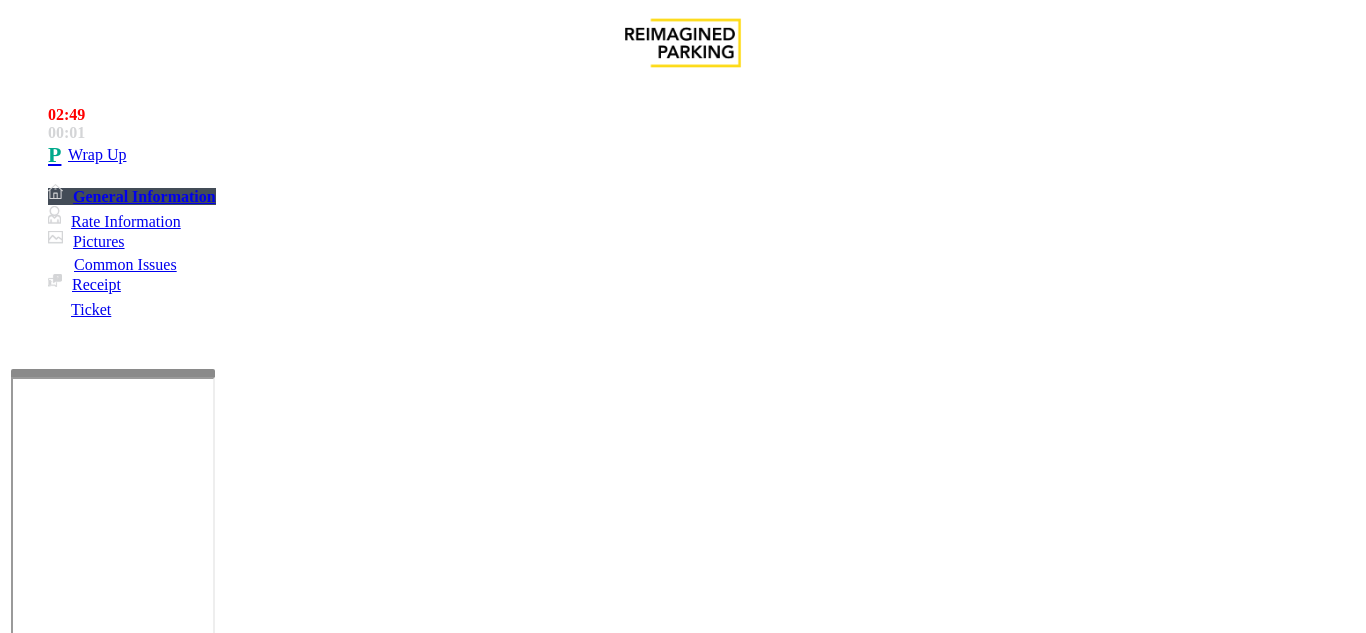 click at bounding box center (221, 1626) 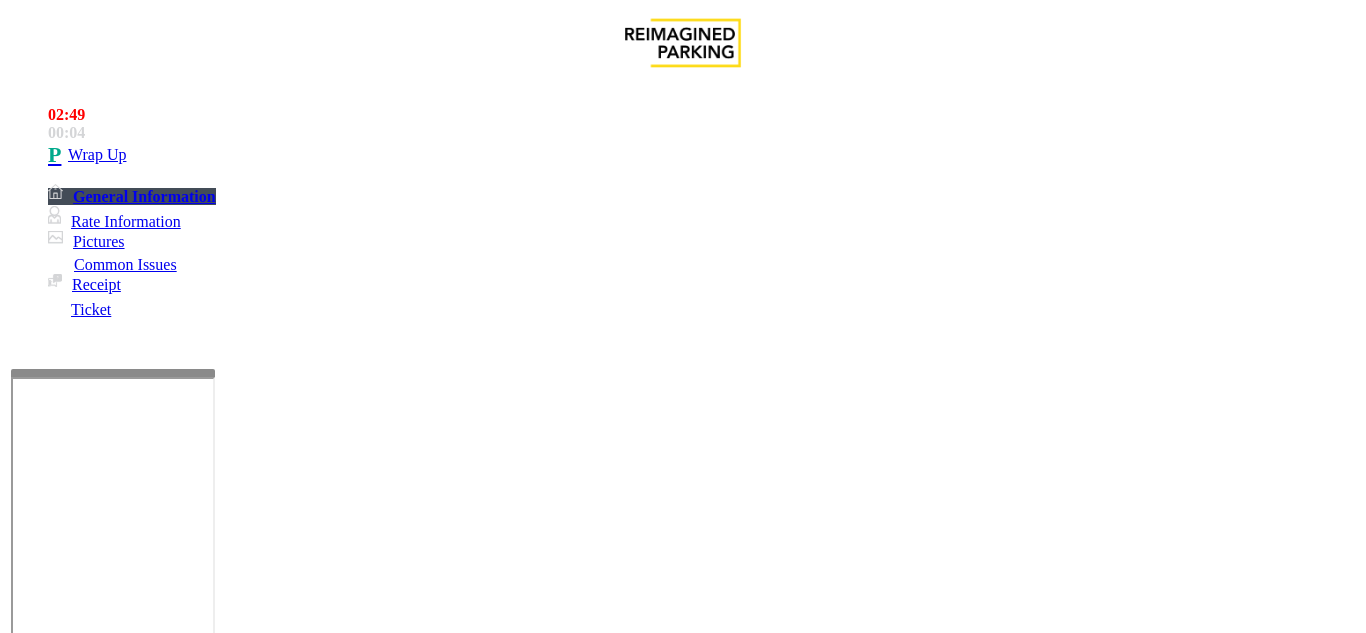 scroll, scrollTop: 0, scrollLeft: 0, axis: both 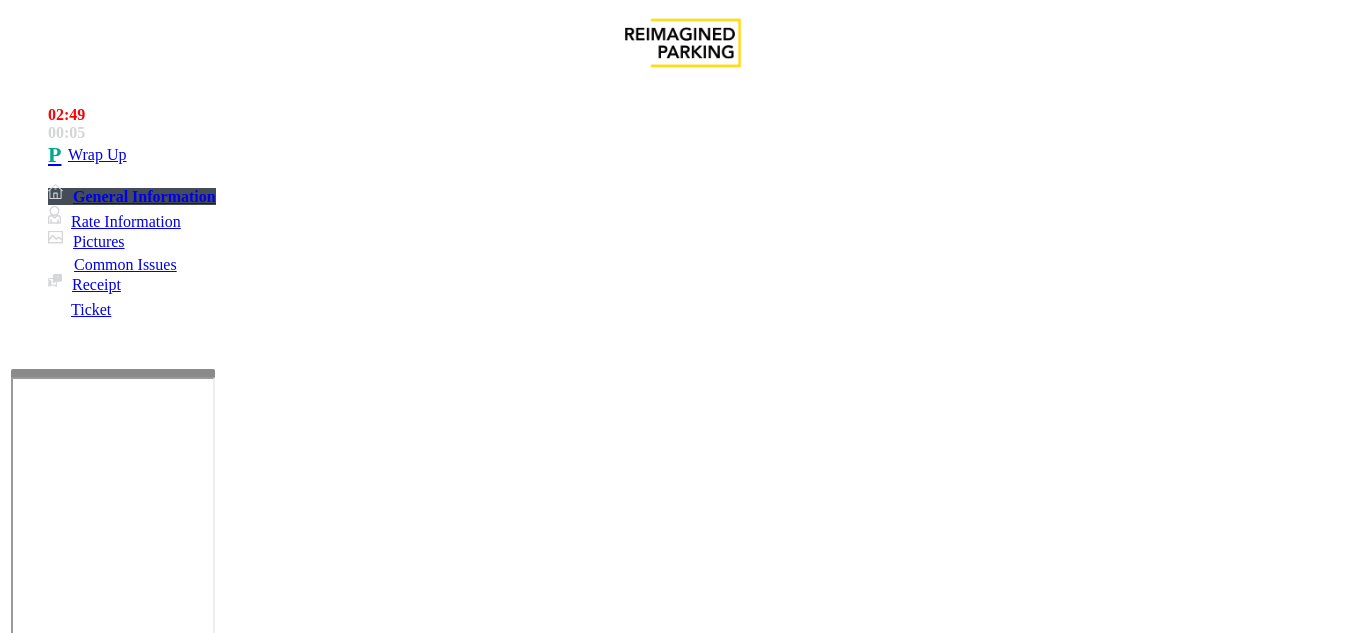 click on "Issue" at bounding box center (42, 1253) 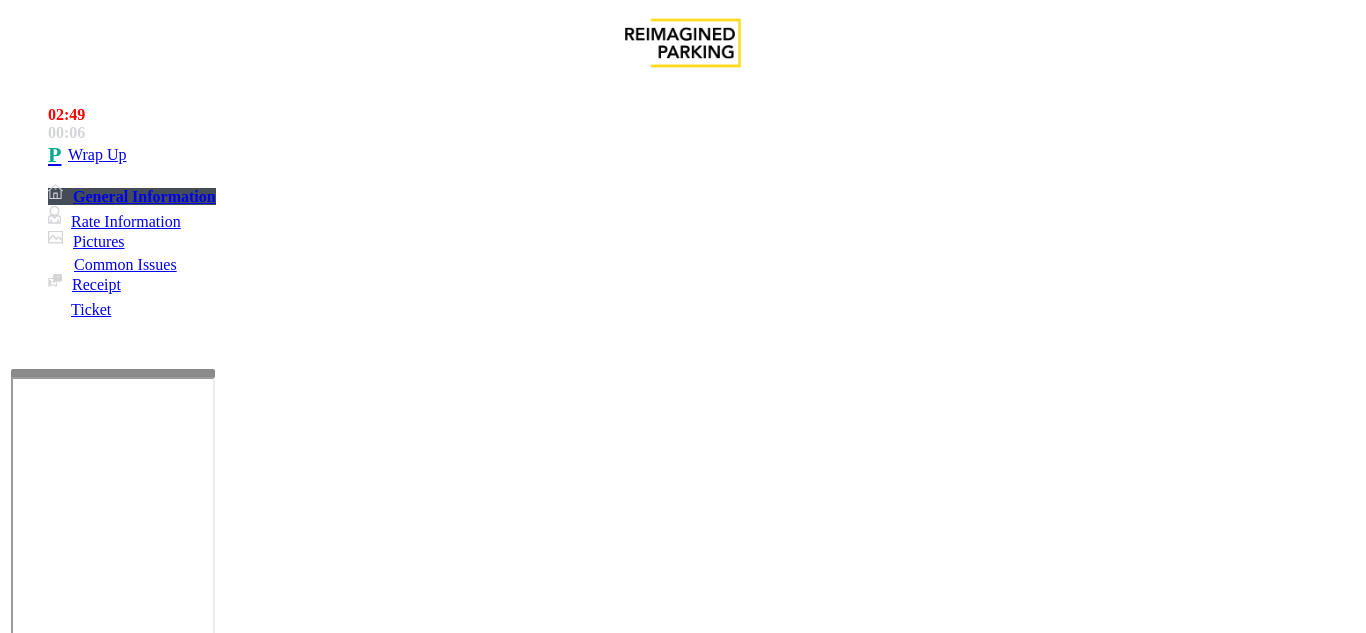 click on "Validation Issue" at bounding box center (371, 1286) 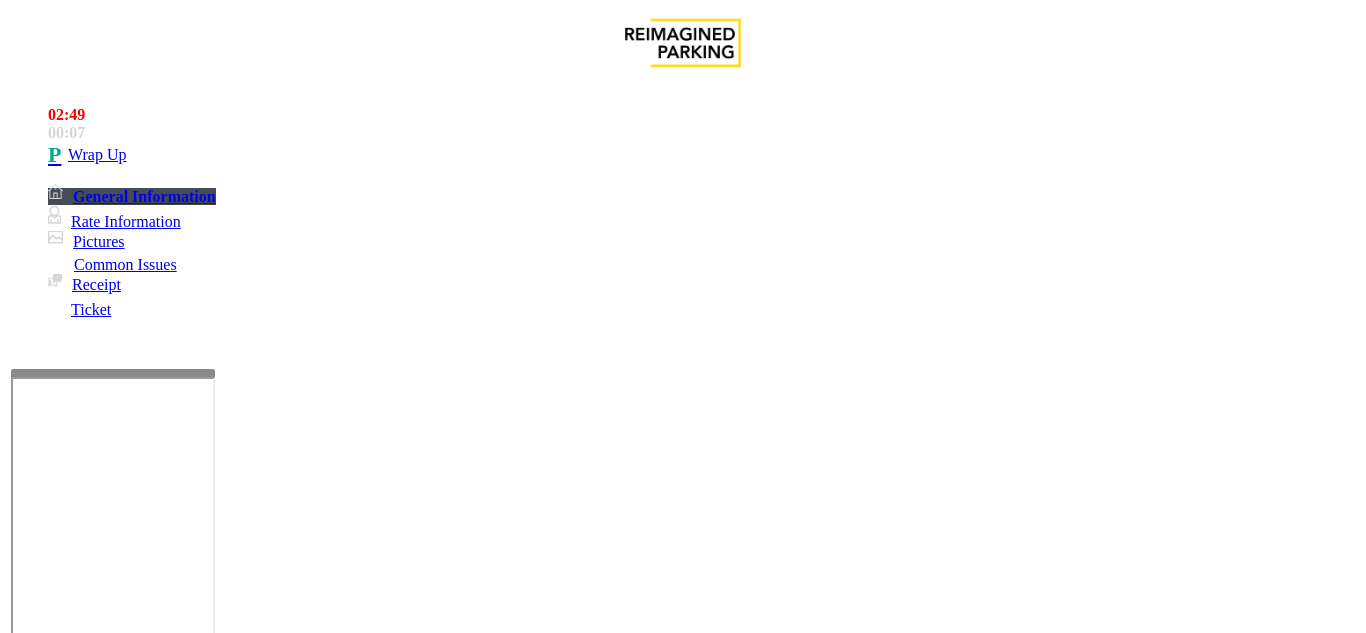 click on "Validation Error" at bounding box center [81, 1286] 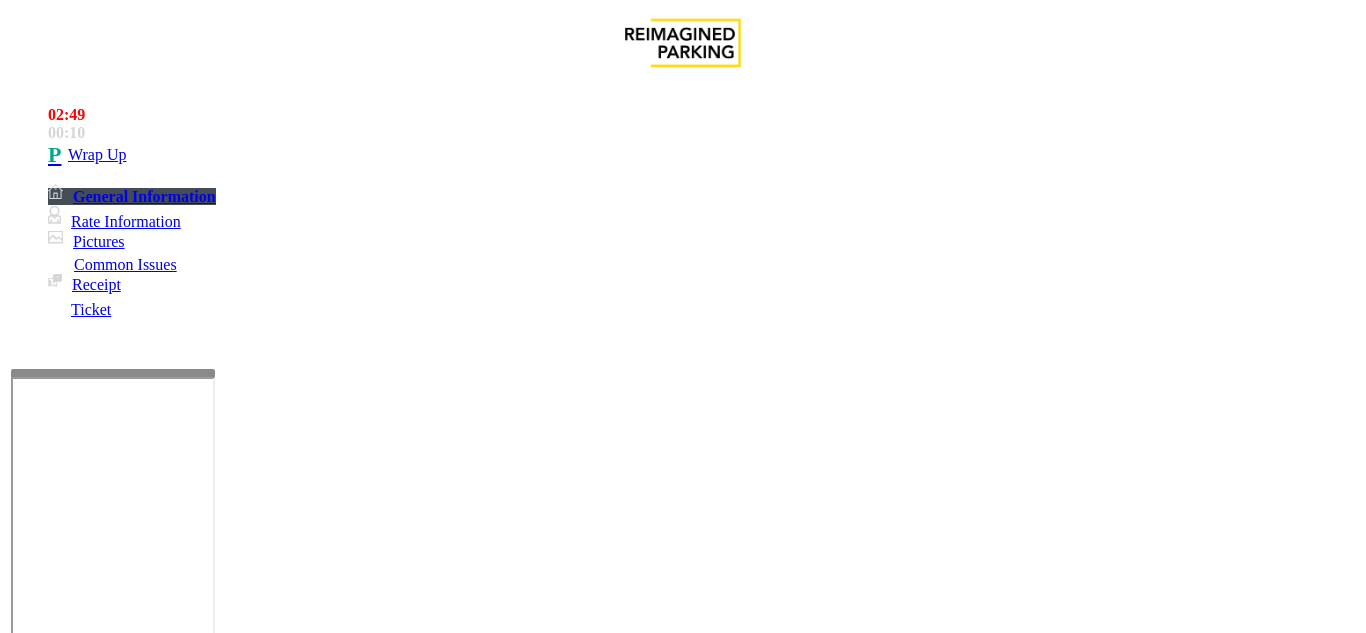scroll, scrollTop: 100, scrollLeft: 0, axis: vertical 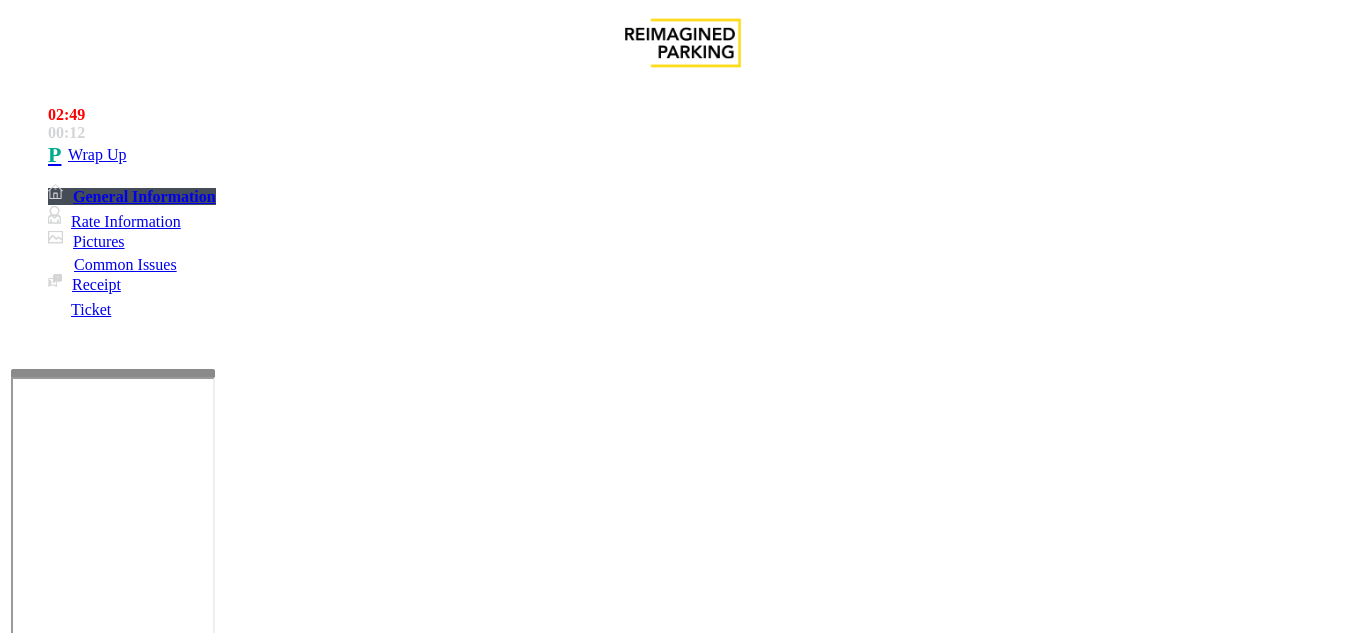 drag, startPoint x: 352, startPoint y: 511, endPoint x: 426, endPoint y: 515, distance: 74.10803 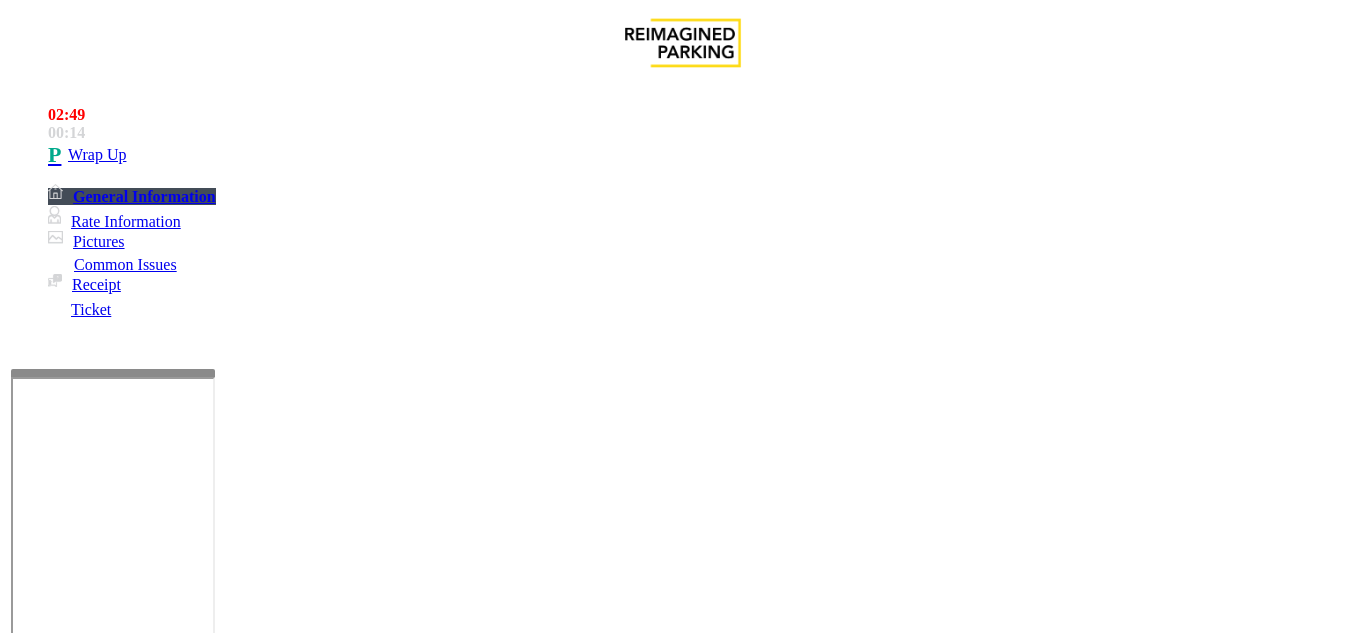 click at bounding box center [96, 1335] 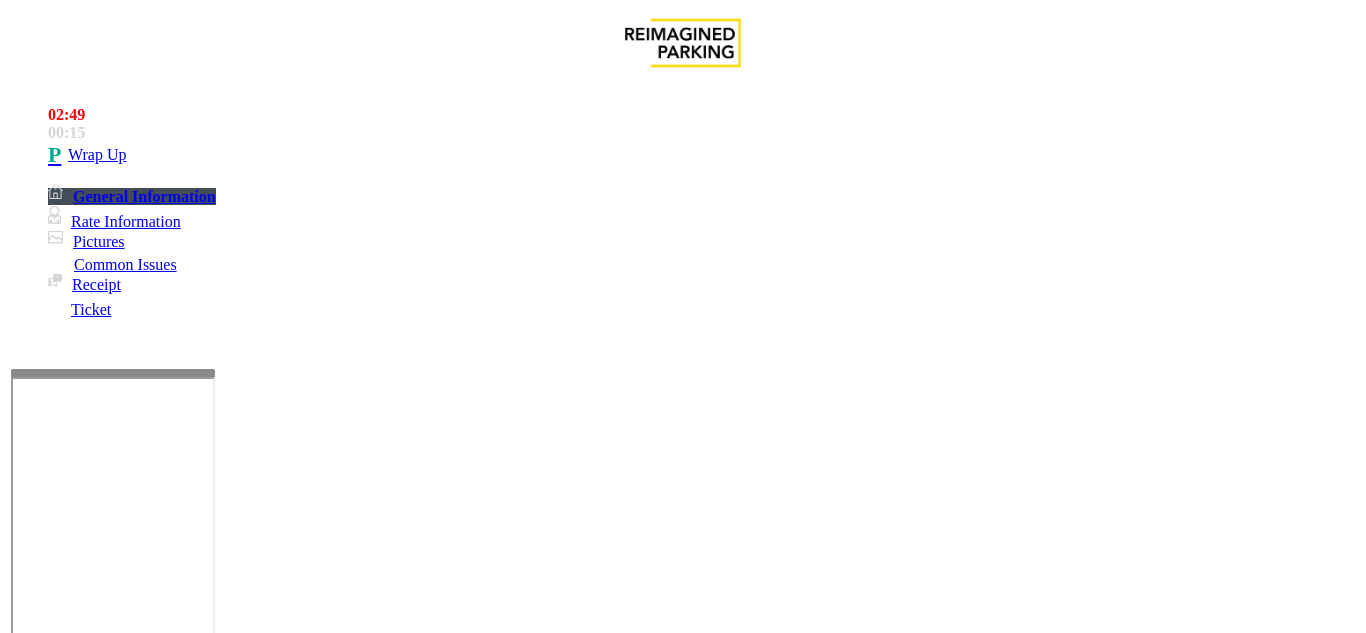 paste on "***" 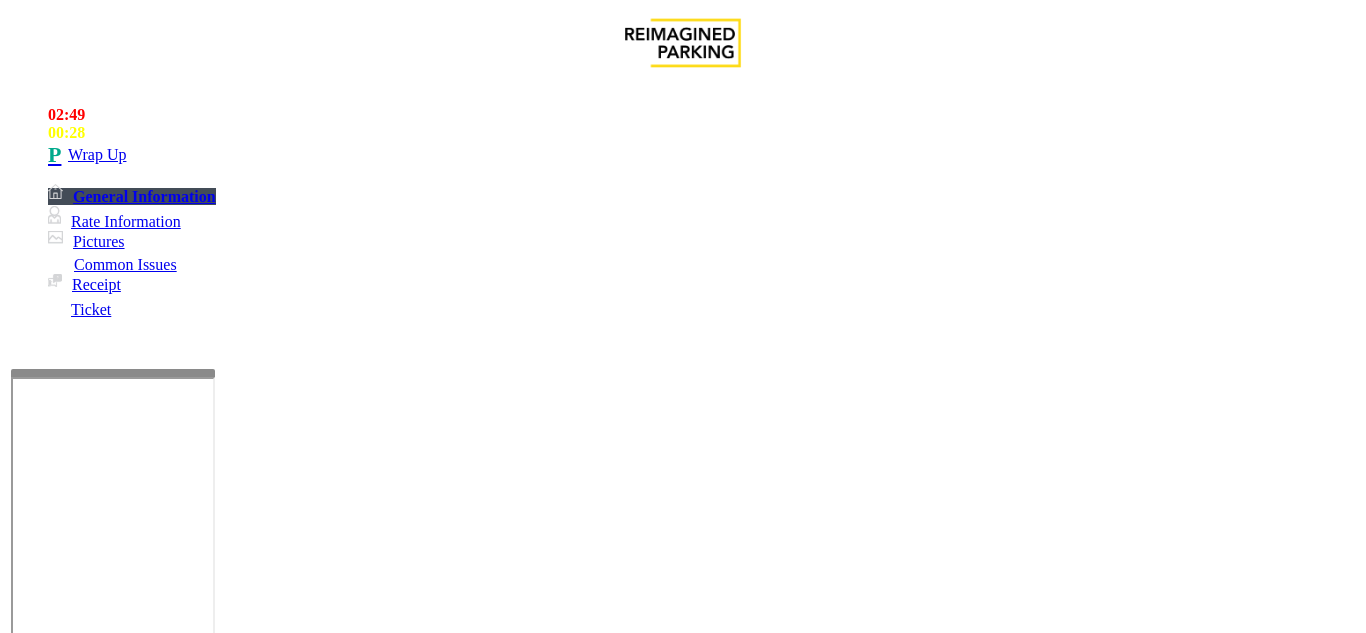scroll, scrollTop: 16, scrollLeft: 0, axis: vertical 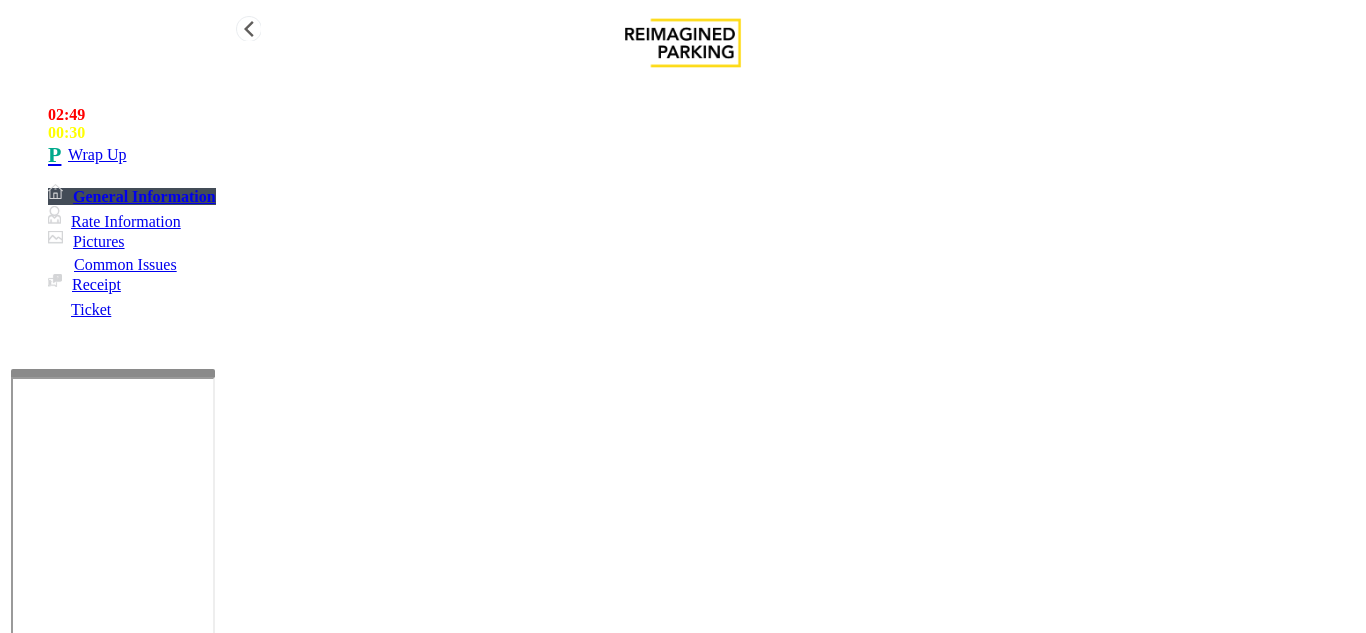 type on "**********" 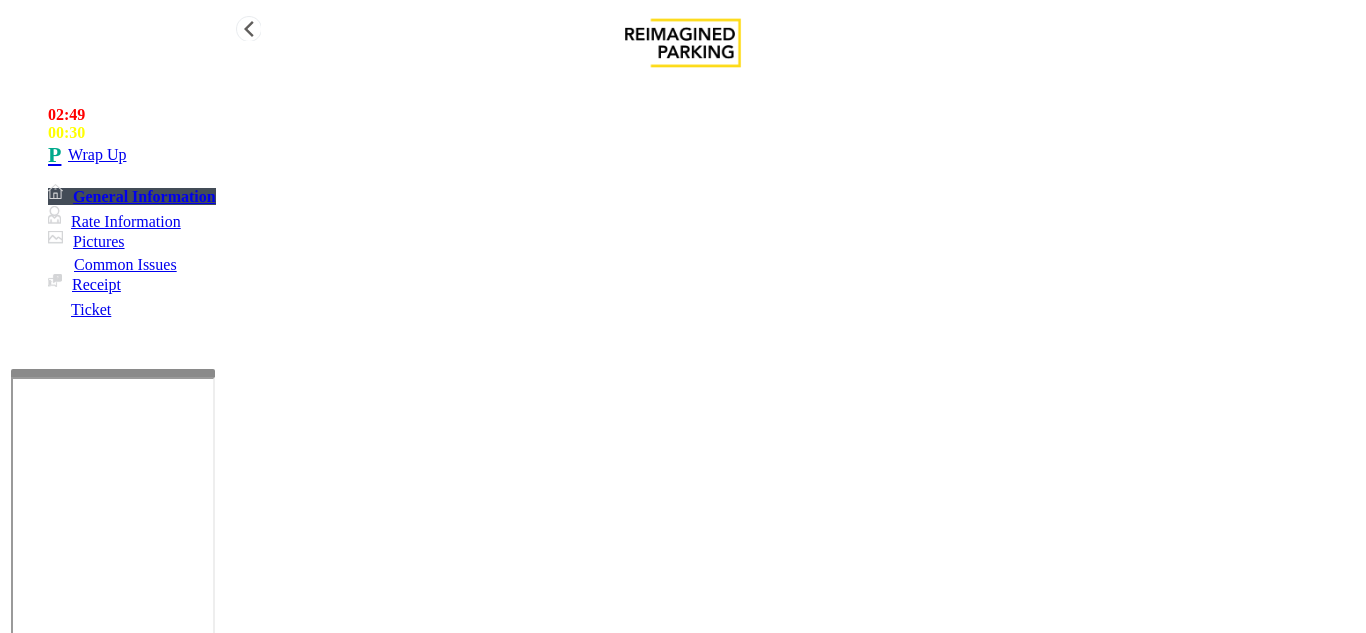 click on "Wrap Up" at bounding box center (703, 155) 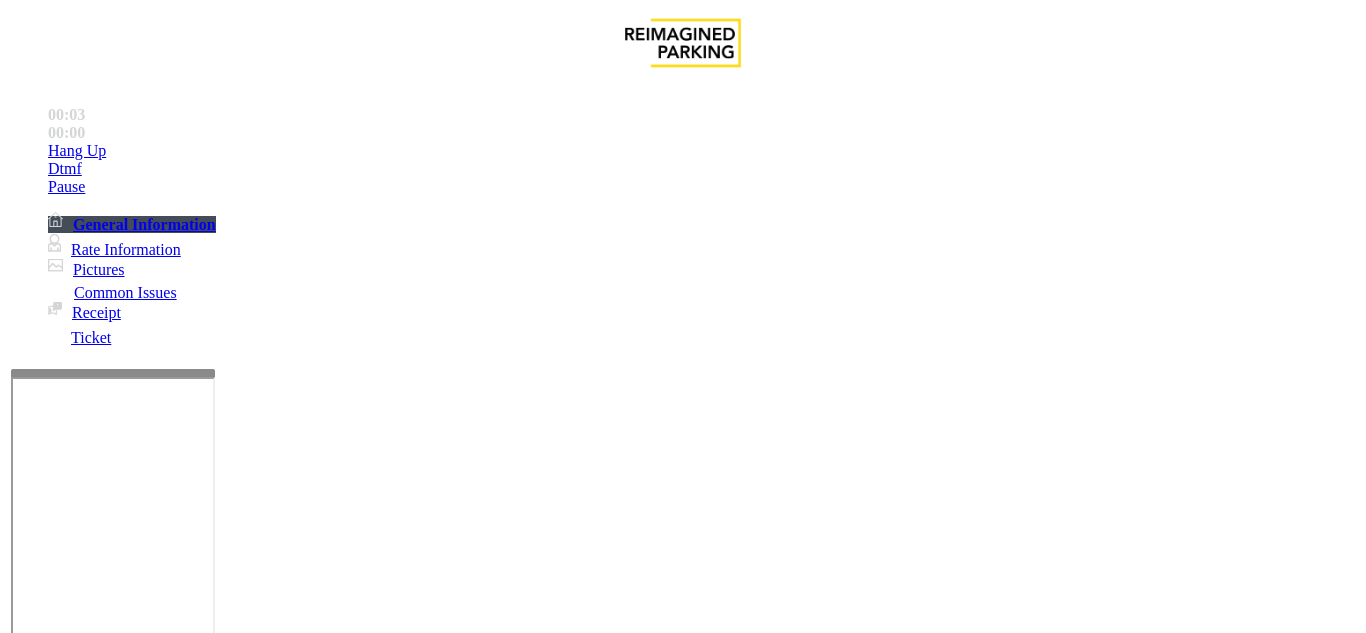 scroll, scrollTop: 400, scrollLeft: 0, axis: vertical 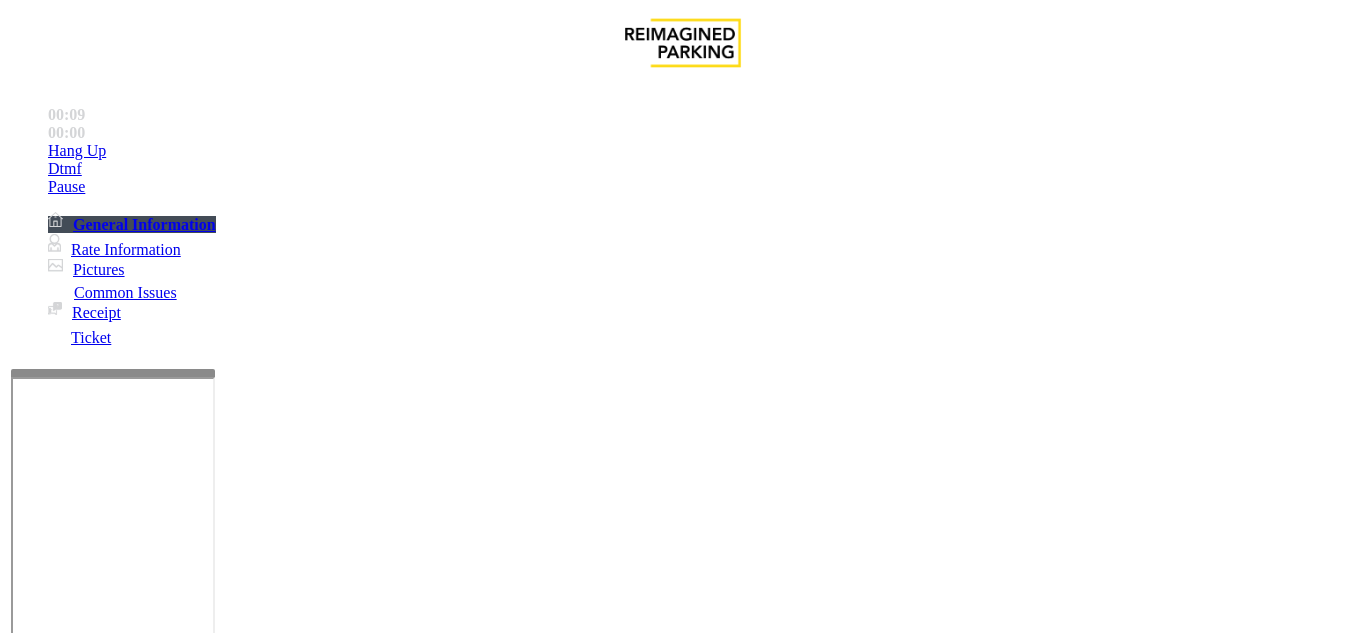 click on "Ticket Issue" at bounding box center (71, 1286) 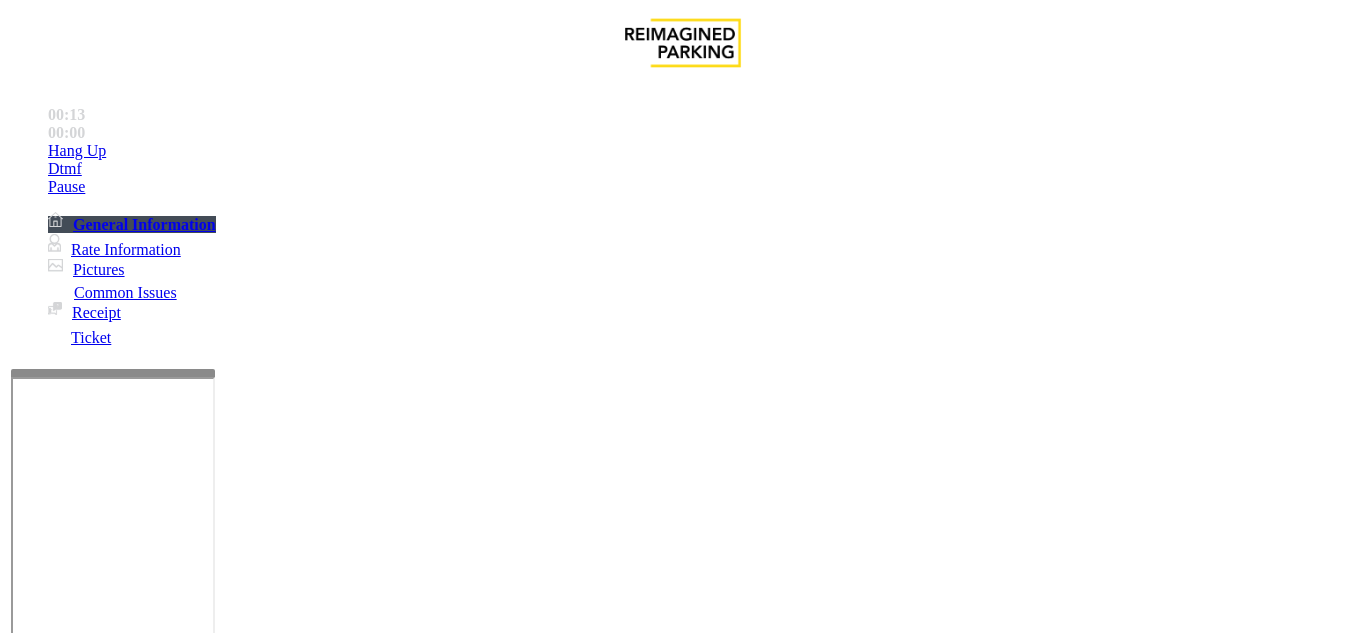 scroll, scrollTop: 500, scrollLeft: 0, axis: vertical 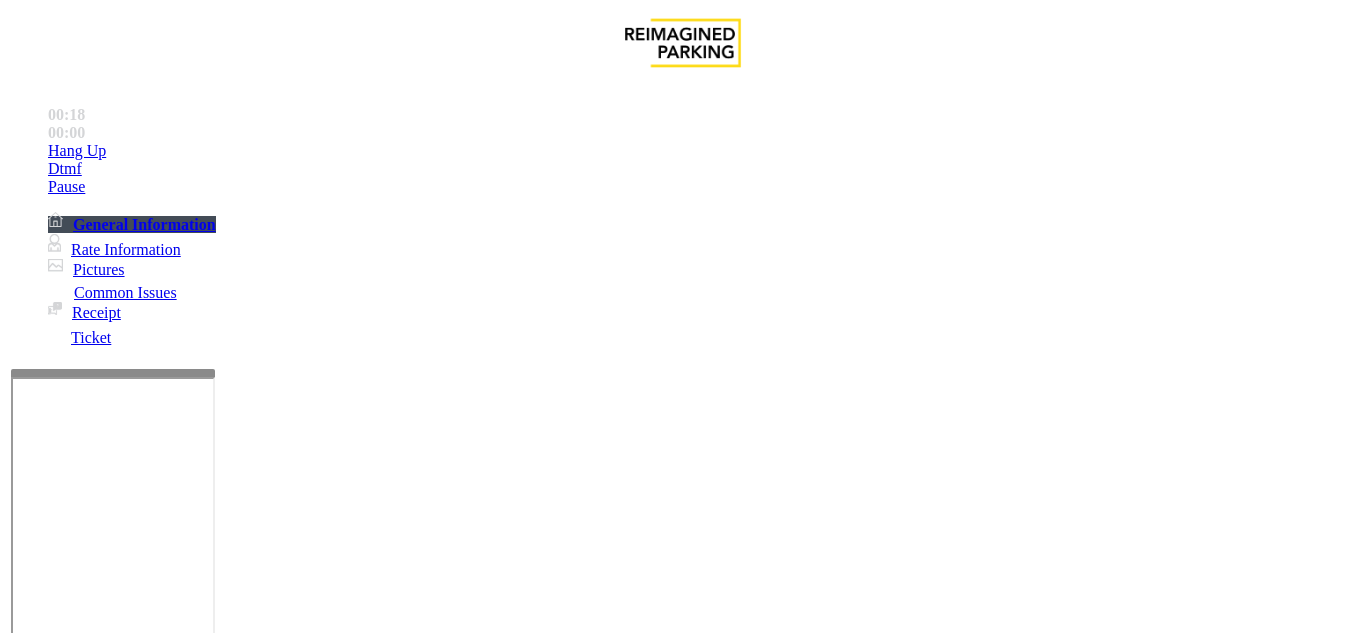 click on "Issue" at bounding box center (42, 1253) 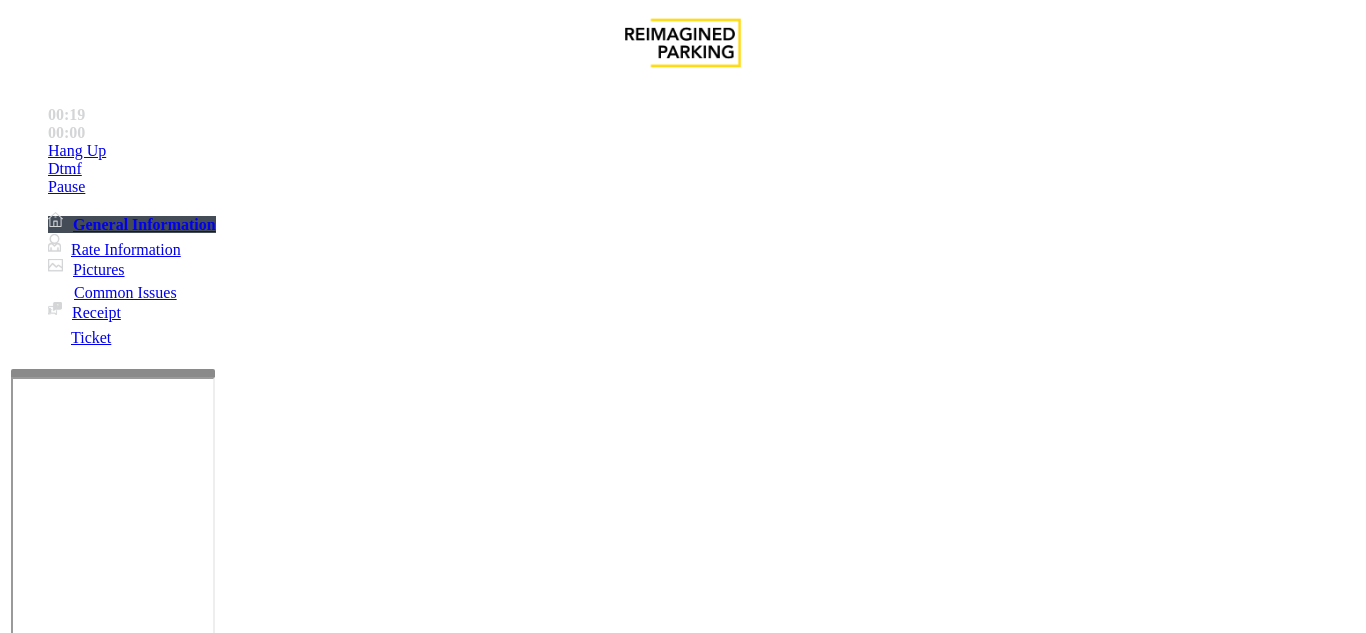 click on "Ticket Issue" at bounding box center (71, 1286) 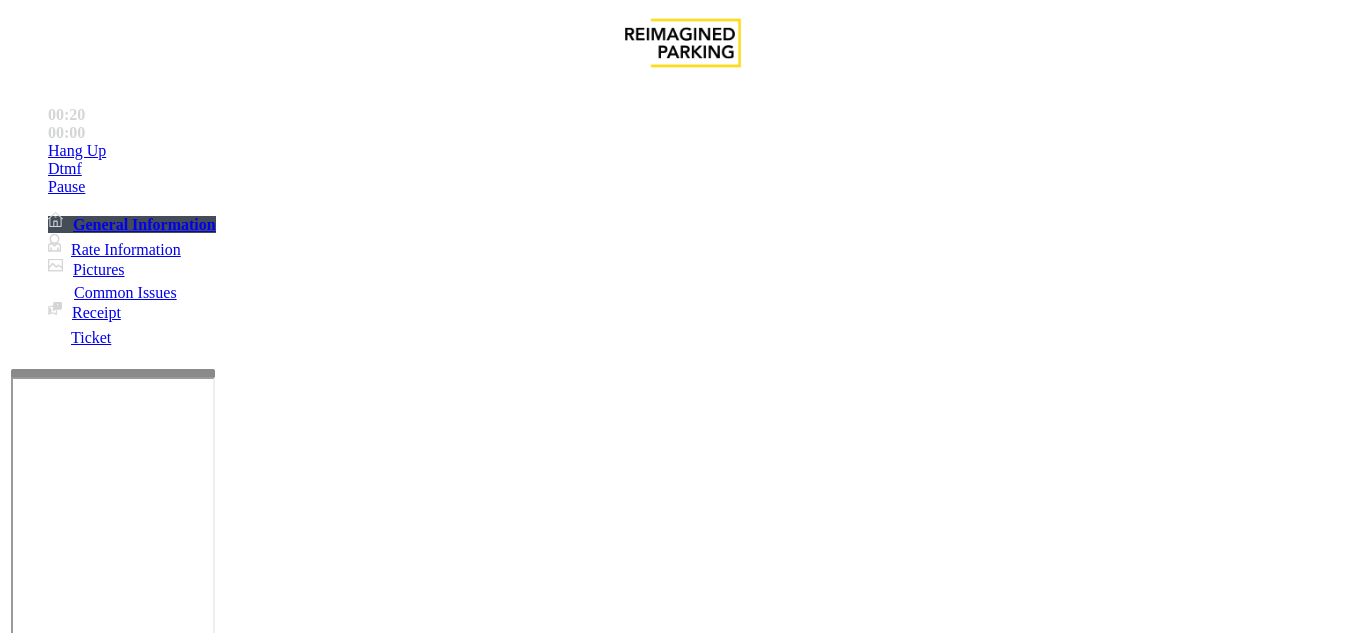 click on "Grace Period Issue   Lost Ticket   Ticket Unreadable   Ticket Paid   Ticket will not return when pressing cancel   There were no tickets at entrance" at bounding box center [682, 1289] 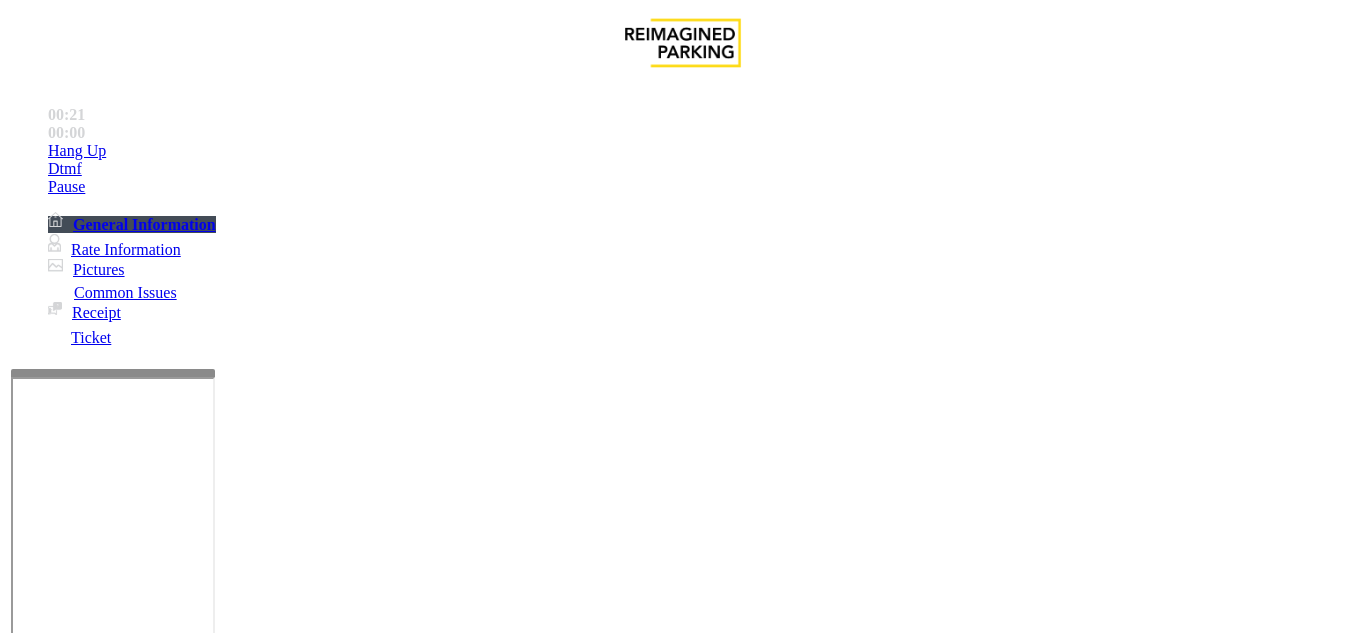 click on "Ticket Unreadable" at bounding box center [300, 1286] 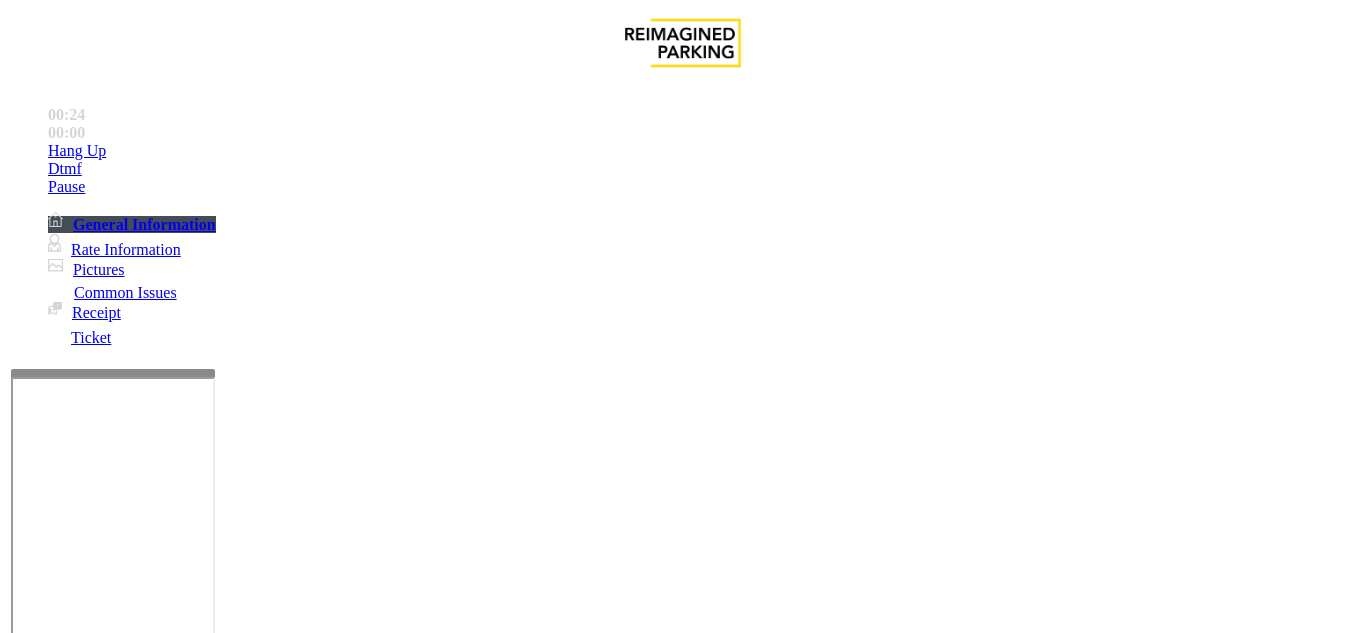 click on "Vend Gate" at bounding box center (69, 1719) 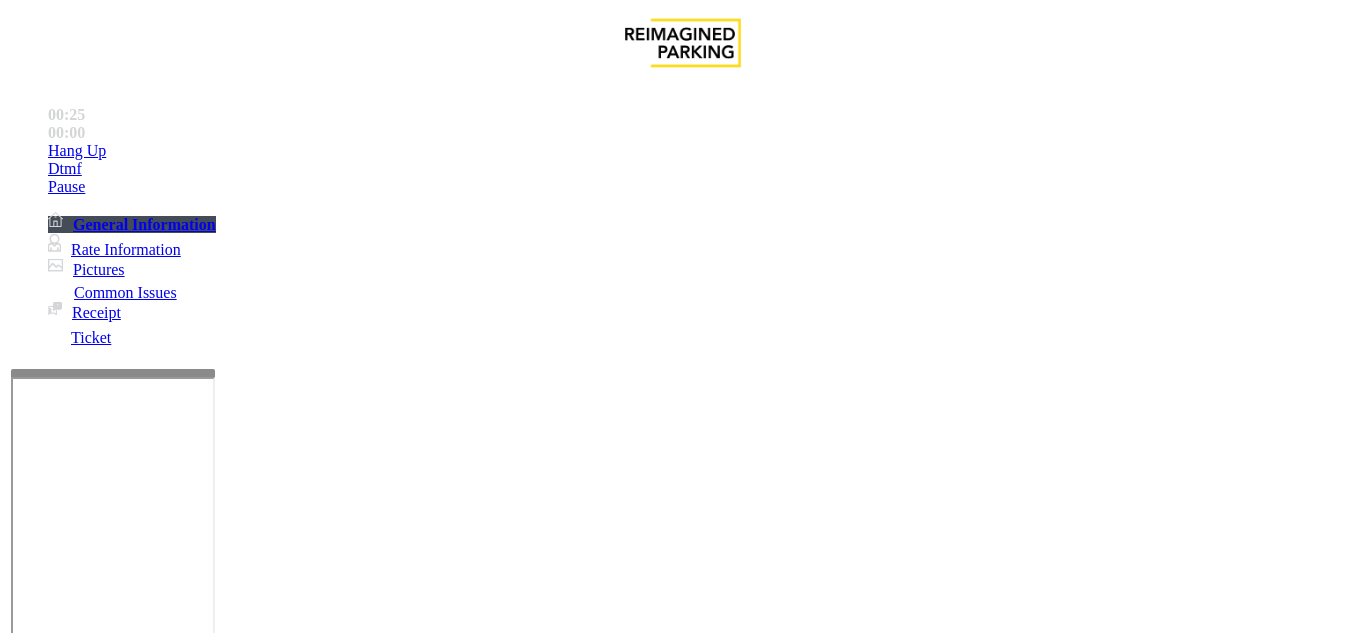 click at bounding box center [96, 1362] 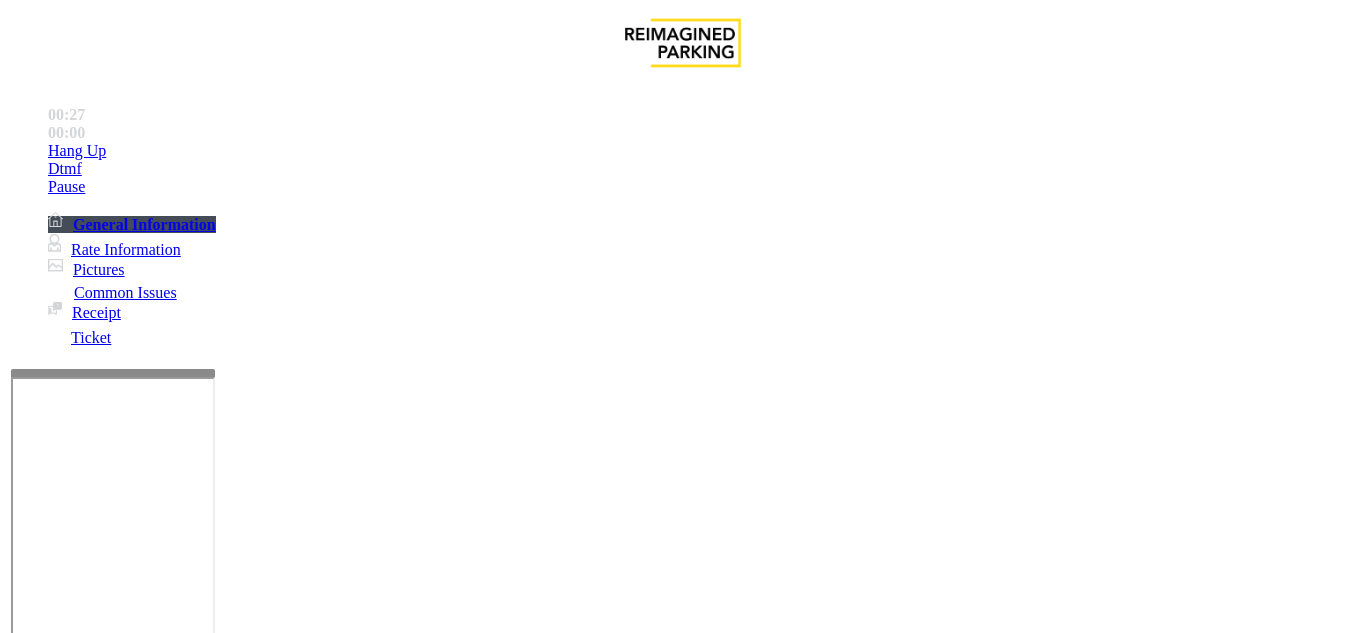 scroll, scrollTop: 129, scrollLeft: 0, axis: vertical 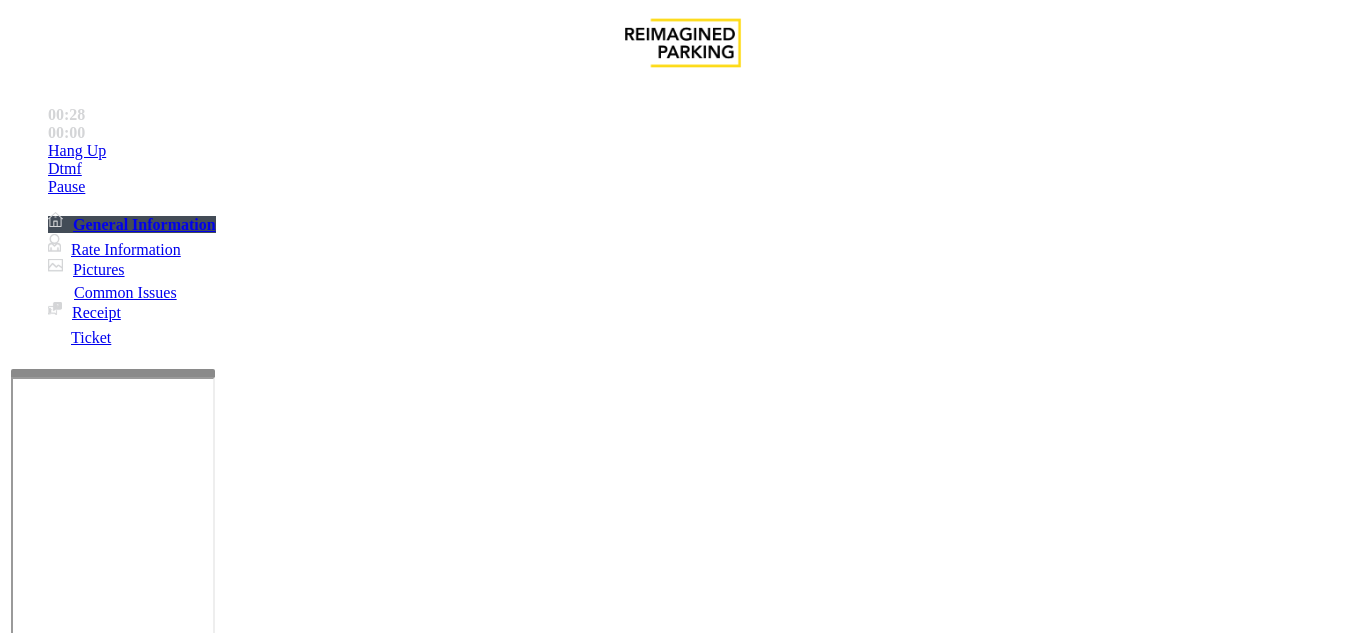 click on "Vend Gate" at bounding box center [69, 1719] 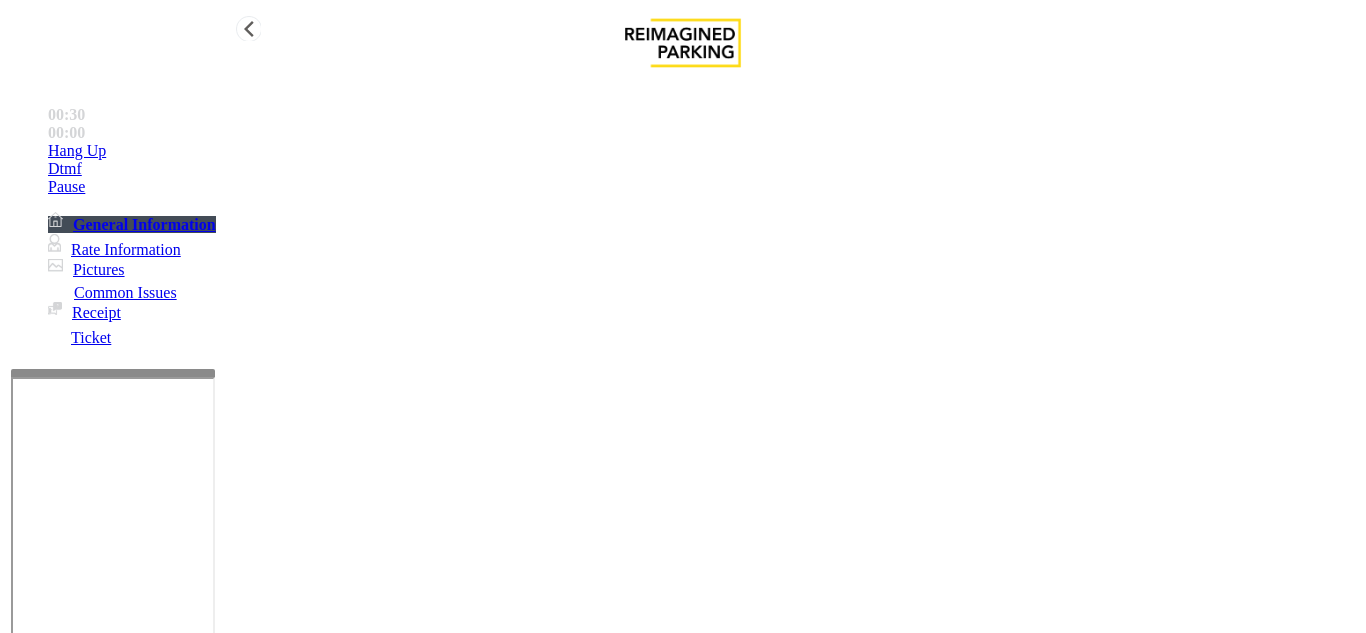 click on "Hang Up" at bounding box center [703, 151] 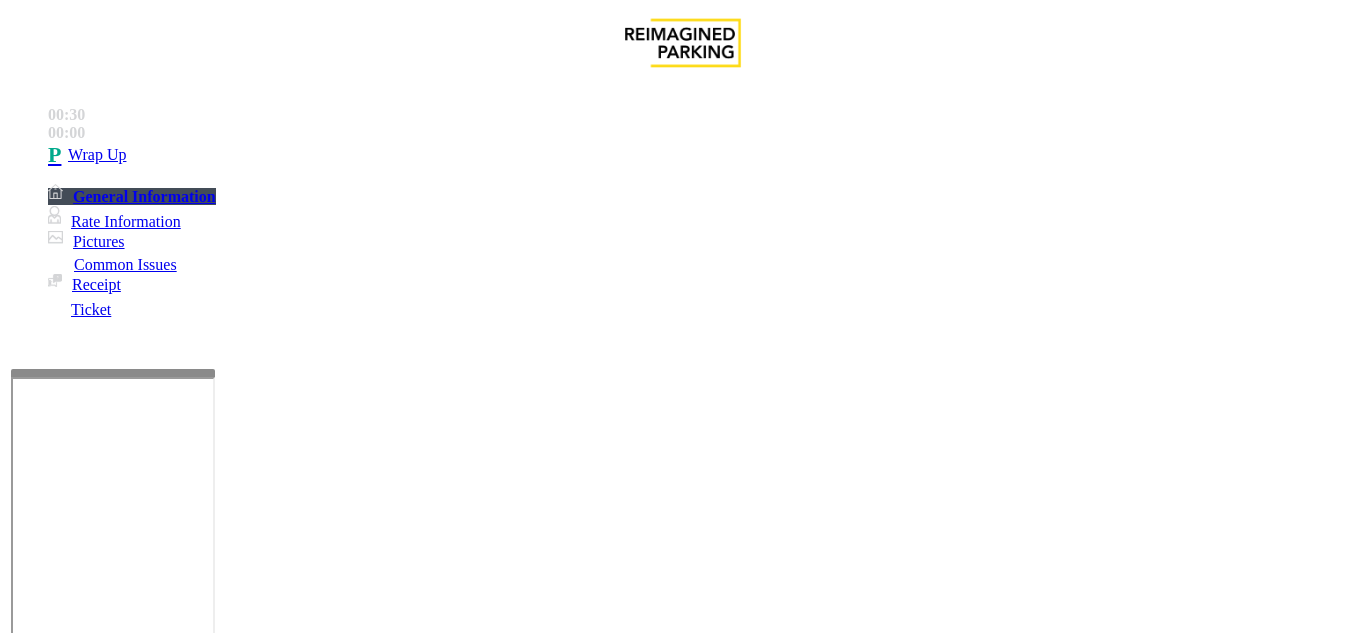click at bounding box center (221, 1626) 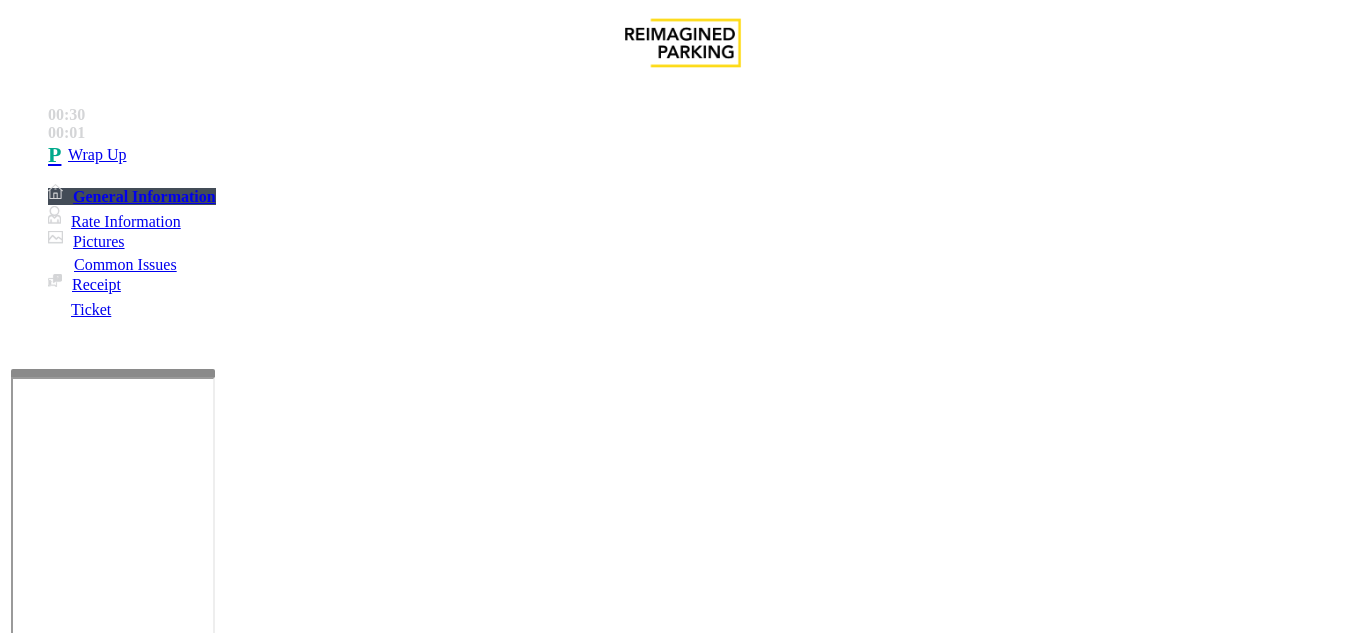 scroll, scrollTop: 29, scrollLeft: 0, axis: vertical 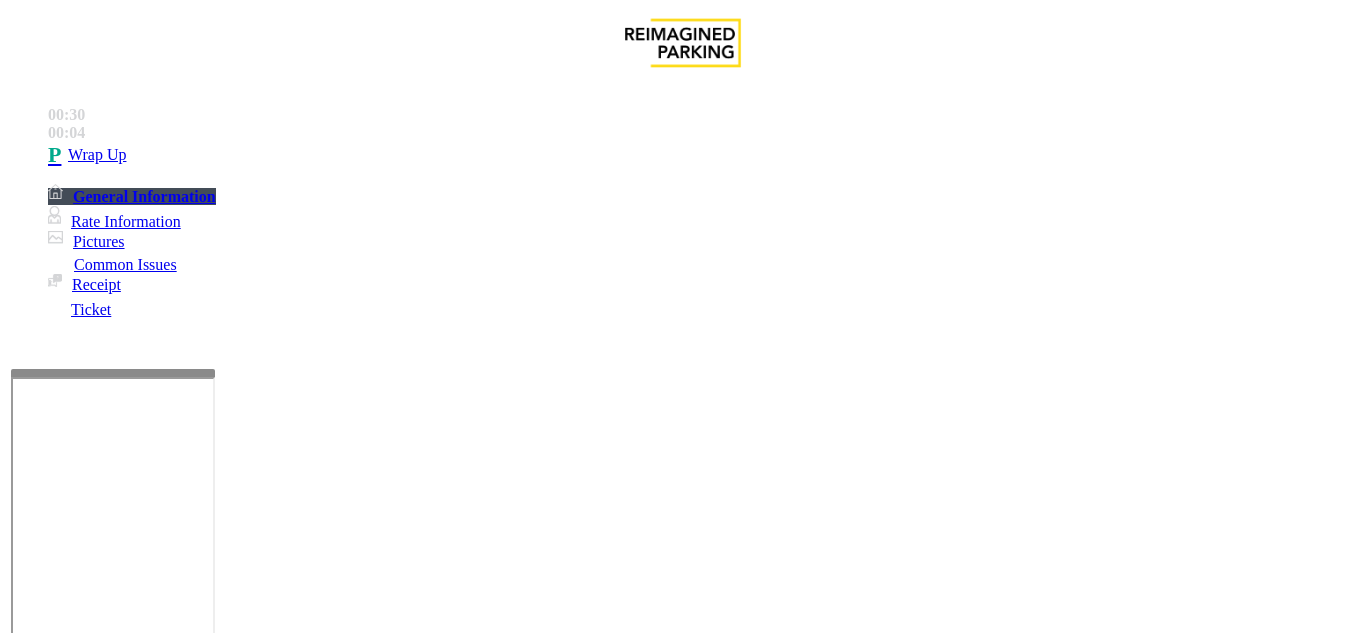 drag, startPoint x: 273, startPoint y: 133, endPoint x: 415, endPoint y: 324, distance: 238.0021 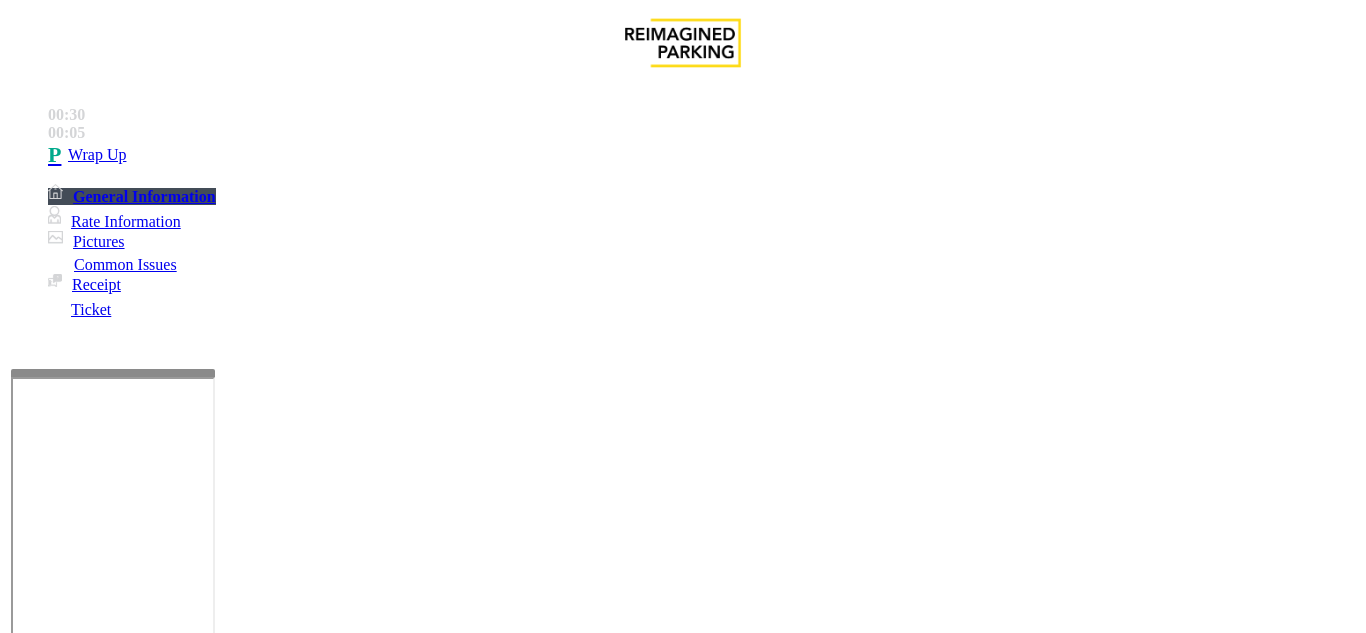 paste on "**********" 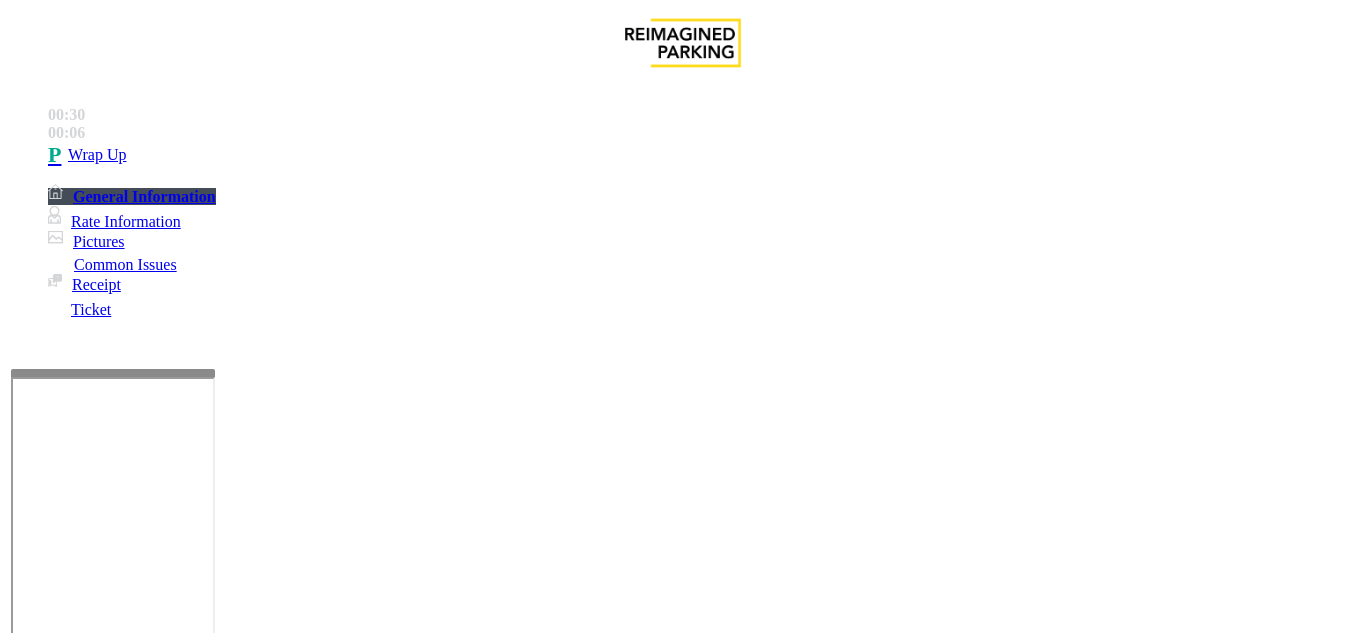 scroll, scrollTop: 16, scrollLeft: 0, axis: vertical 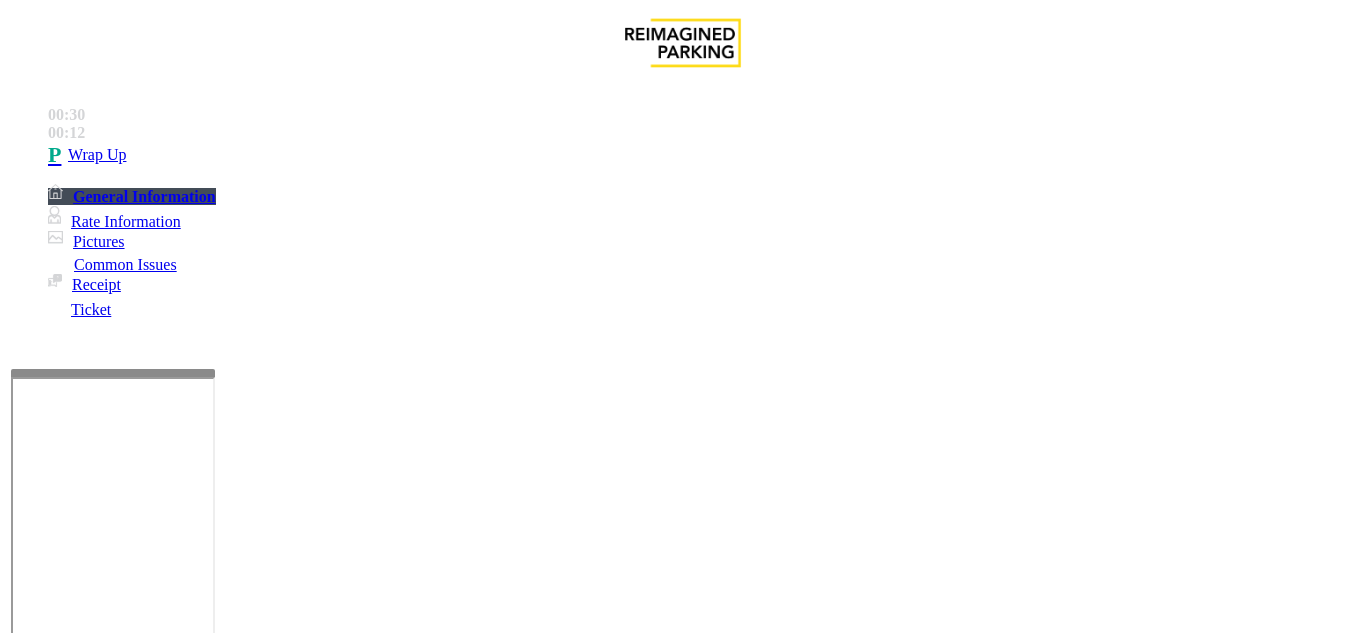 drag, startPoint x: 770, startPoint y: 216, endPoint x: 1195, endPoint y: 228, distance: 425.16937 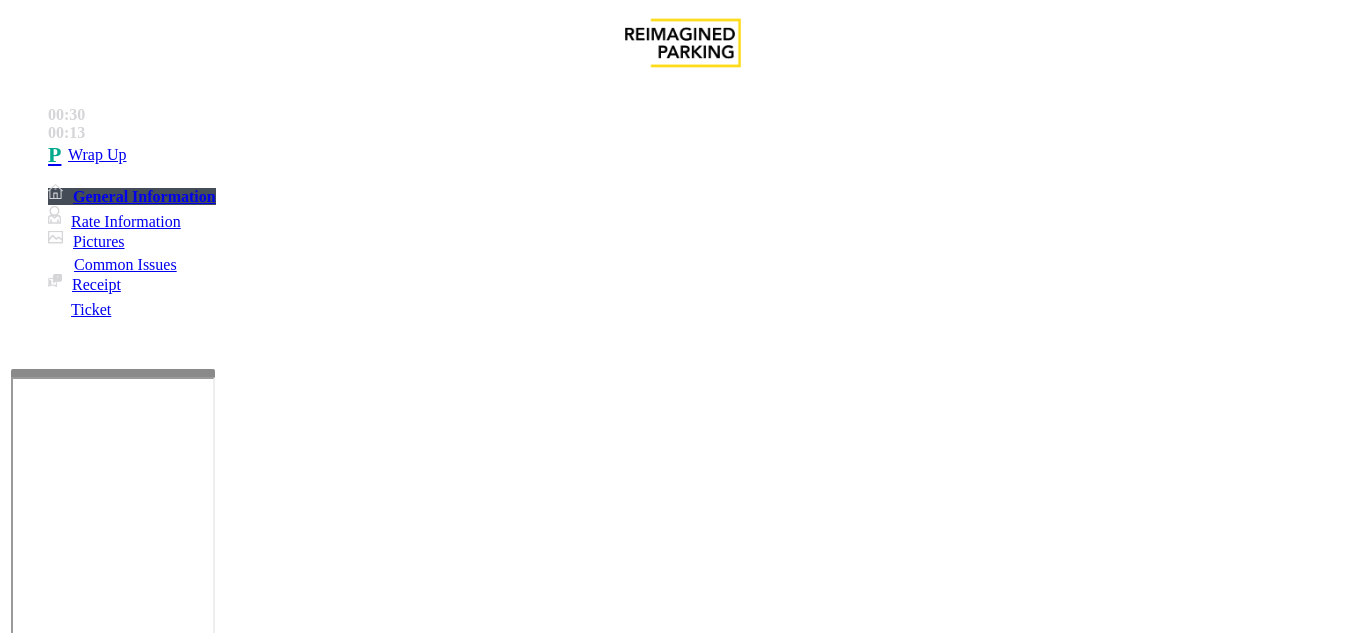 click at bounding box center (221, 1626) 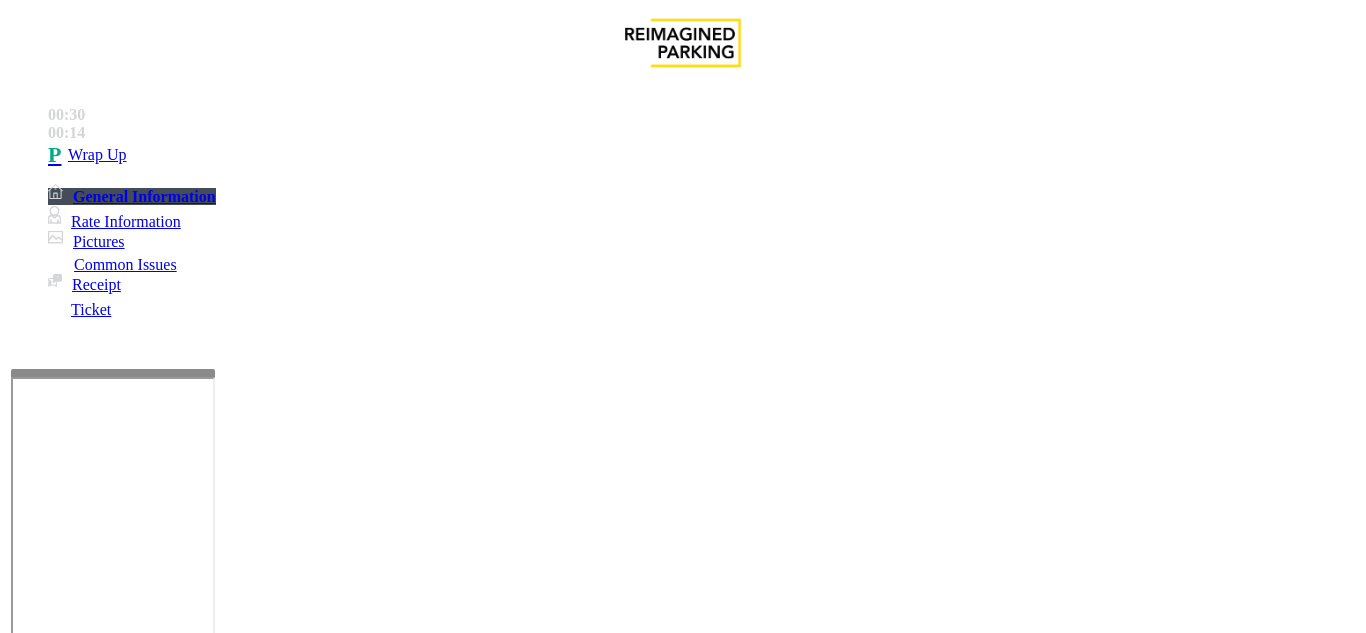 paste on "**********" 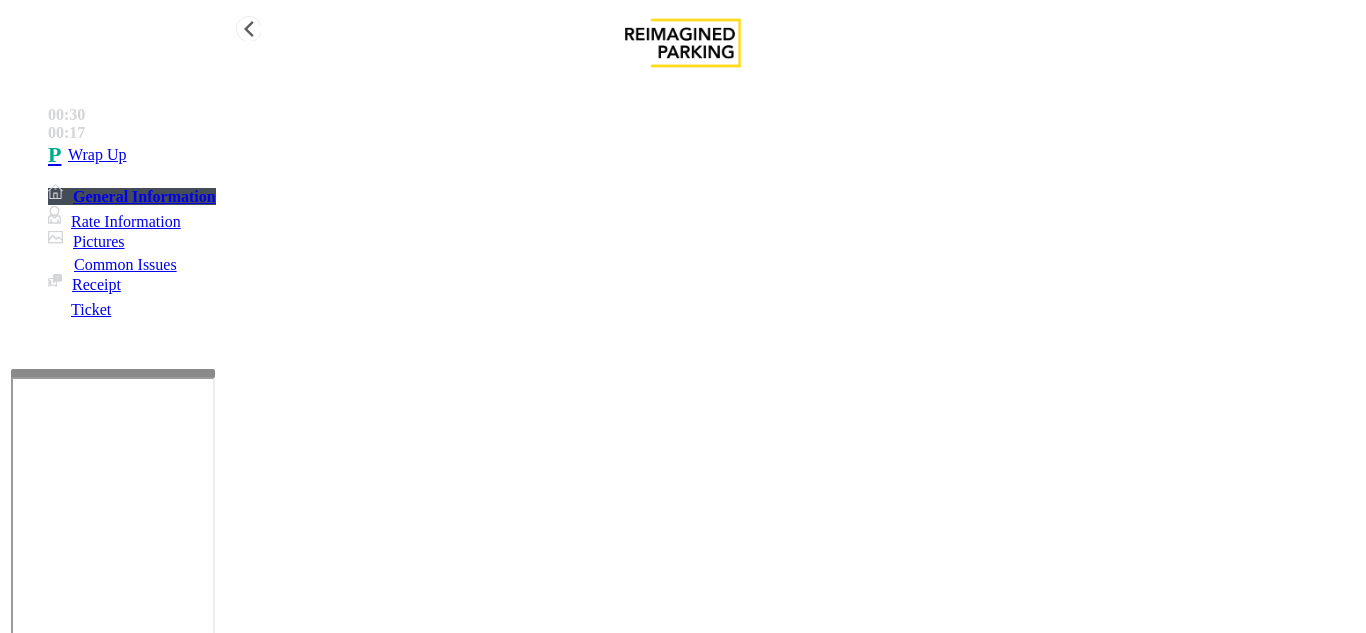 type on "**********" 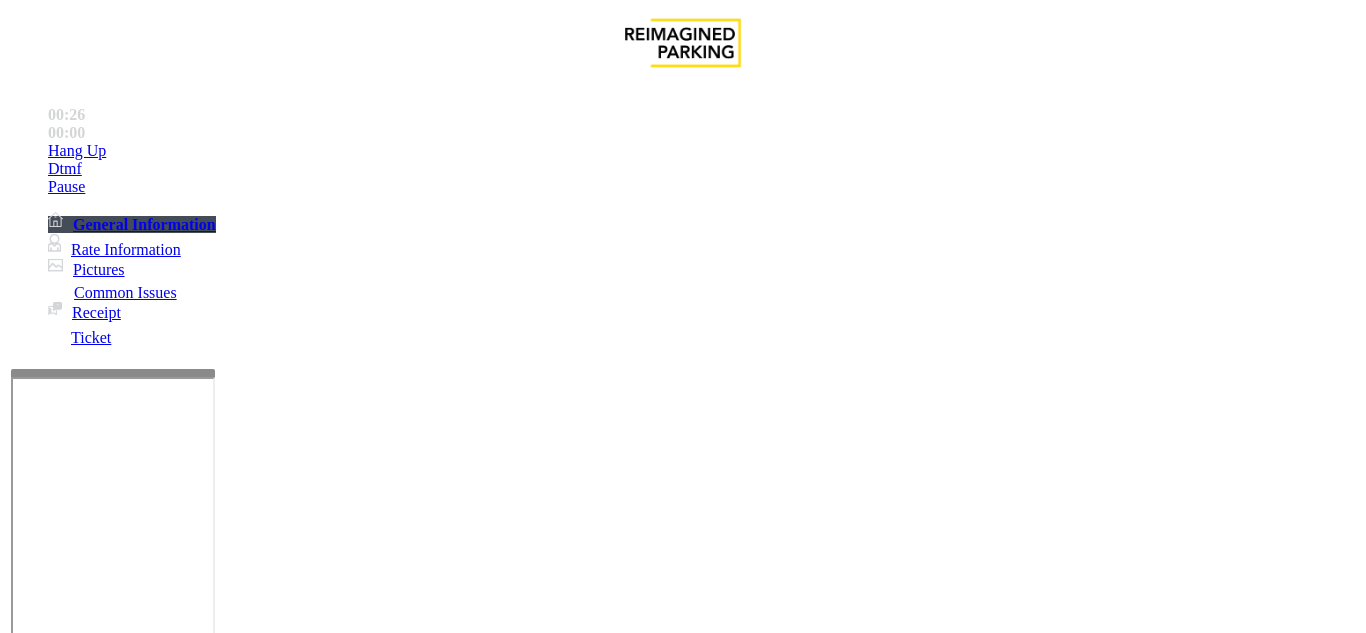 scroll, scrollTop: 800, scrollLeft: 0, axis: vertical 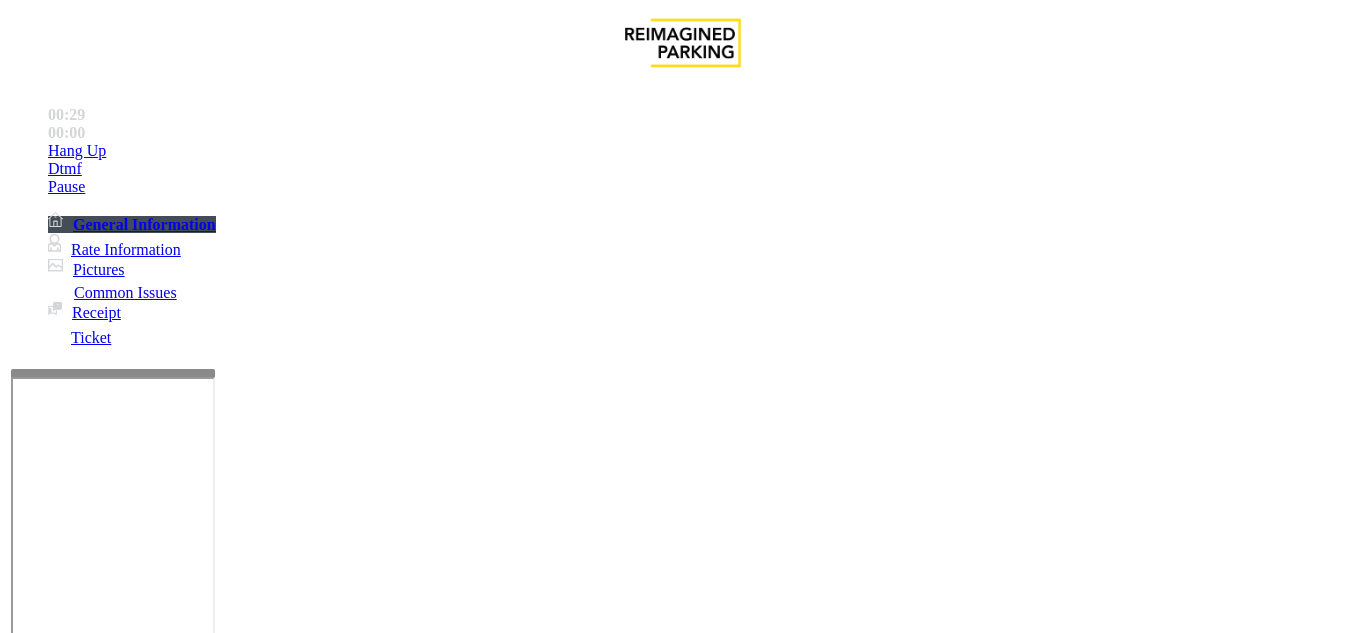 click on "Validation Issue" at bounding box center (371, 1286) 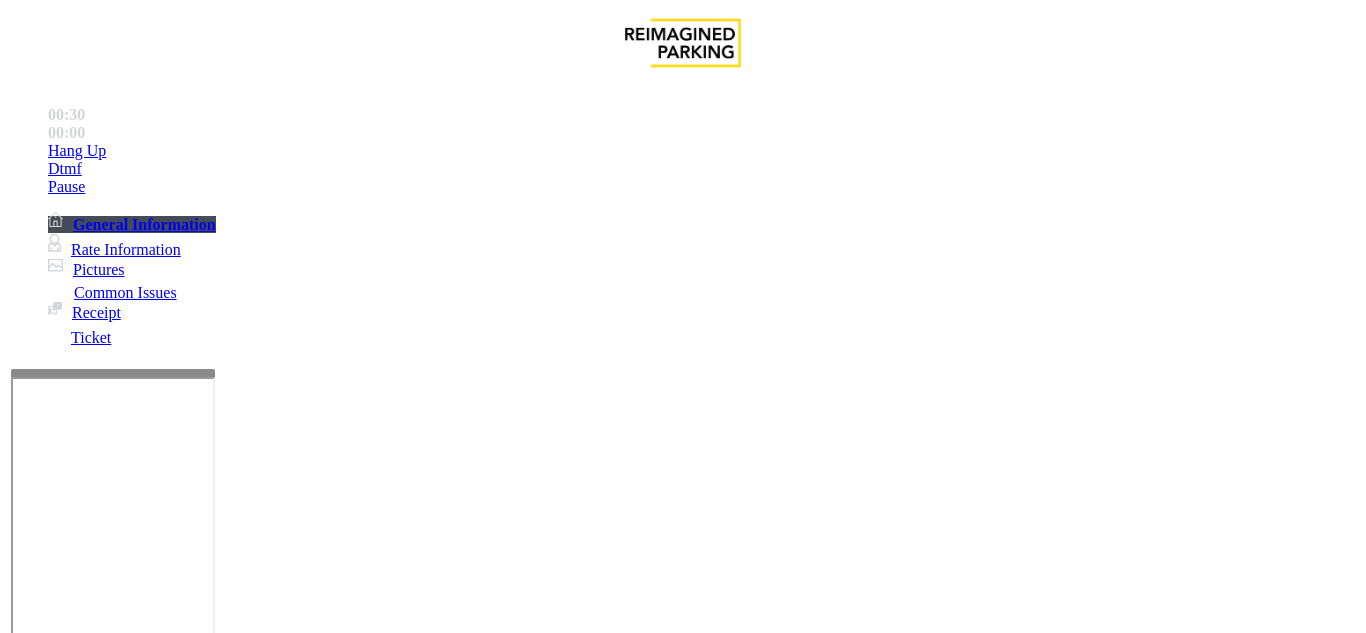 click at bounding box center (96, 1308) 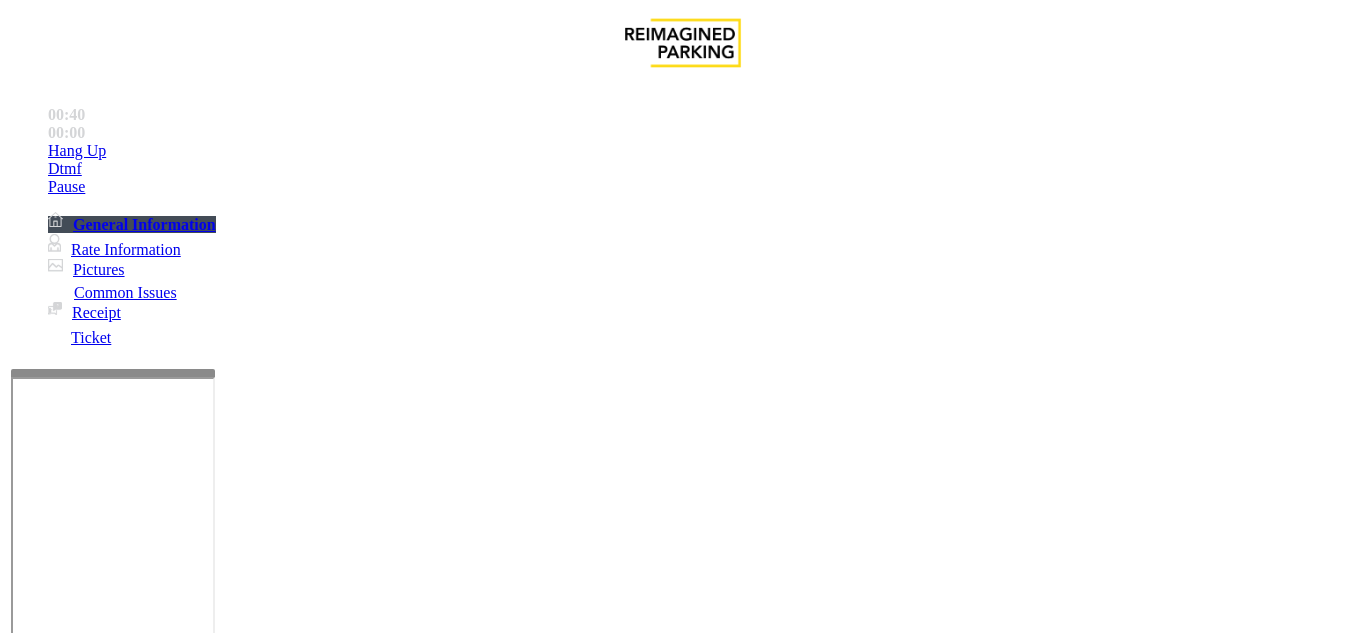 type on "***" 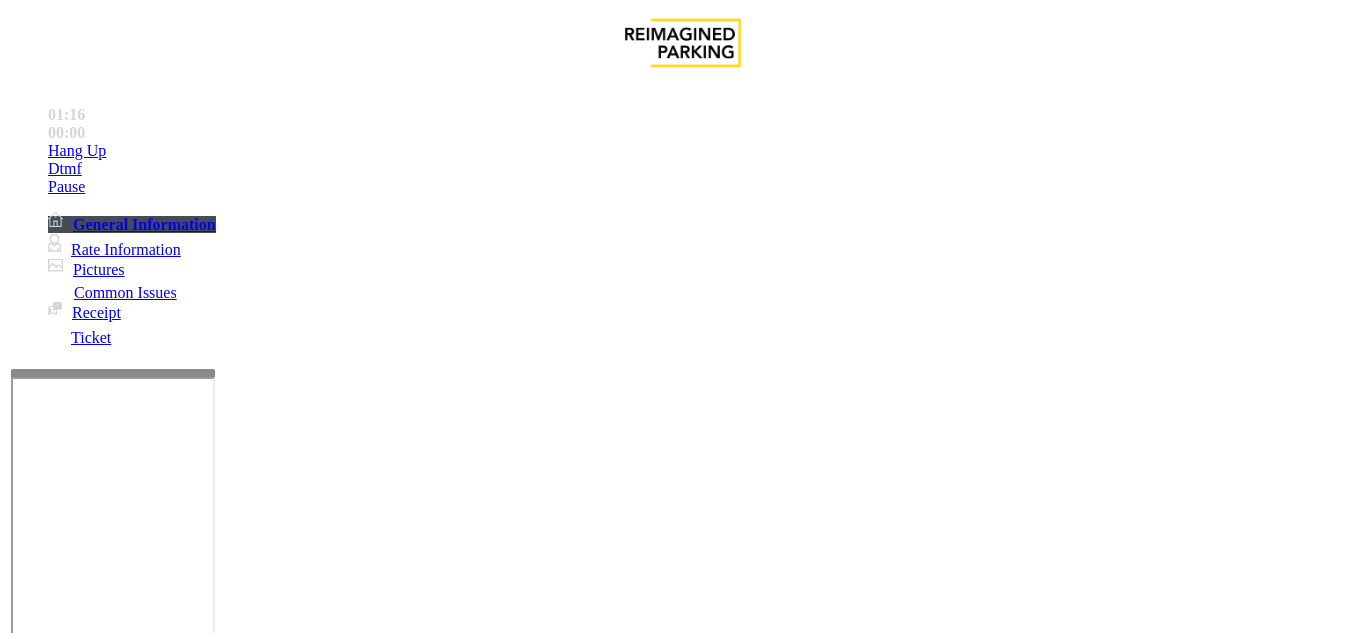type on "*******" 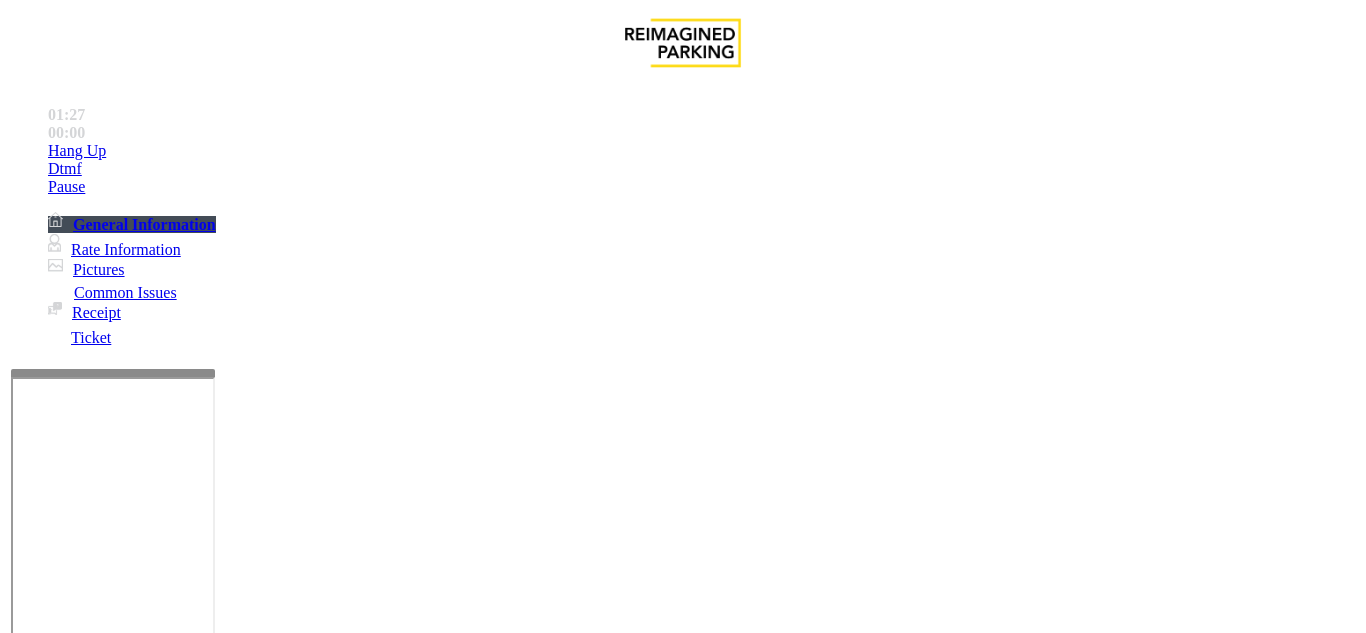 scroll, scrollTop: 400, scrollLeft: 0, axis: vertical 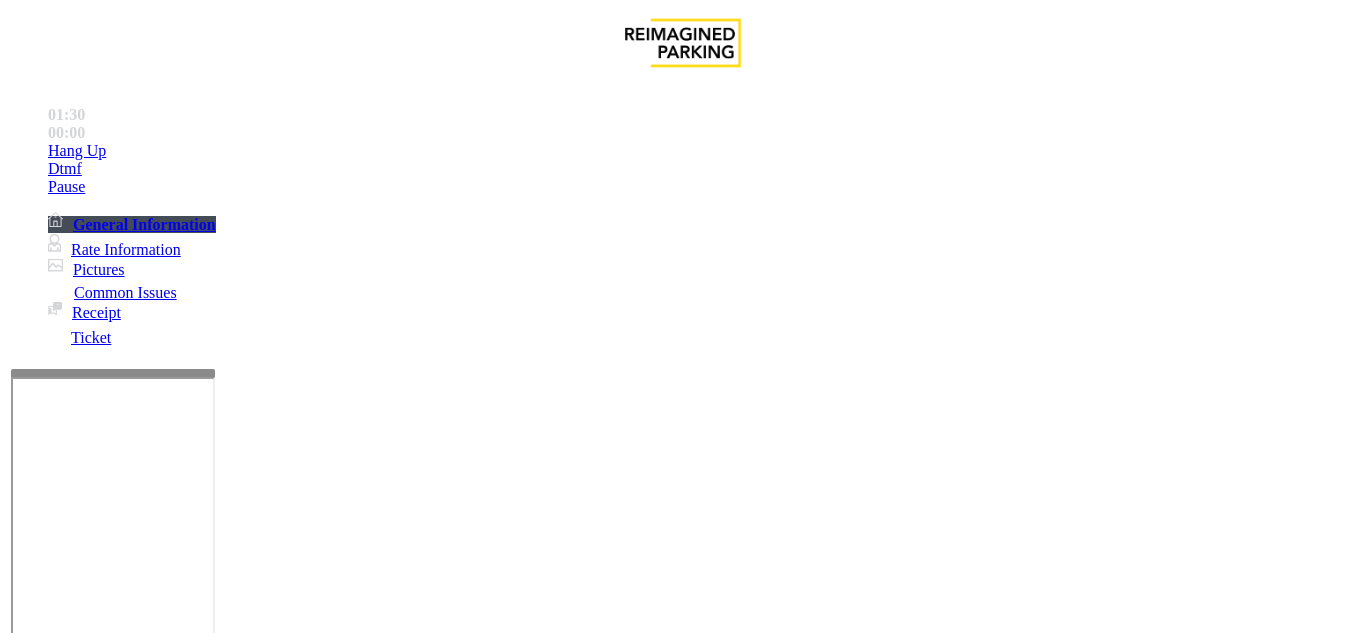 click at bounding box center [96, 1308] 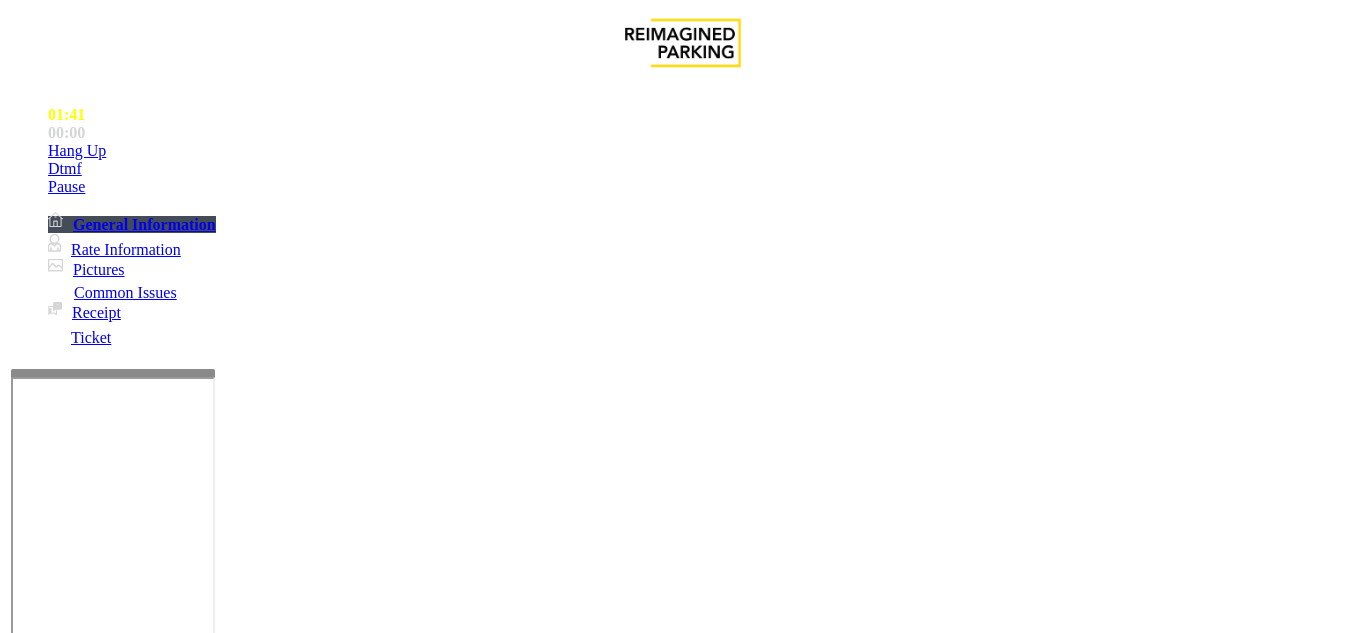 scroll, scrollTop: 600, scrollLeft: 0, axis: vertical 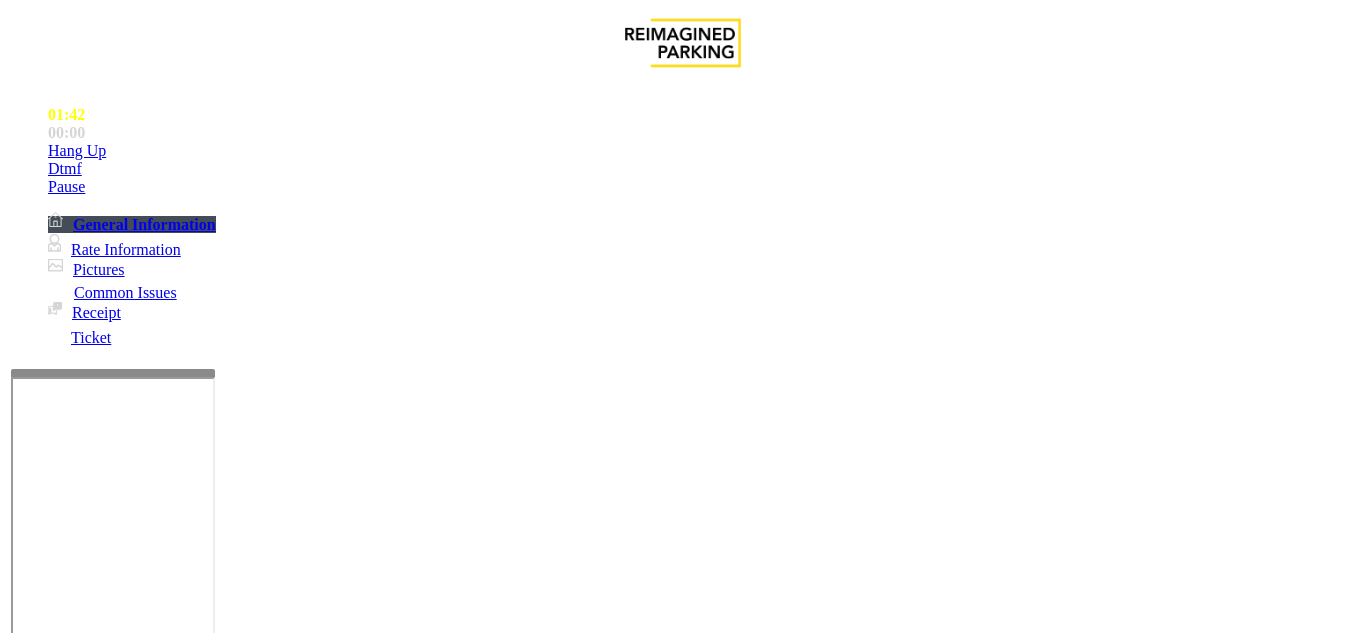 type on "*******" 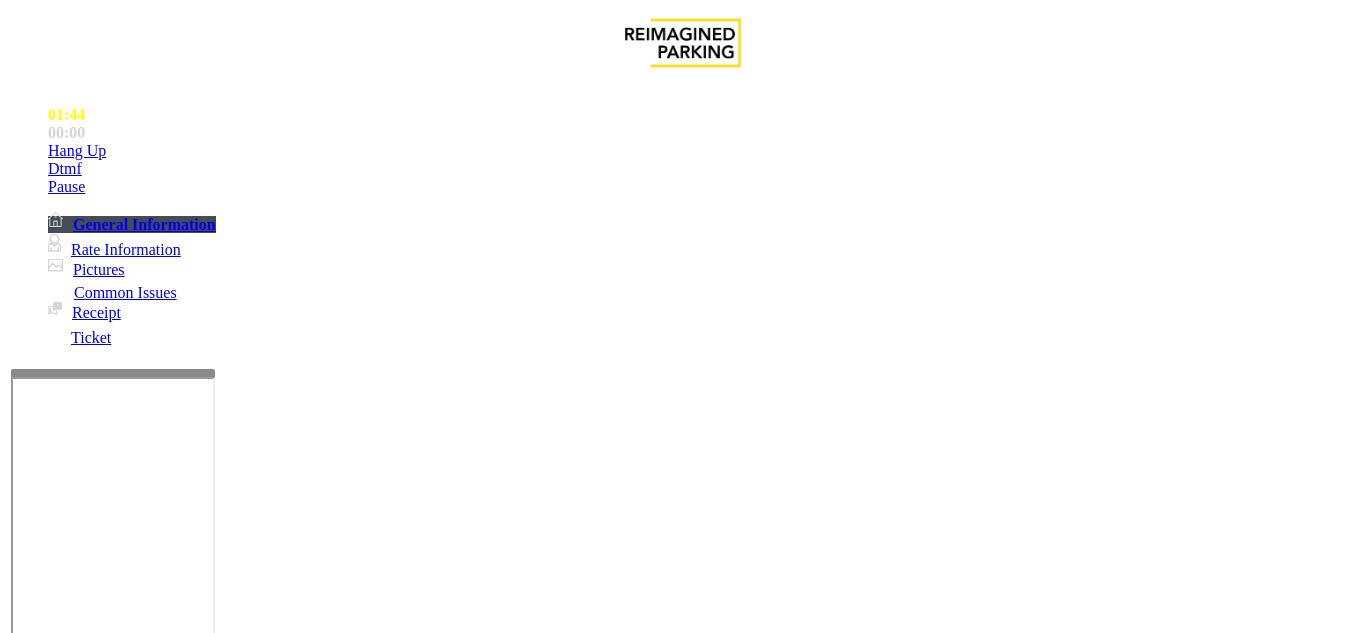 scroll, scrollTop: 100, scrollLeft: 0, axis: vertical 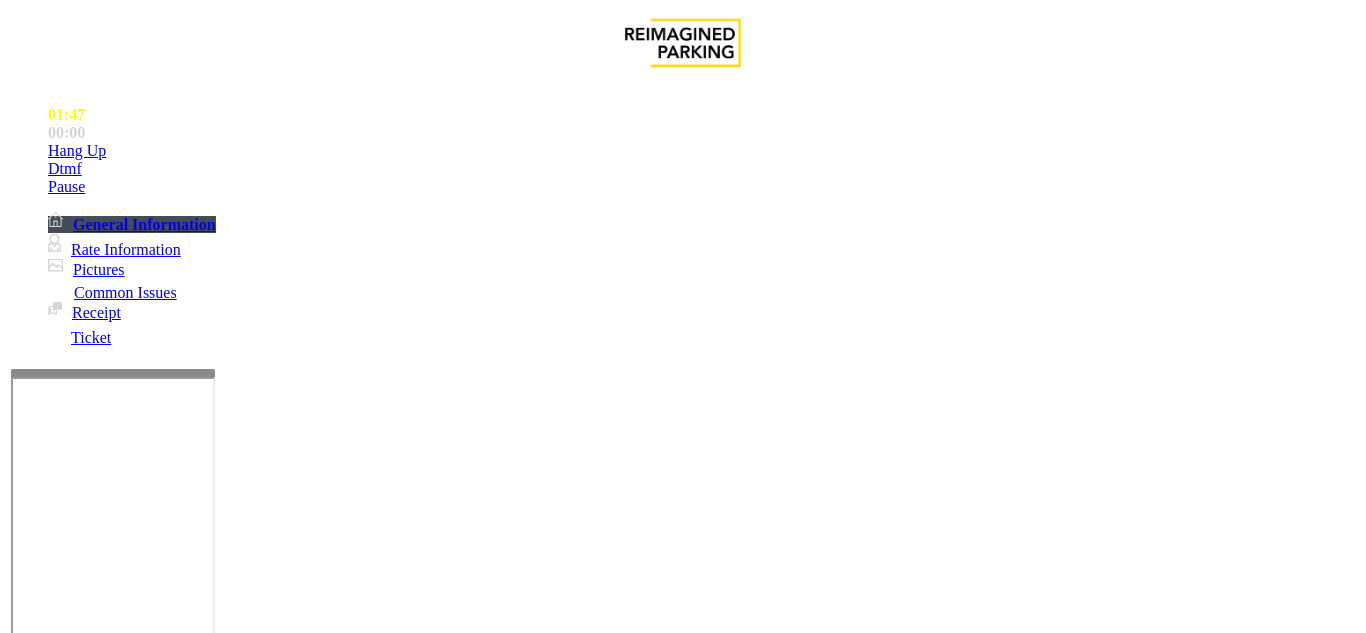 click at bounding box center (221, 1634) 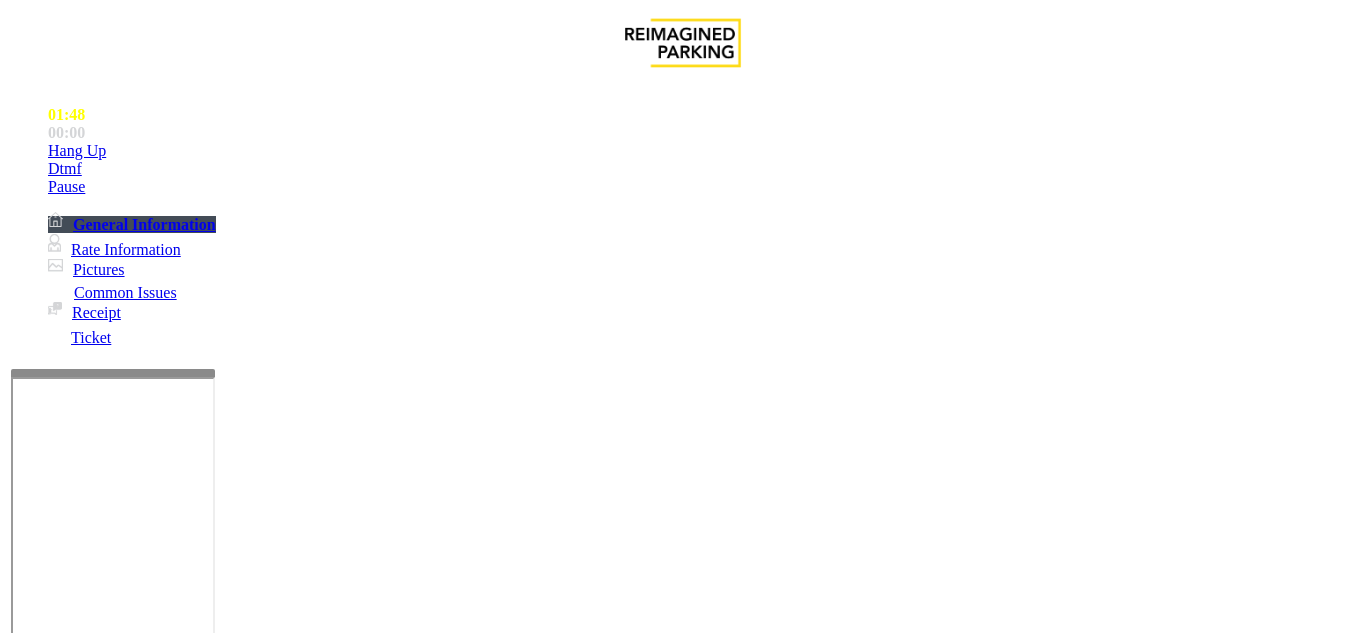 scroll, scrollTop: 0, scrollLeft: 0, axis: both 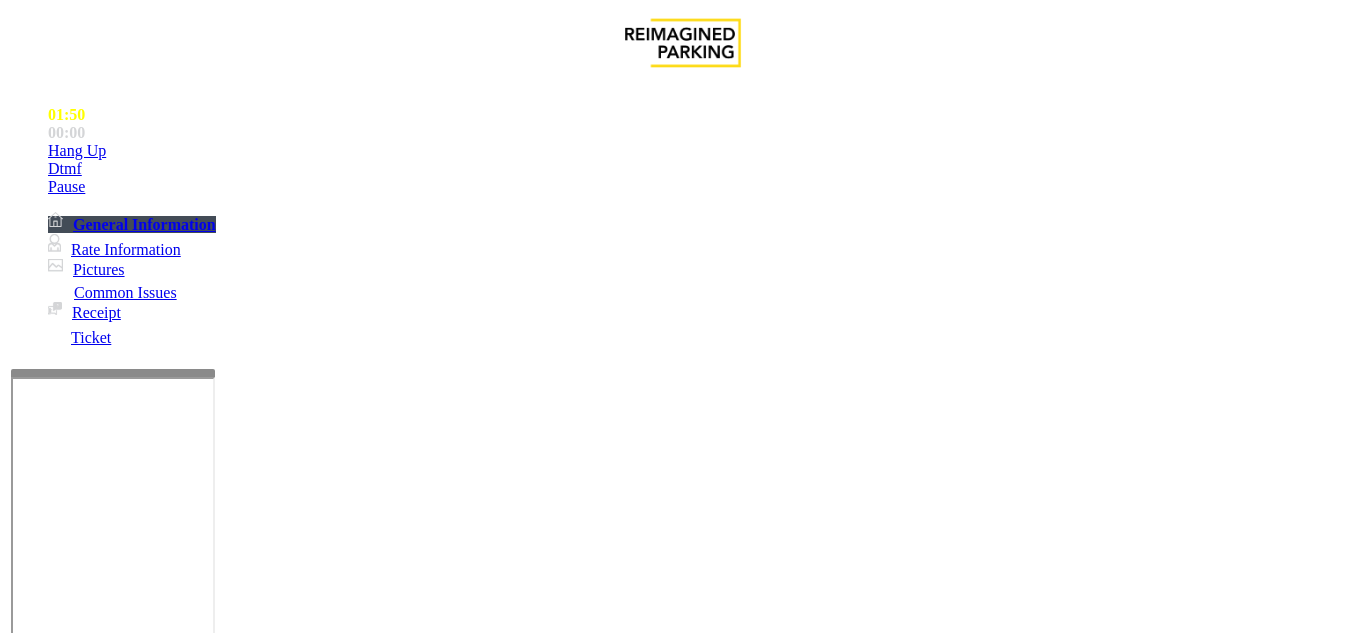 drag, startPoint x: 267, startPoint y: 166, endPoint x: 423, endPoint y: 183, distance: 156.92355 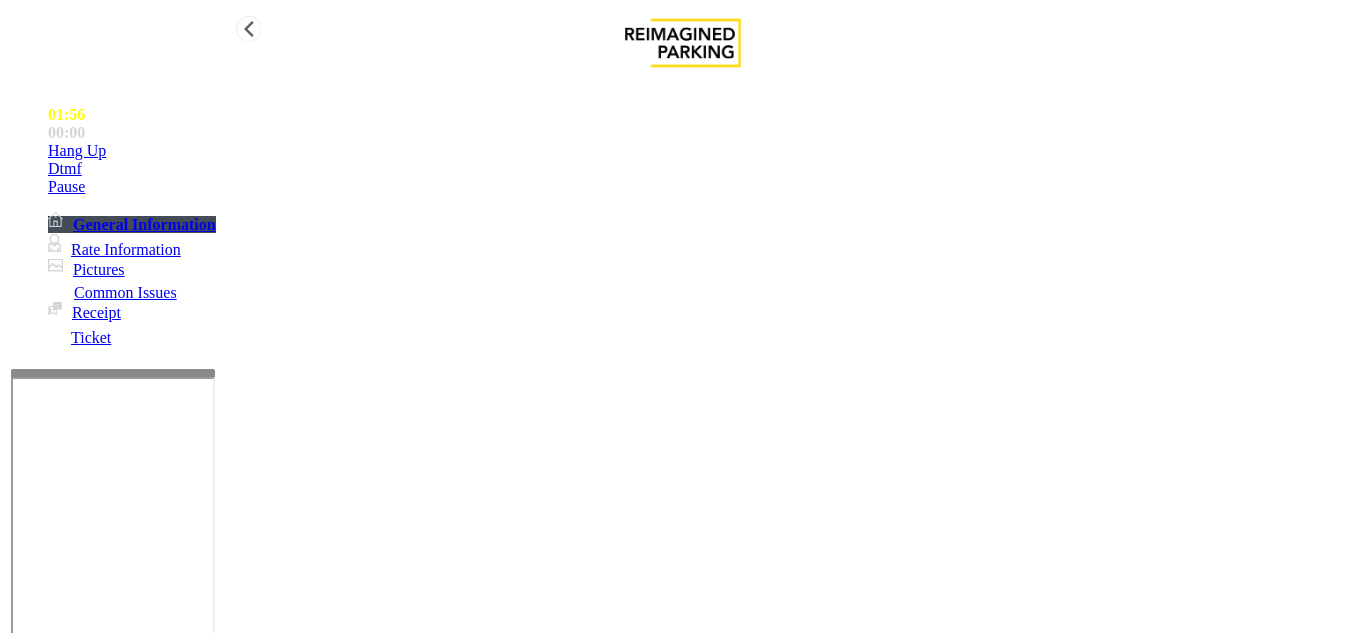 click on "Hang Up" at bounding box center (703, 151) 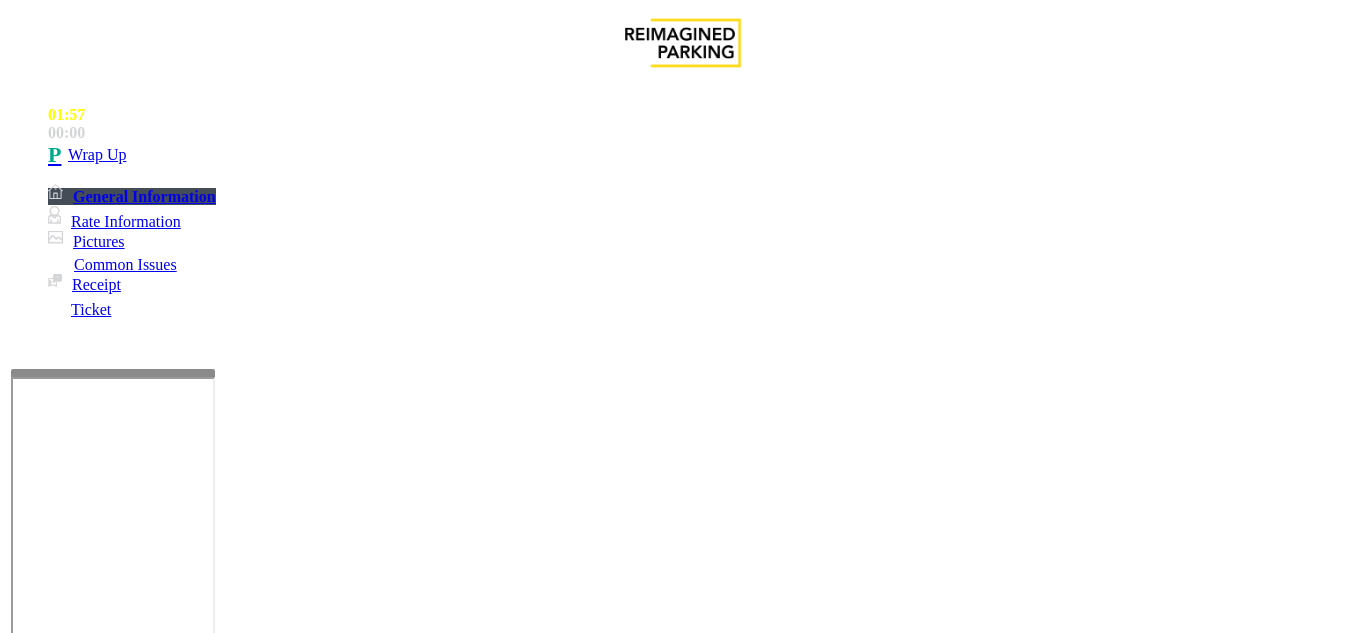 click at bounding box center (221, 1634) 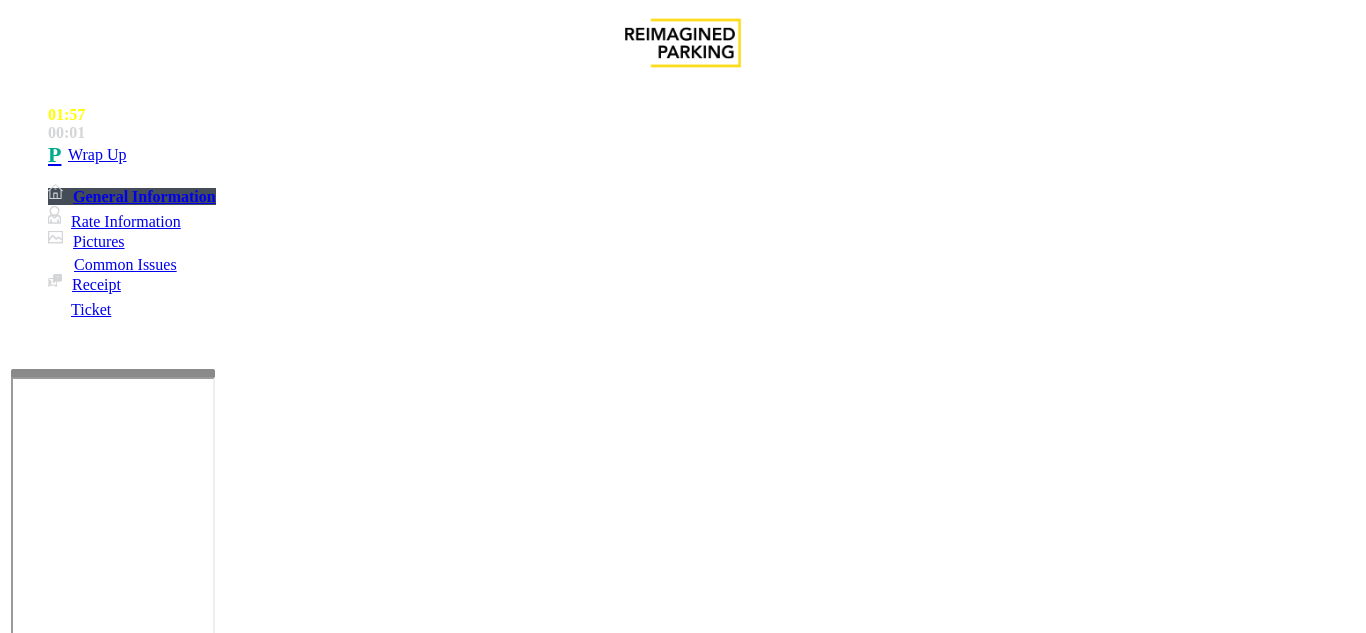 paste on "**********" 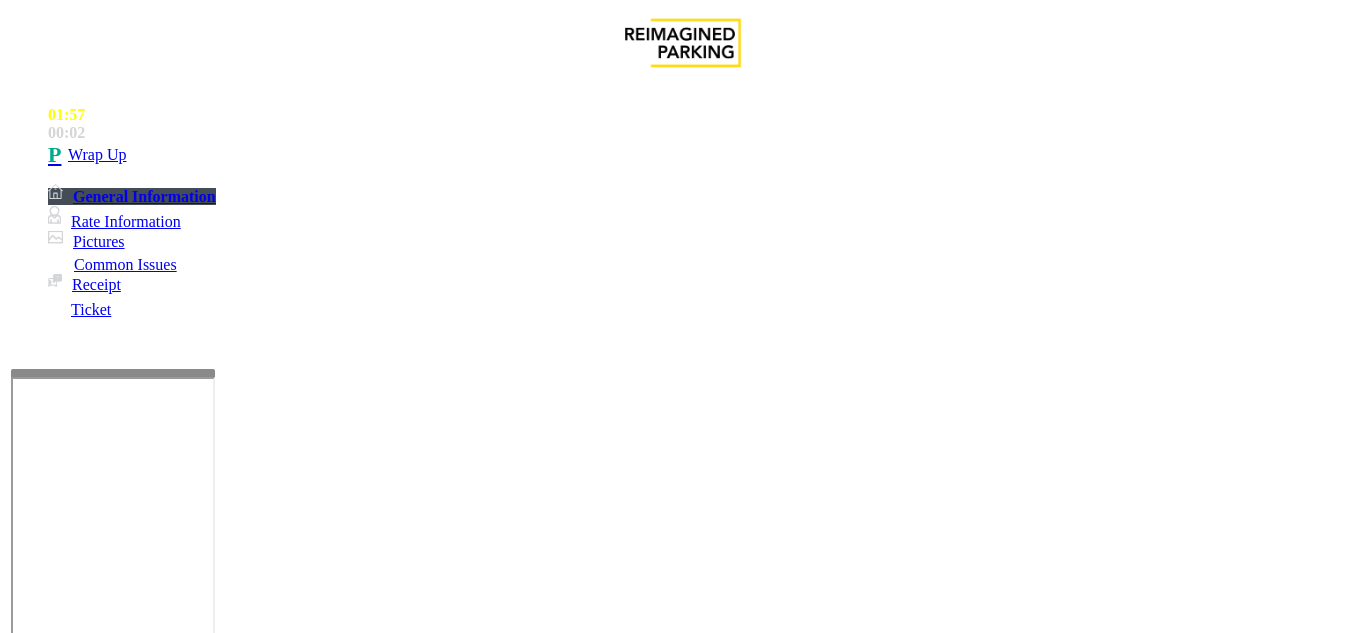 scroll, scrollTop: 32, scrollLeft: 0, axis: vertical 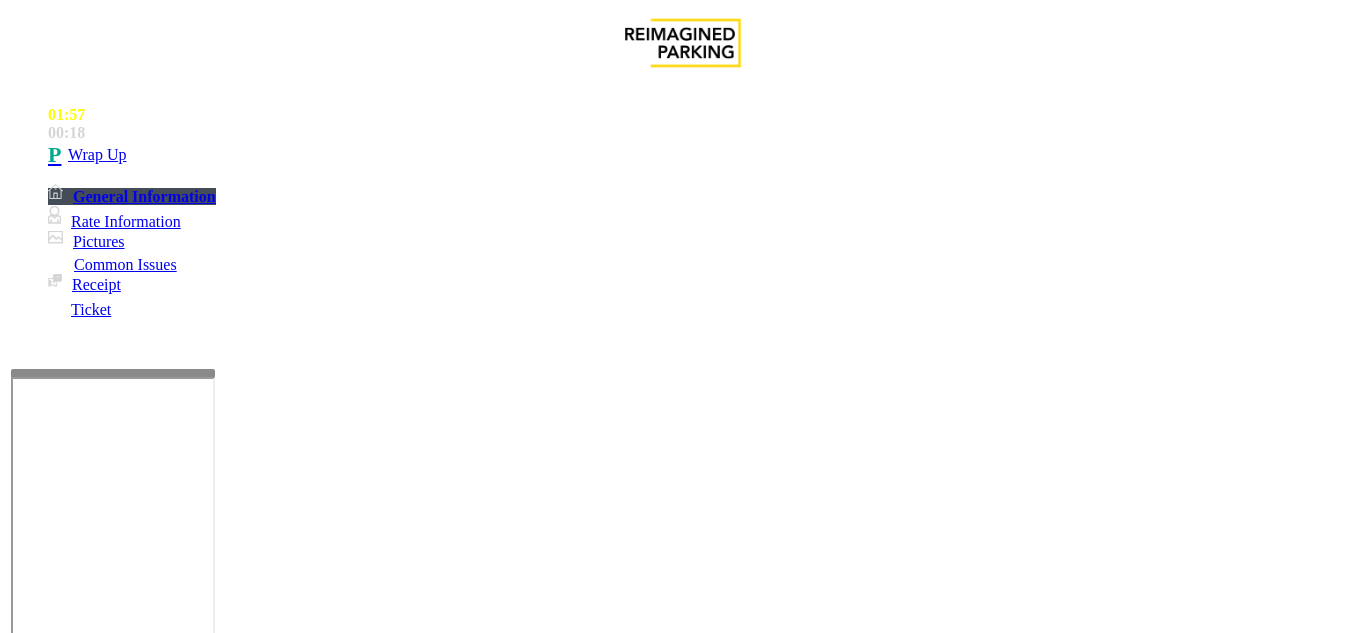 click at bounding box center [221, 1634] 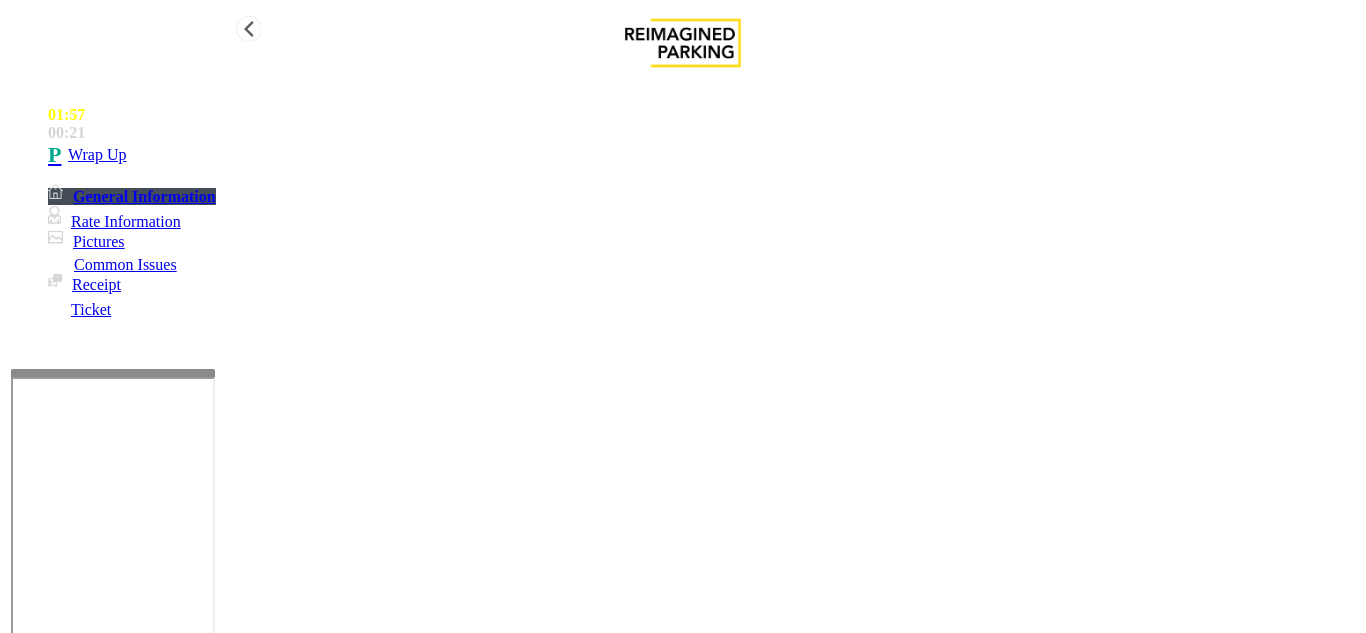 type on "**********" 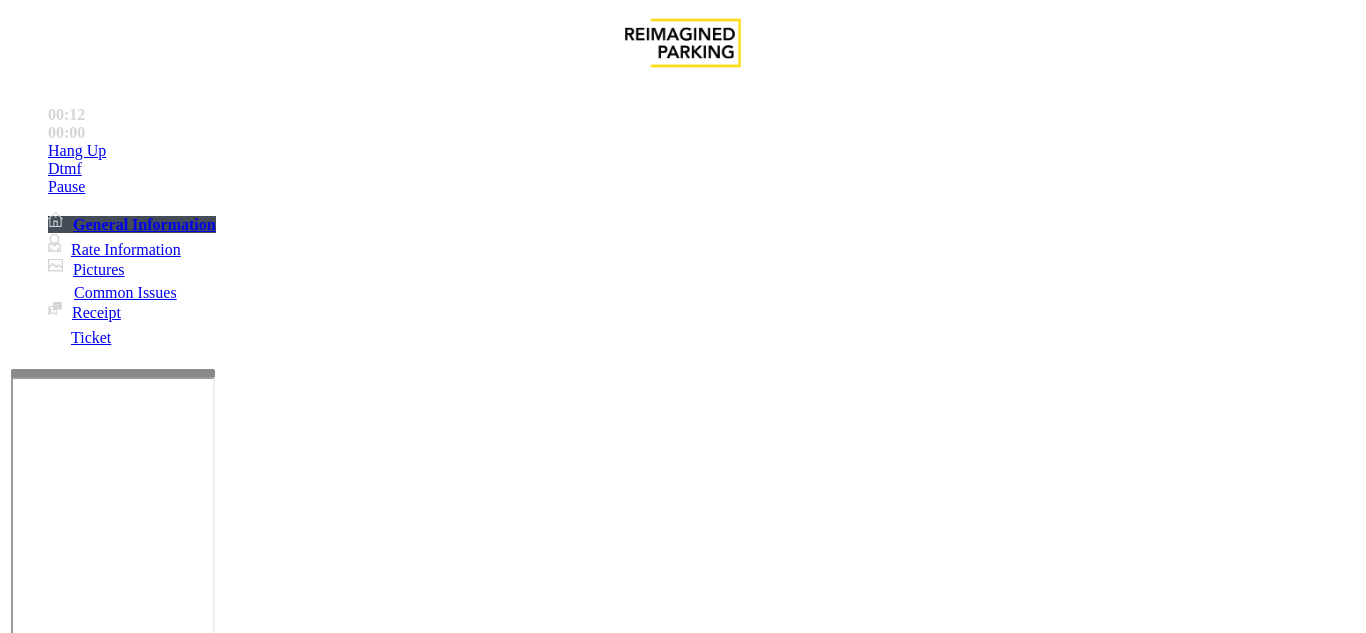 scroll, scrollTop: 500, scrollLeft: 0, axis: vertical 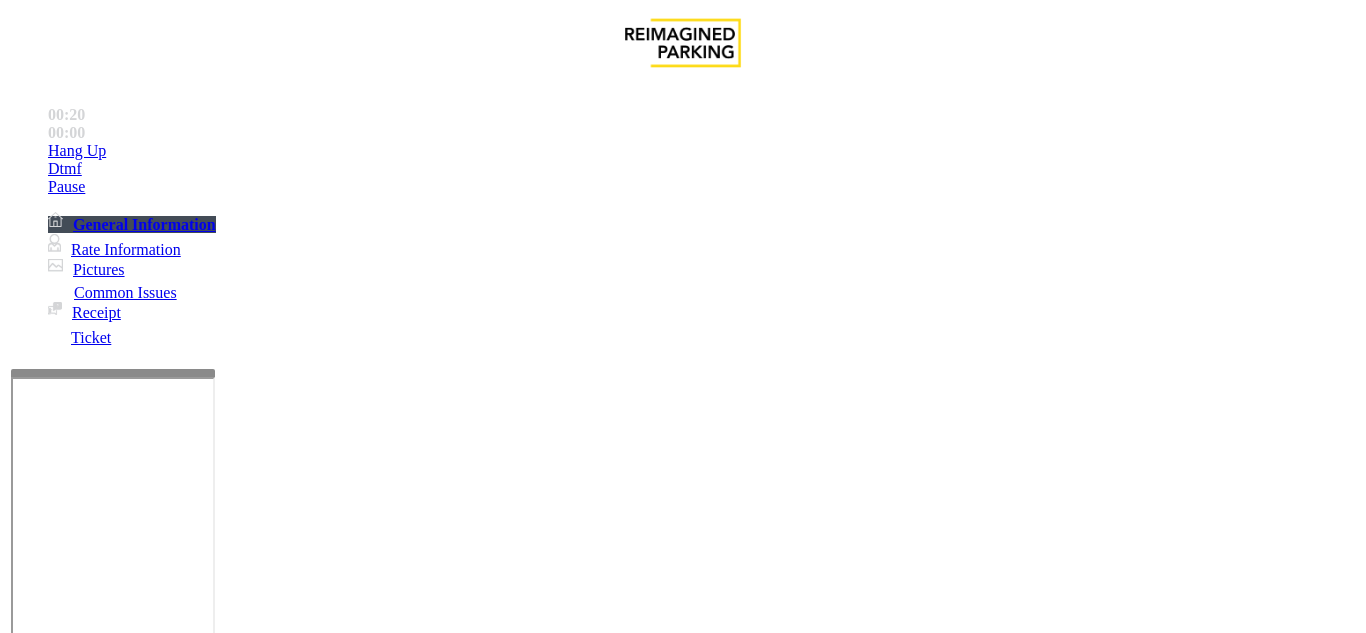 click on "Equipment Issue" at bounding box center [483, 1286] 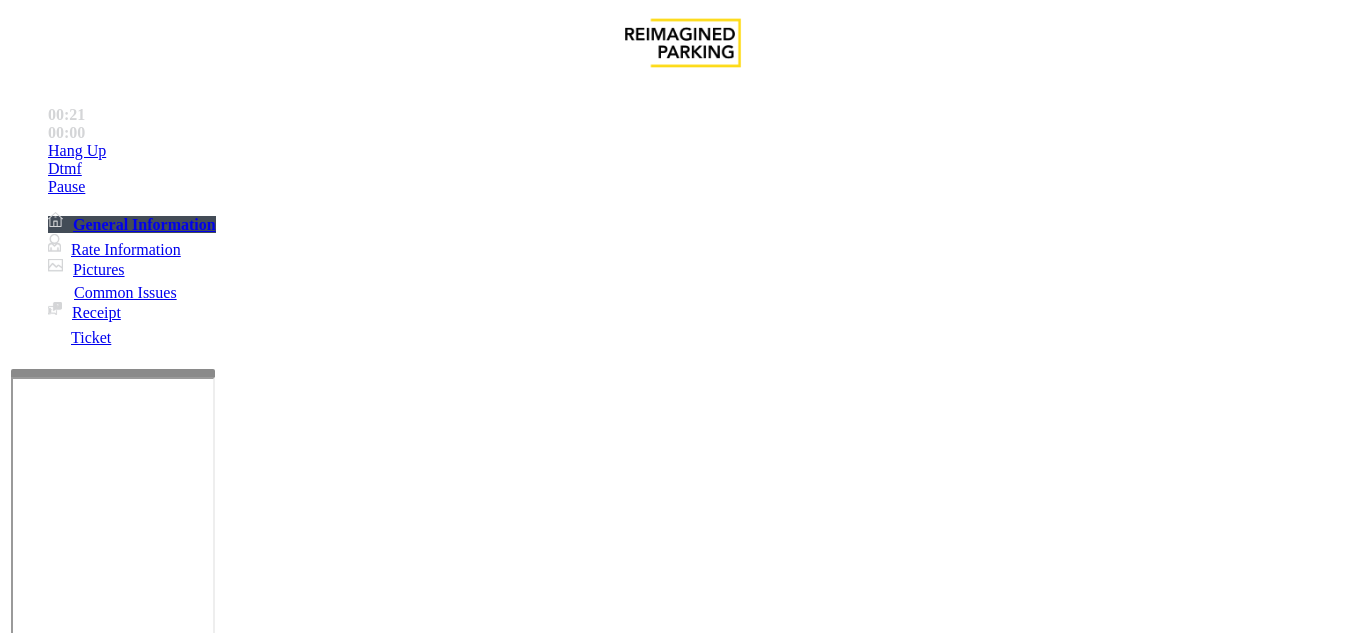 click on "Pay Station Down/Out of Order   Ticket Jam   Out of Tickets   Broken Gate   Gate / Door Won't Open   Credit Card Stuck in Machine   Bill Acceptor Jam   Not Accepting Credit Cards   Not Accepting Ticket   Equipment Testing   Gate Stuck/Left Open" at bounding box center [682, 1302] 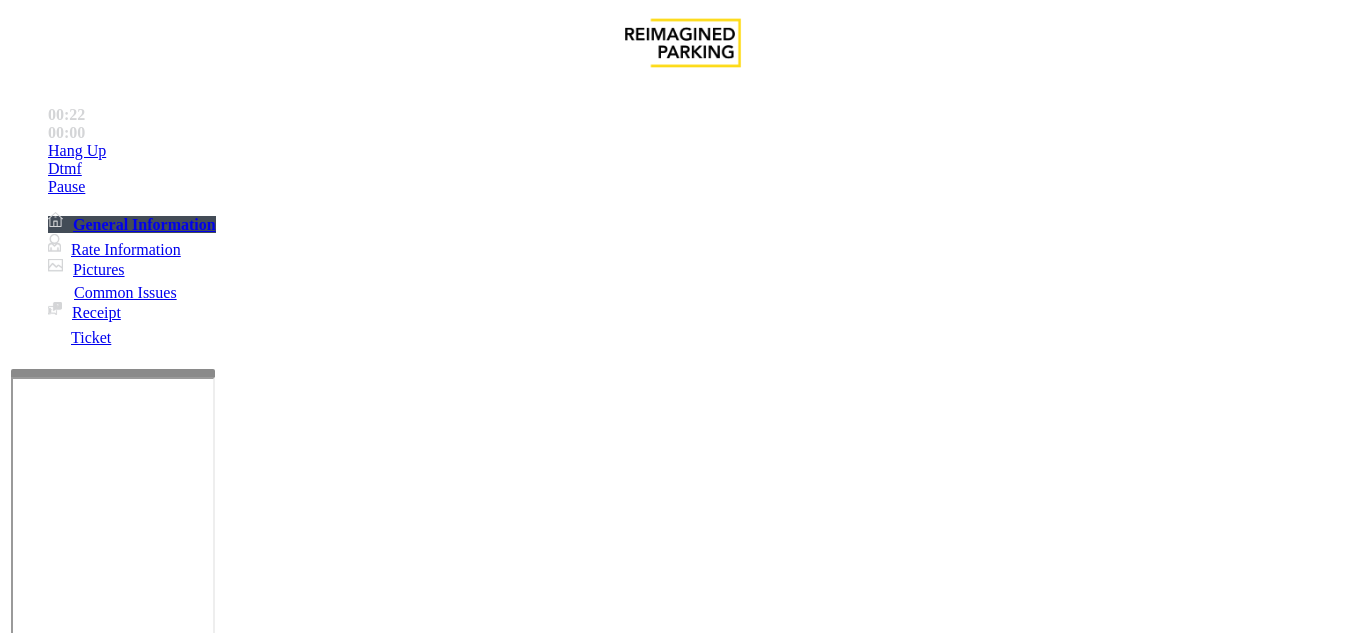 scroll, scrollTop: 200, scrollLeft: 0, axis: vertical 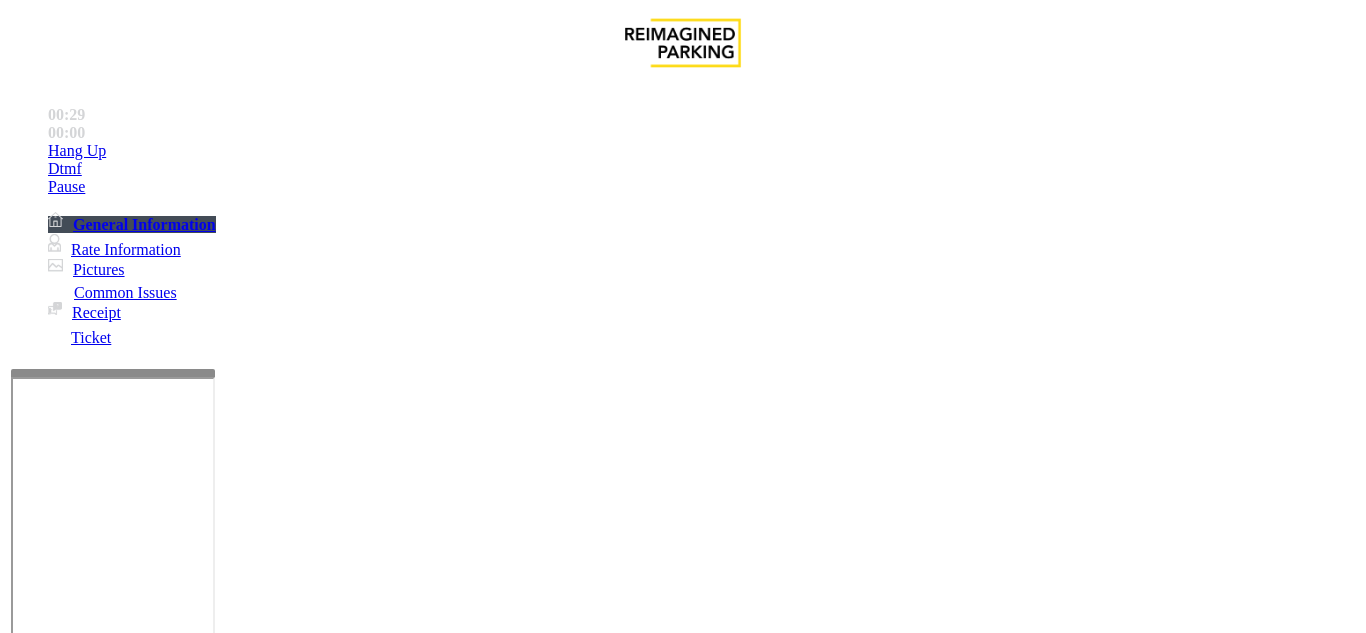 click on "Vend Gate" at bounding box center [69, 1735] 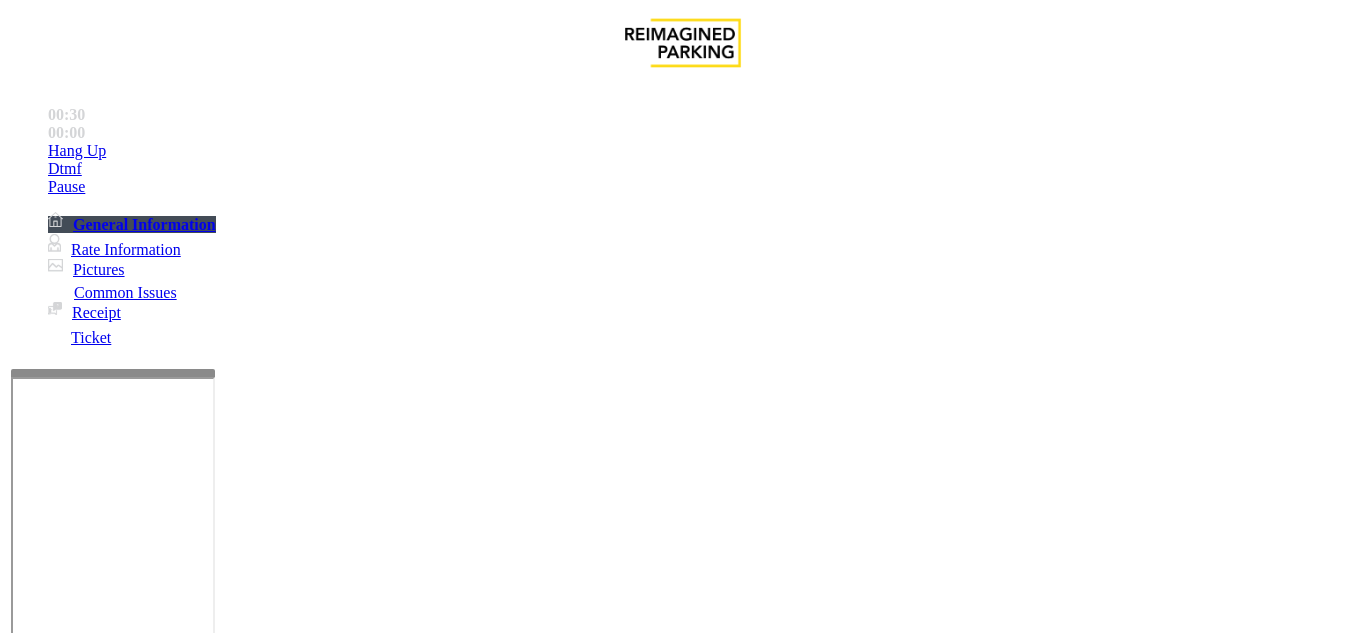 scroll, scrollTop: 0, scrollLeft: 0, axis: both 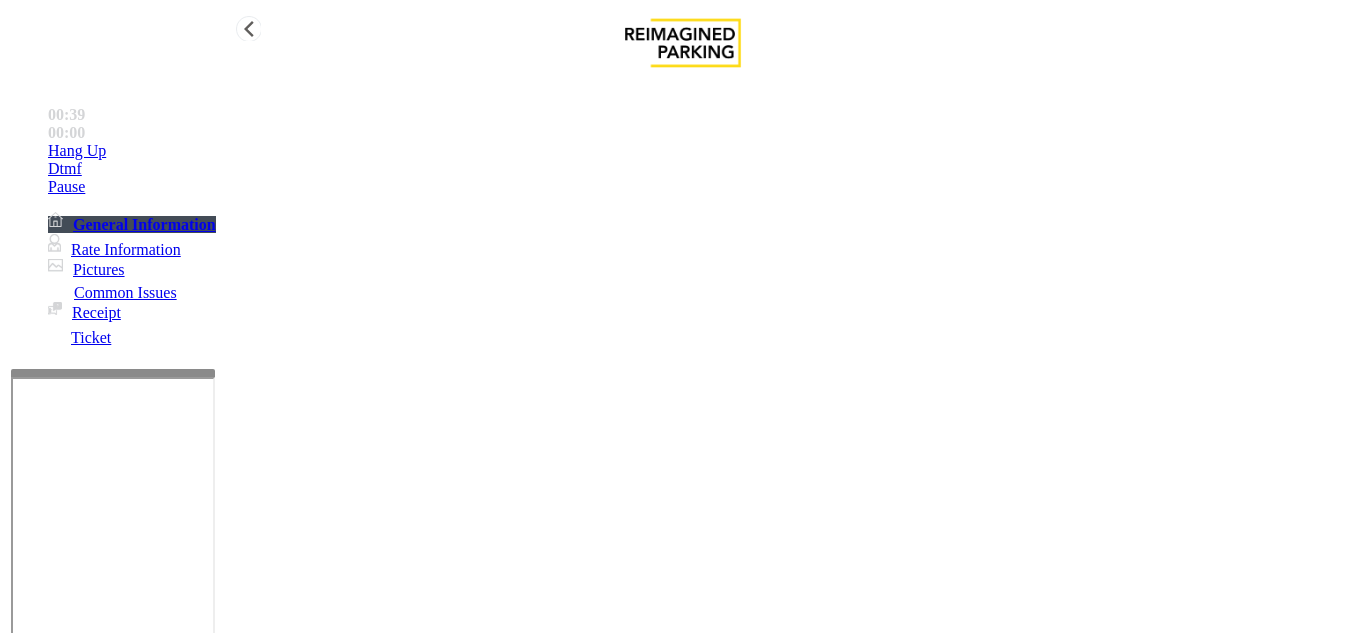 click on "Hang Up" at bounding box center (703, 151) 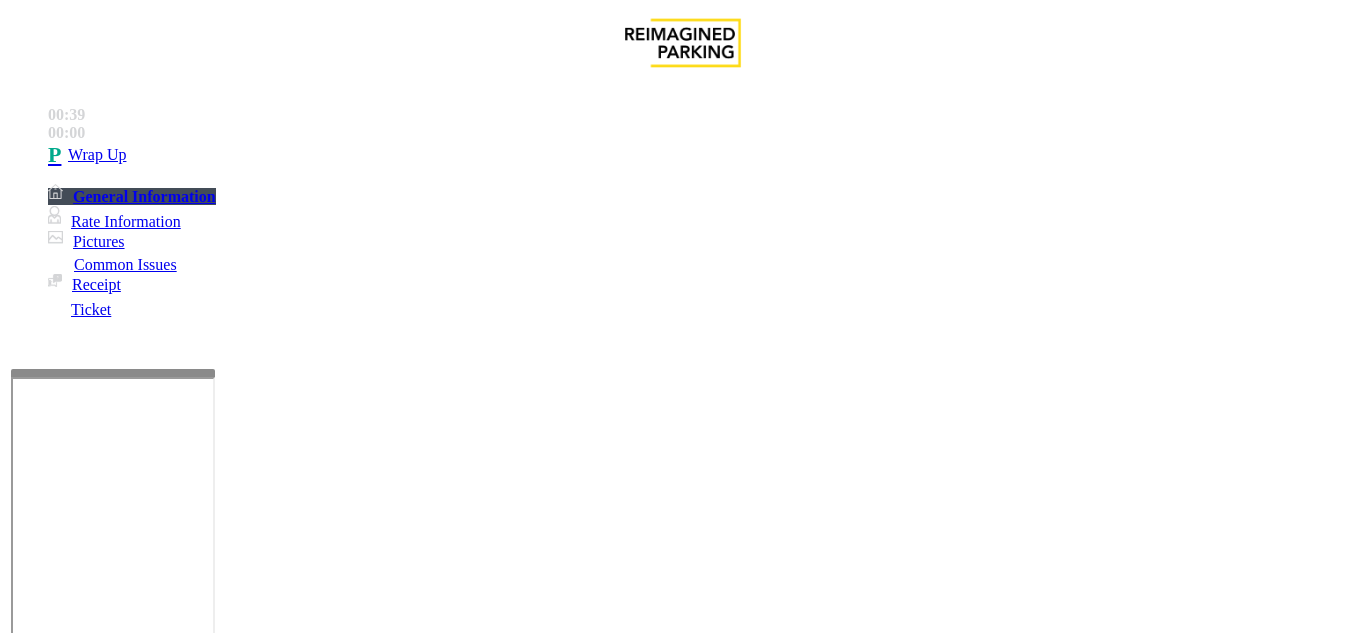 scroll, scrollTop: 0, scrollLeft: 0, axis: both 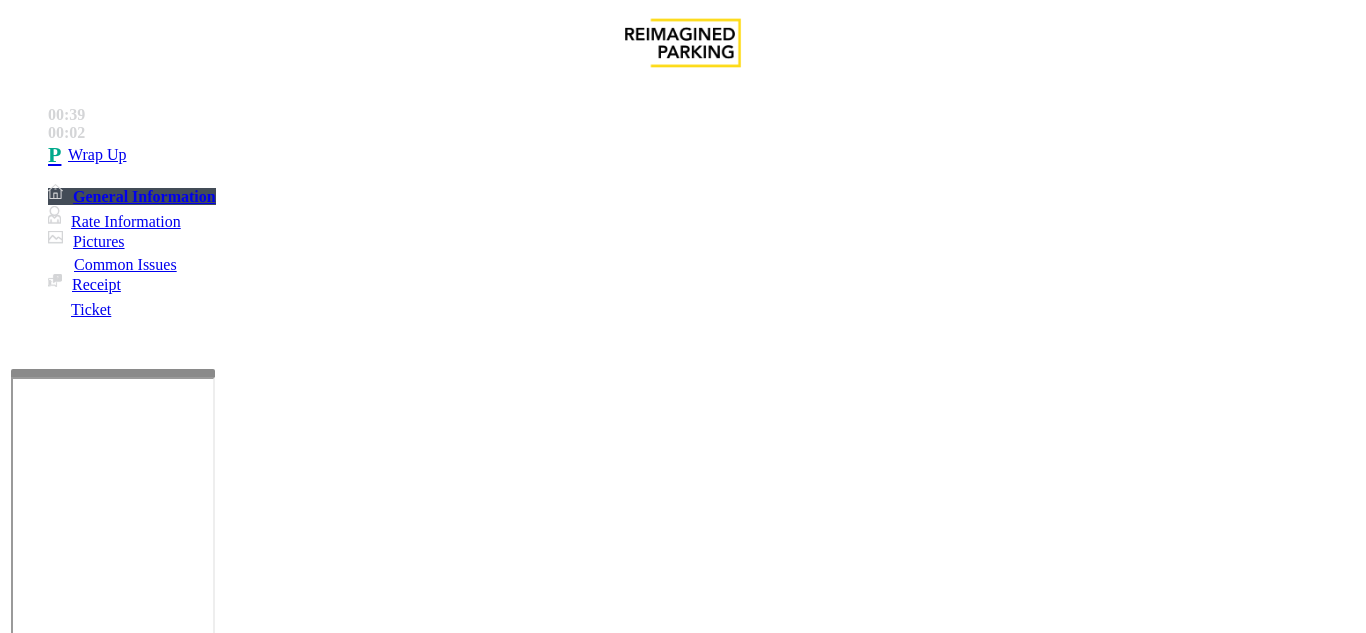 drag, startPoint x: 266, startPoint y: 157, endPoint x: 551, endPoint y: 178, distance: 285.77264 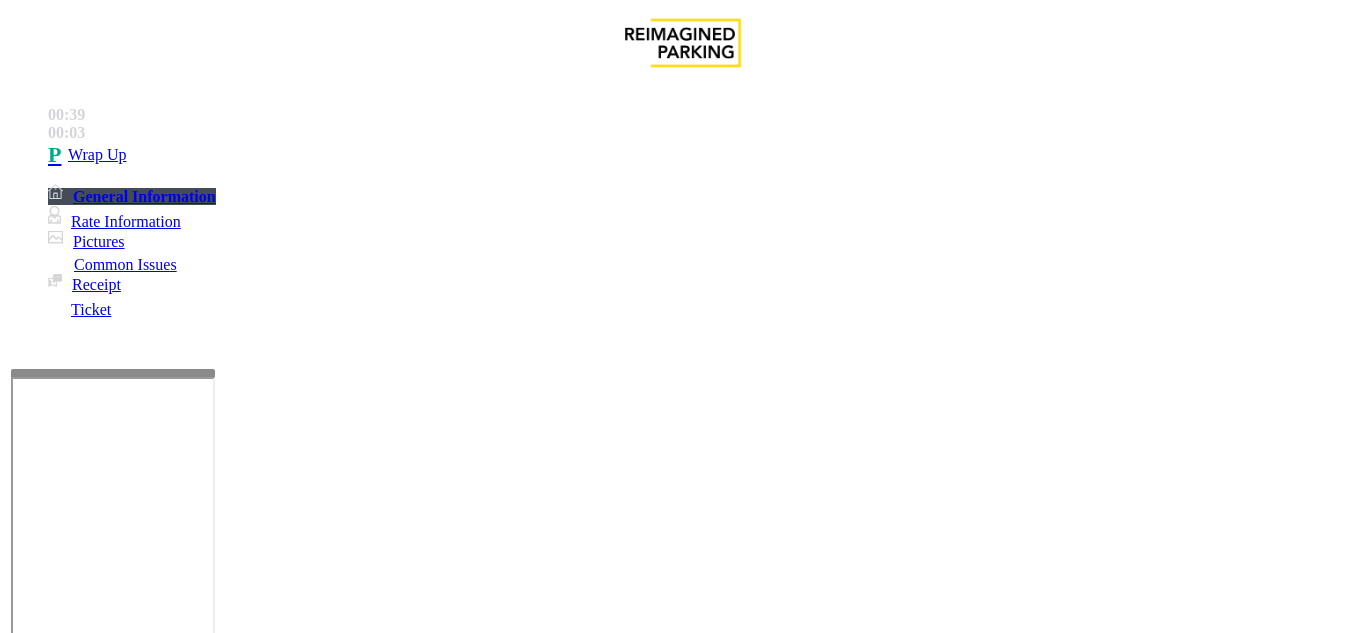 click at bounding box center (221, 1642) 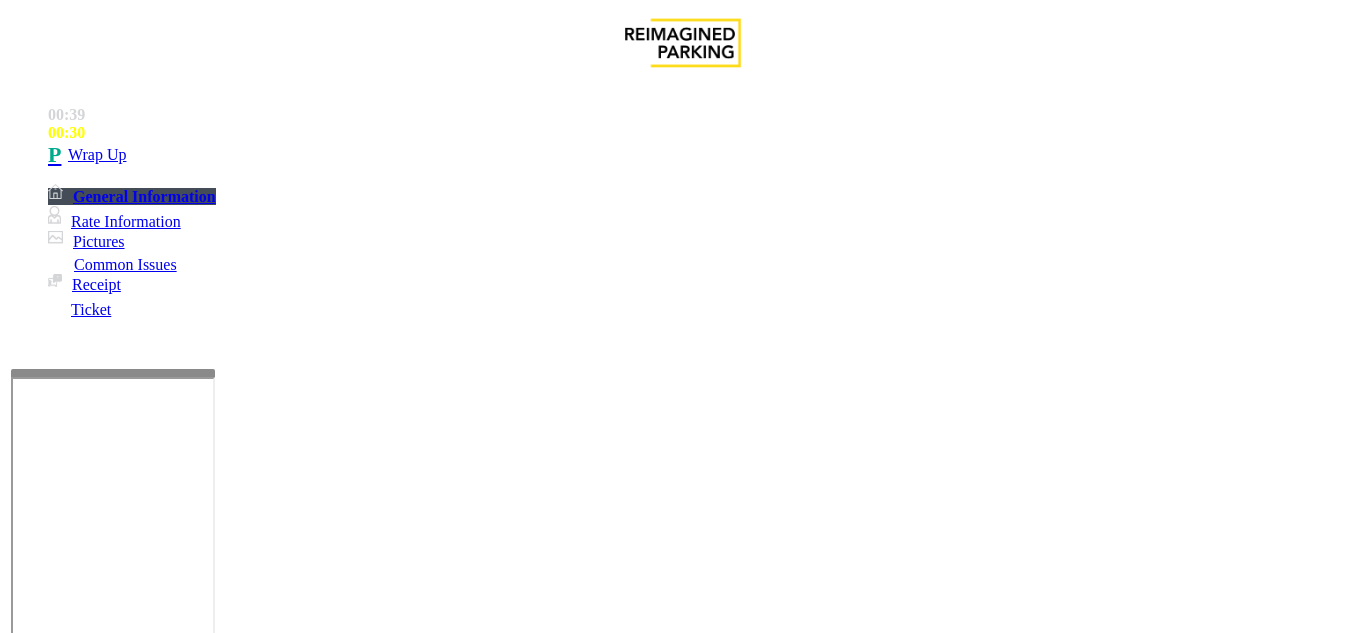 scroll, scrollTop: 57, scrollLeft: 0, axis: vertical 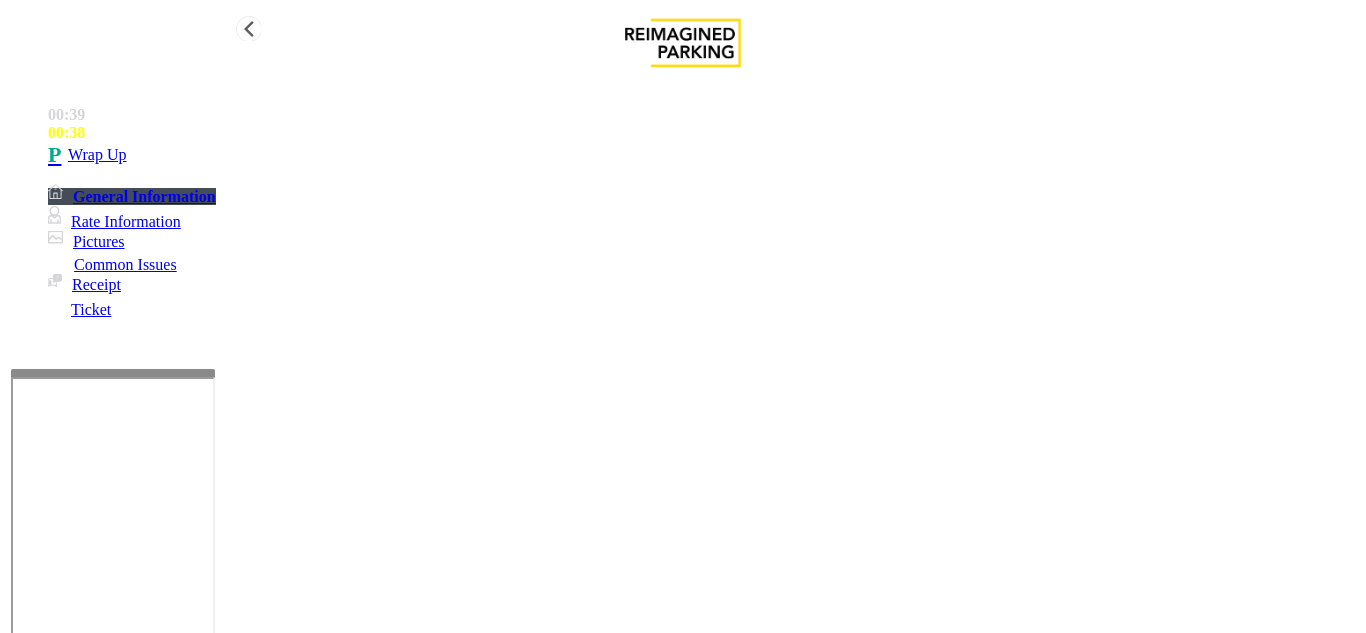 type on "**********" 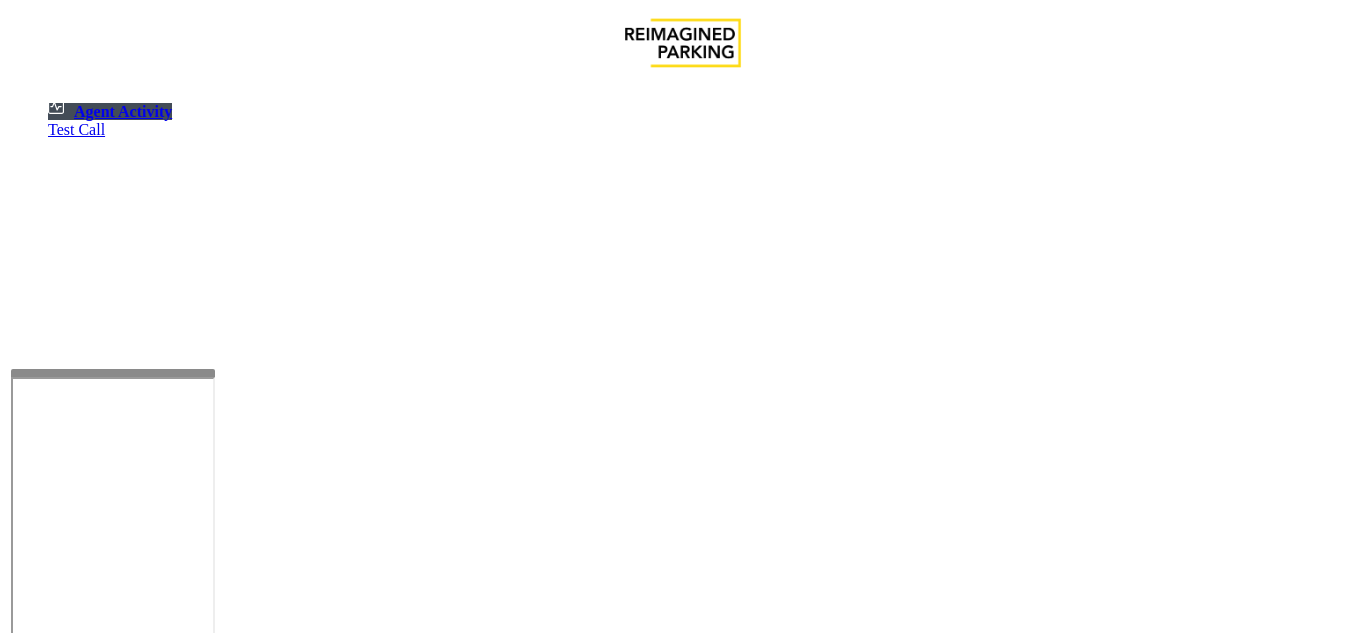 click at bounding box center (79, 1335) 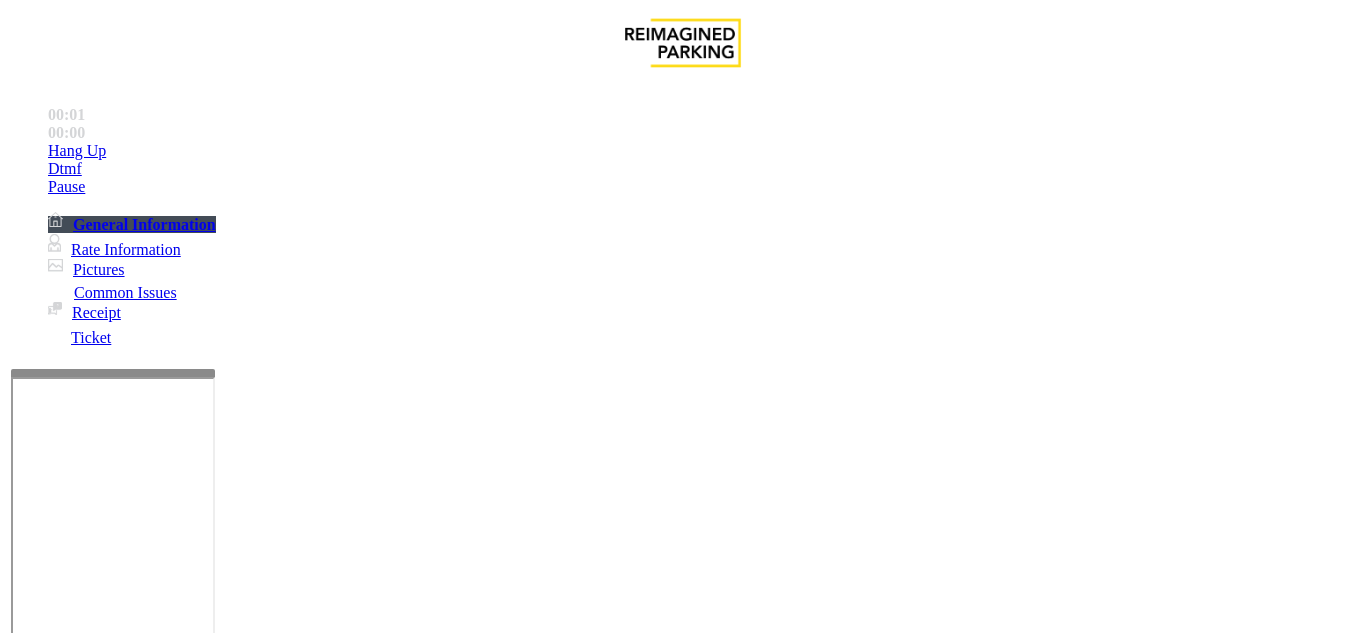 scroll, scrollTop: 600, scrollLeft: 0, axis: vertical 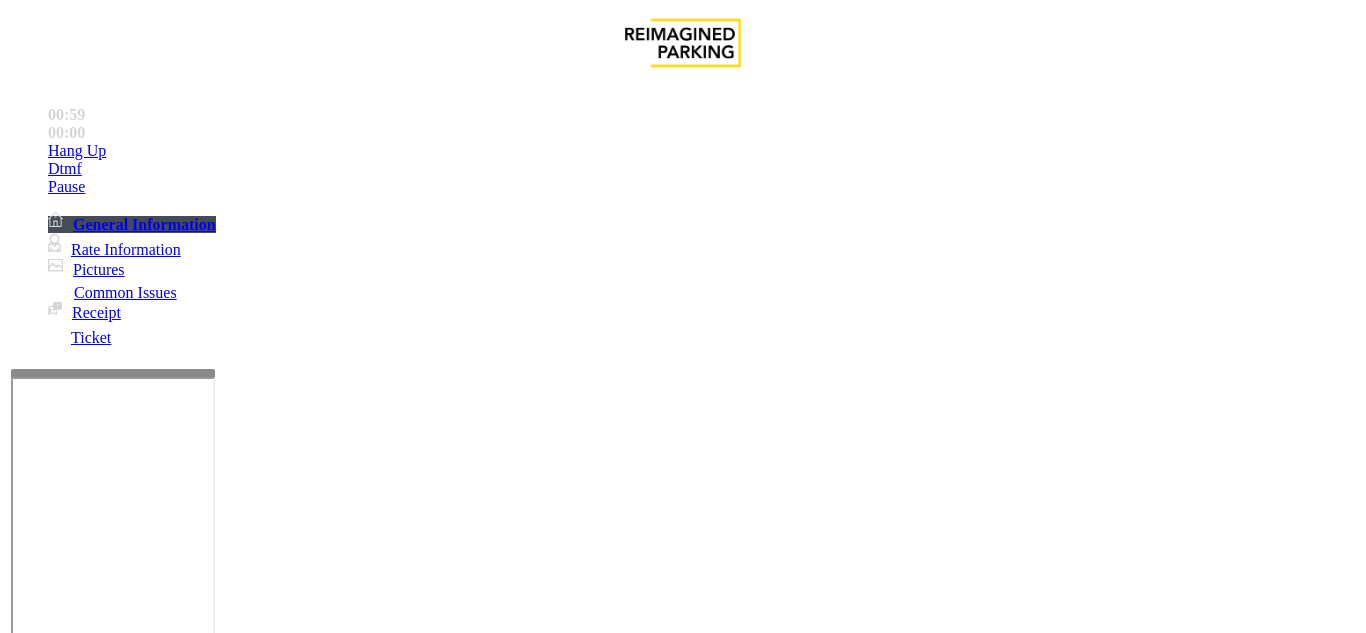 click on "Services" at bounding box center (624, 1286) 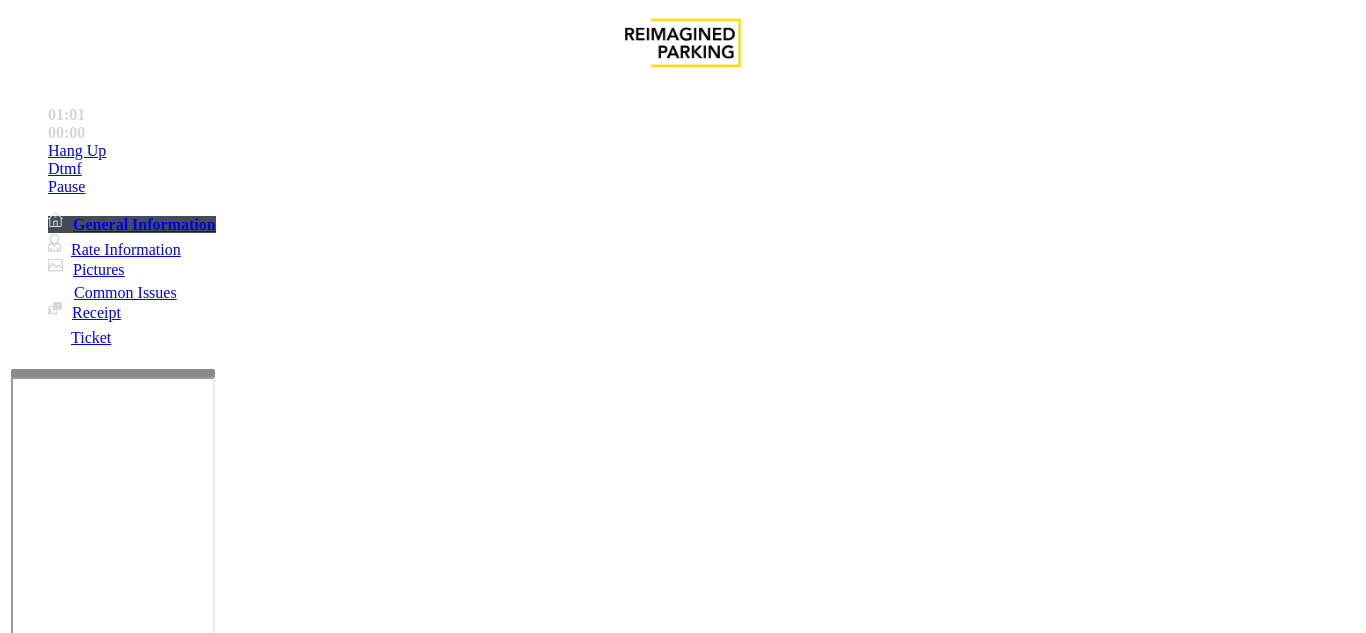 scroll, scrollTop: 400, scrollLeft: 0, axis: vertical 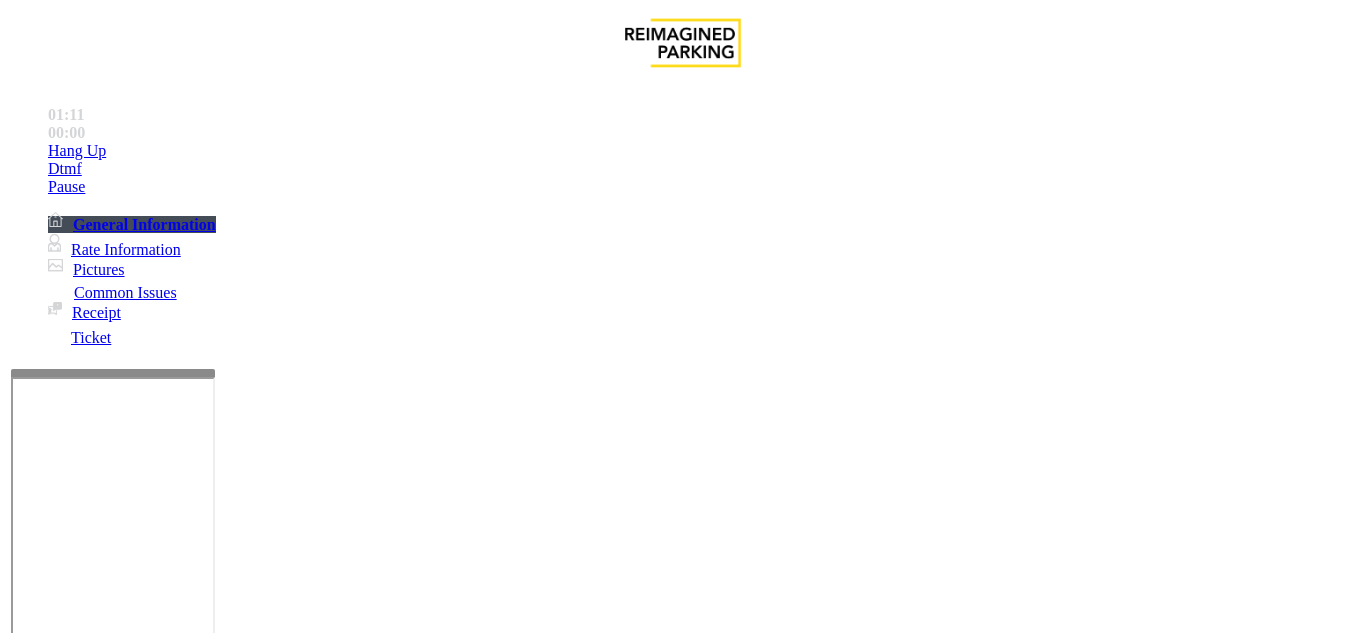 click on "Online Reservations" at bounding box center [528, 1286] 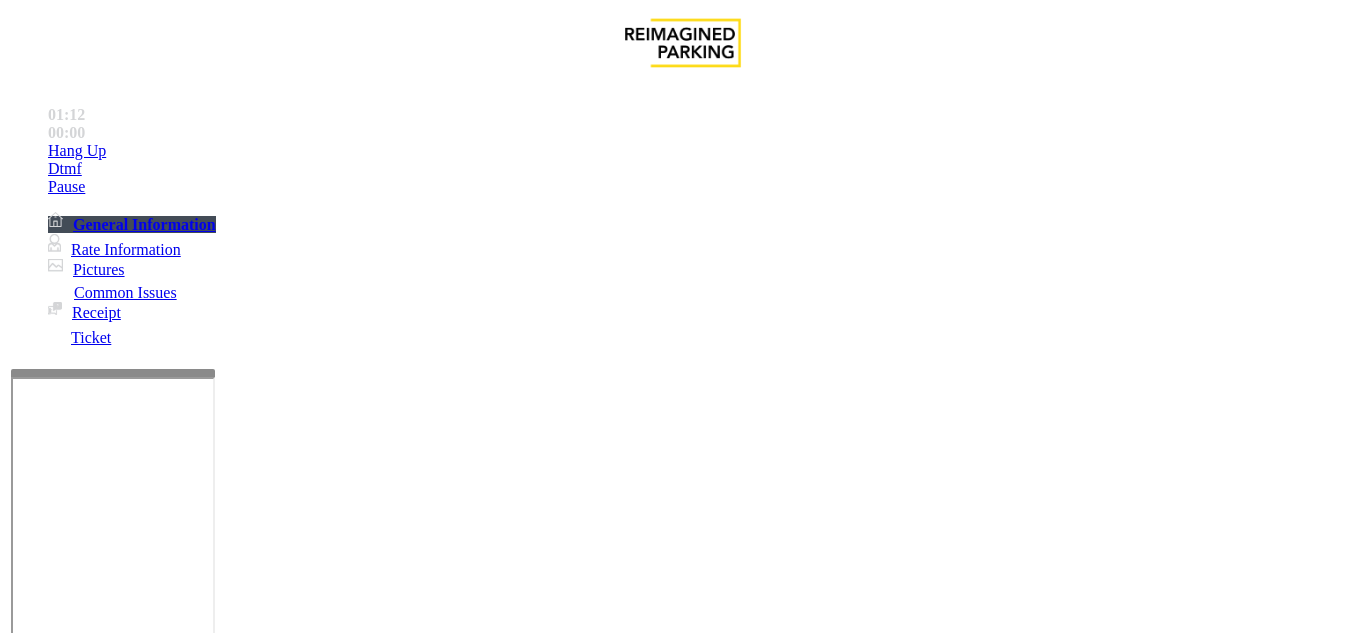 click on "Issue" at bounding box center [42, 1253] 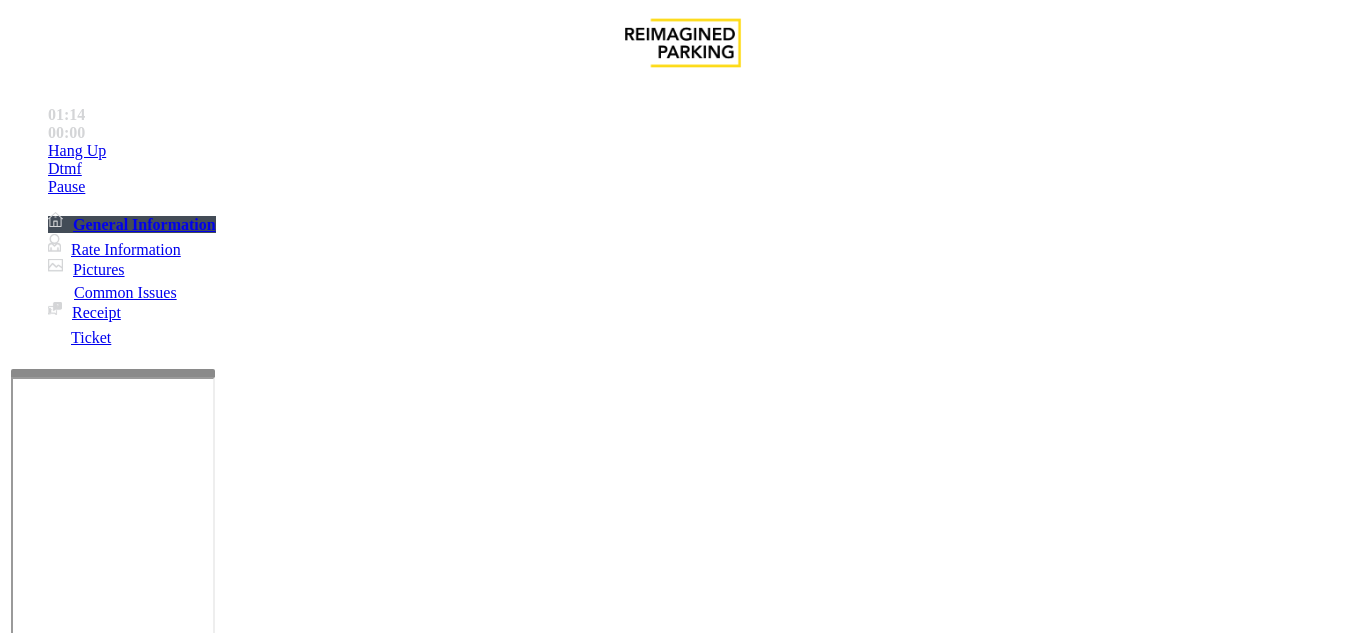 scroll, scrollTop: 78, scrollLeft: 0, axis: vertical 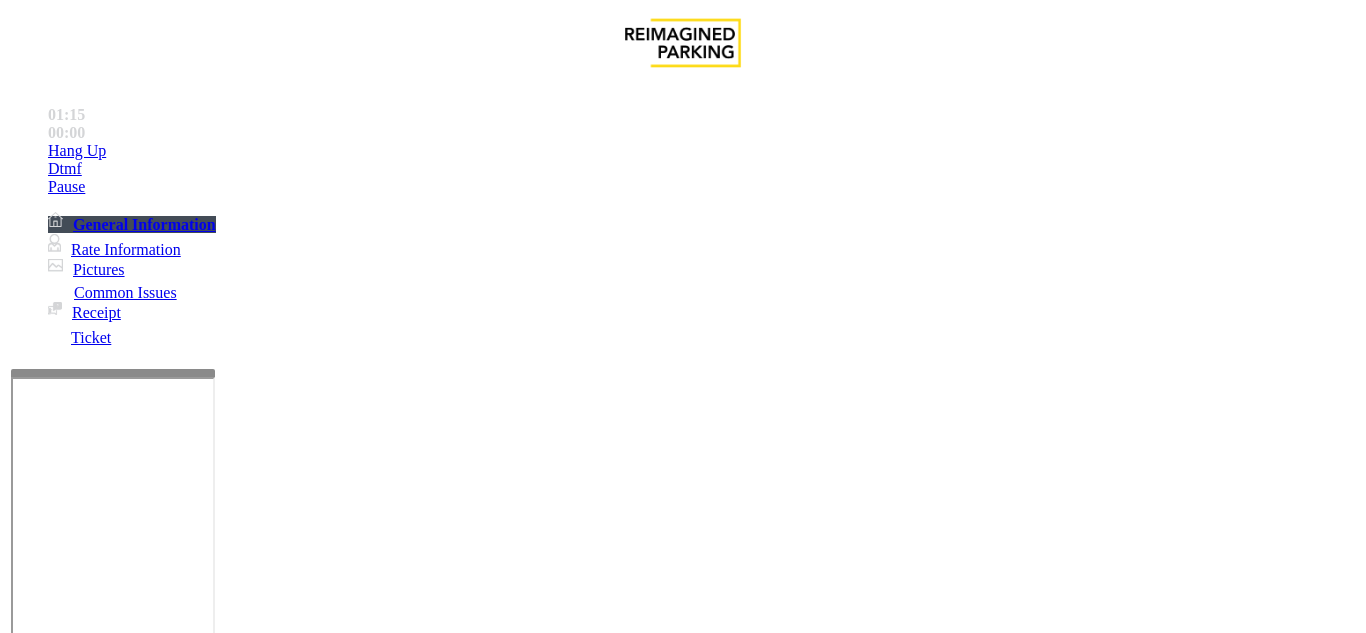 click on "Intercom Issue/No Response" at bounding box center [866, 1286] 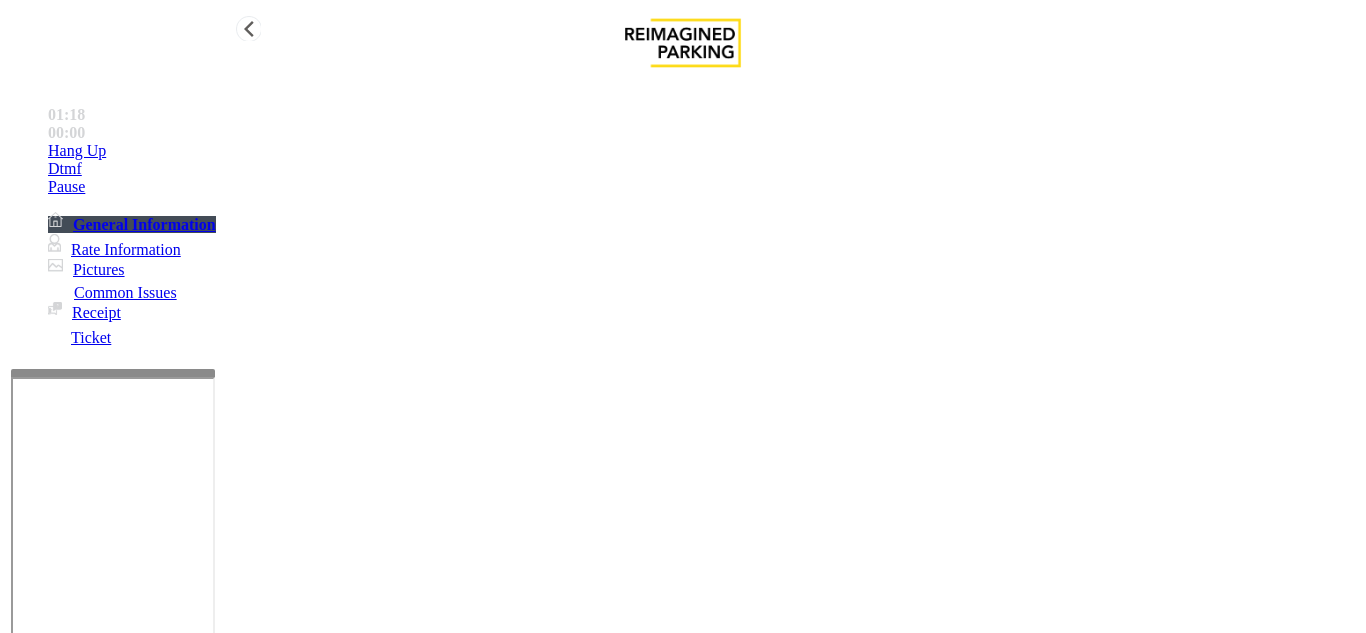 click on "Hang Up" at bounding box center [703, 151] 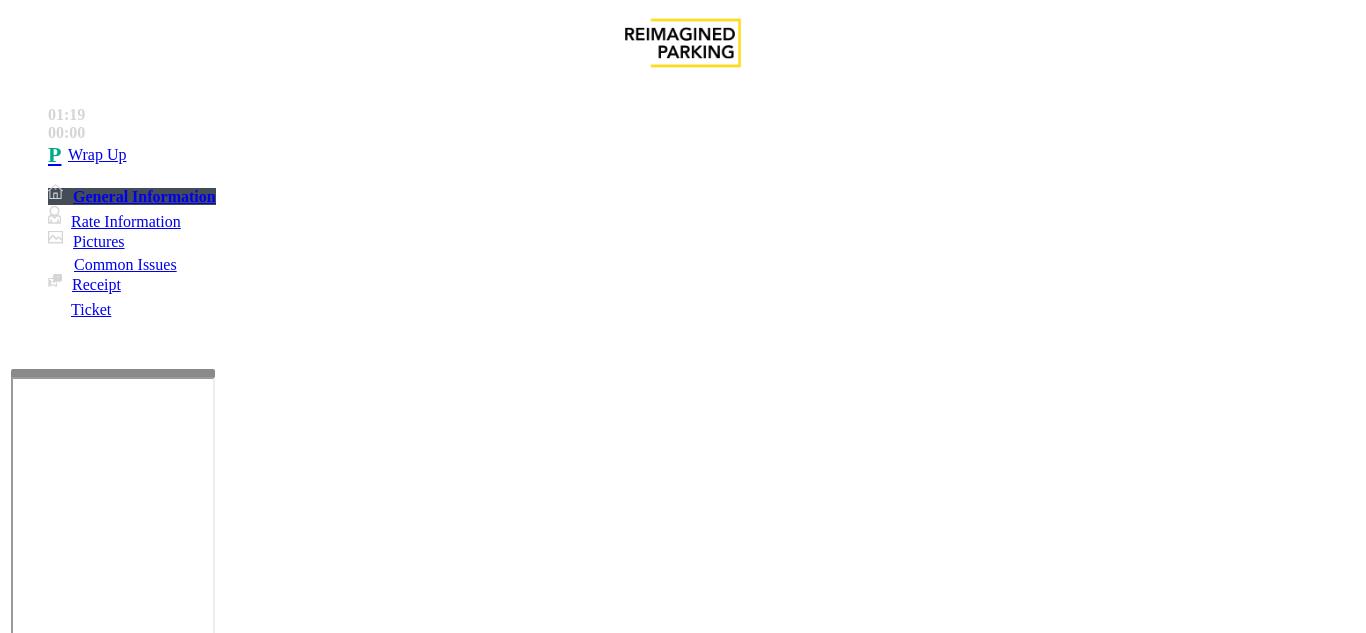 click on "No Response/Unable to hear parker" at bounding box center [142, 1286] 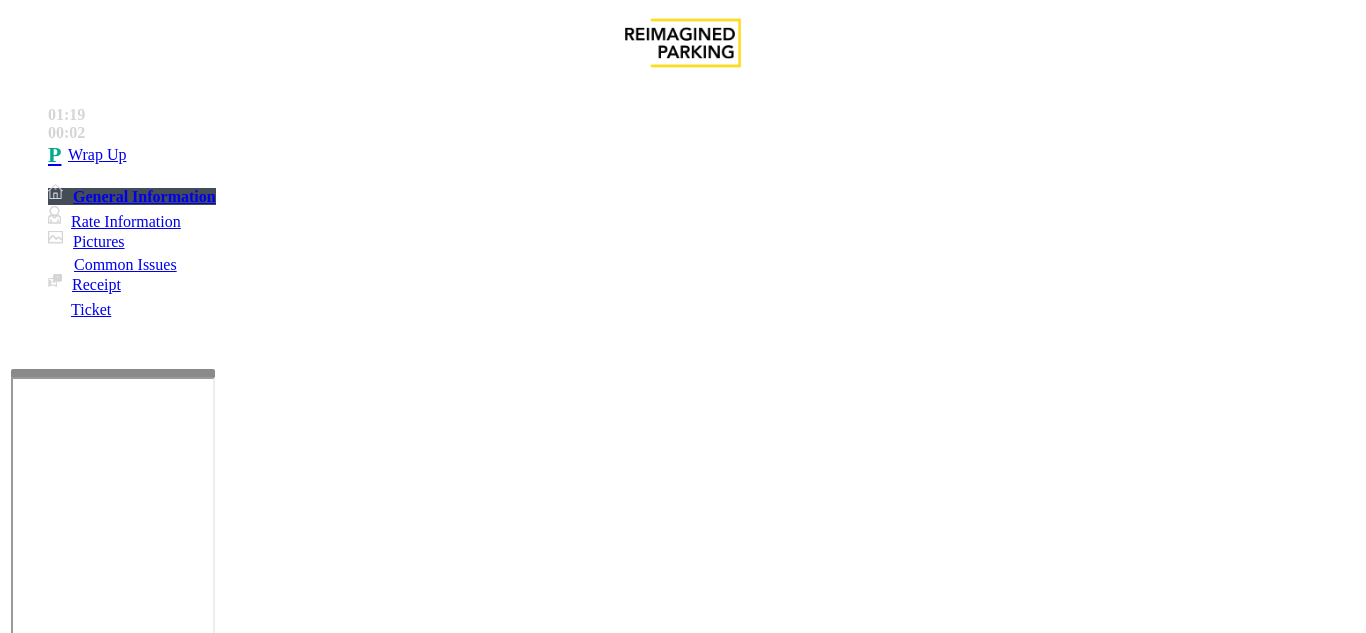 drag, startPoint x: 267, startPoint y: 152, endPoint x: 578, endPoint y: 181, distance: 312.34915 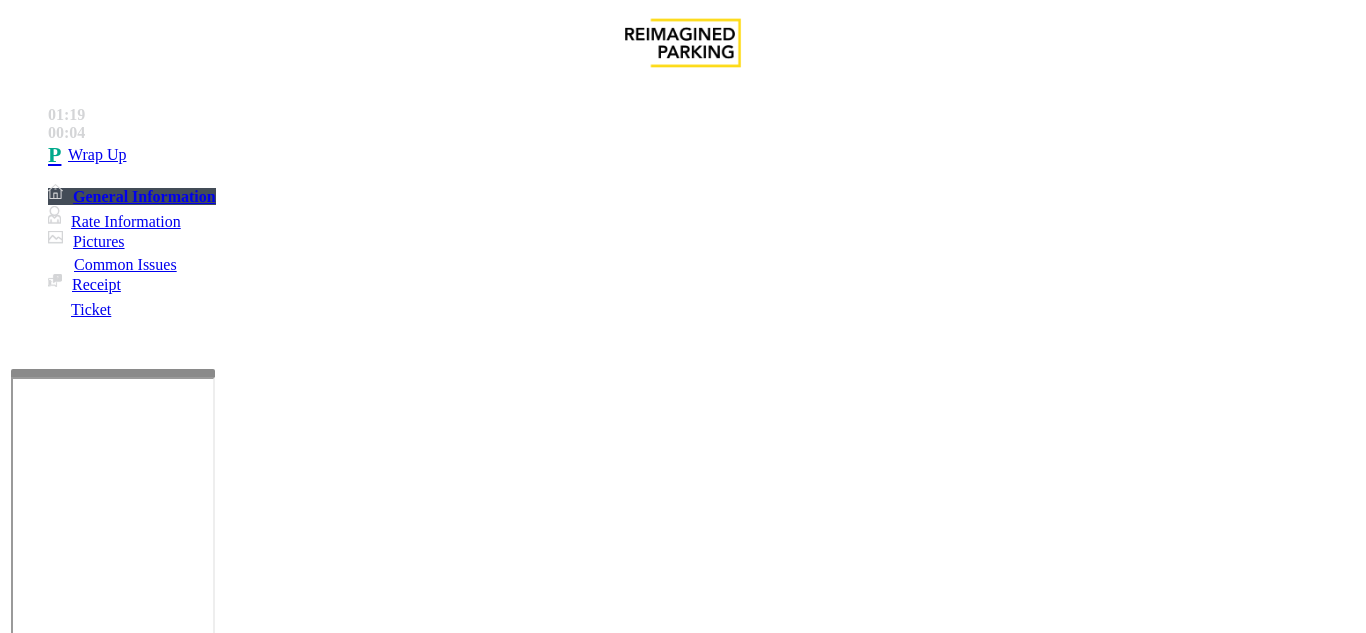 click at bounding box center [229, 1334] 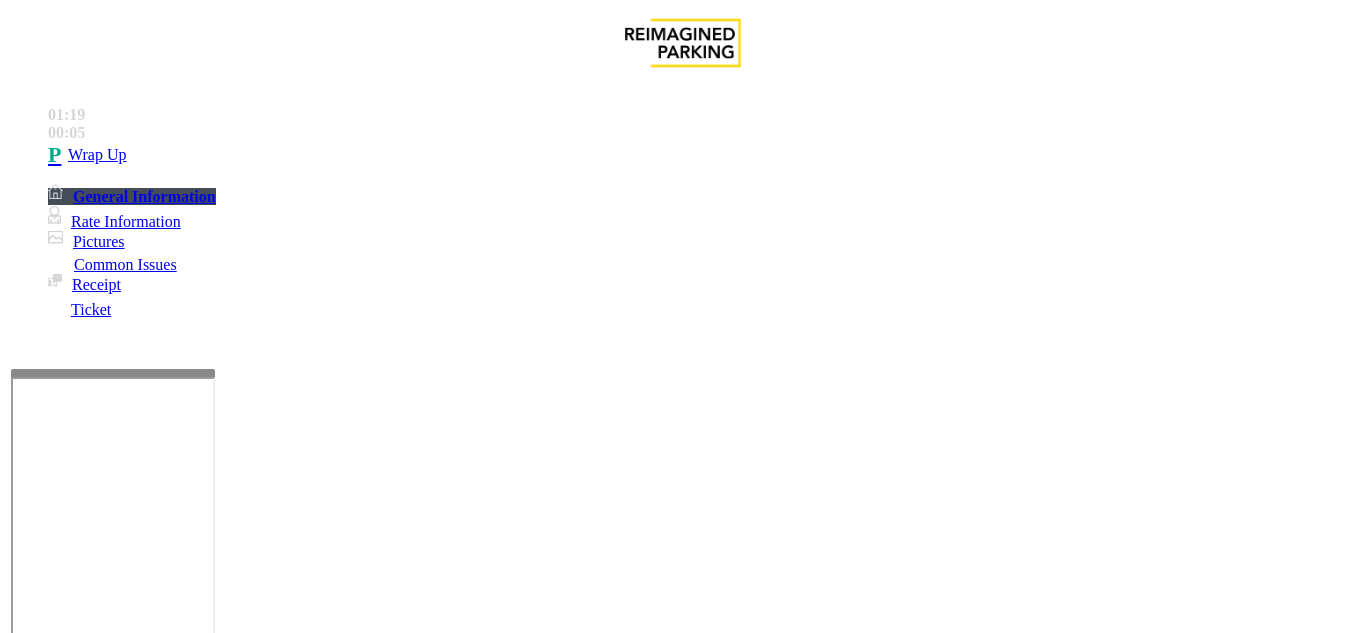 paste on "**********" 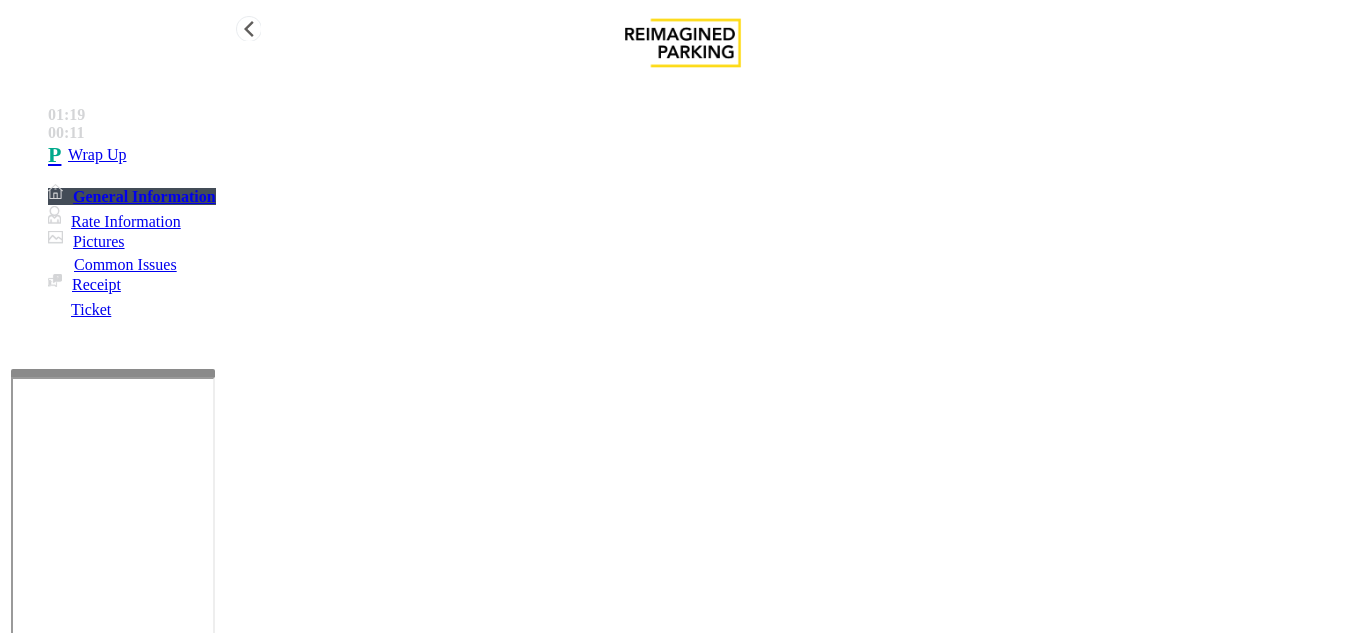 type on "**********" 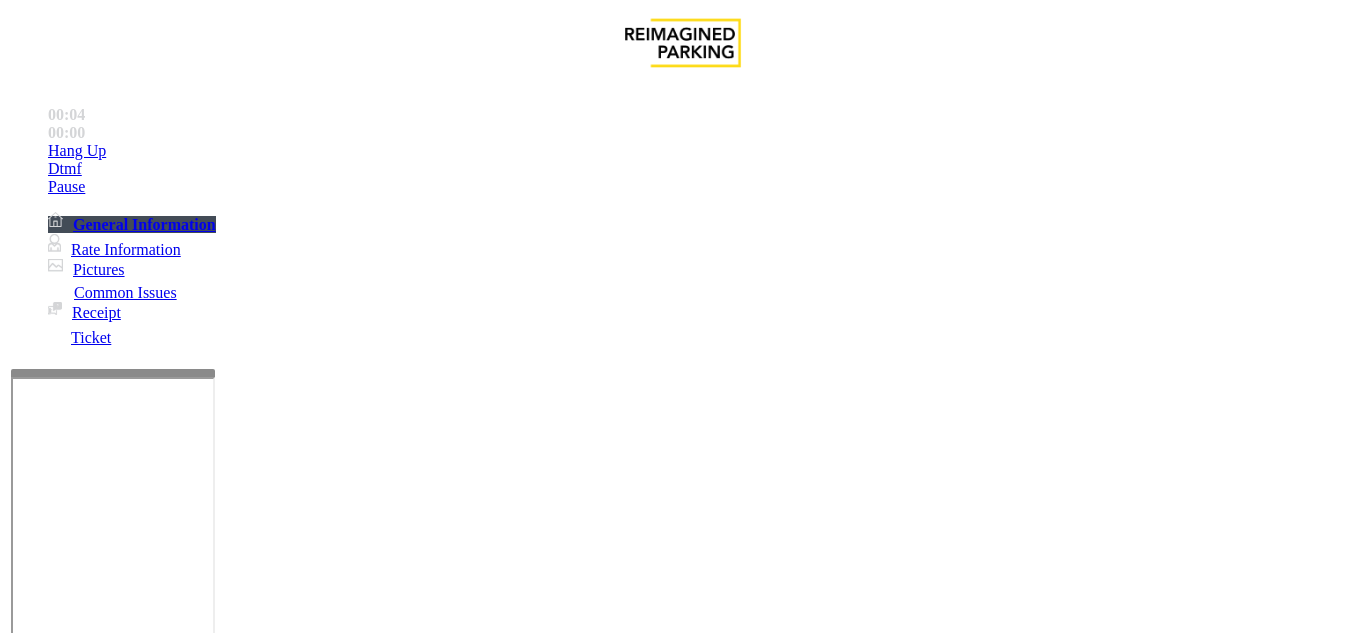 scroll, scrollTop: 200, scrollLeft: 0, axis: vertical 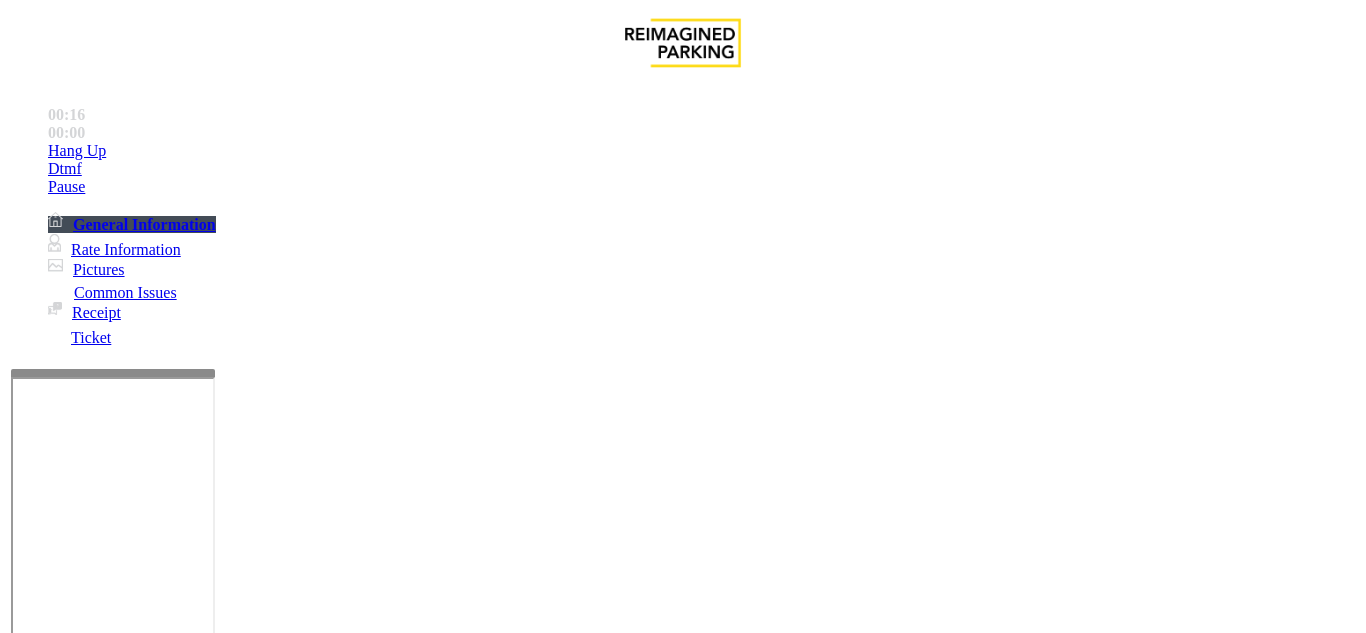 click on "Equipment Issue" at bounding box center (483, 1286) 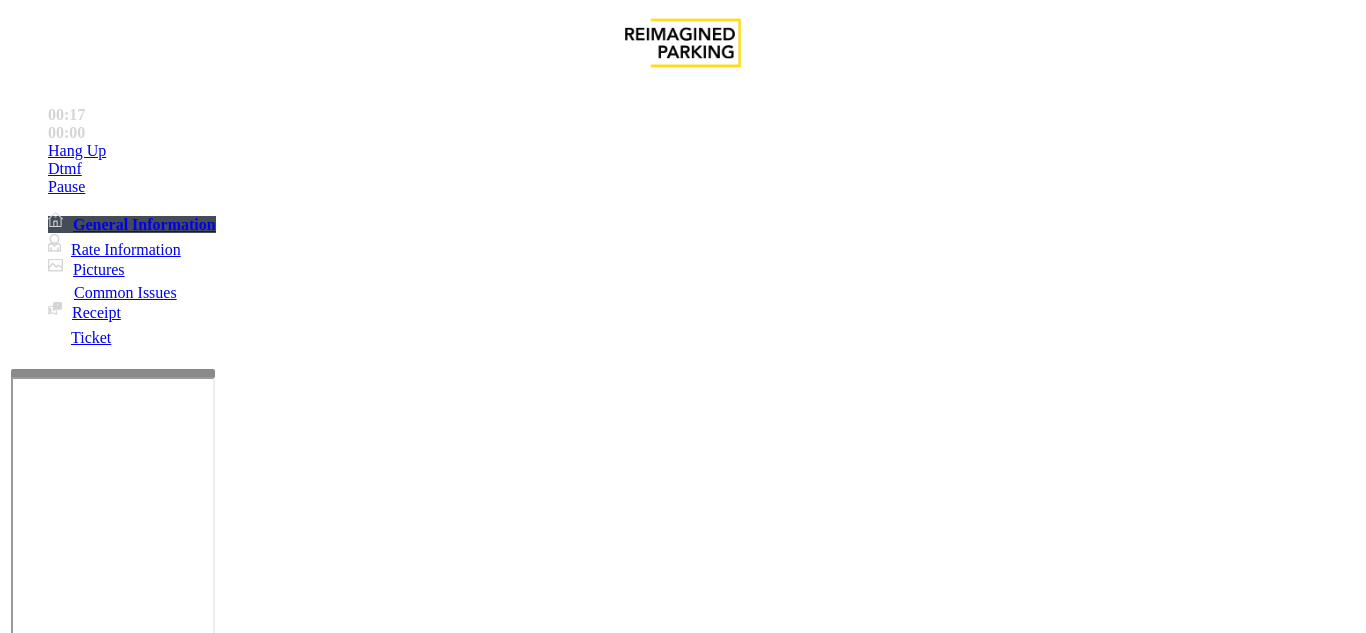click on "Broken Gate" at bounding box center (450, 1286) 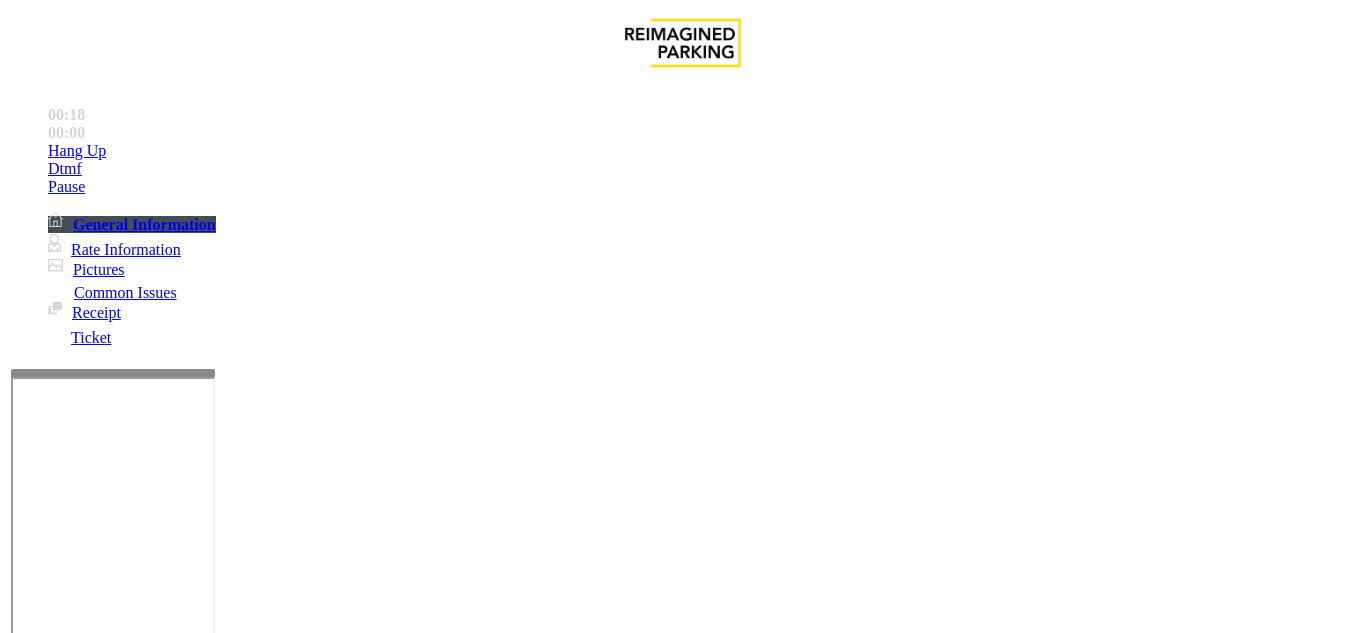 click on "Issue" at bounding box center (42, 1253) 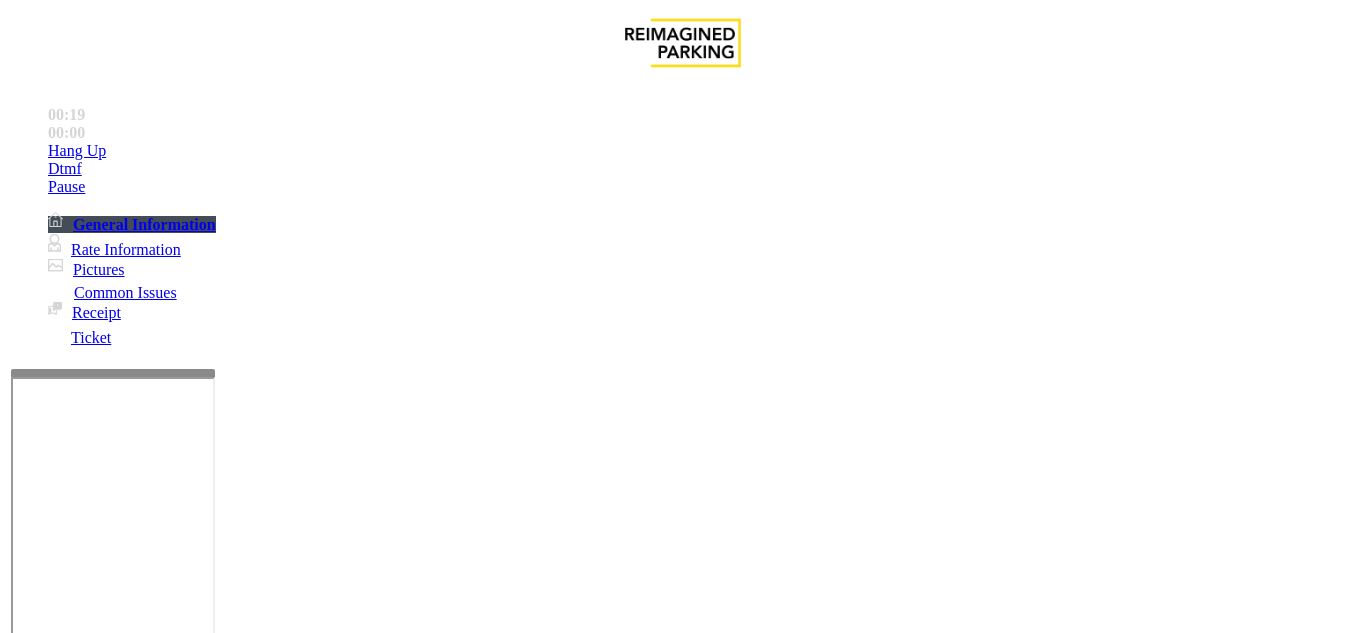 click on "Equipment Issue" at bounding box center (483, 1286) 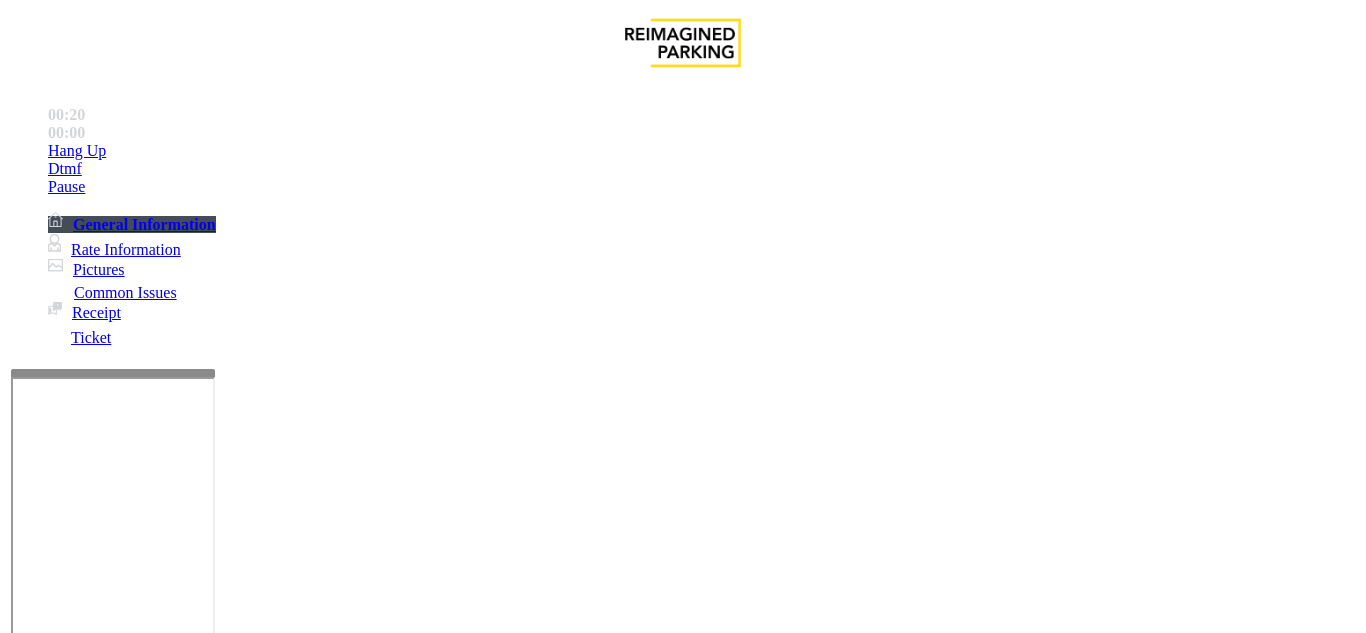 click on "Gate / Door Won't Open" at bounding box center (575, 1286) 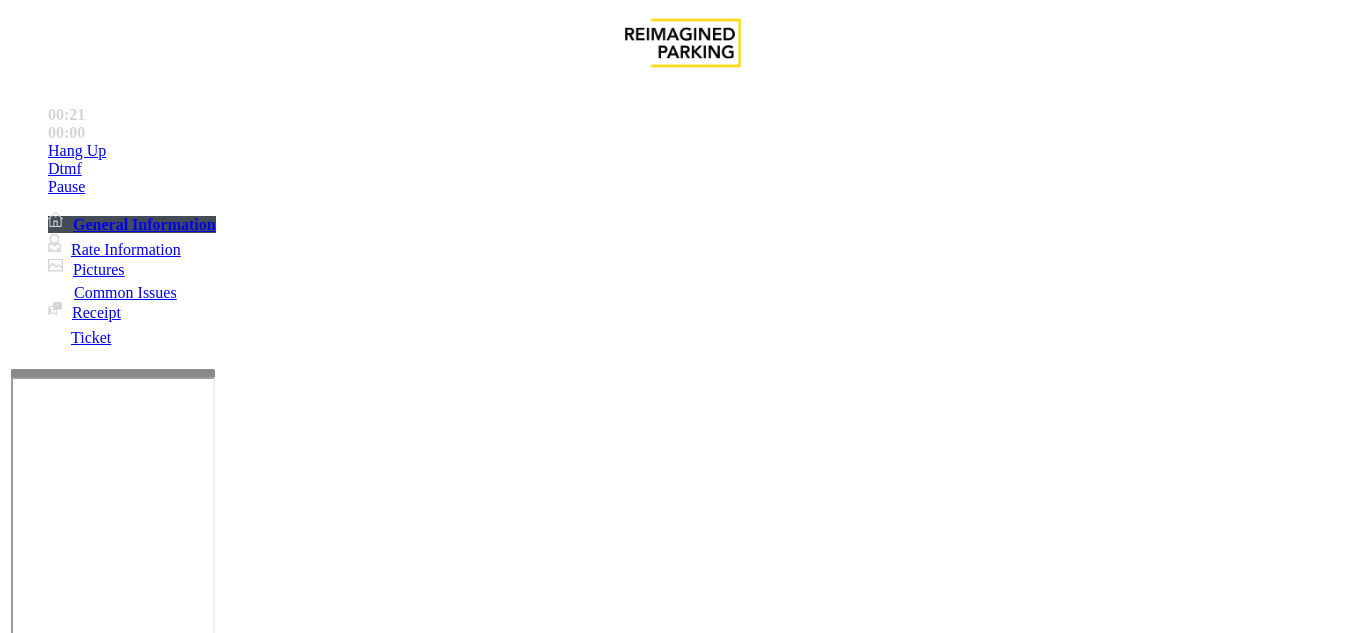 scroll, scrollTop: 200, scrollLeft: 0, axis: vertical 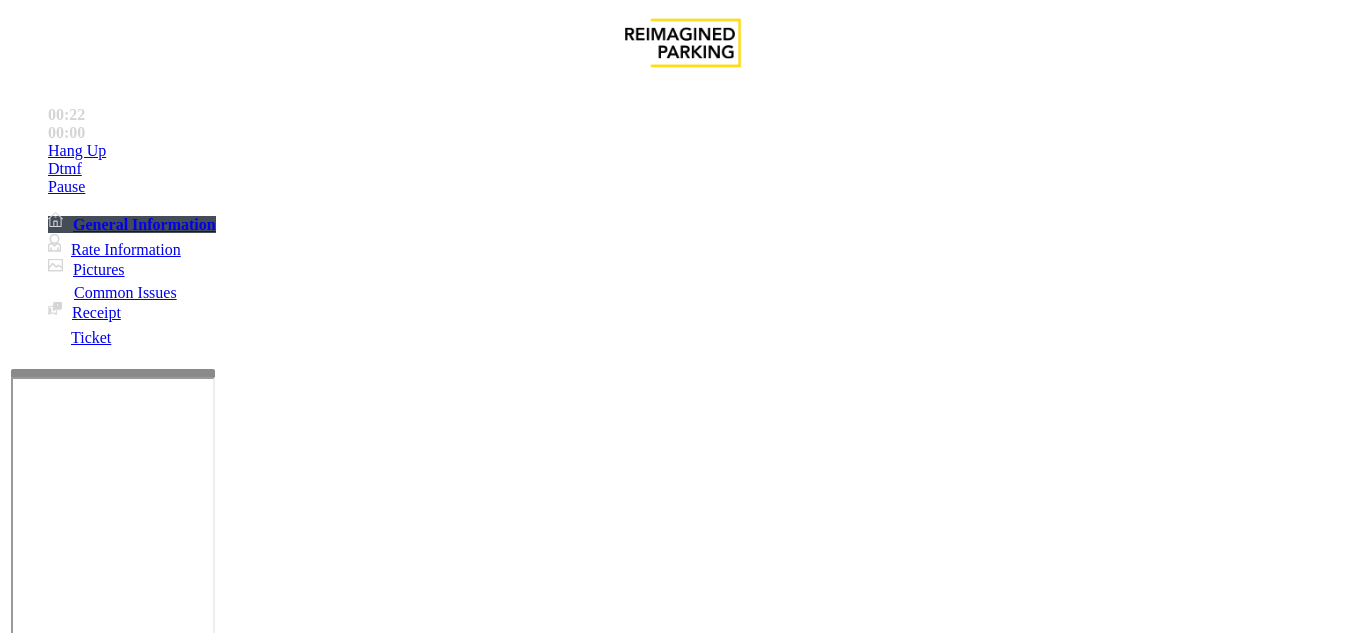 click on "Vend Gate" at bounding box center (69, 1735) 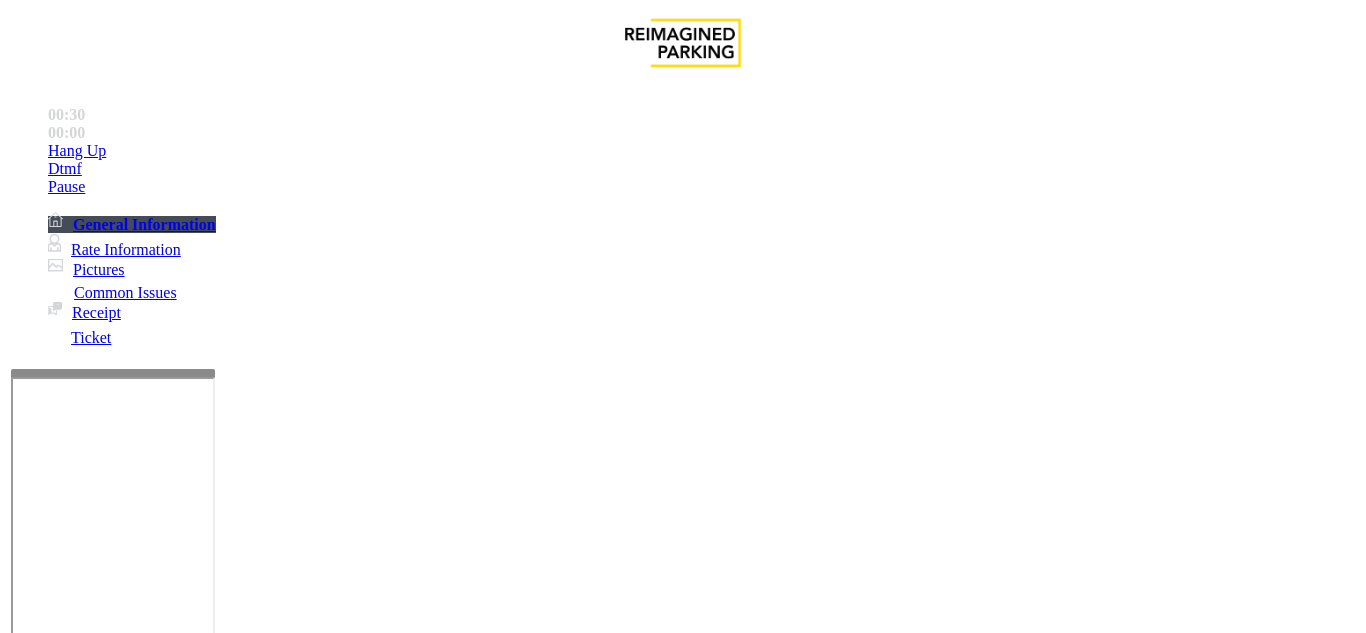 scroll, scrollTop: 0, scrollLeft: 0, axis: both 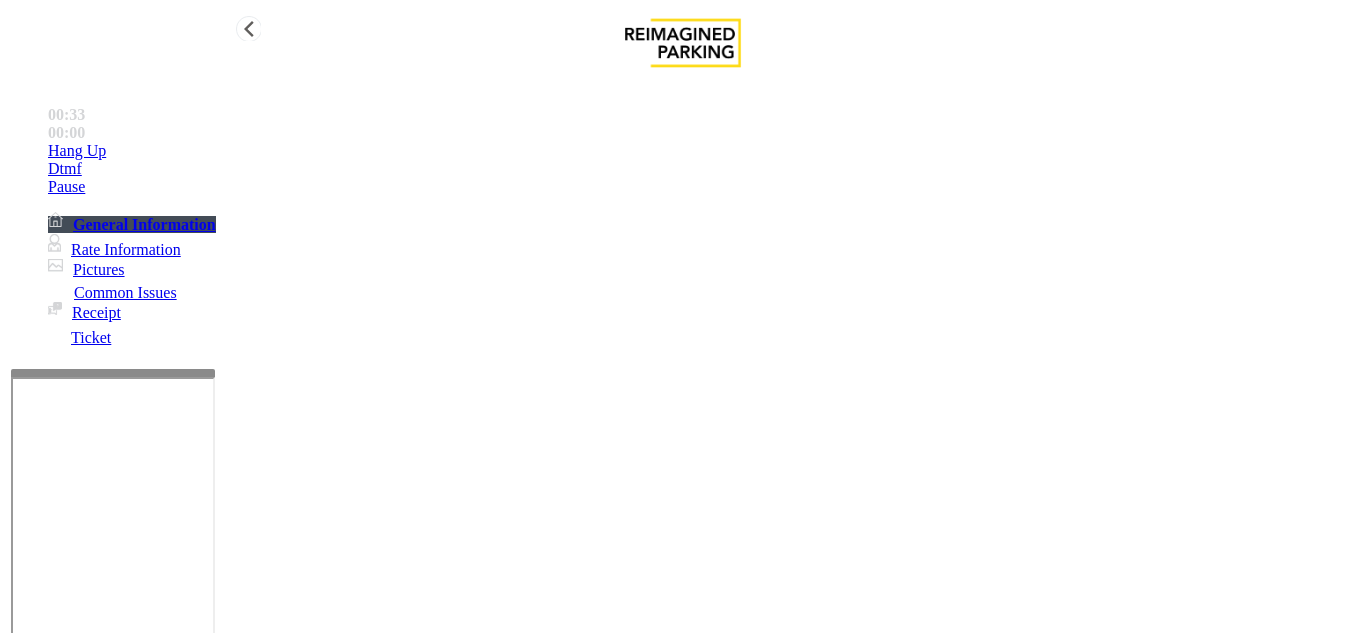 click on "Hang Up" at bounding box center [703, 151] 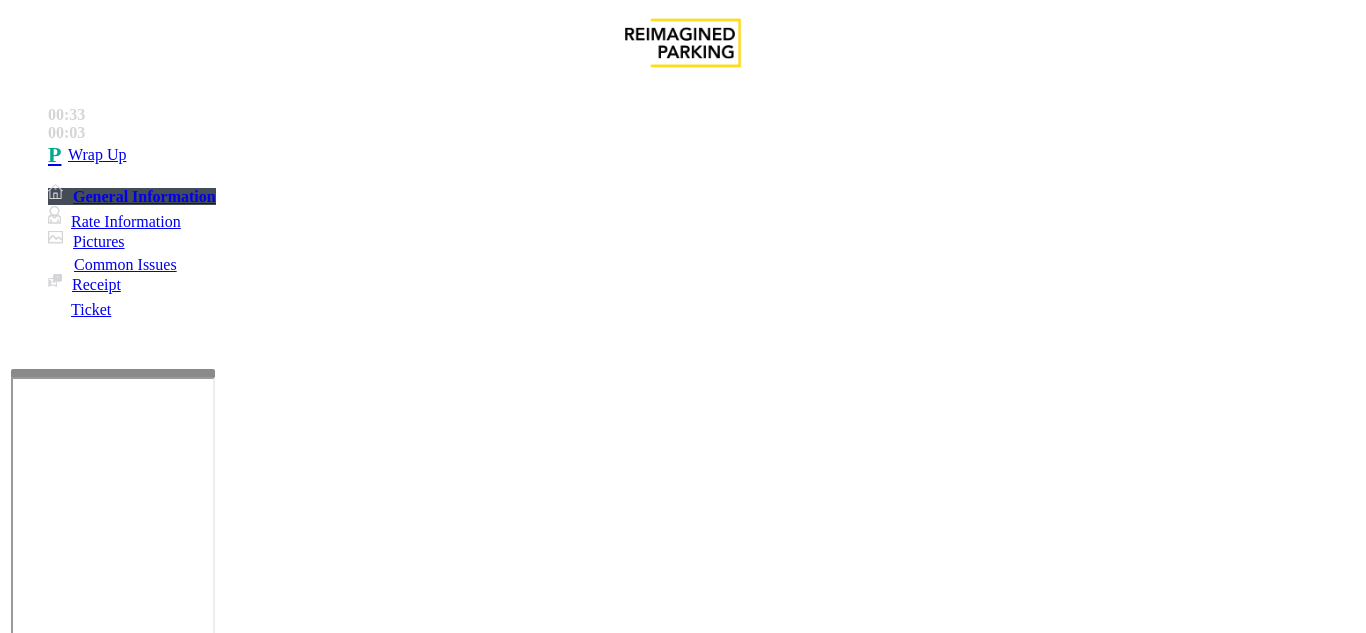 drag, startPoint x: 274, startPoint y: 148, endPoint x: 512, endPoint y: 179, distance: 240.01042 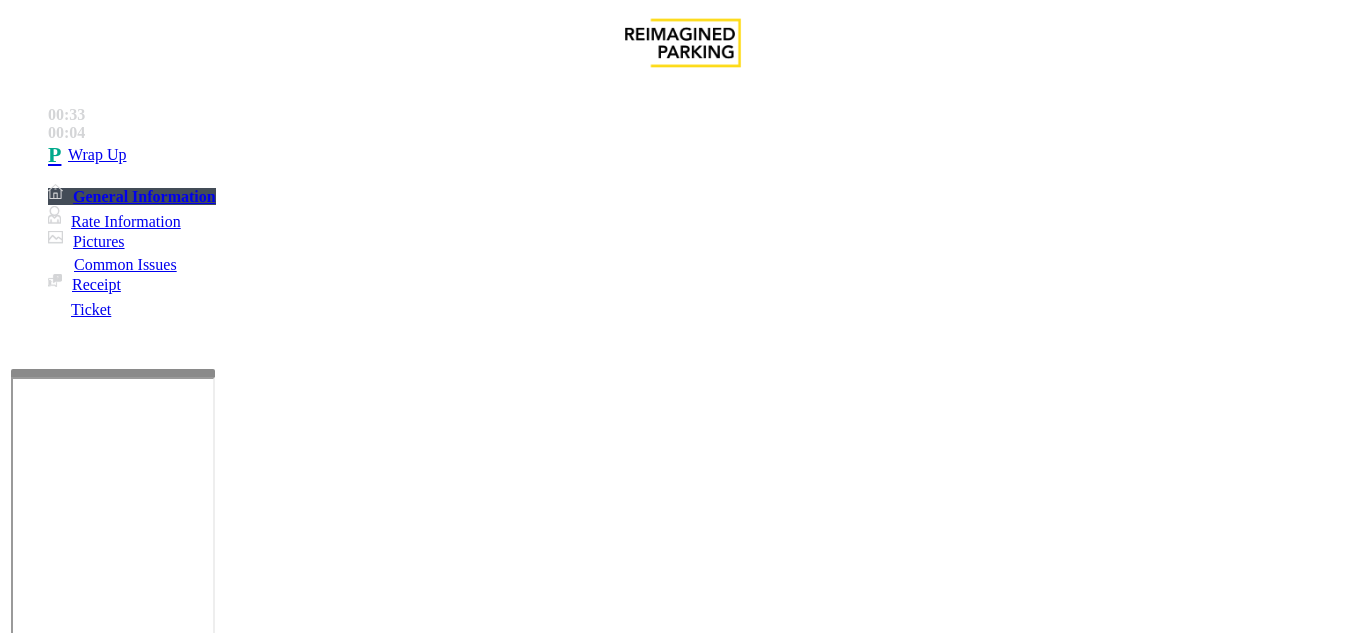 click at bounding box center [221, 1642] 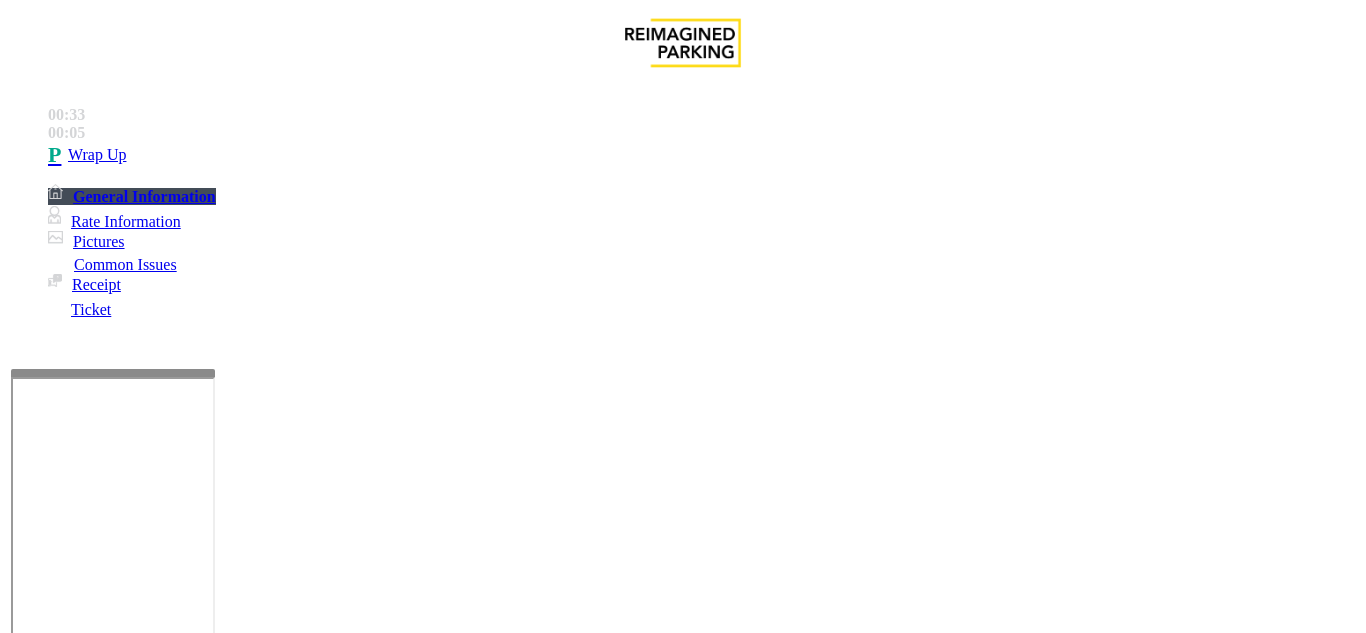 paste on "**********" 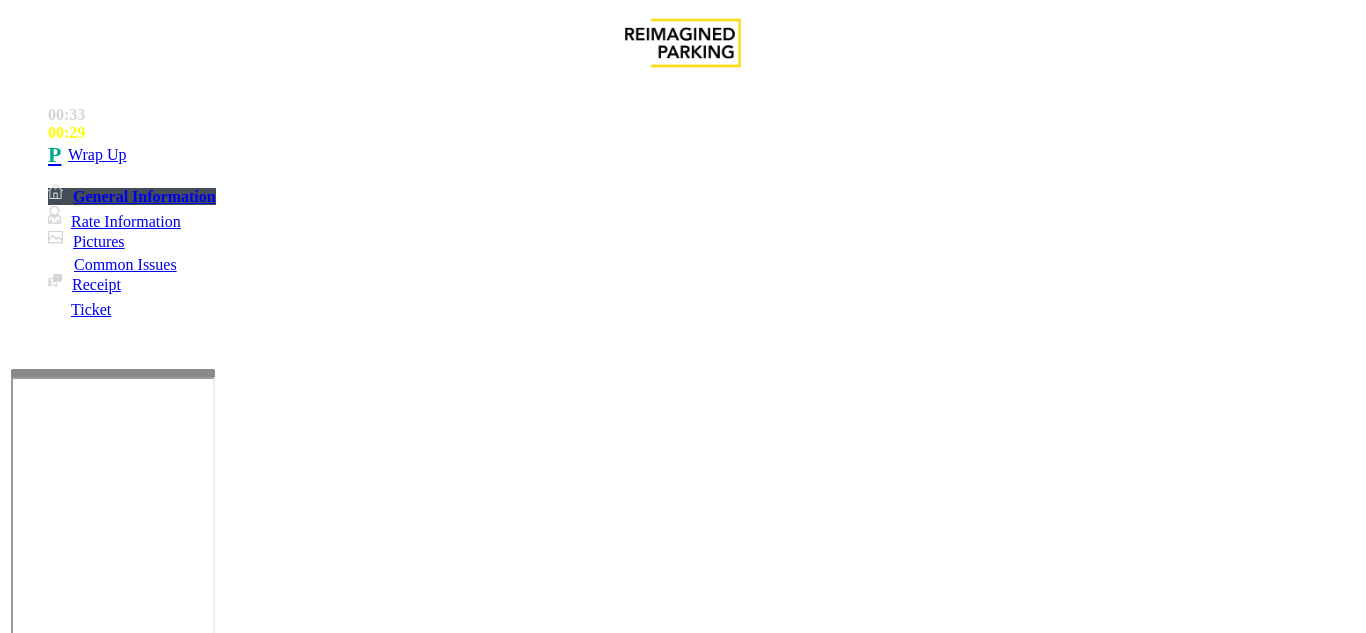 scroll, scrollTop: 57, scrollLeft: 0, axis: vertical 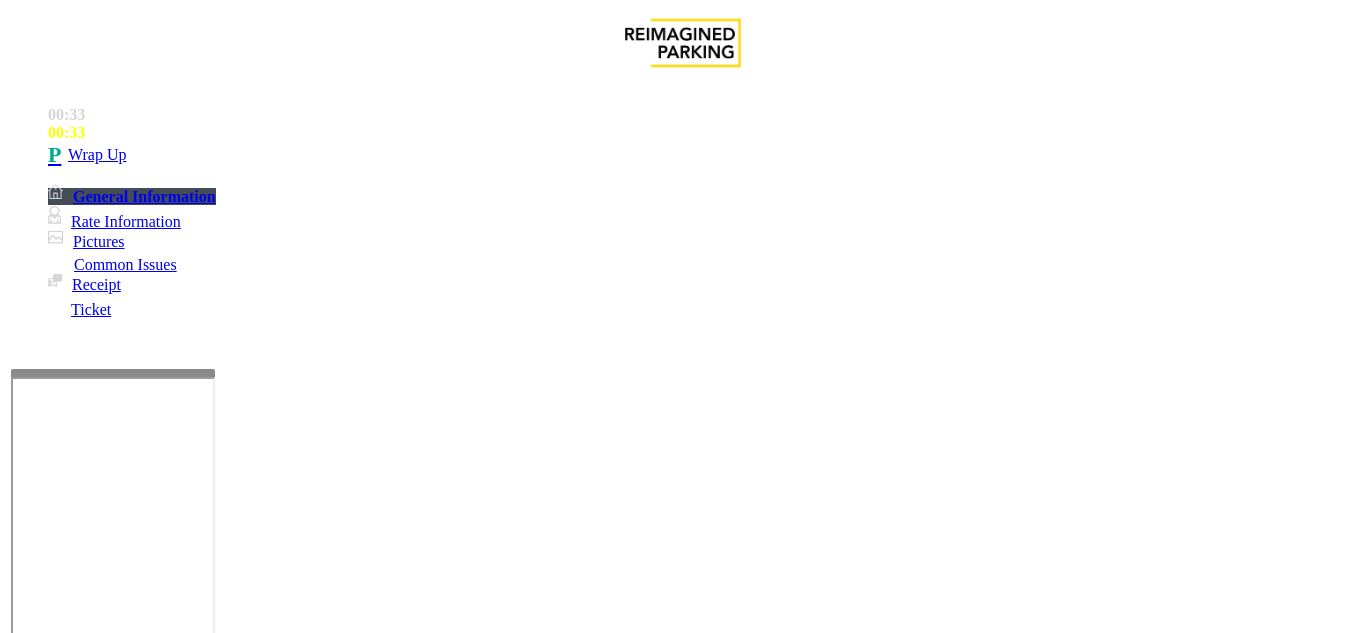 click at bounding box center (221, 1642) 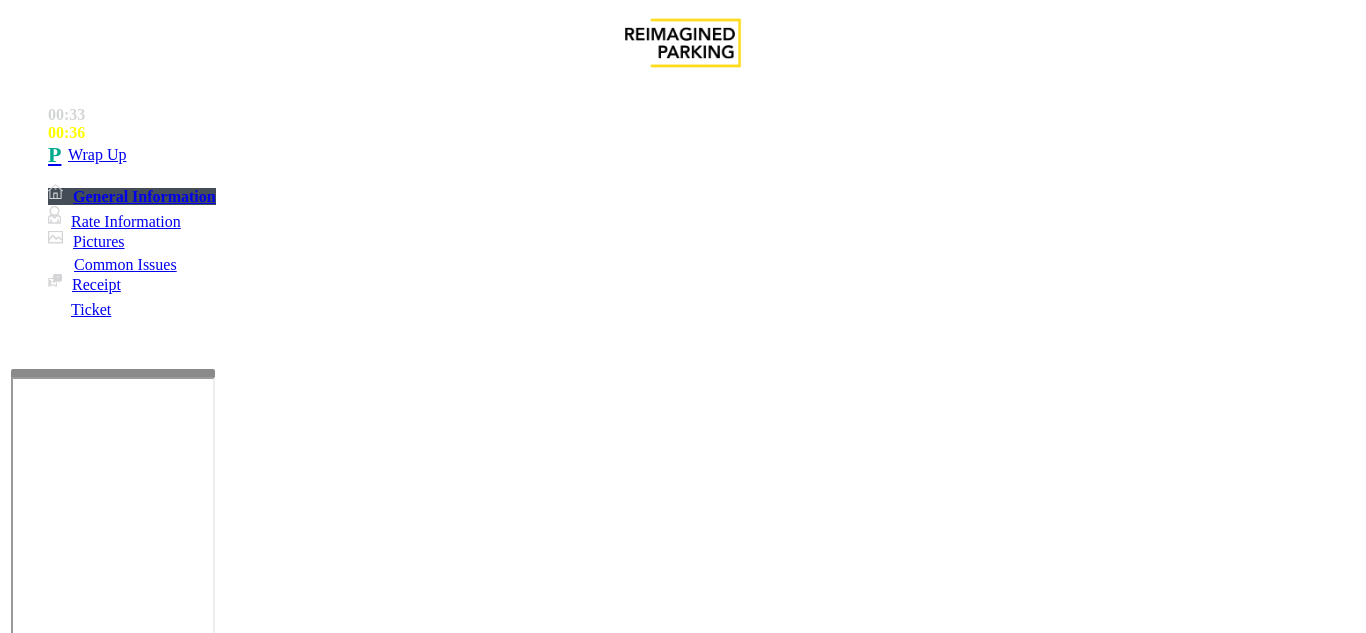 click at bounding box center [221, 1642] 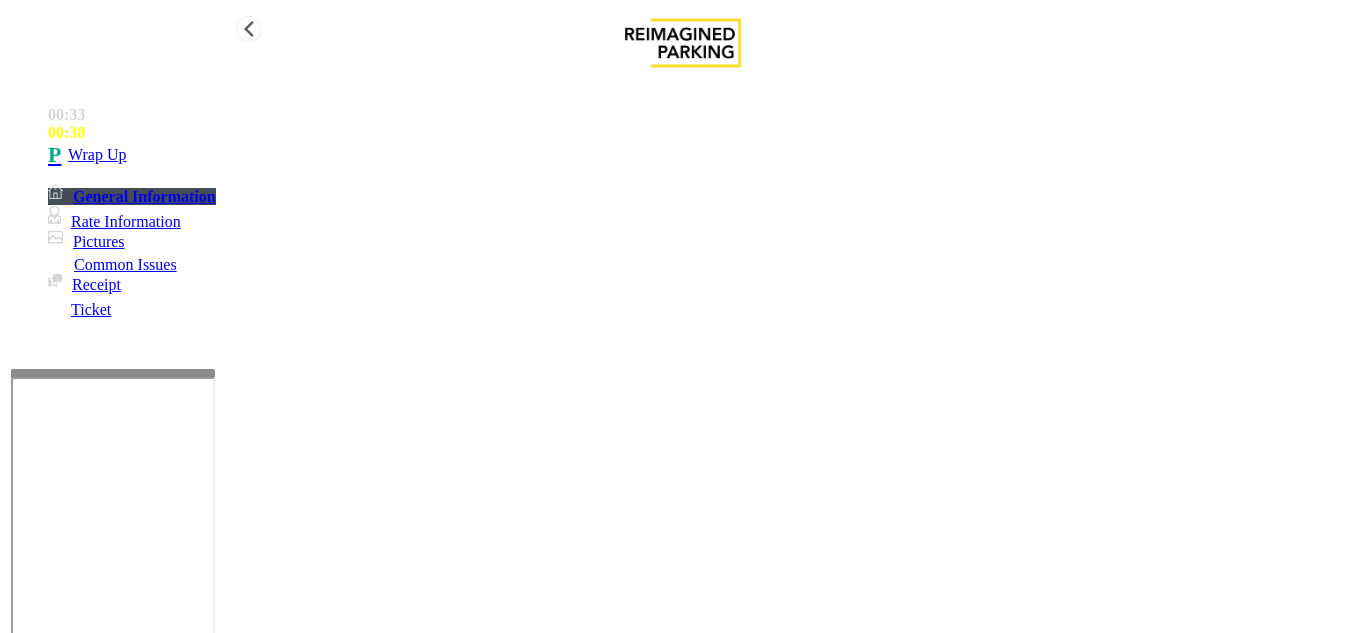 type on "**********" 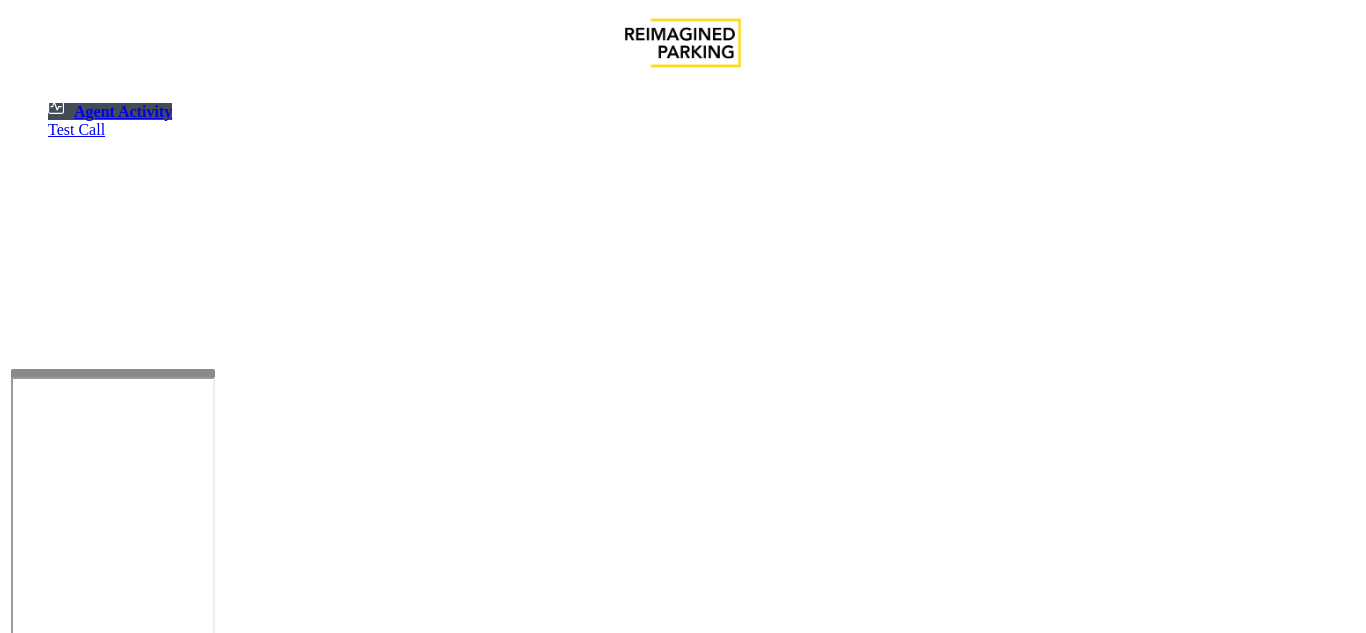 click on "Logout" at bounding box center (41, 1172) 